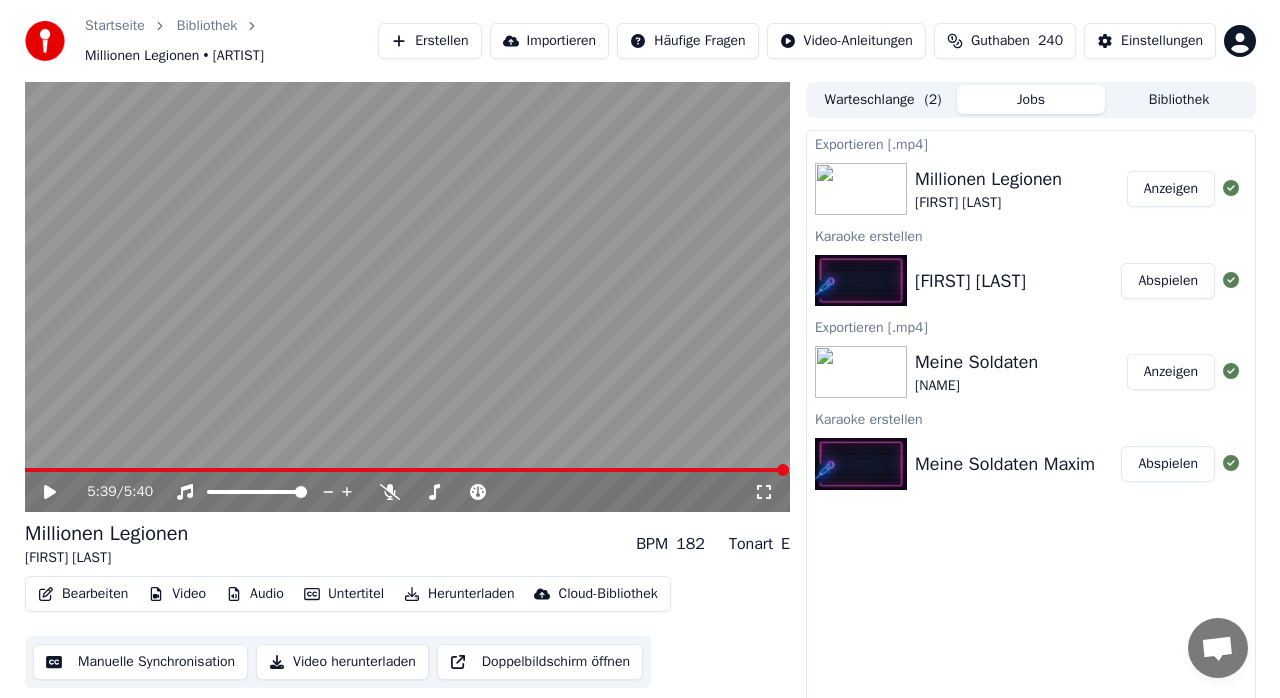 scroll, scrollTop: 0, scrollLeft: 0, axis: both 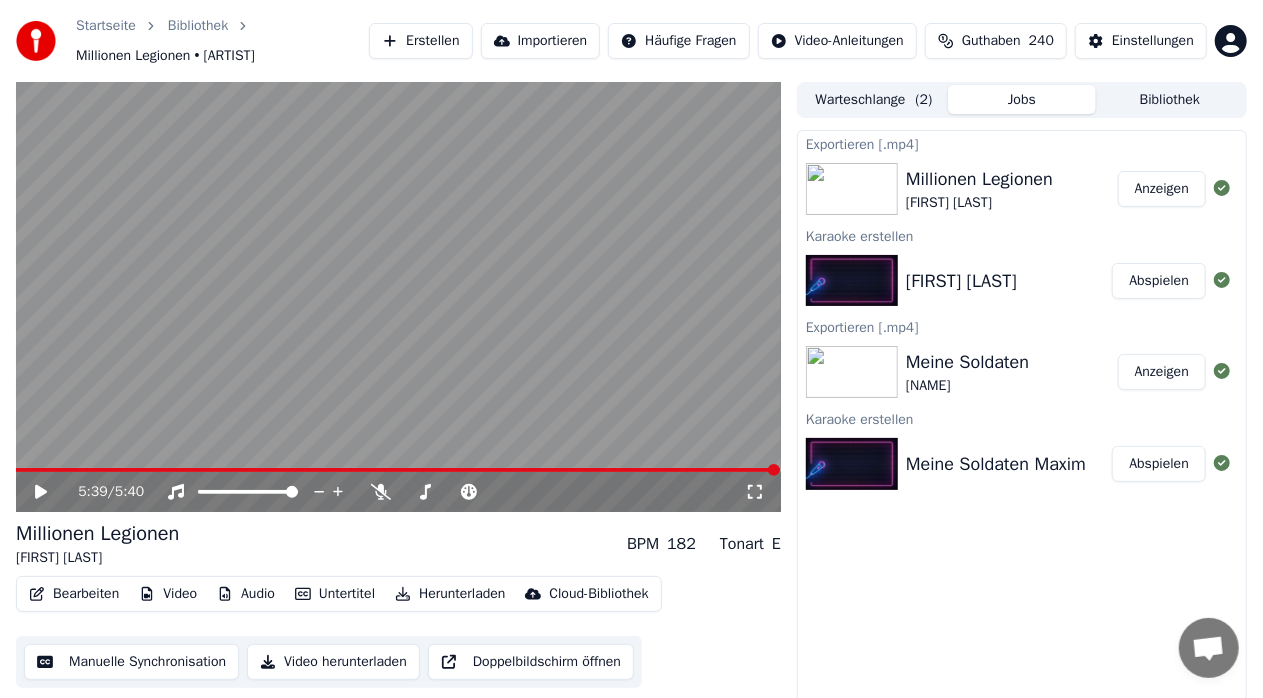 click on "Erstellen" at bounding box center [420, 41] 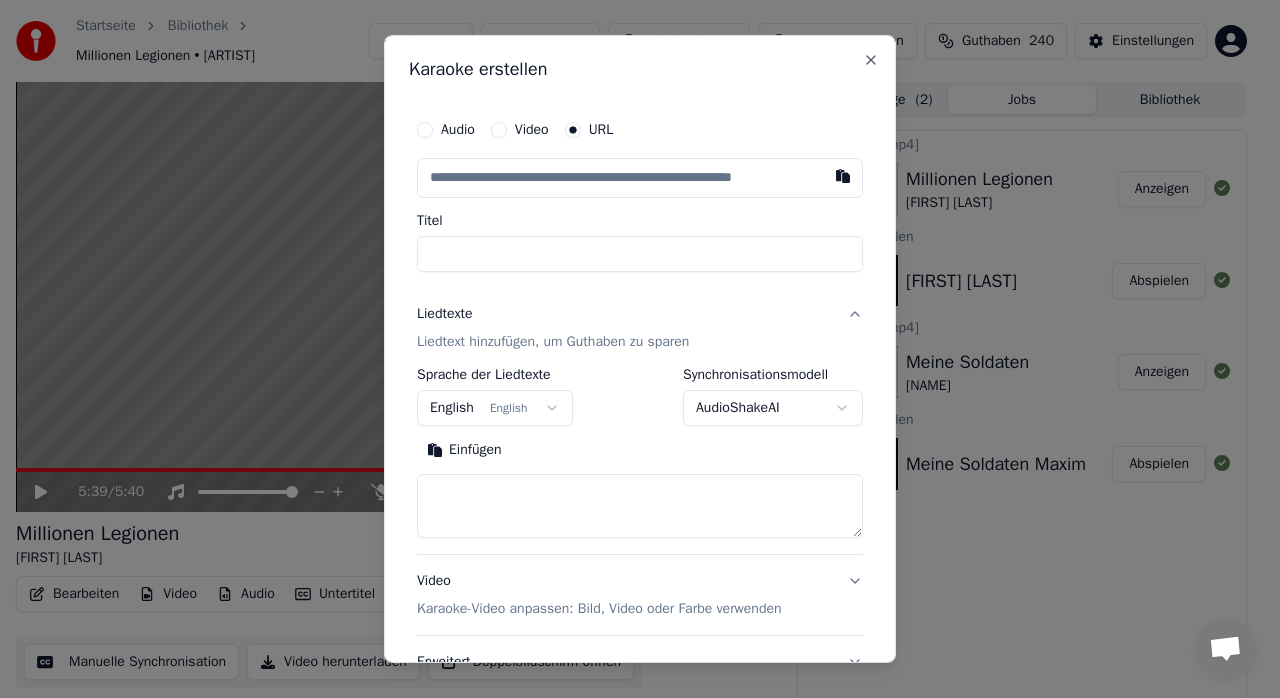 type on "**********" 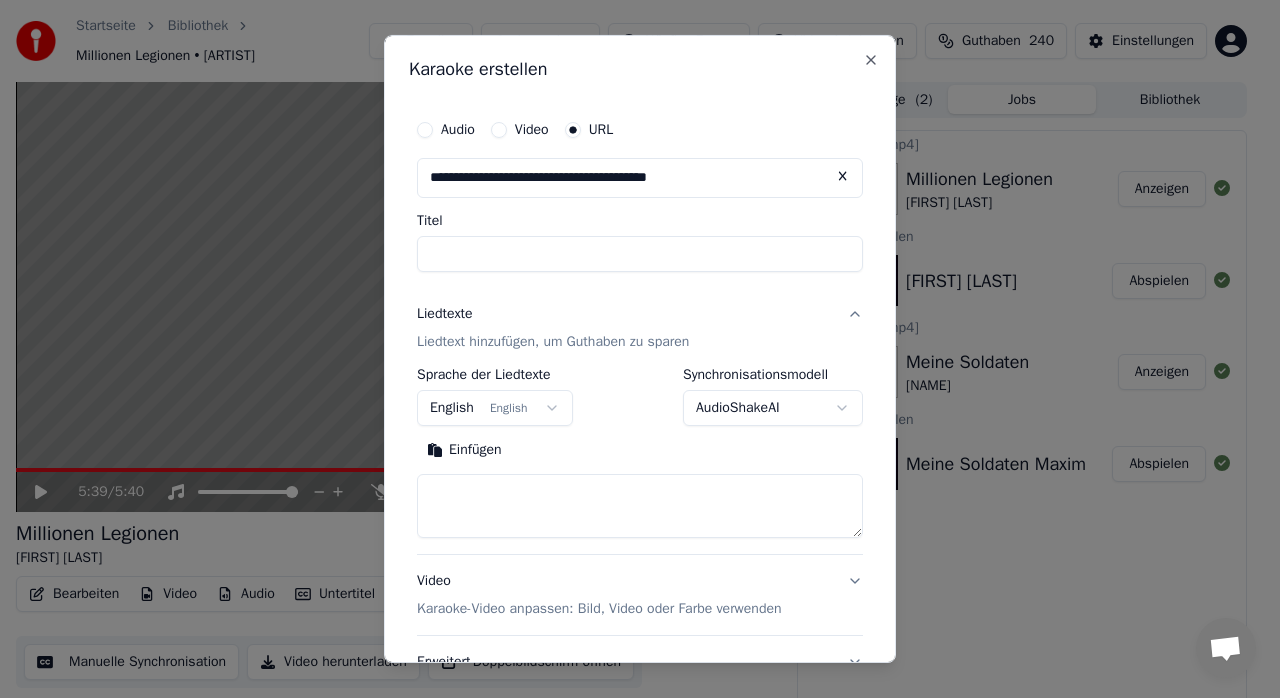 type on "**********" 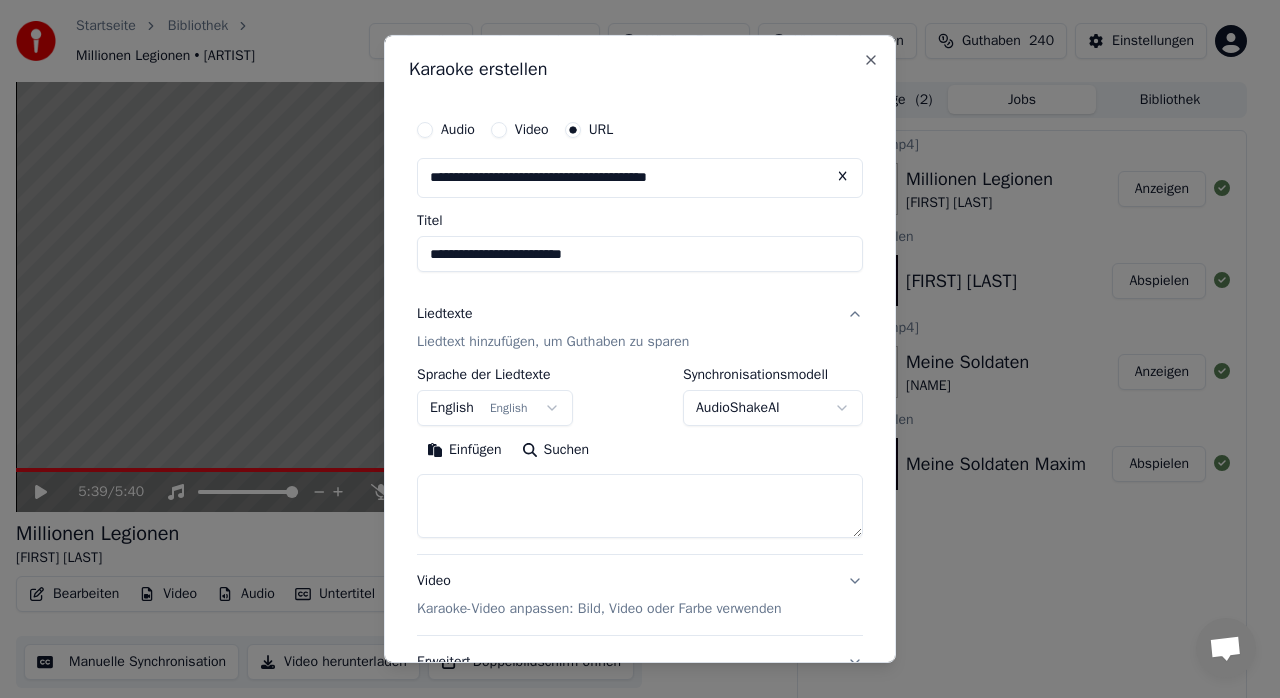 type on "**********" 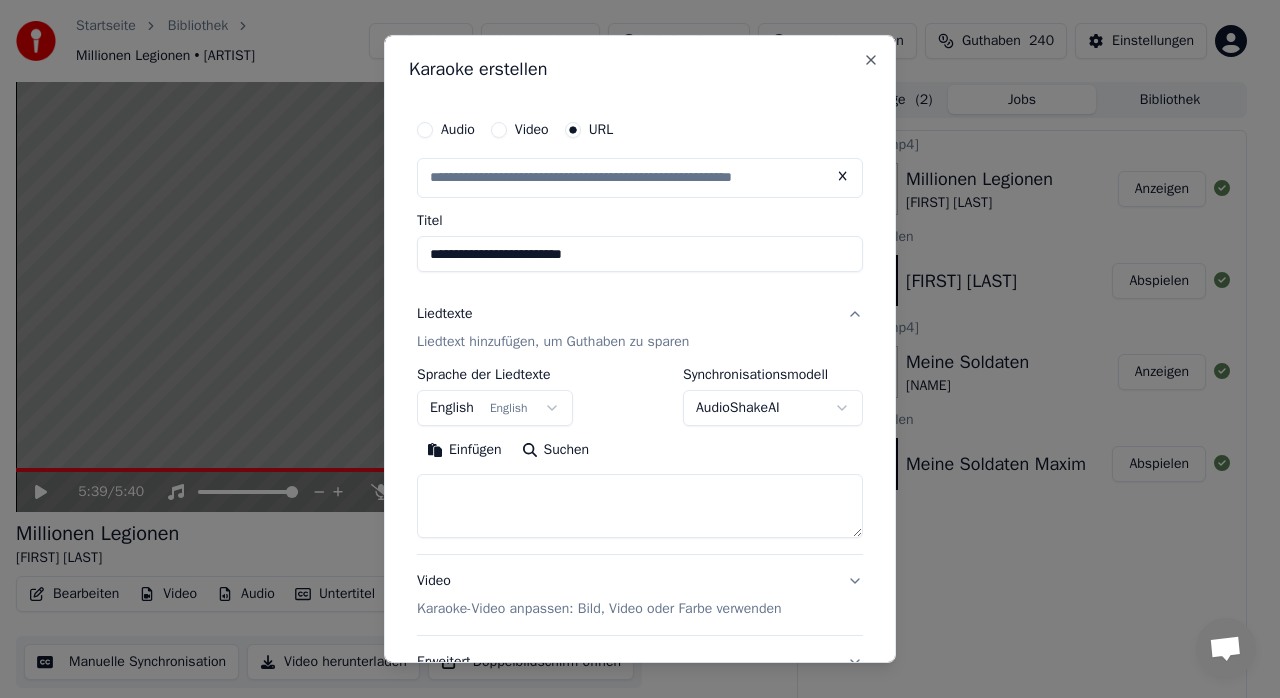 click on "**********" at bounding box center [640, 254] 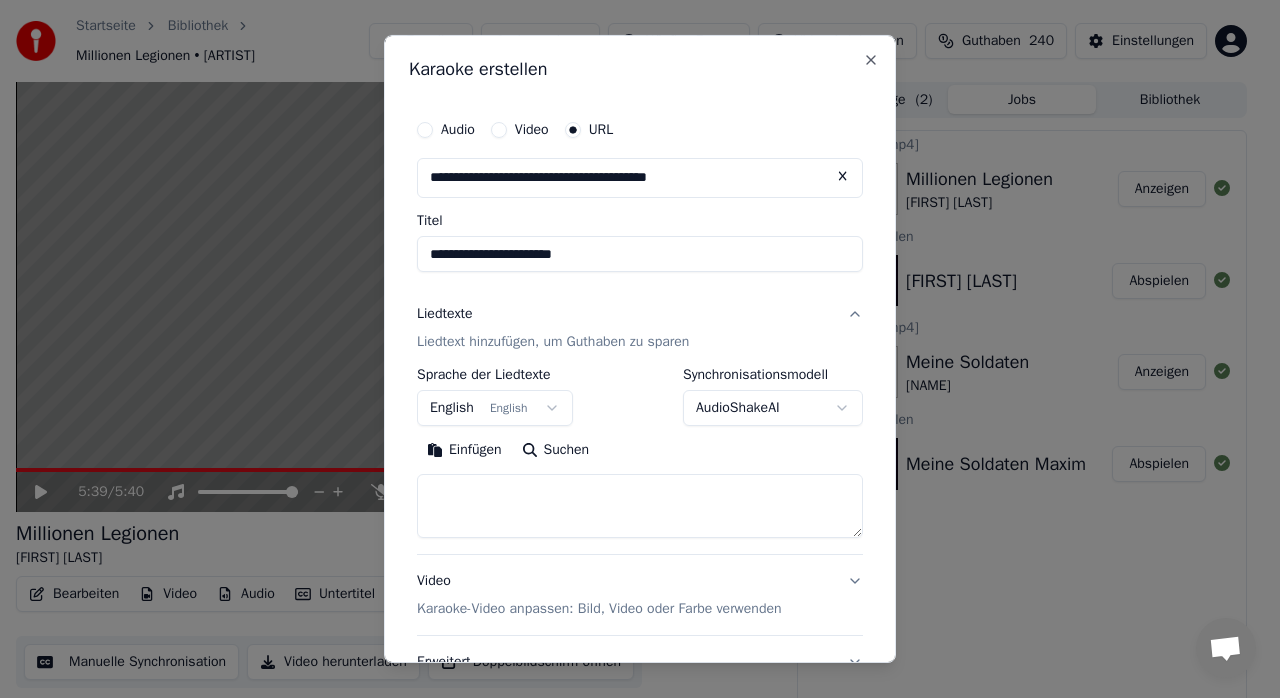 type on "**********" 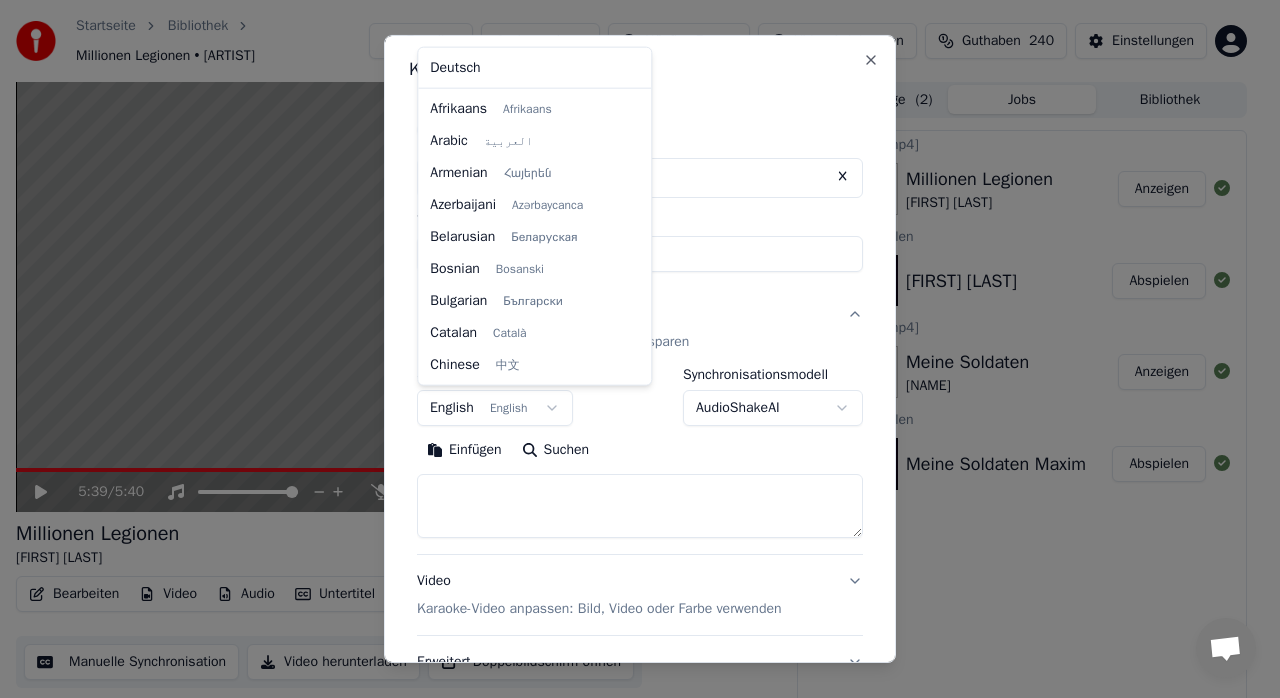 scroll, scrollTop: 160, scrollLeft: 0, axis: vertical 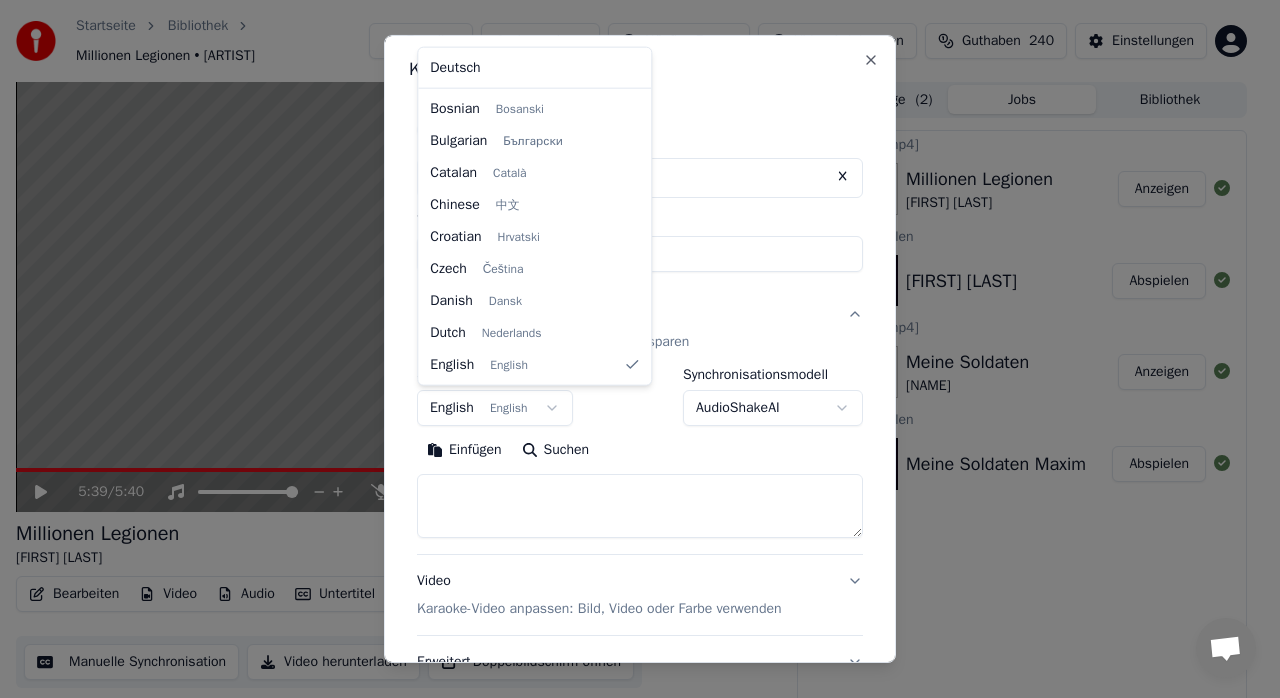 click on "**********" at bounding box center (631, 349) 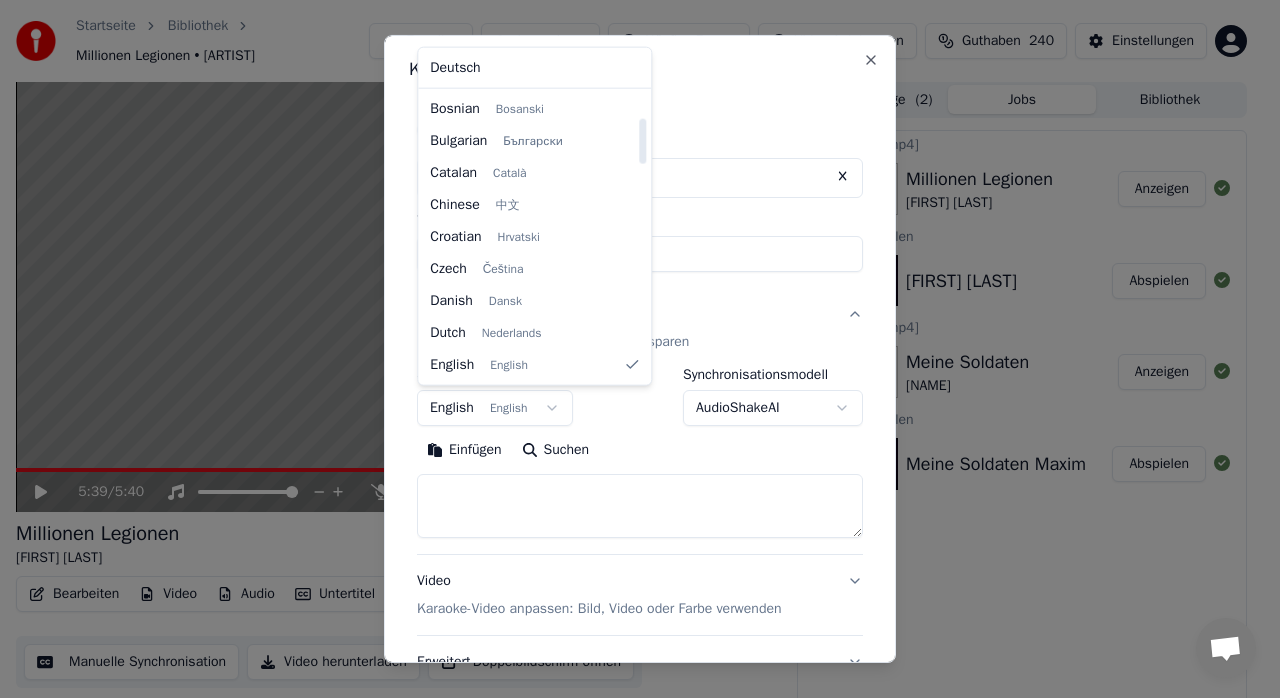 select on "**" 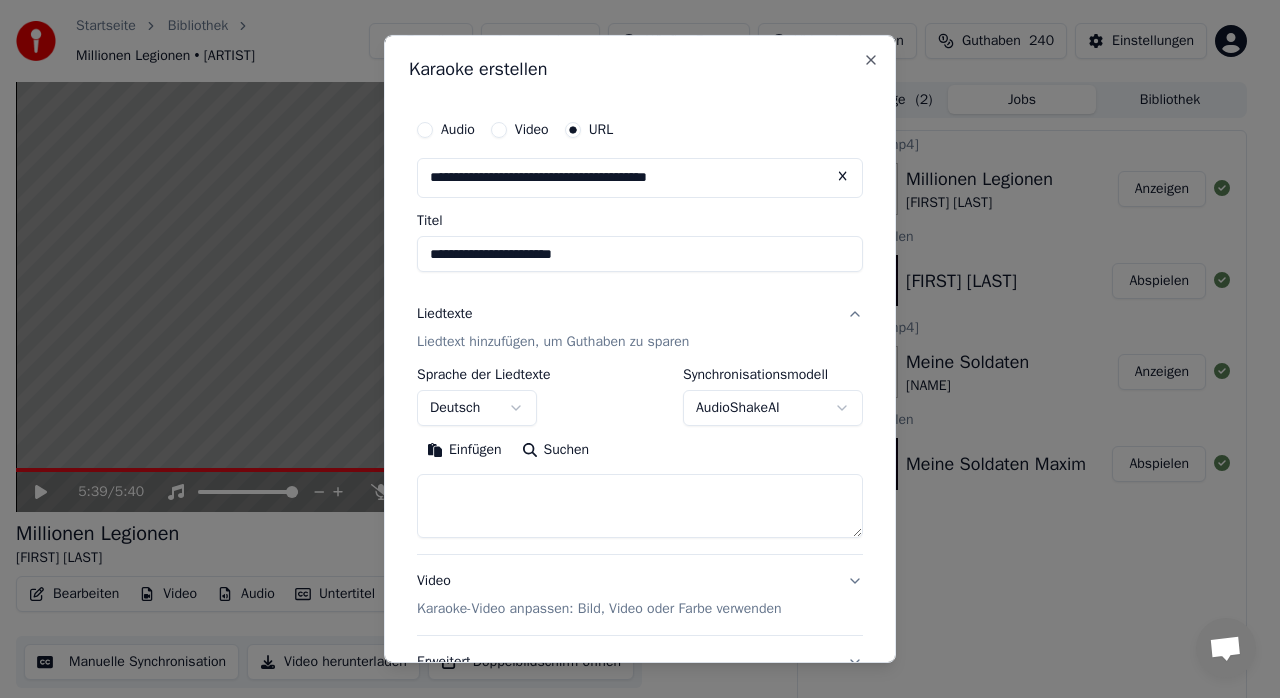 click at bounding box center (640, 506) 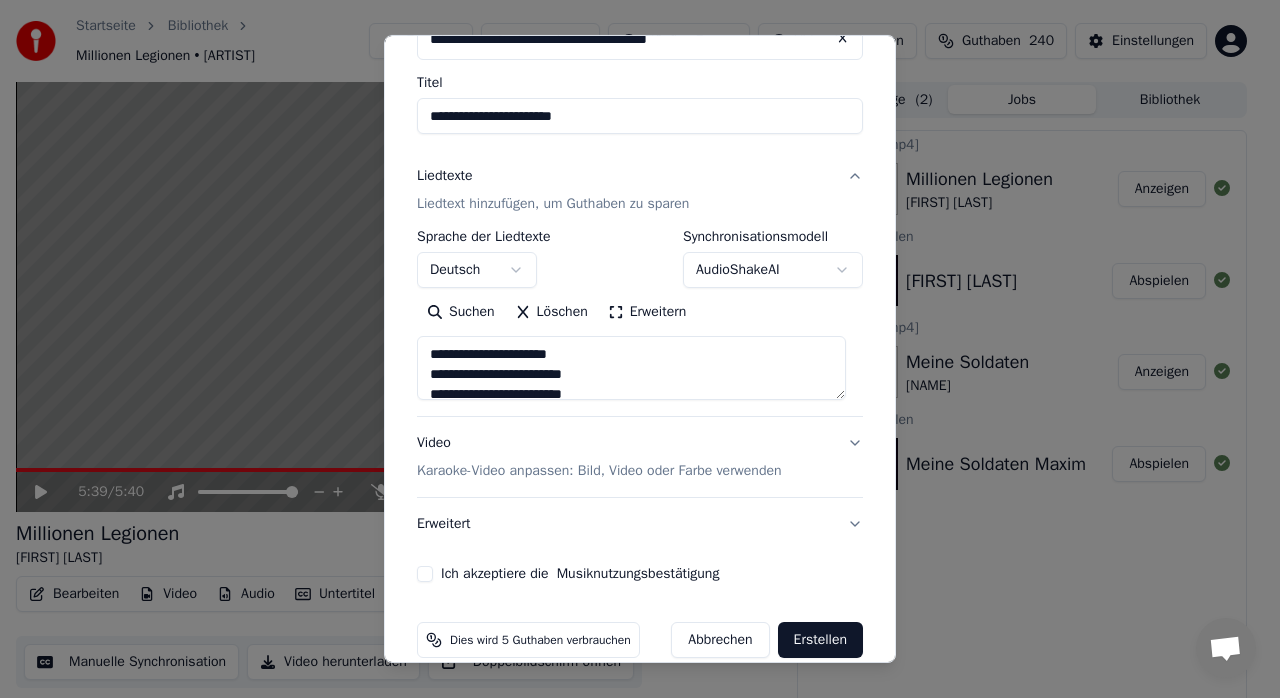 scroll, scrollTop: 166, scrollLeft: 0, axis: vertical 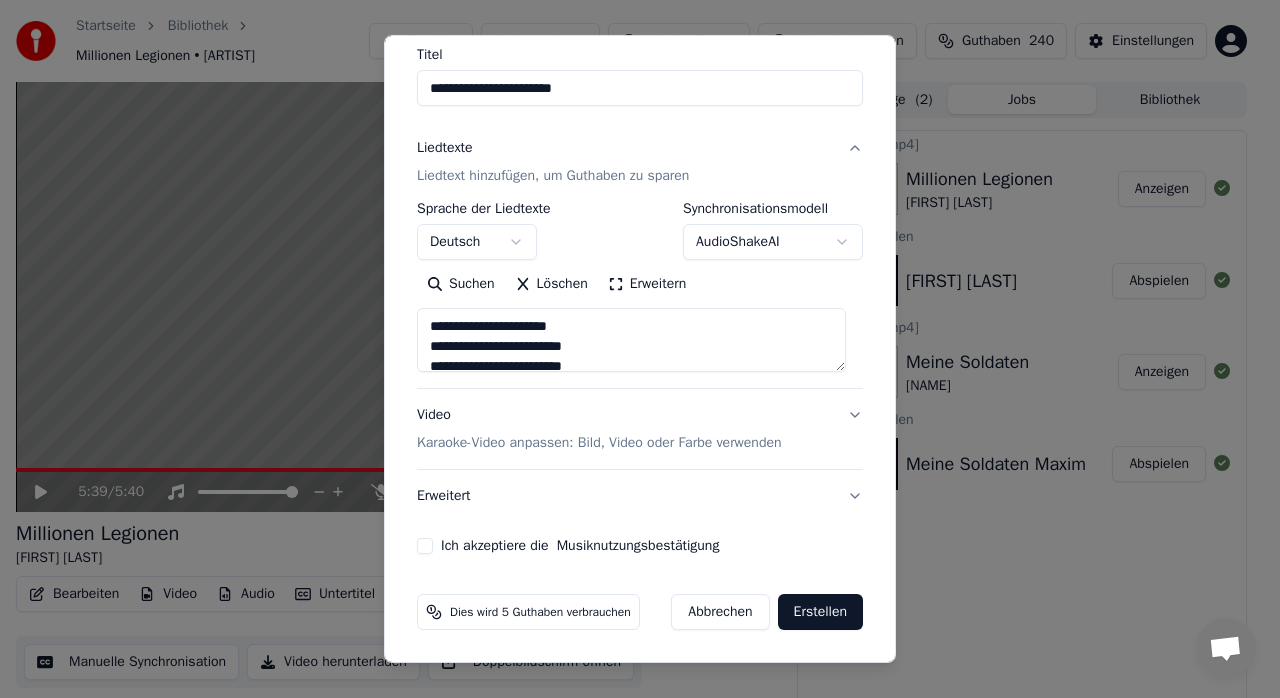 click on "Ich akzeptiere die   Musiknutzungsbestätigung" at bounding box center [425, 546] 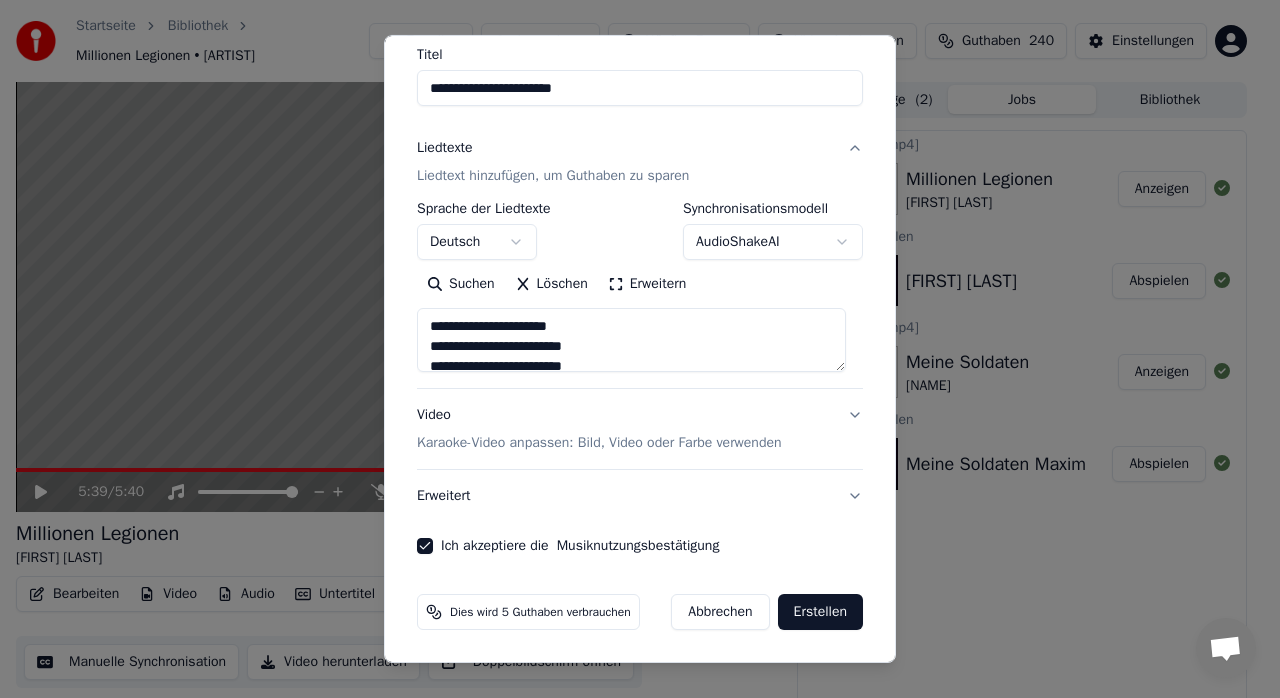click on "Erstellen" at bounding box center [820, 612] 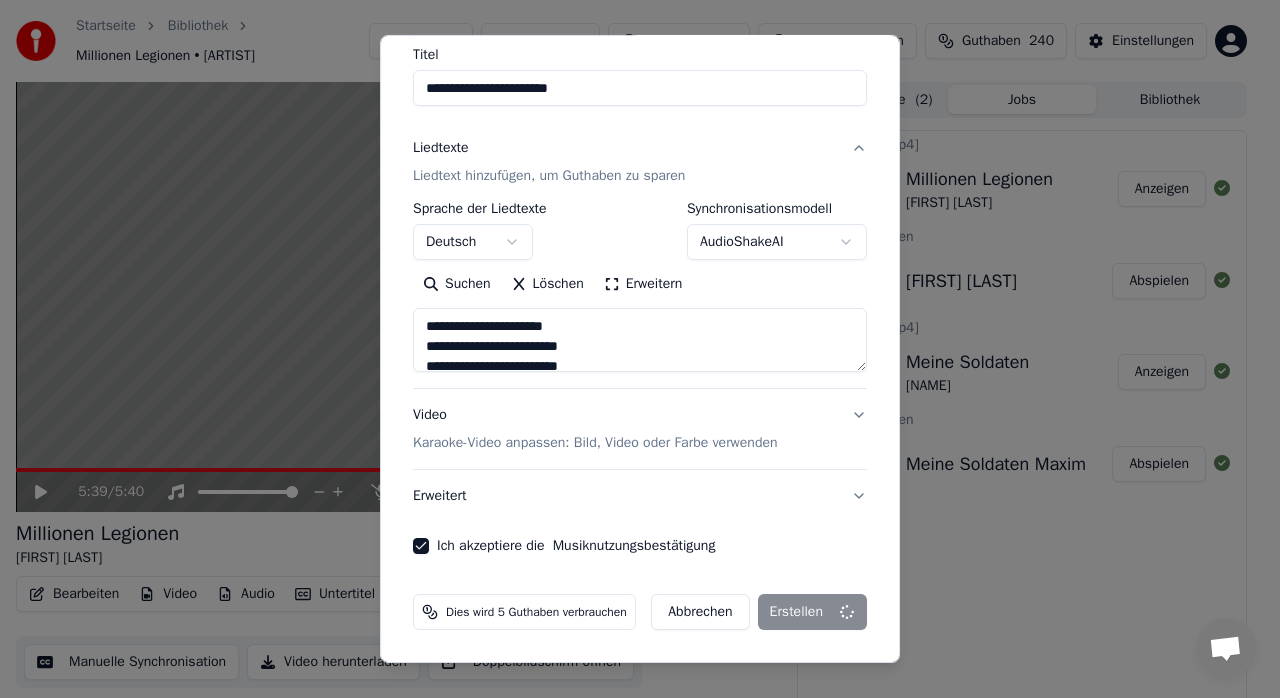 type on "**********" 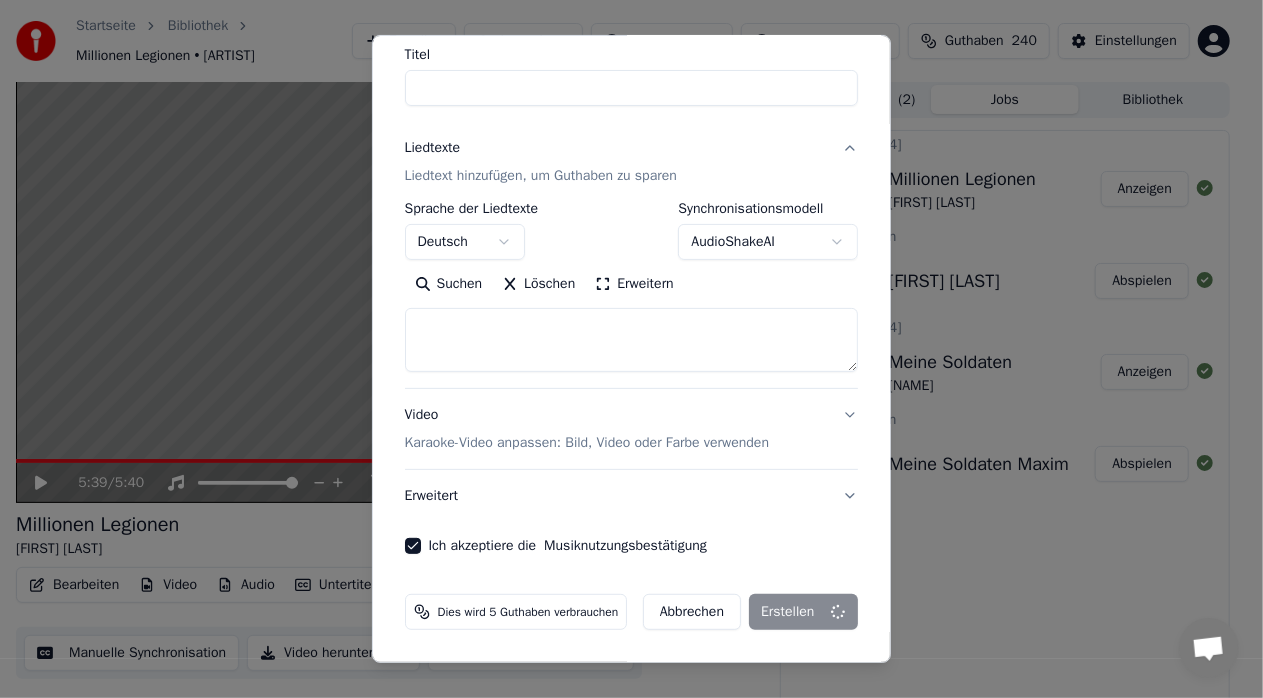 select 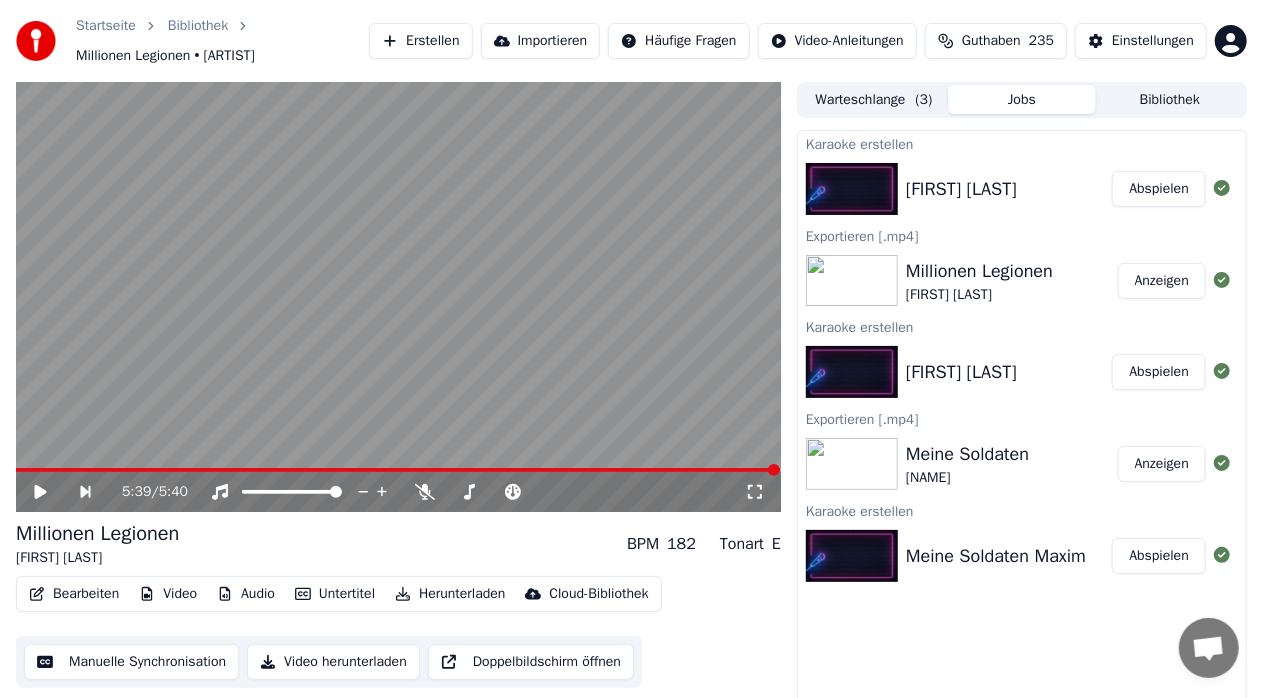 click on "Abspielen" at bounding box center [1159, 189] 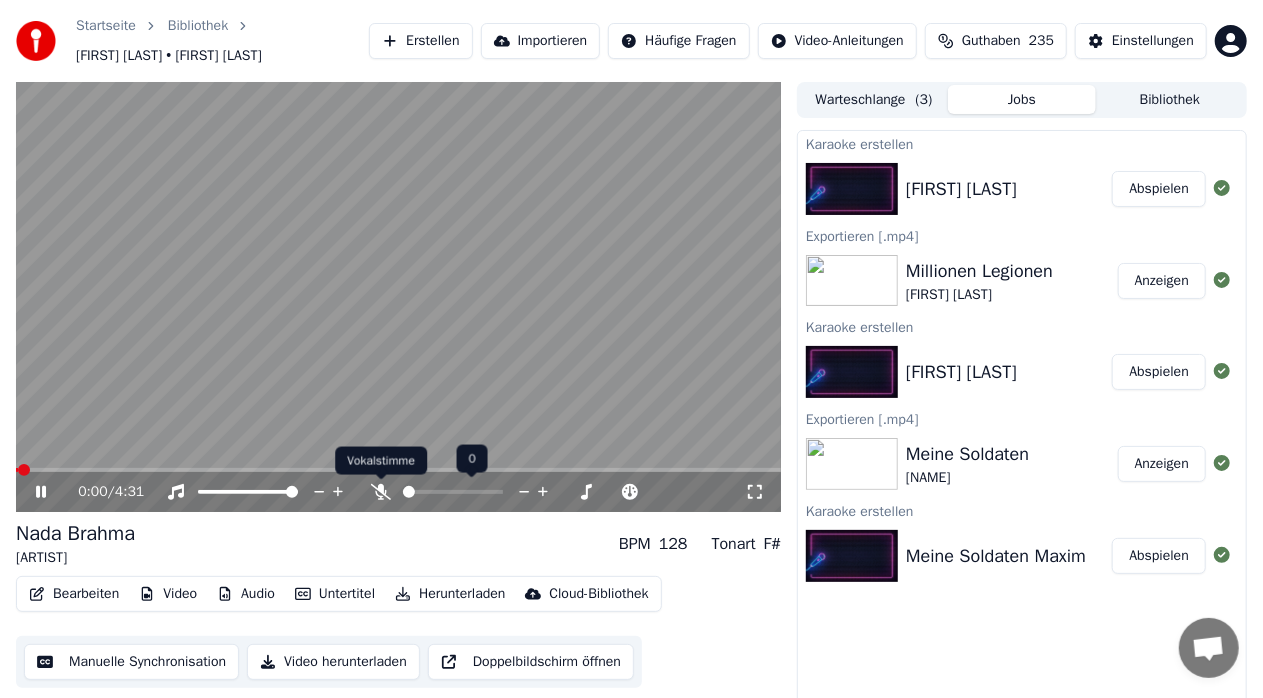 click 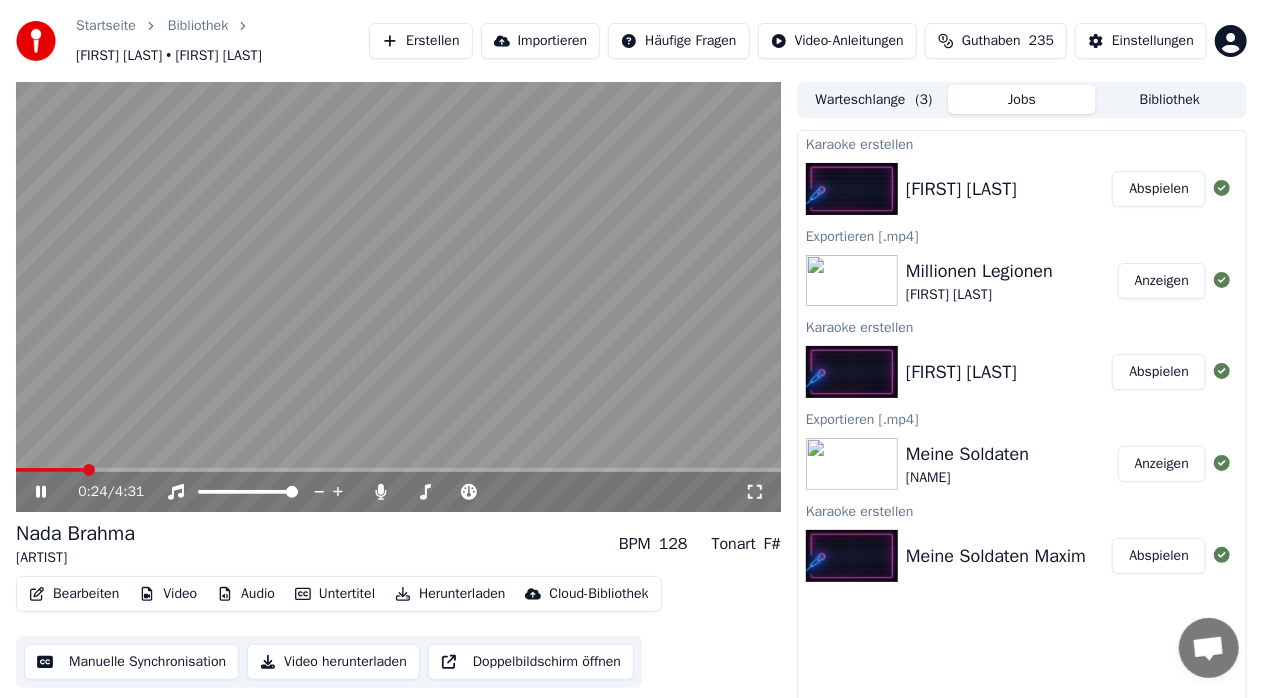 click at bounding box center [398, 470] 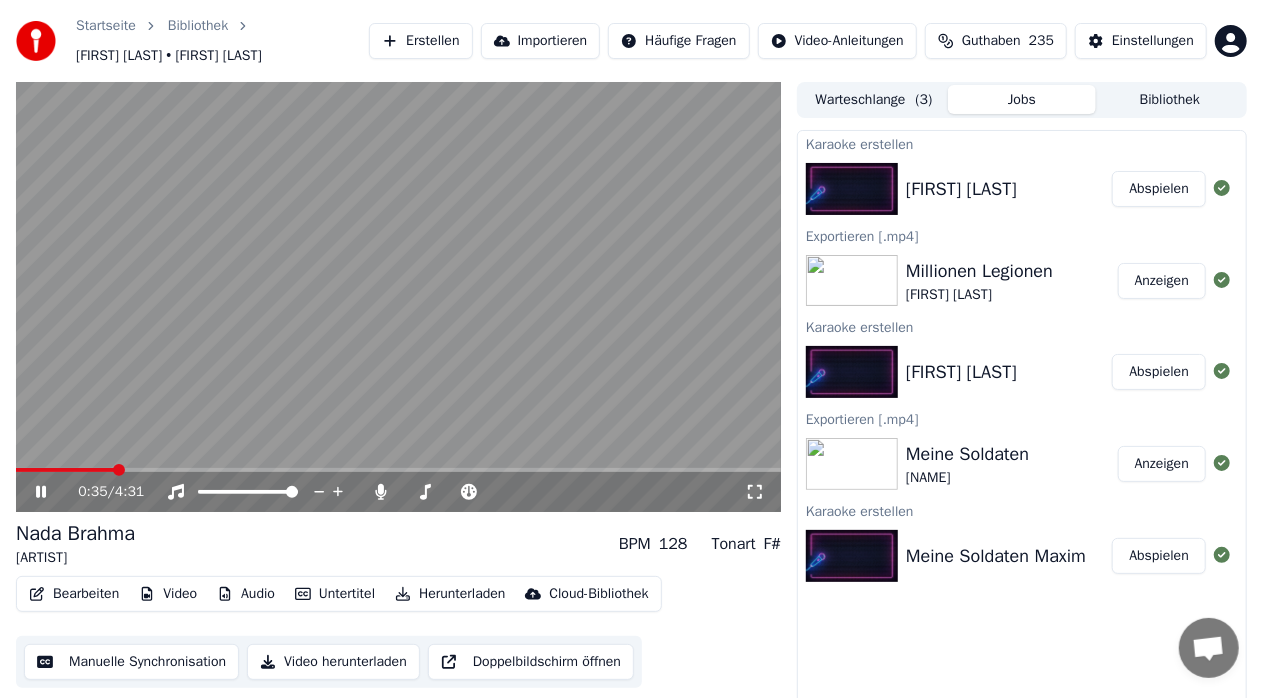click at bounding box center (398, 470) 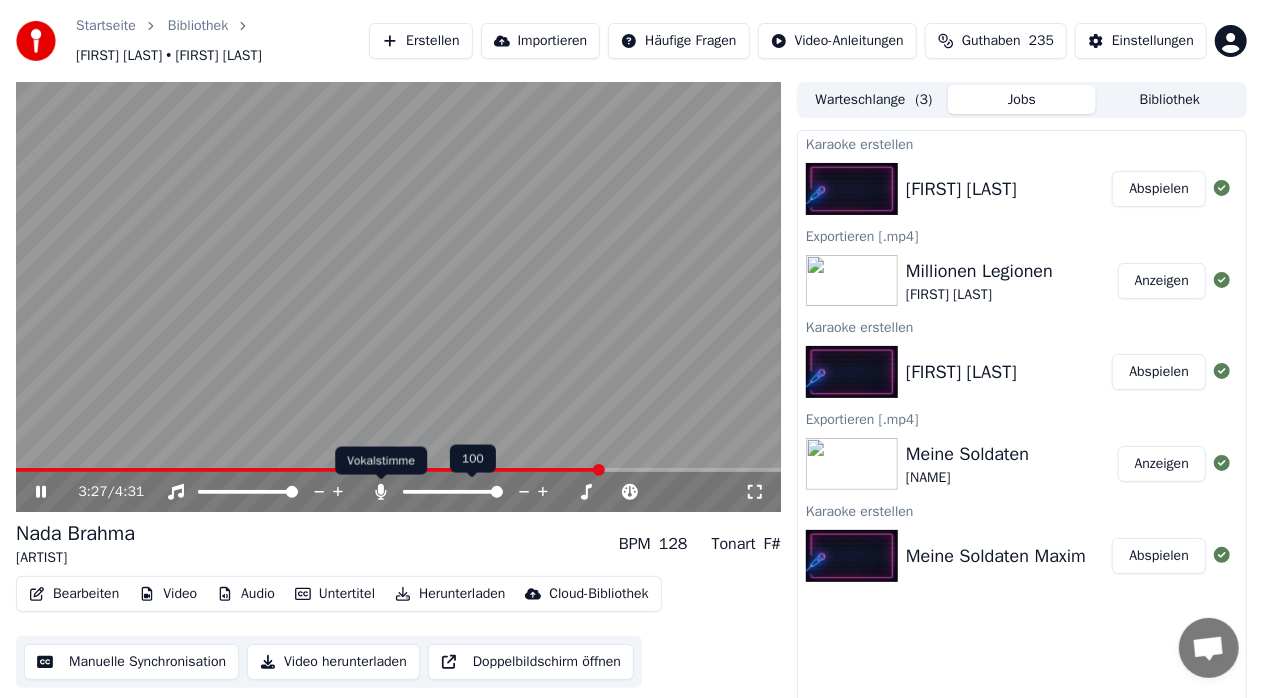 click 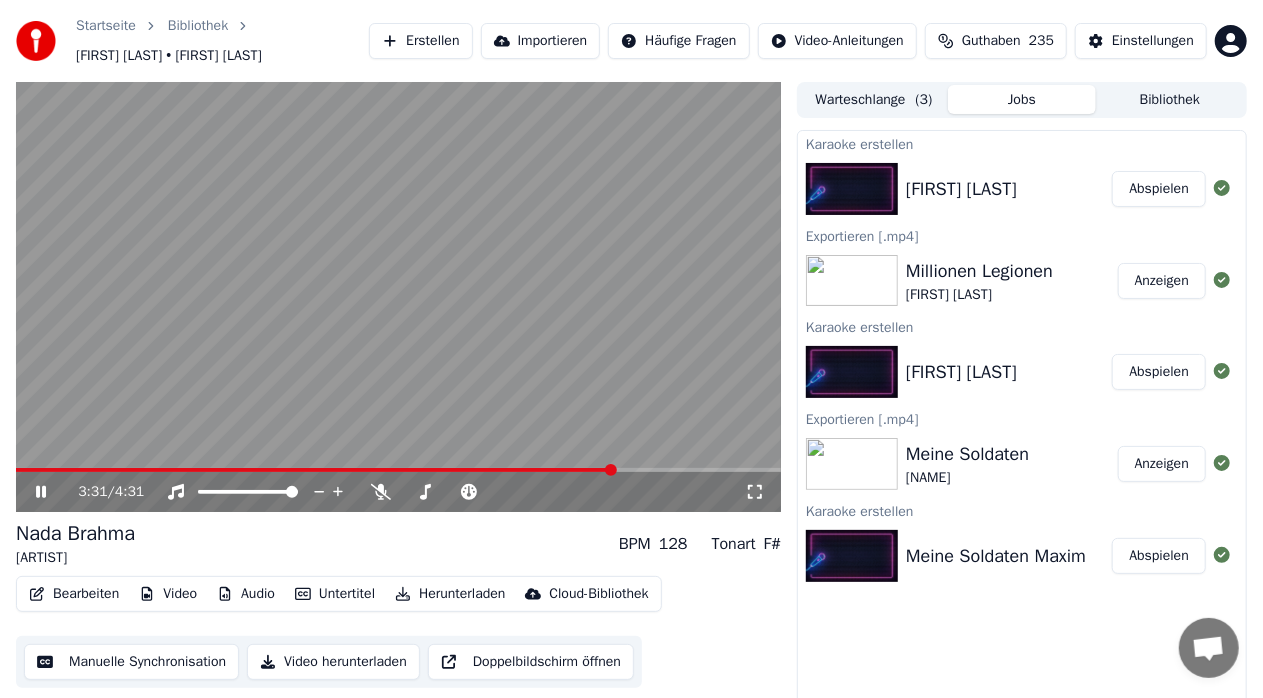 click 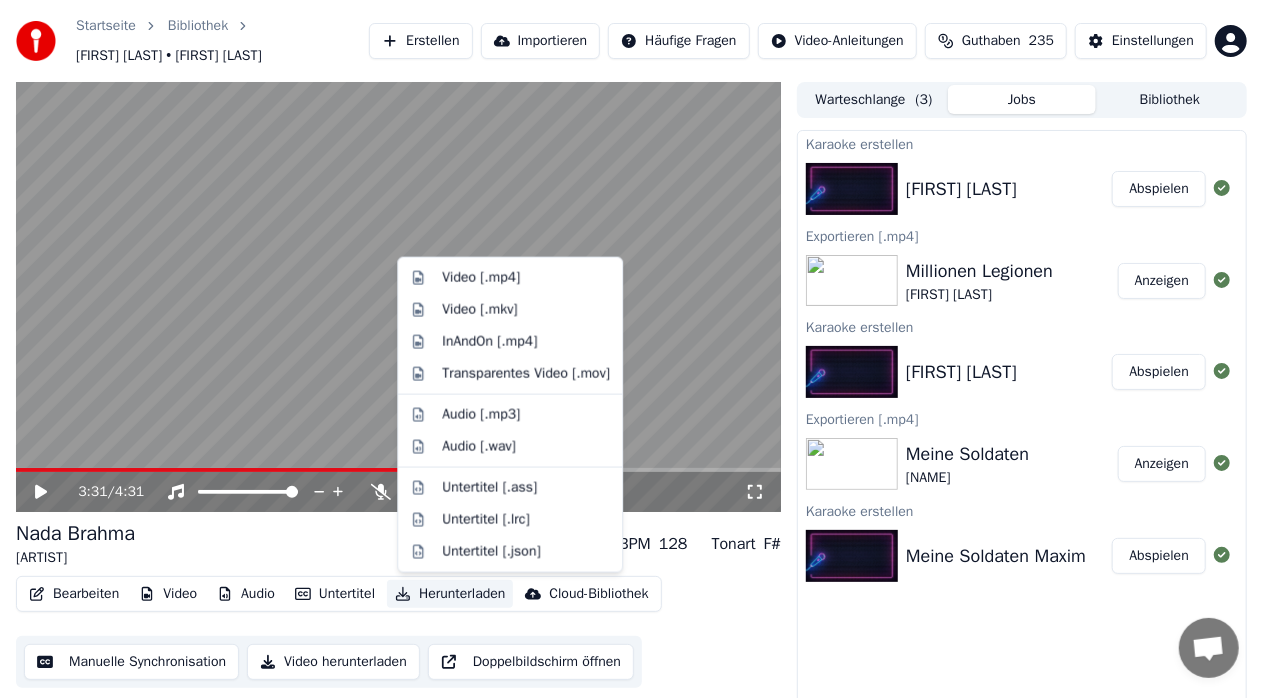 click on "Herunterladen" at bounding box center (450, 594) 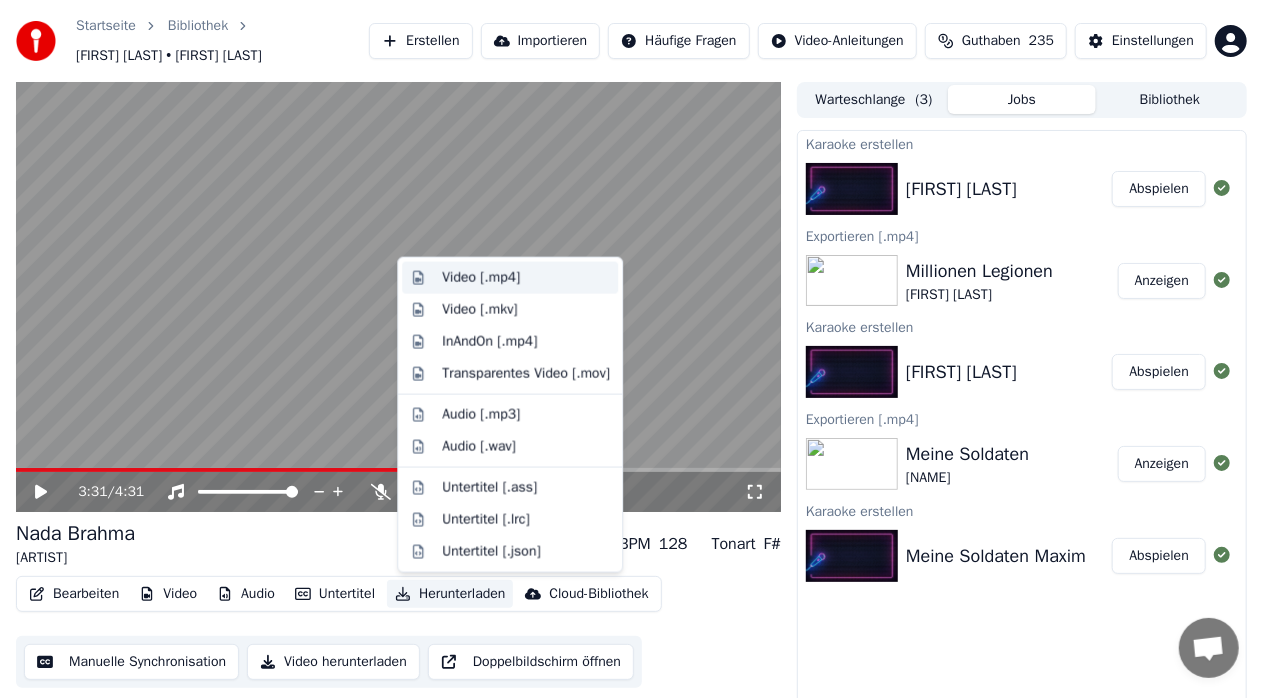 click on "Video [.mp4]" at bounding box center (481, 278) 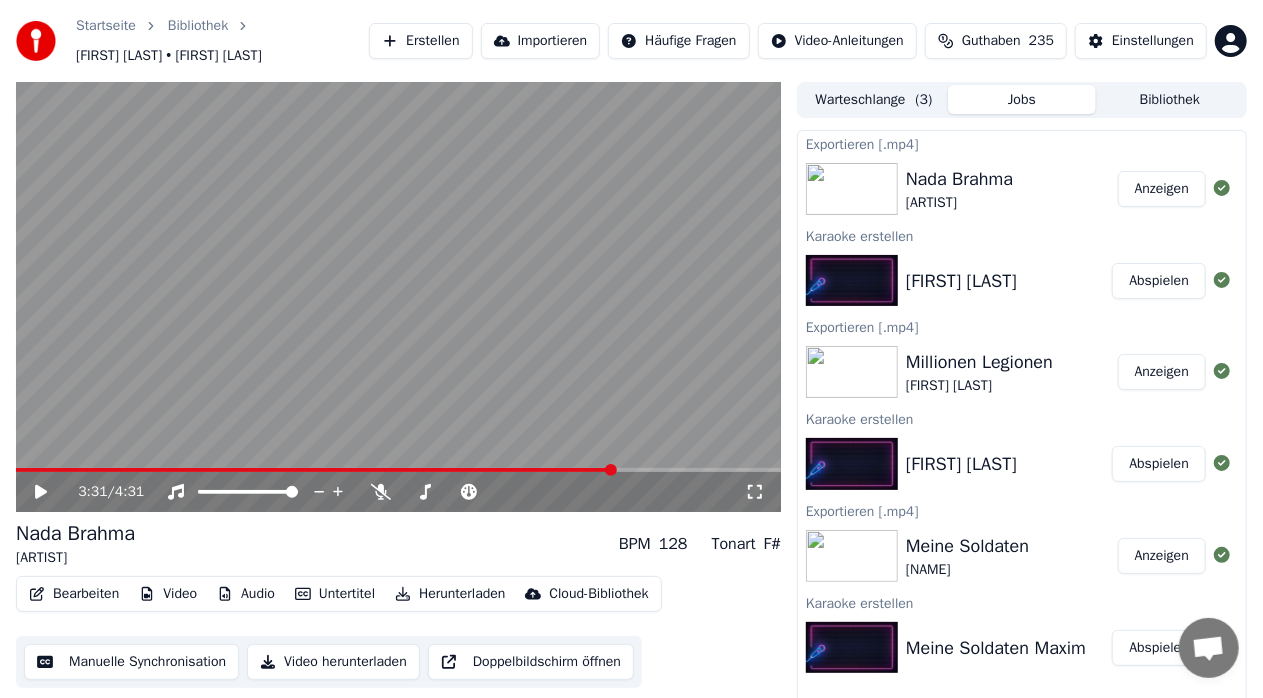 click on "Erstellen" at bounding box center [420, 41] 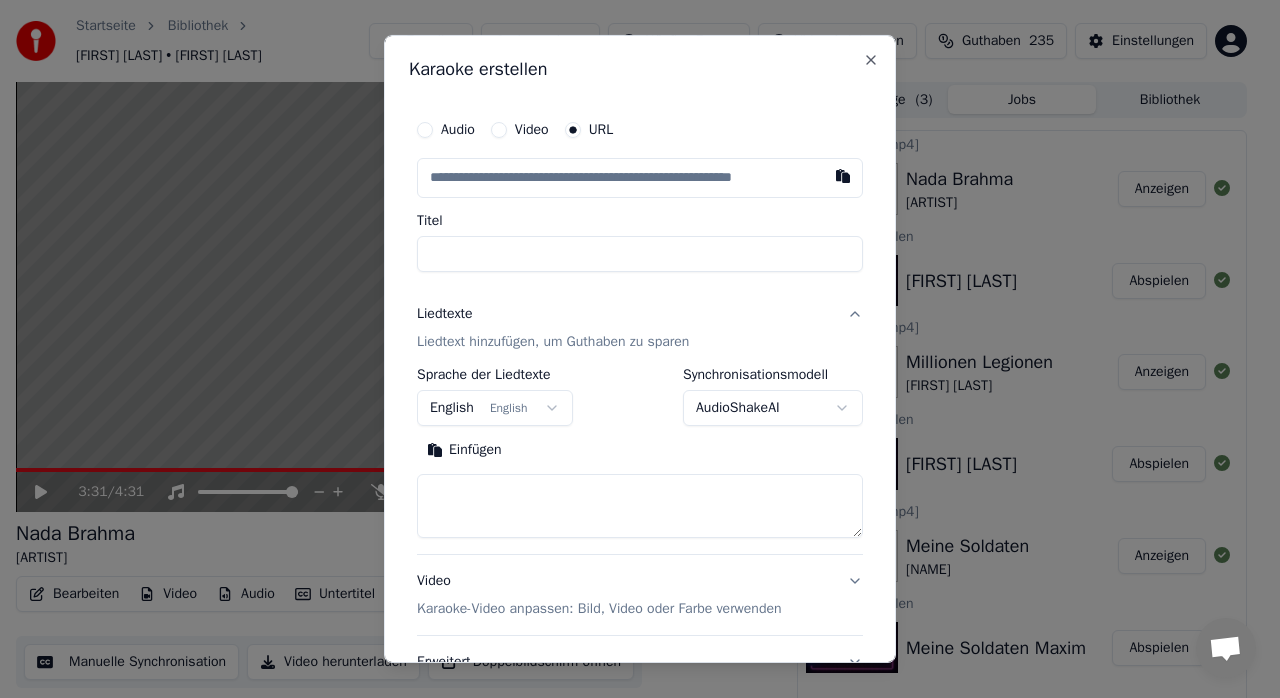 type on "**********" 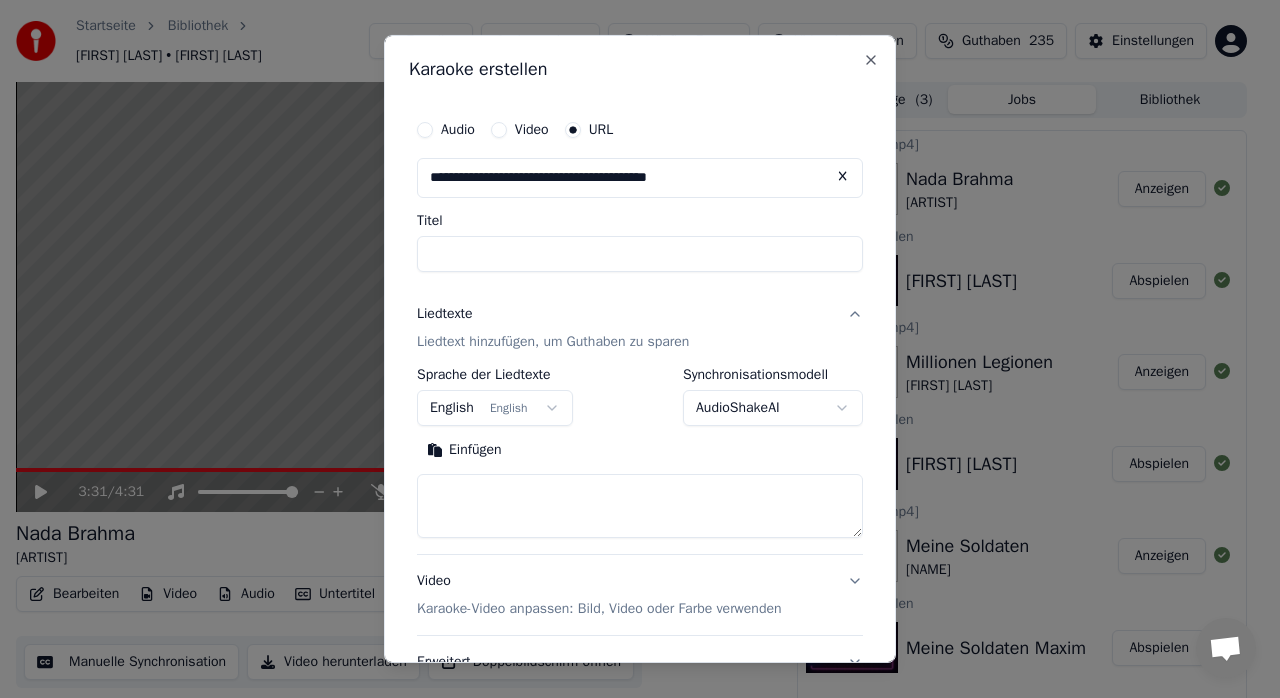 type on "**********" 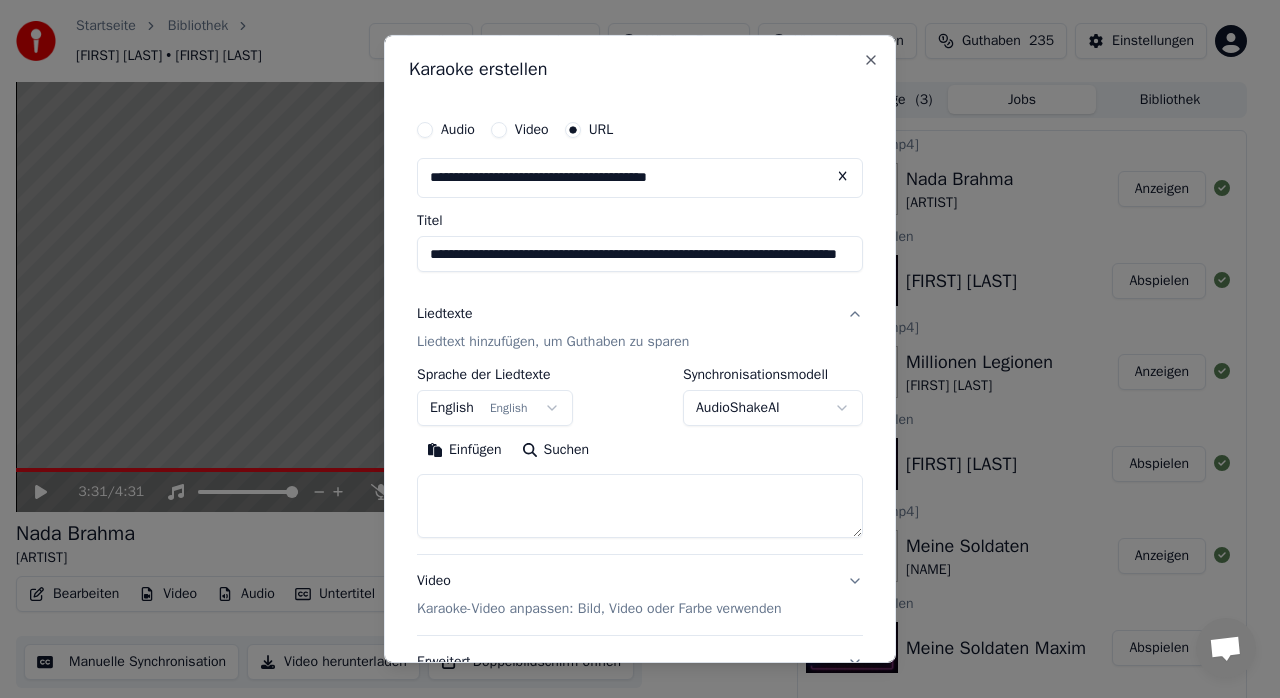 type on "**********" 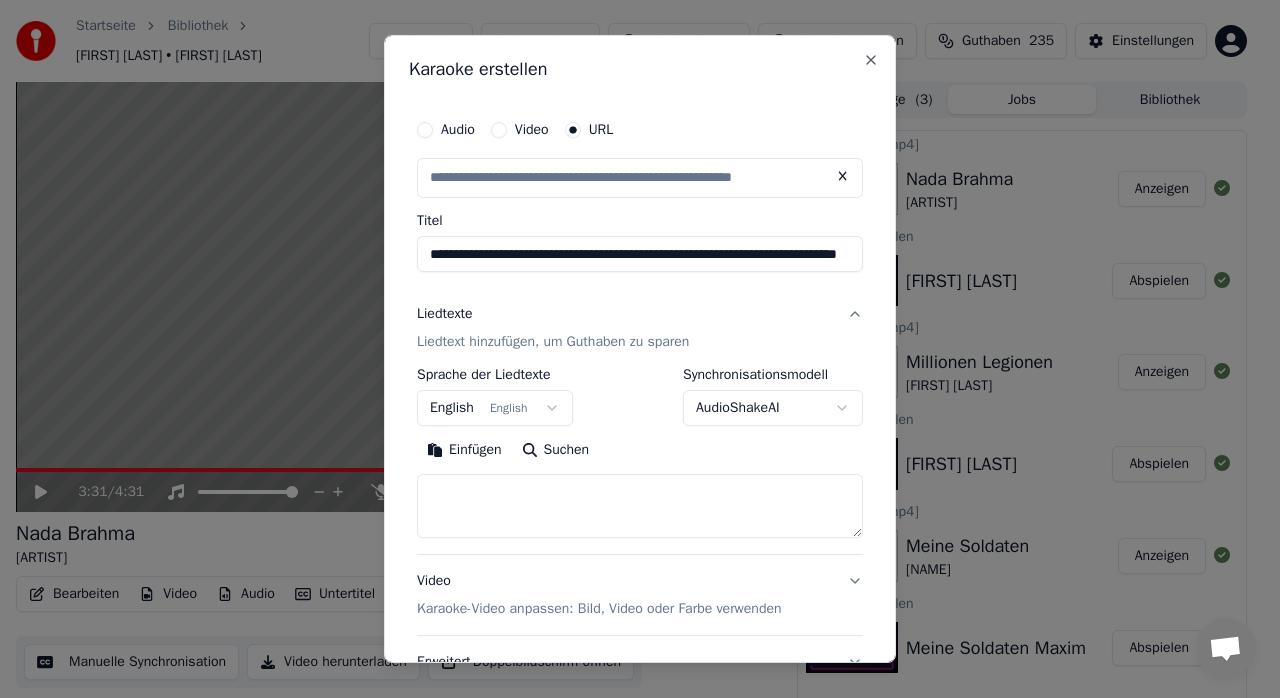 click on "**********" at bounding box center (640, 254) 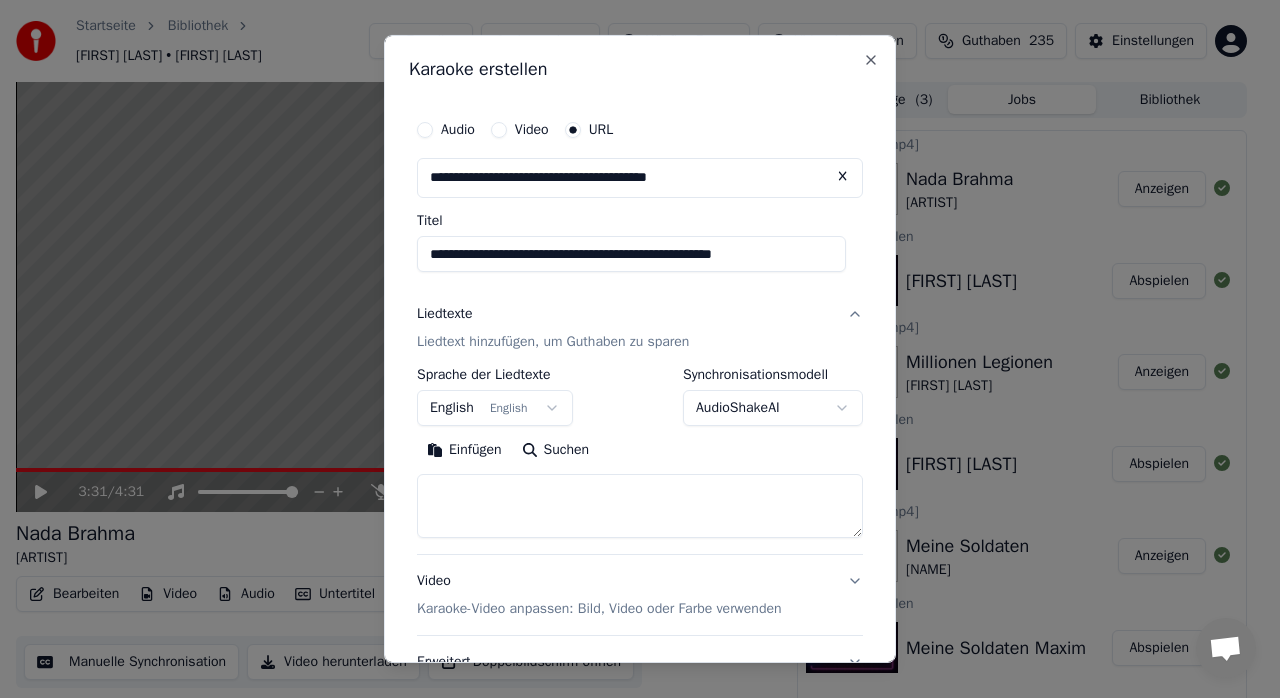scroll, scrollTop: 0, scrollLeft: 0, axis: both 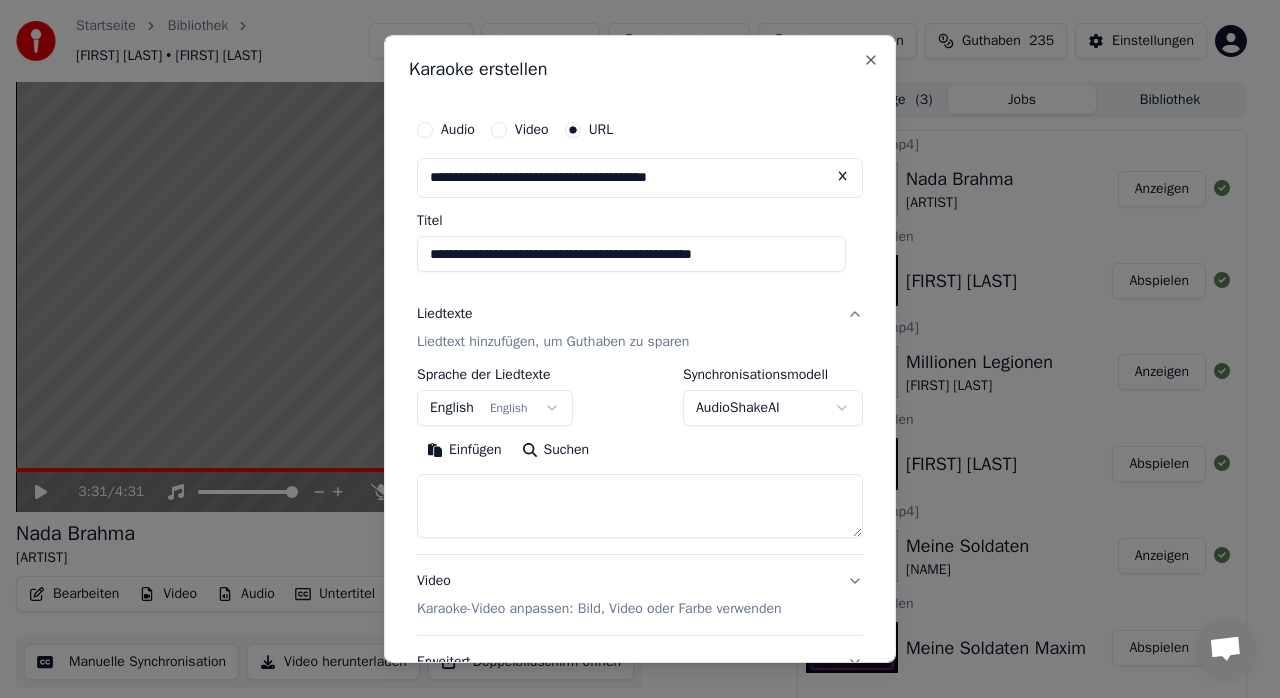 type on "**********" 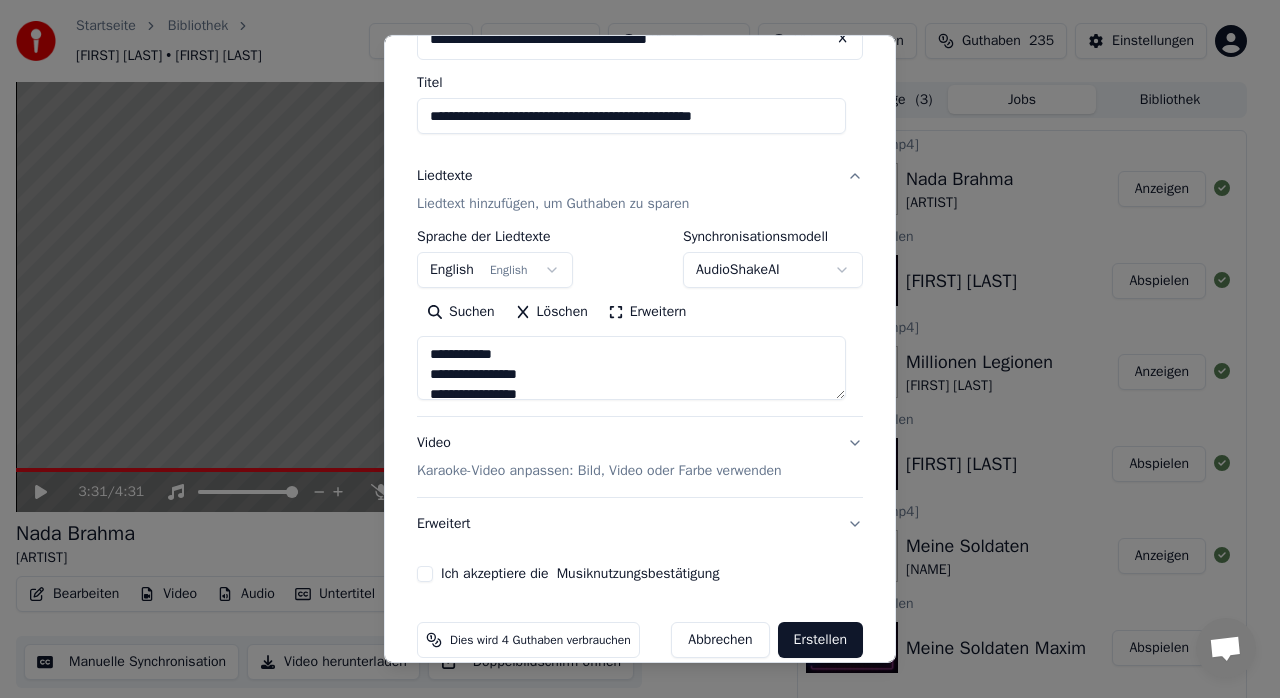 scroll, scrollTop: 166, scrollLeft: 0, axis: vertical 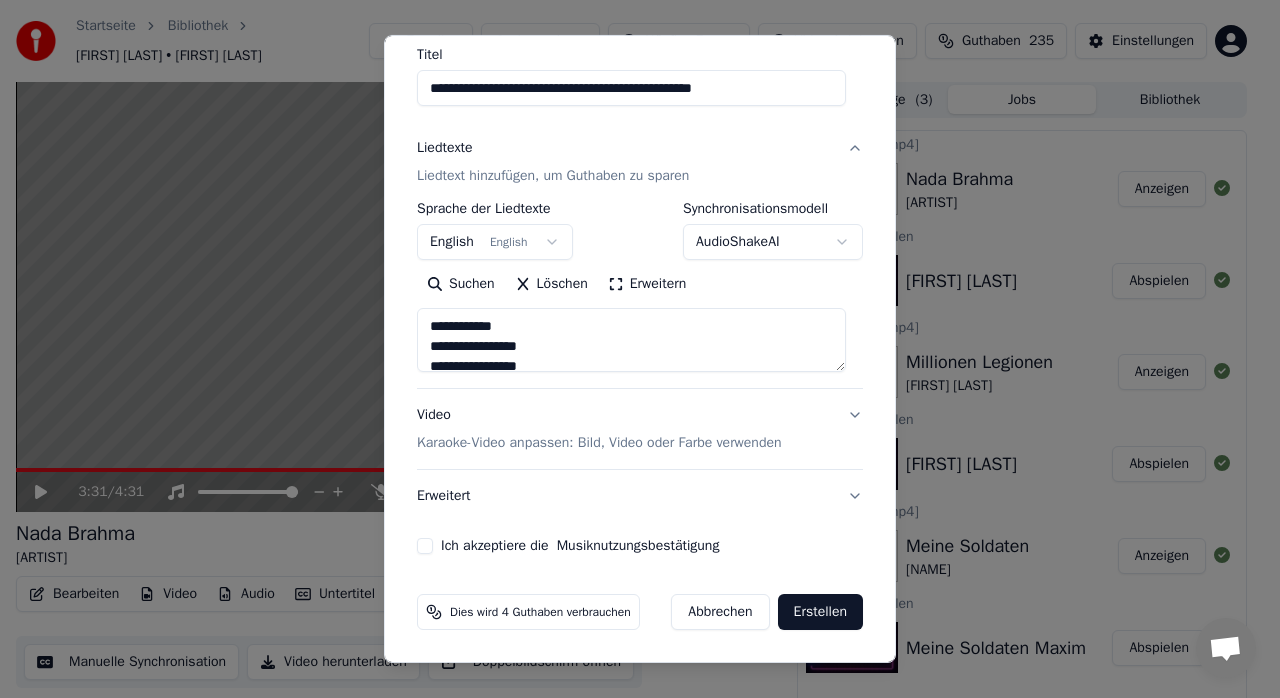 click on "Ich akzeptiere die   Musiknutzungsbestätigung" at bounding box center (425, 546) 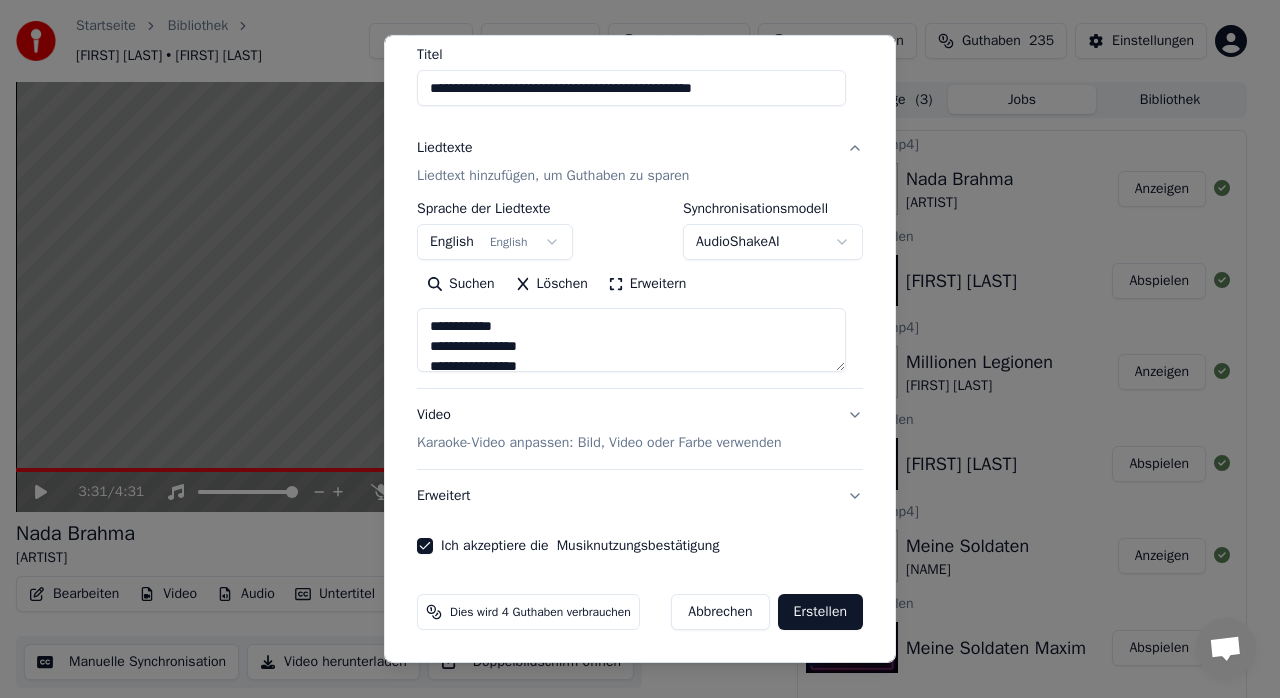 click on "Erstellen" at bounding box center (820, 612) 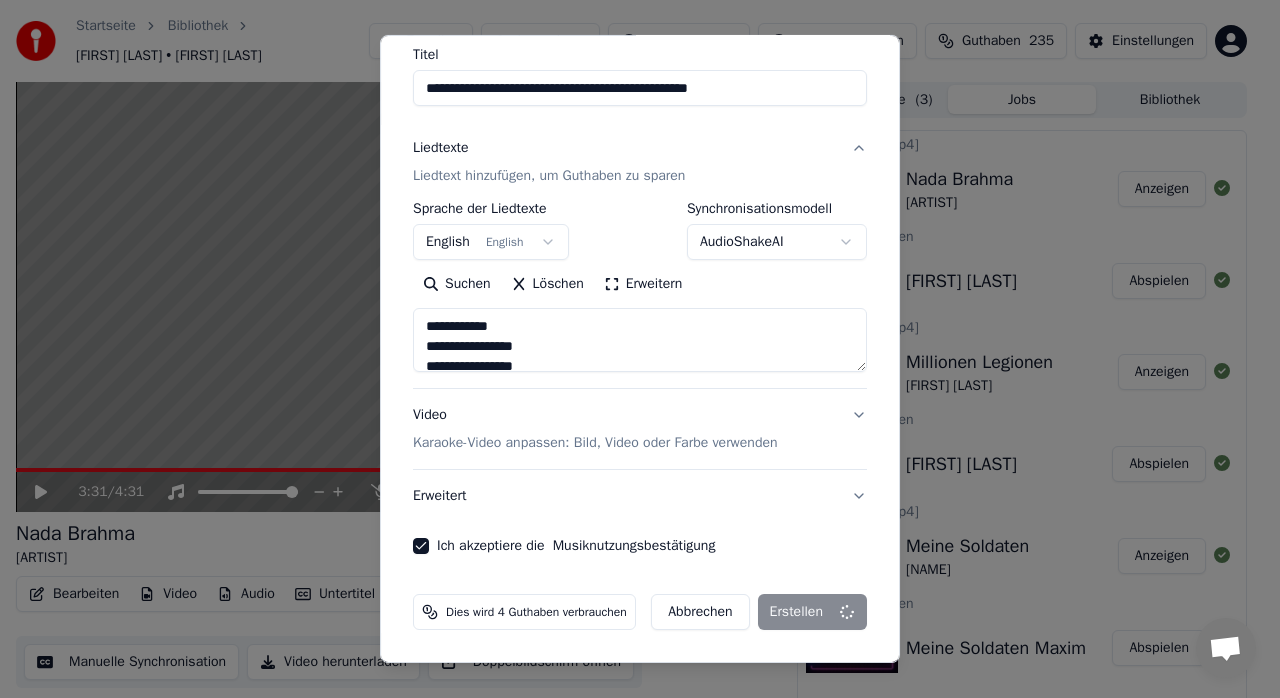 type on "**********" 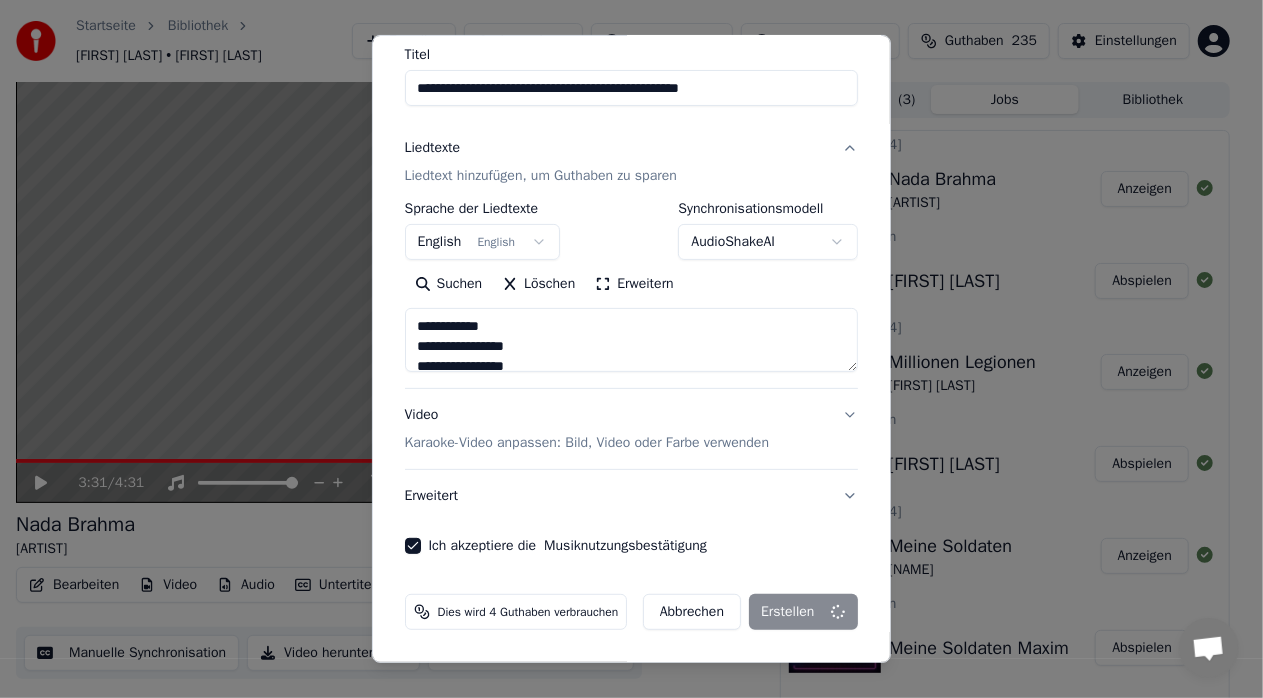 type 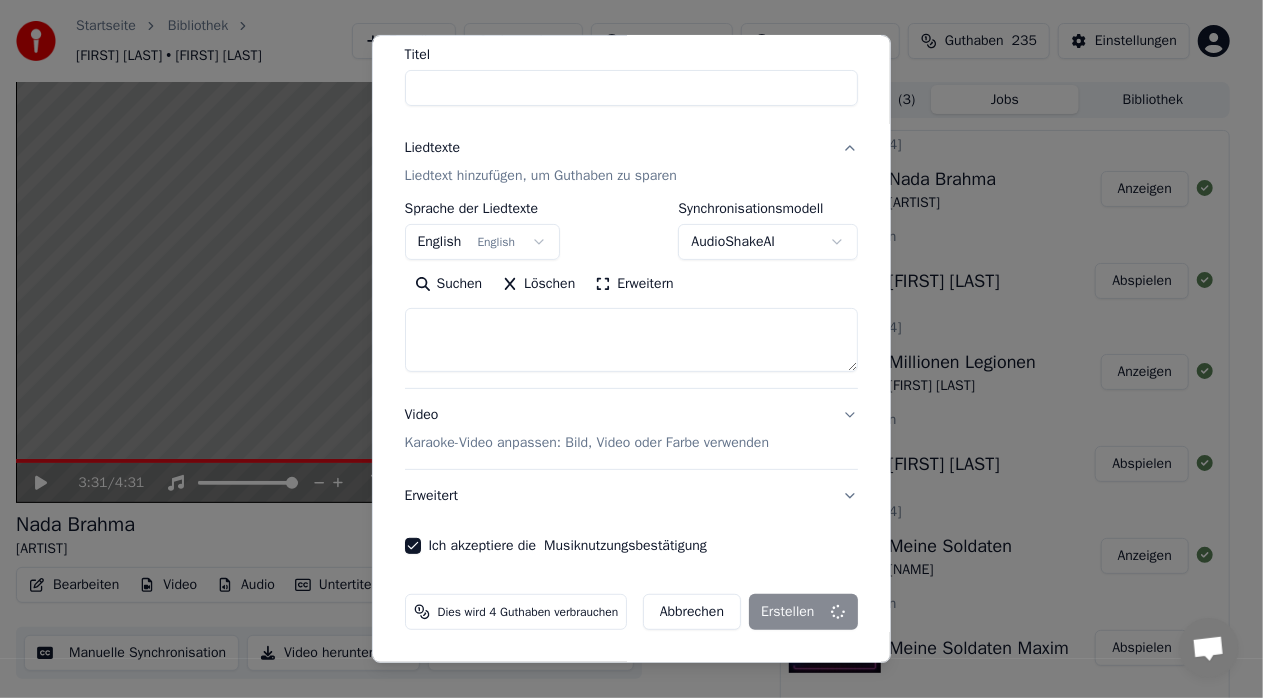 select 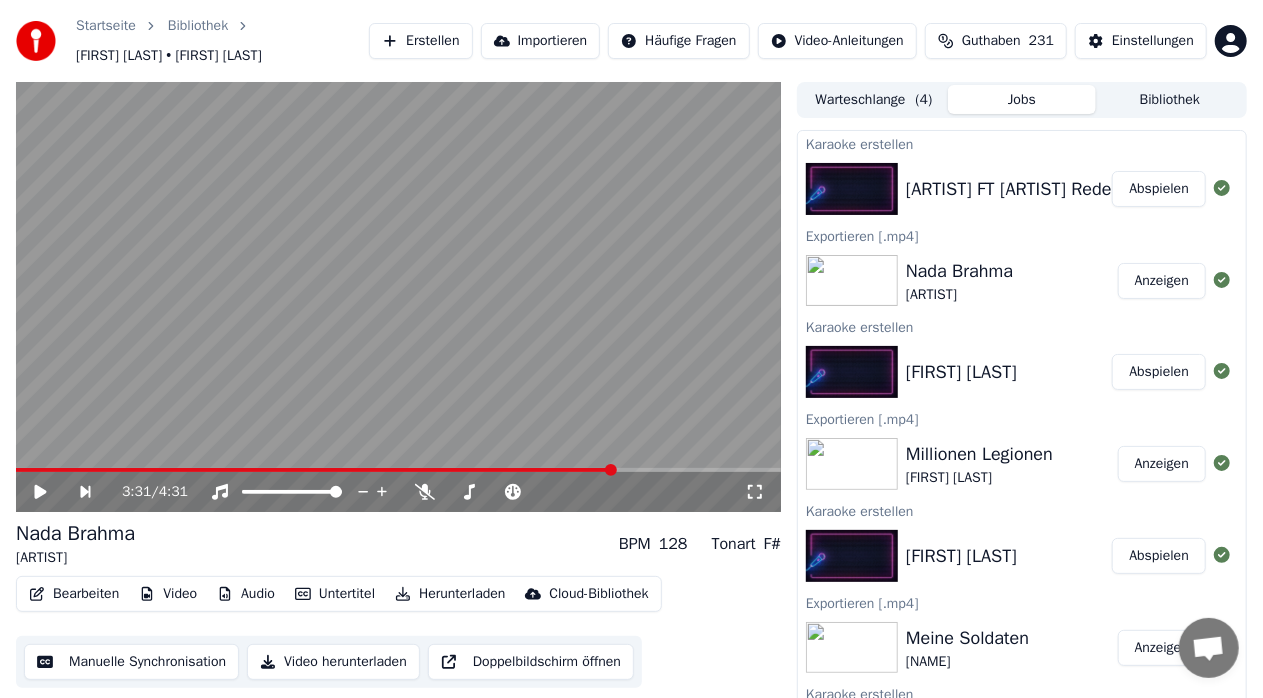 click on "Abspielen" at bounding box center [1159, 189] 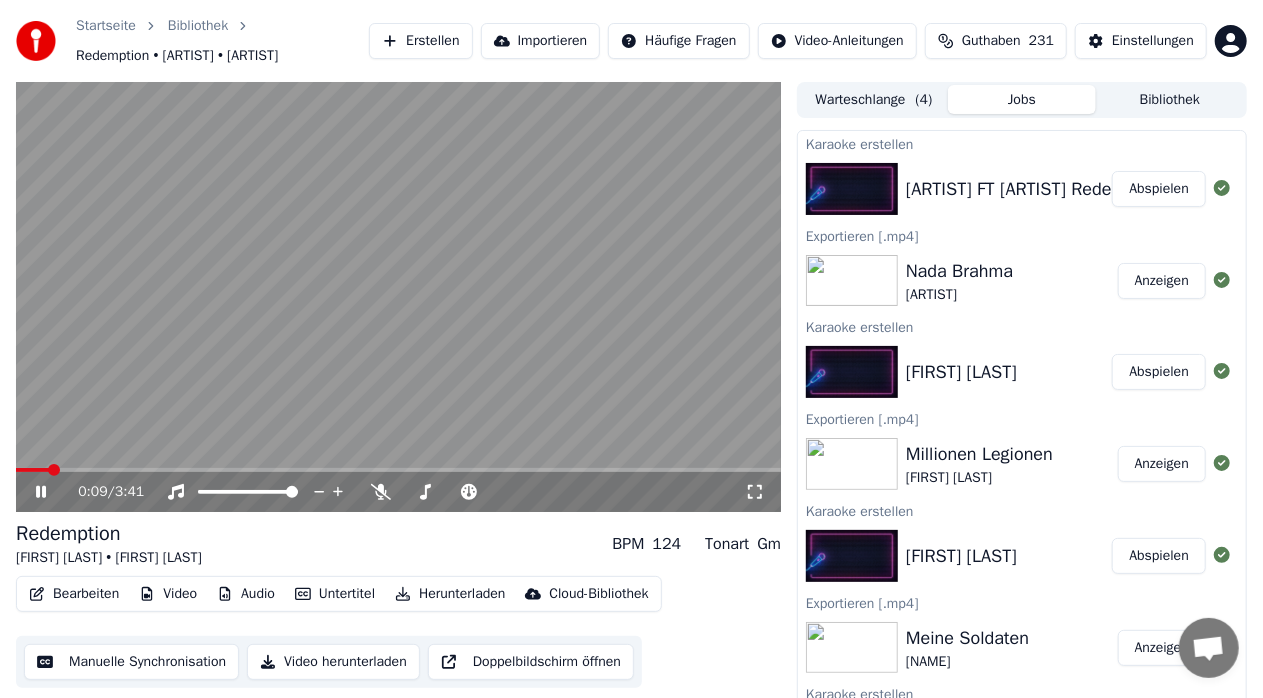 click 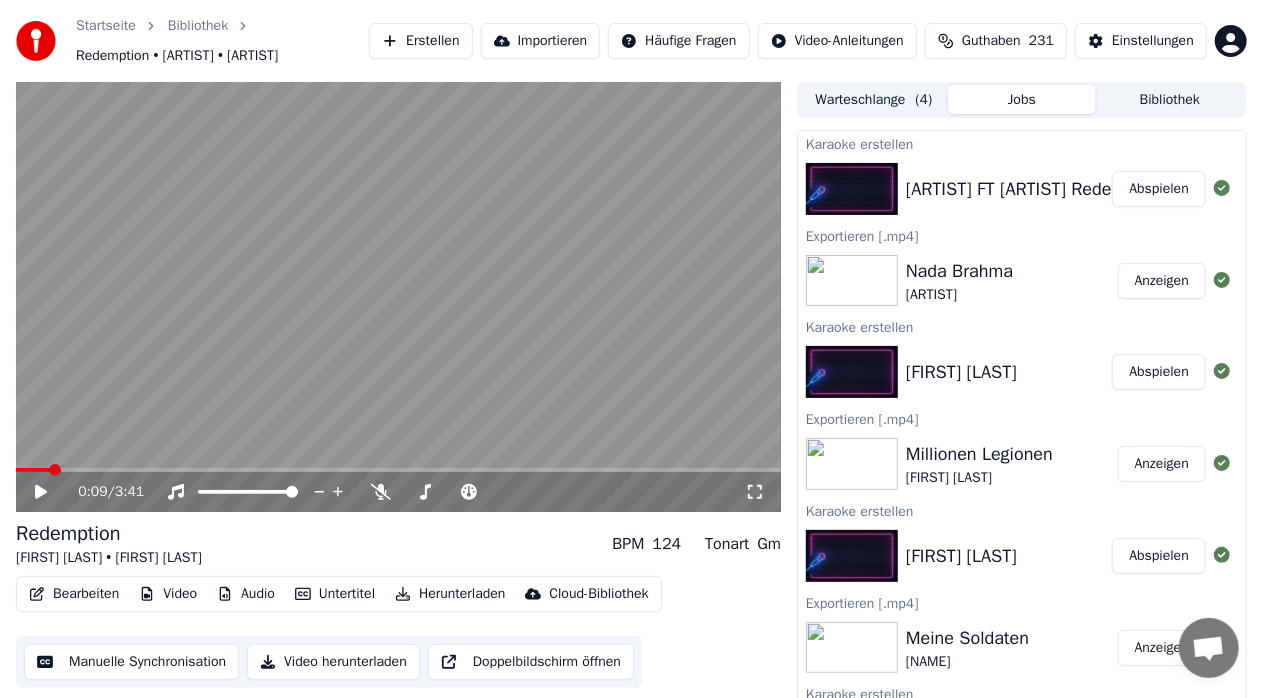 click 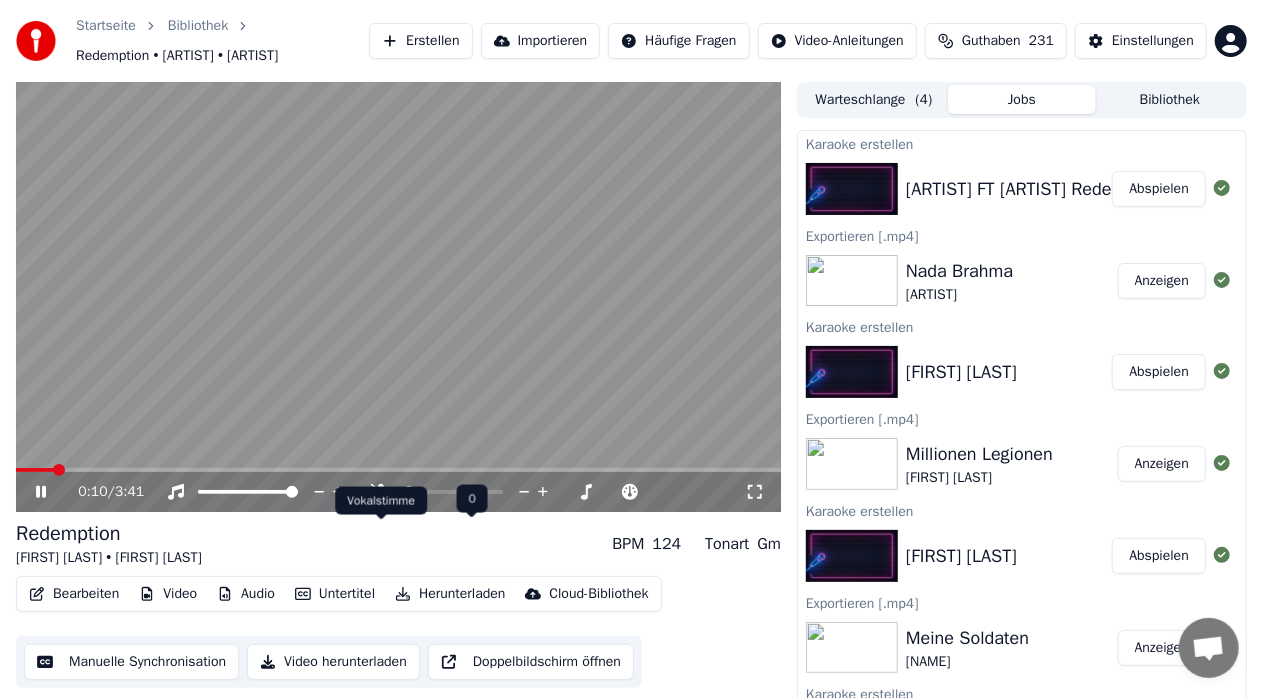 click 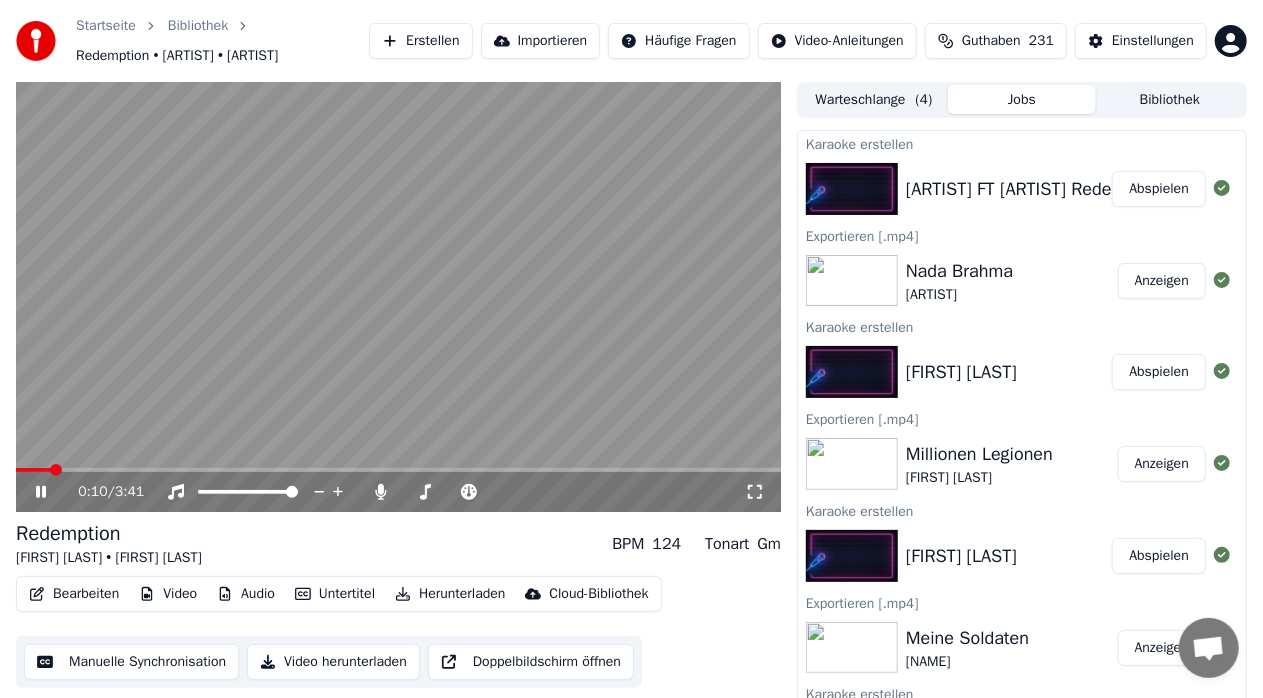 click at bounding box center (33, 470) 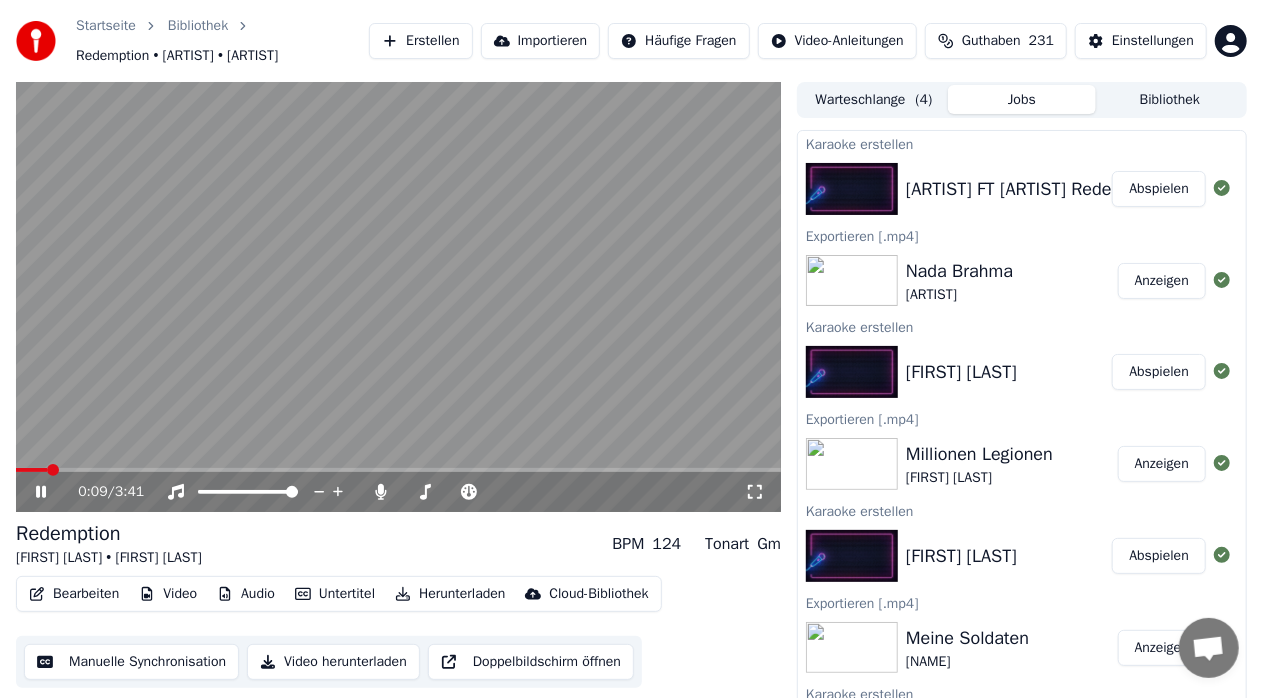 click at bounding box center (31, 470) 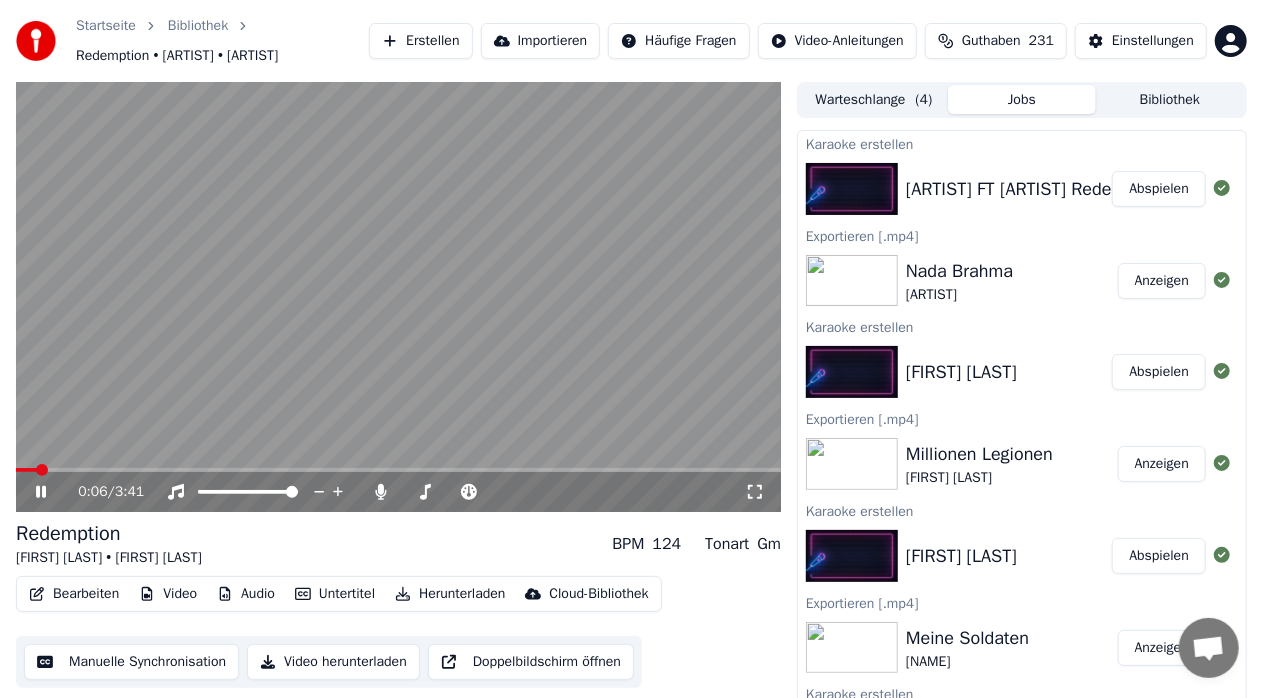 click at bounding box center (26, 470) 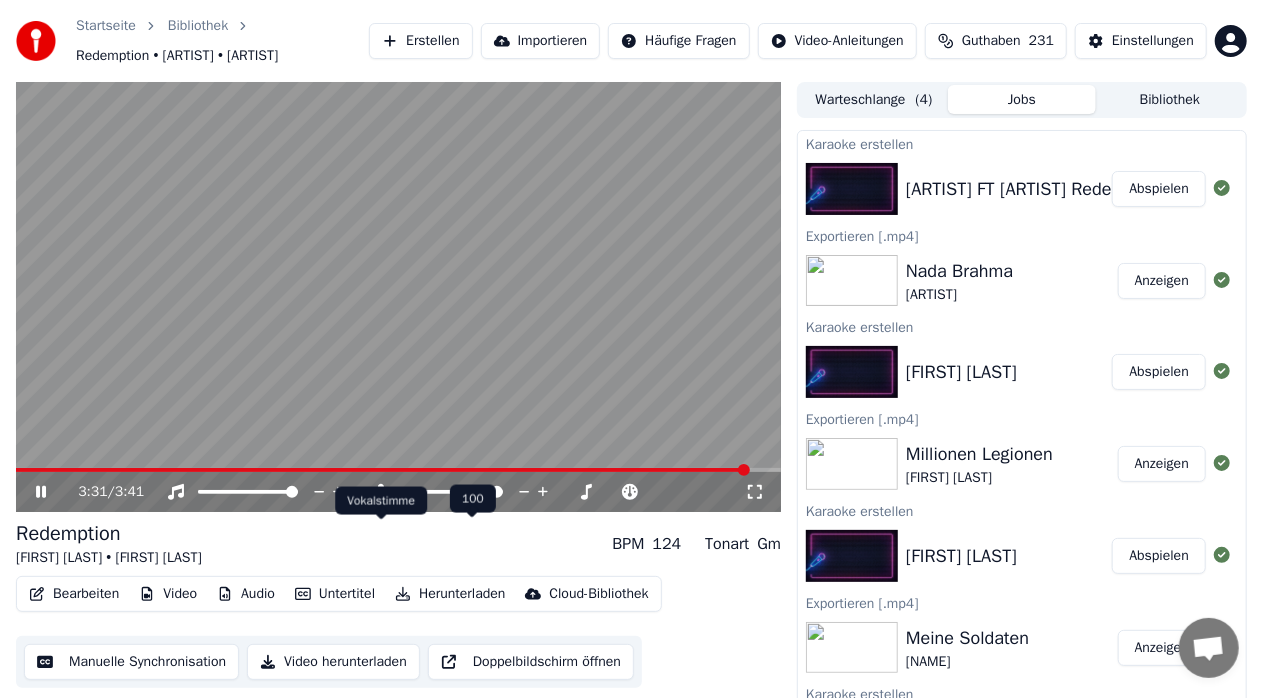 click 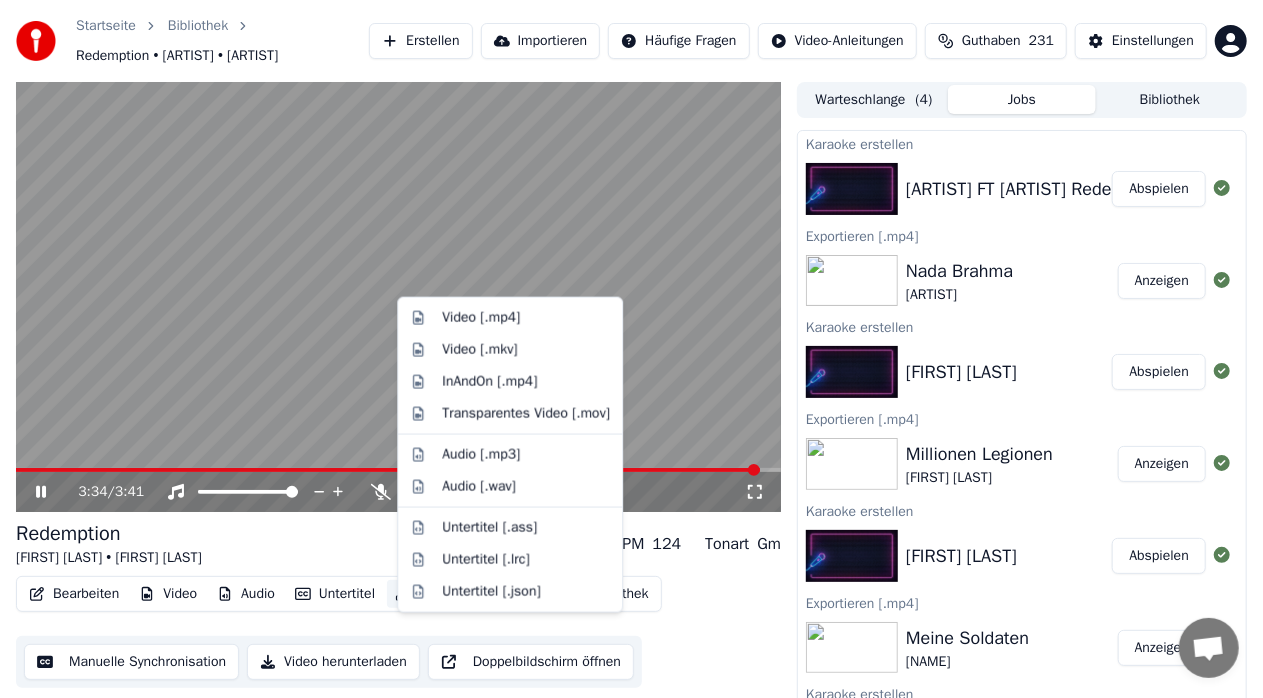 click on "Herunterladen" at bounding box center [450, 594] 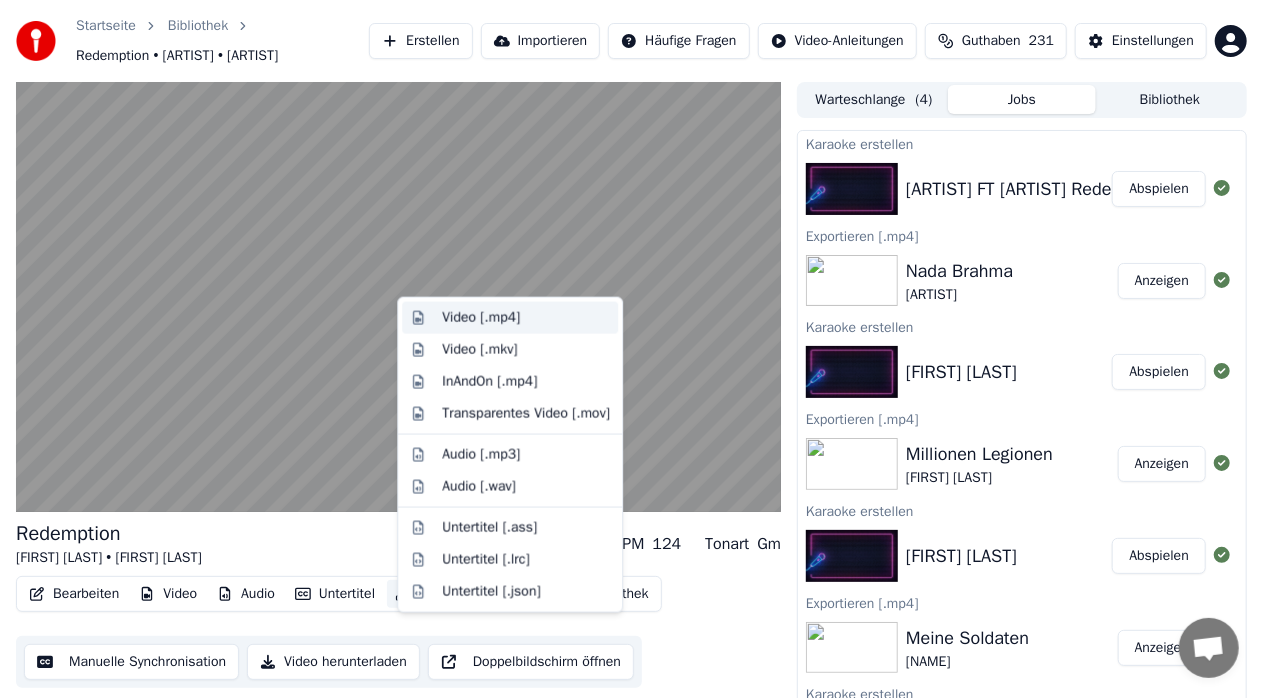 click on "Video [.mp4]" at bounding box center (481, 318) 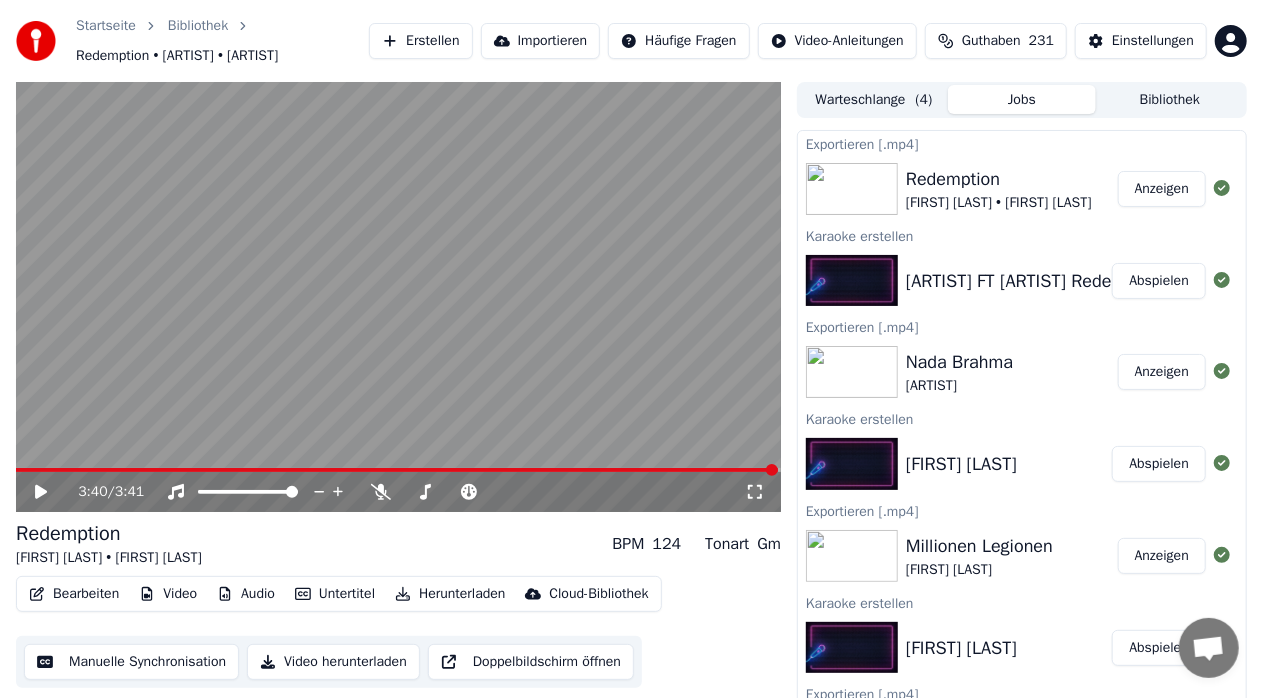 click on "Erstellen" at bounding box center [420, 41] 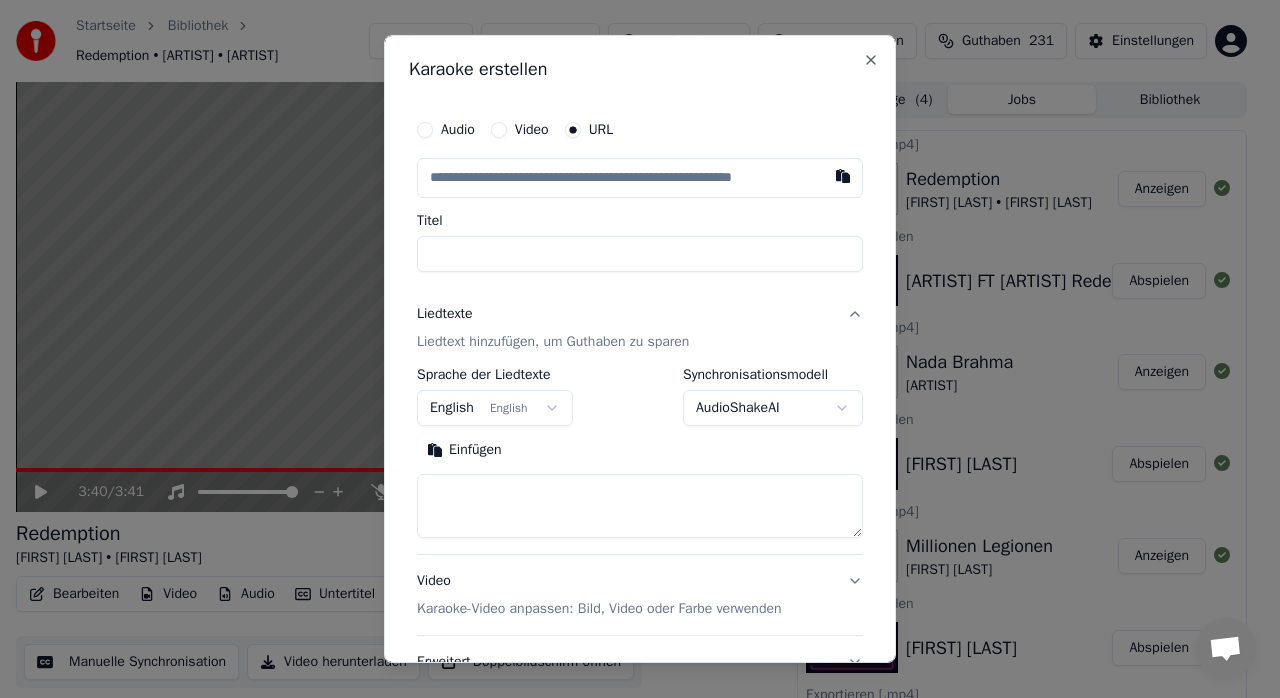 type on "**********" 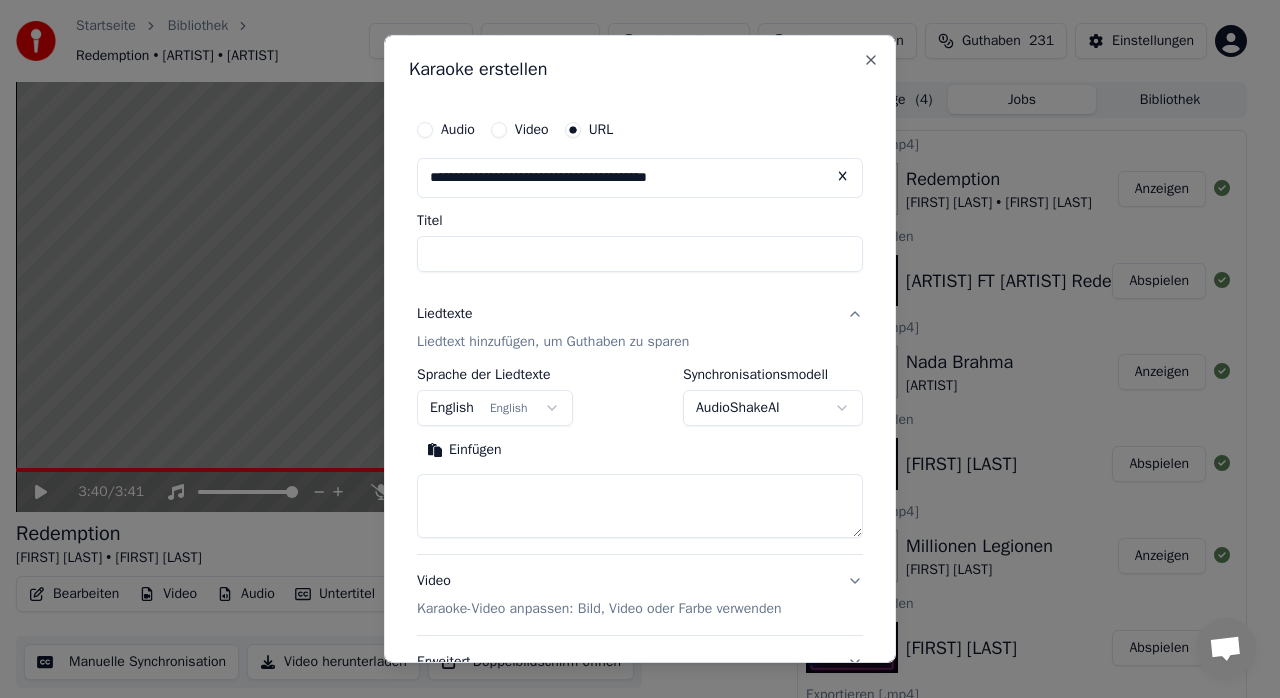 type on "*********" 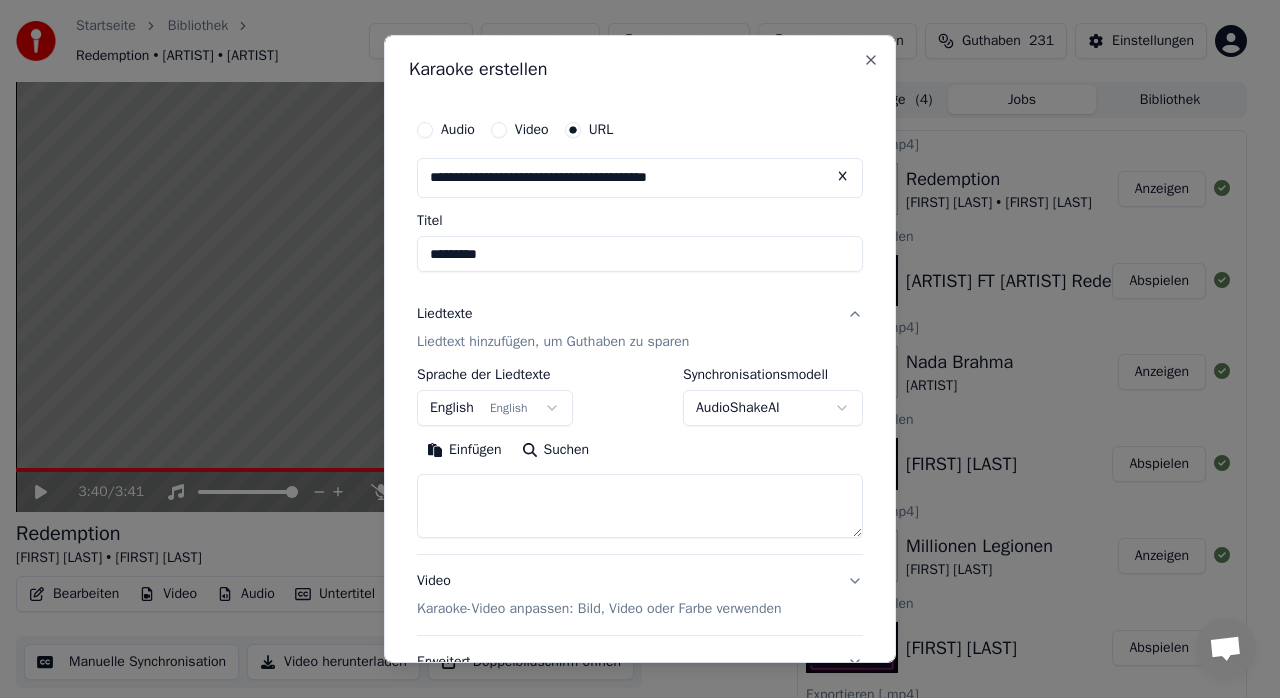 type on "**********" 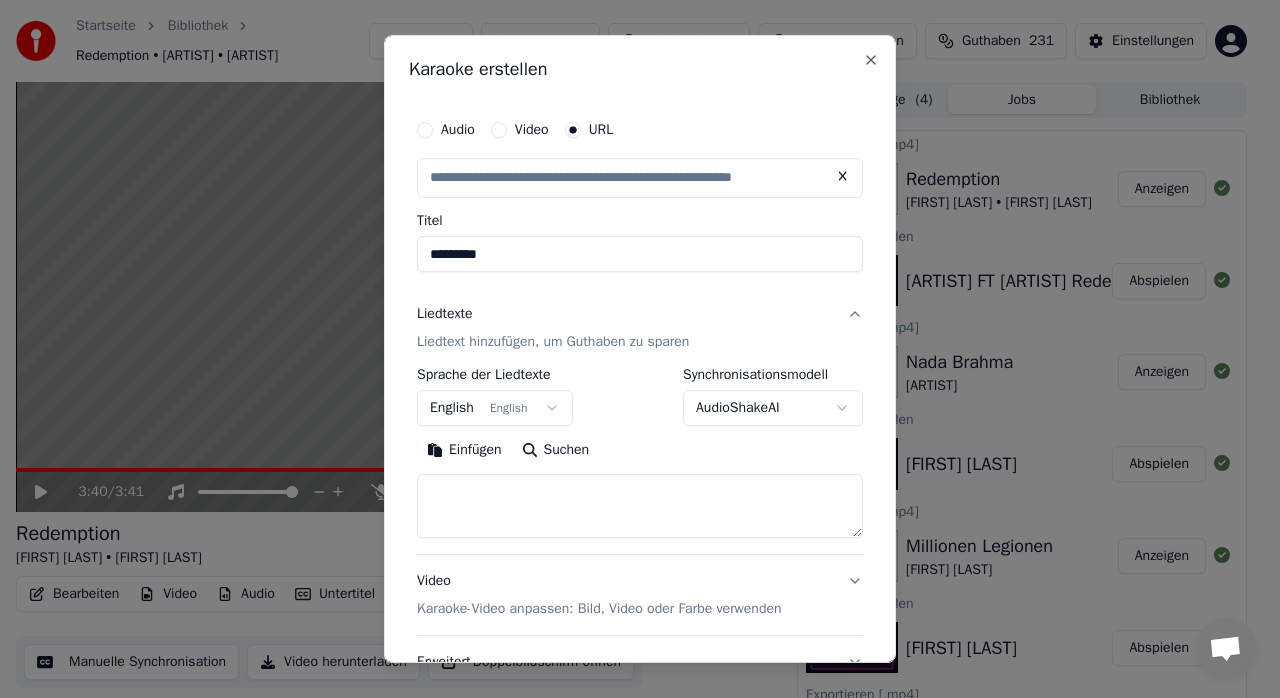 click on "*********" at bounding box center (640, 254) 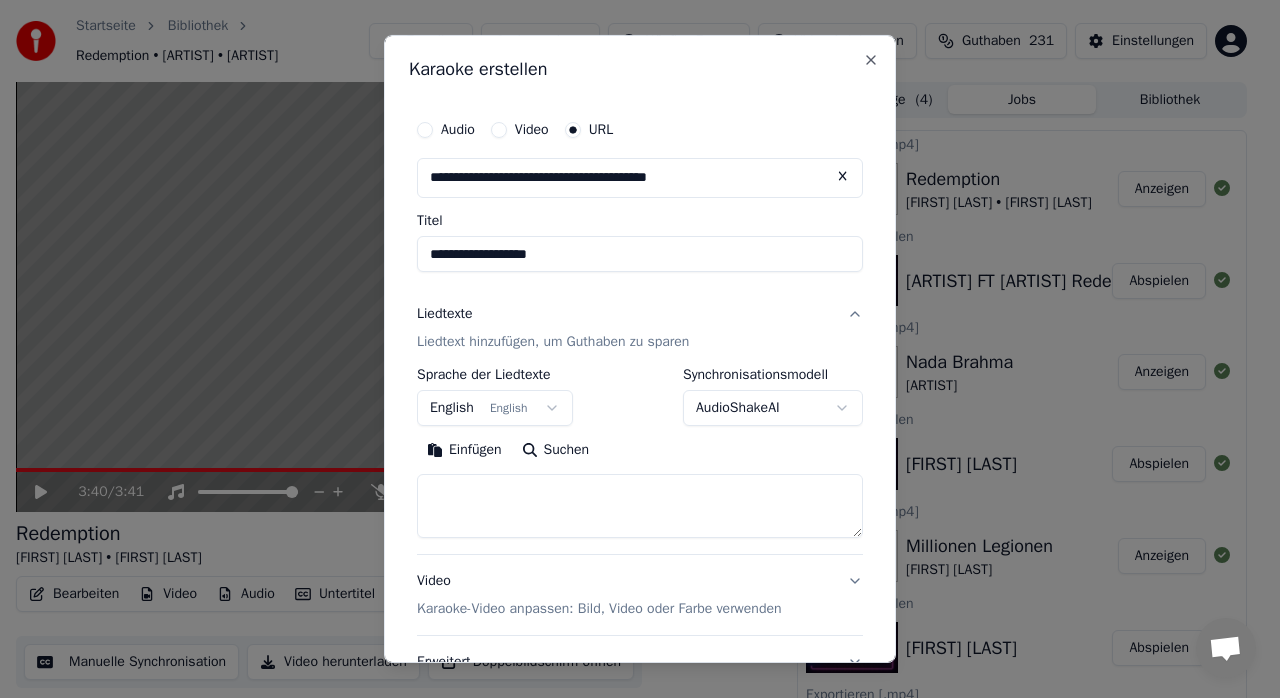 type on "**********" 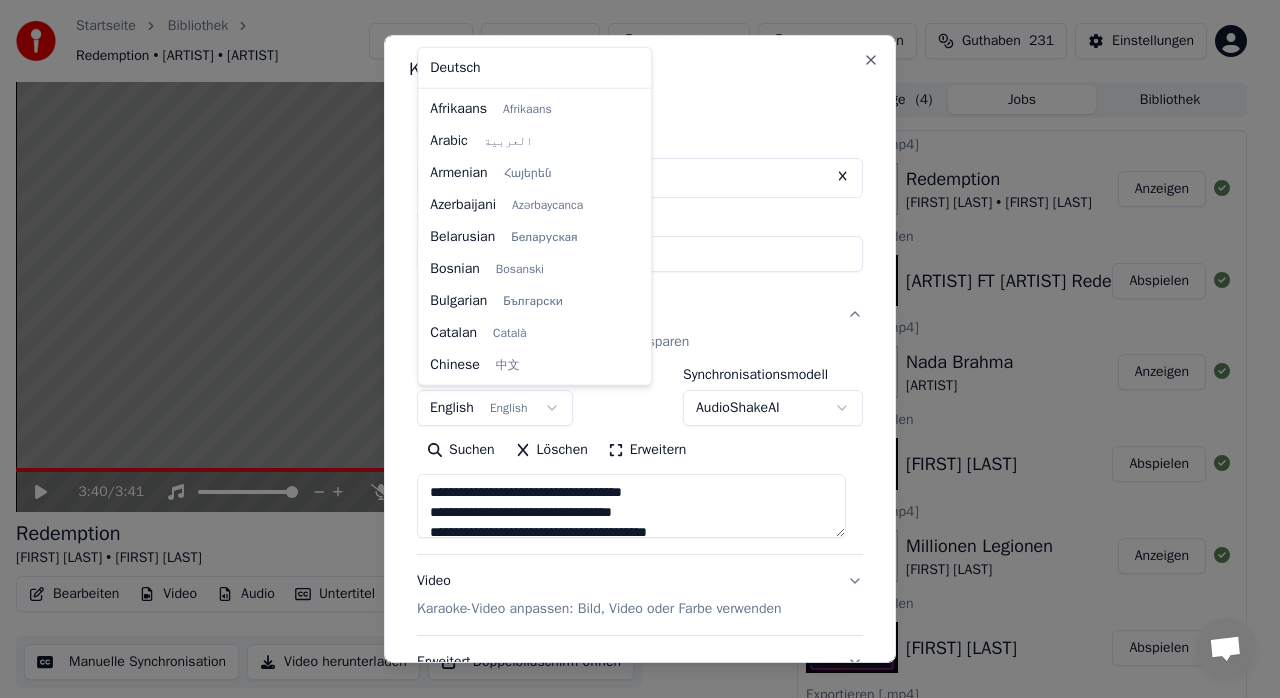click on "**********" at bounding box center (631, 349) 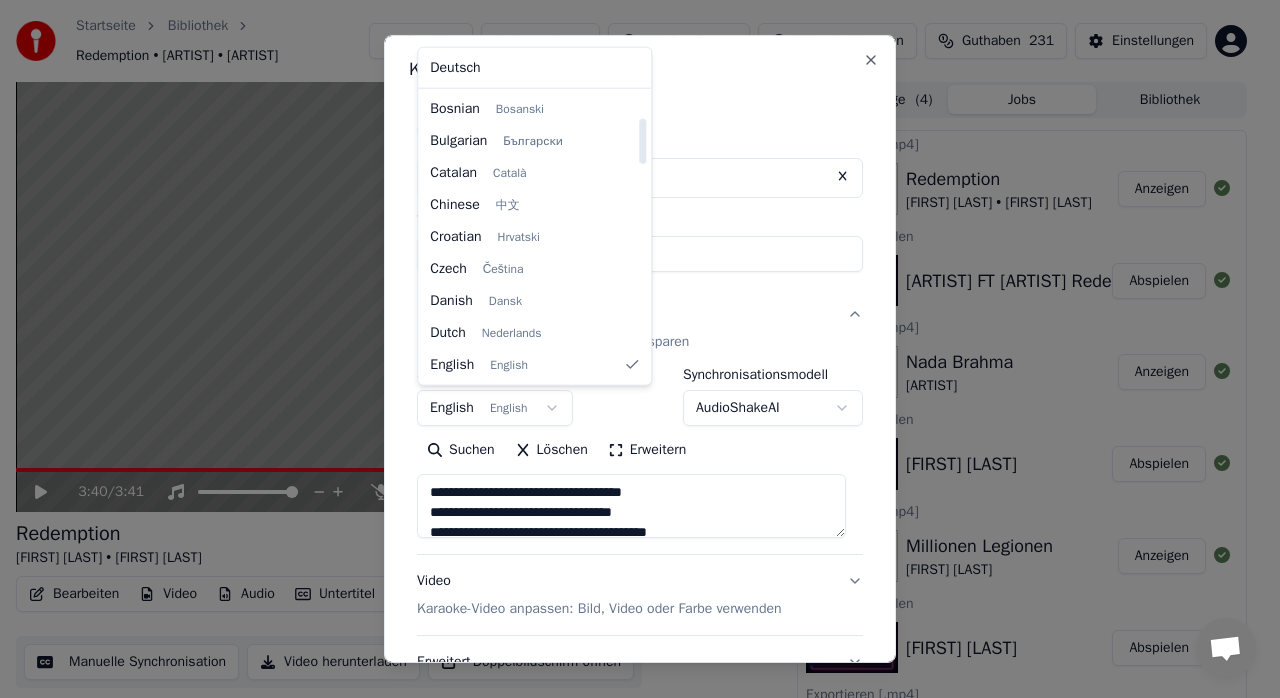 type on "**********" 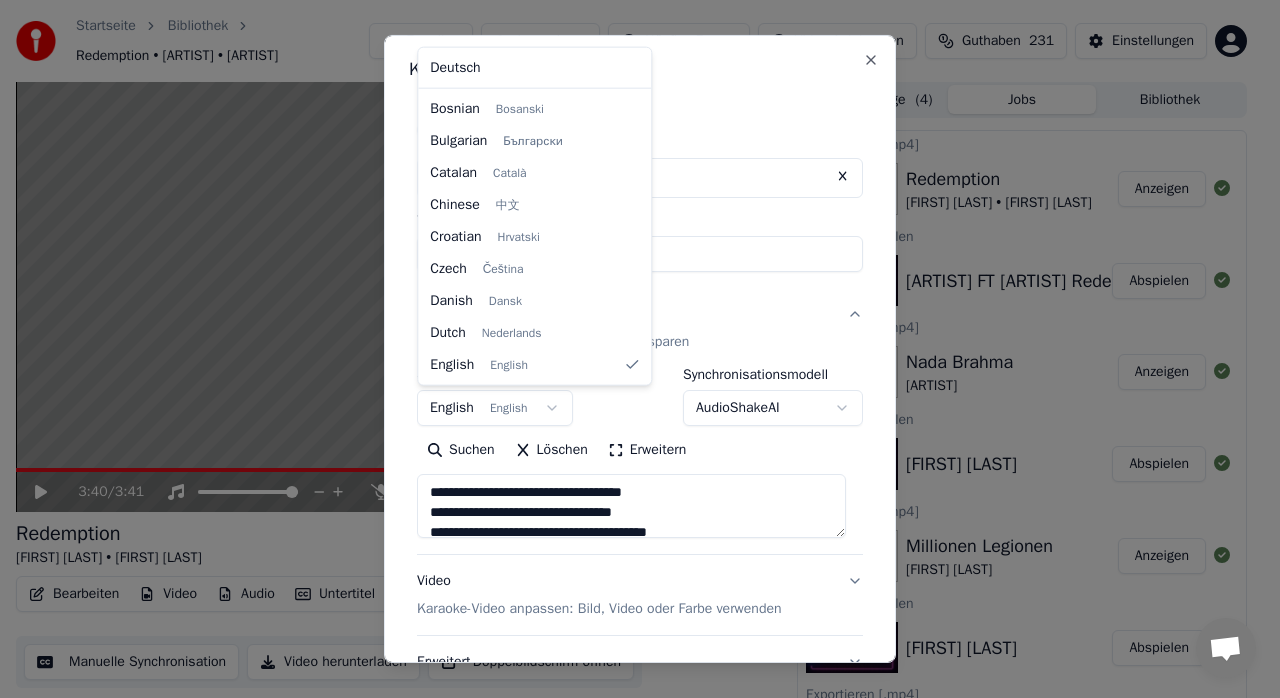 select on "**" 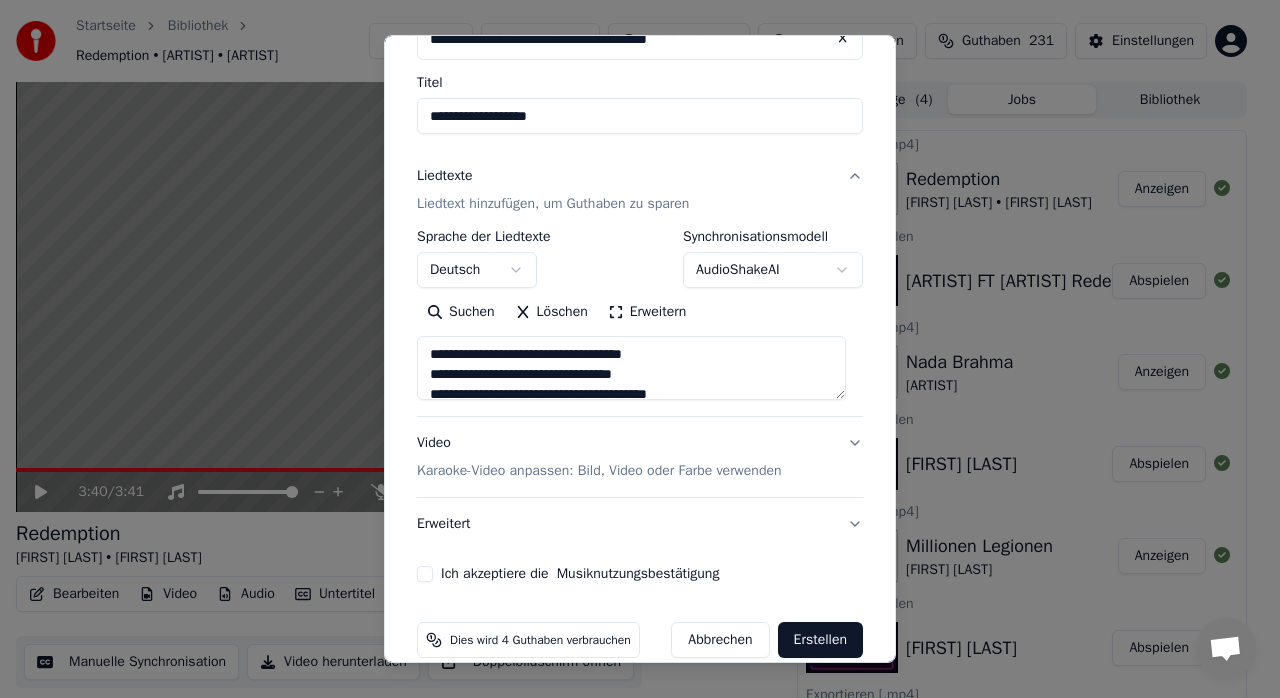 scroll, scrollTop: 166, scrollLeft: 0, axis: vertical 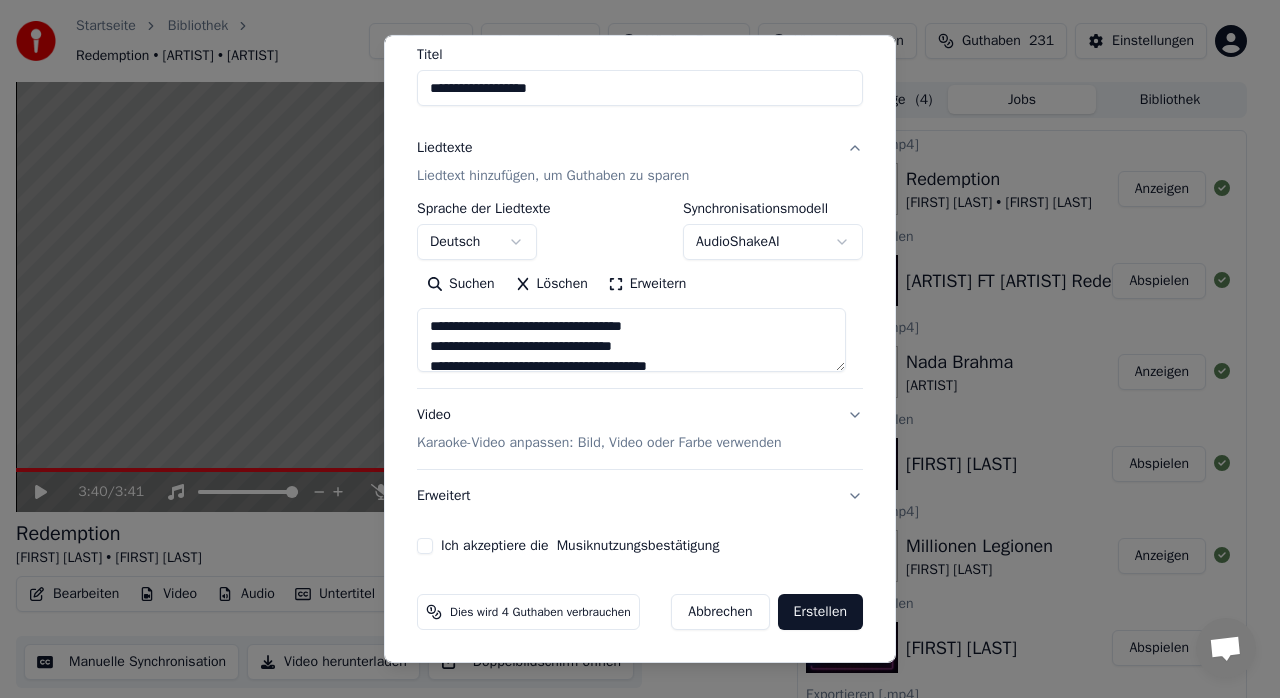 click on "Ich akzeptiere die   Musiknutzungsbestätigung" at bounding box center [425, 546] 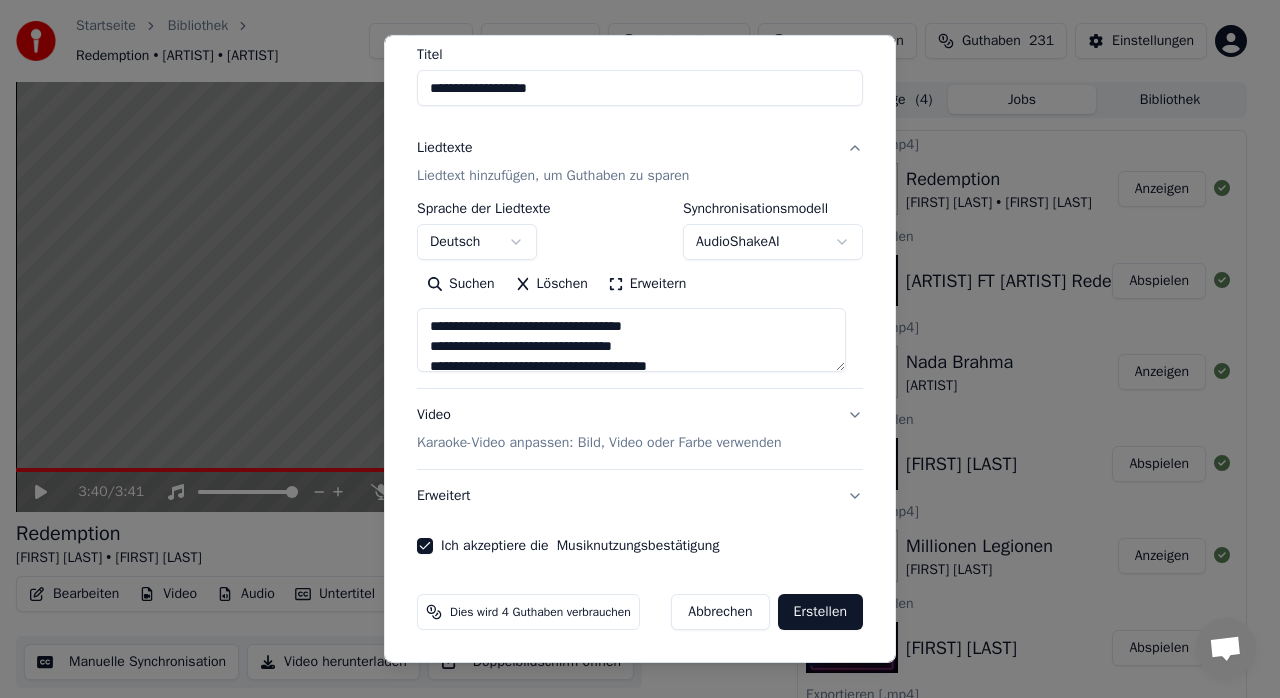 click on "Erstellen" at bounding box center (820, 612) 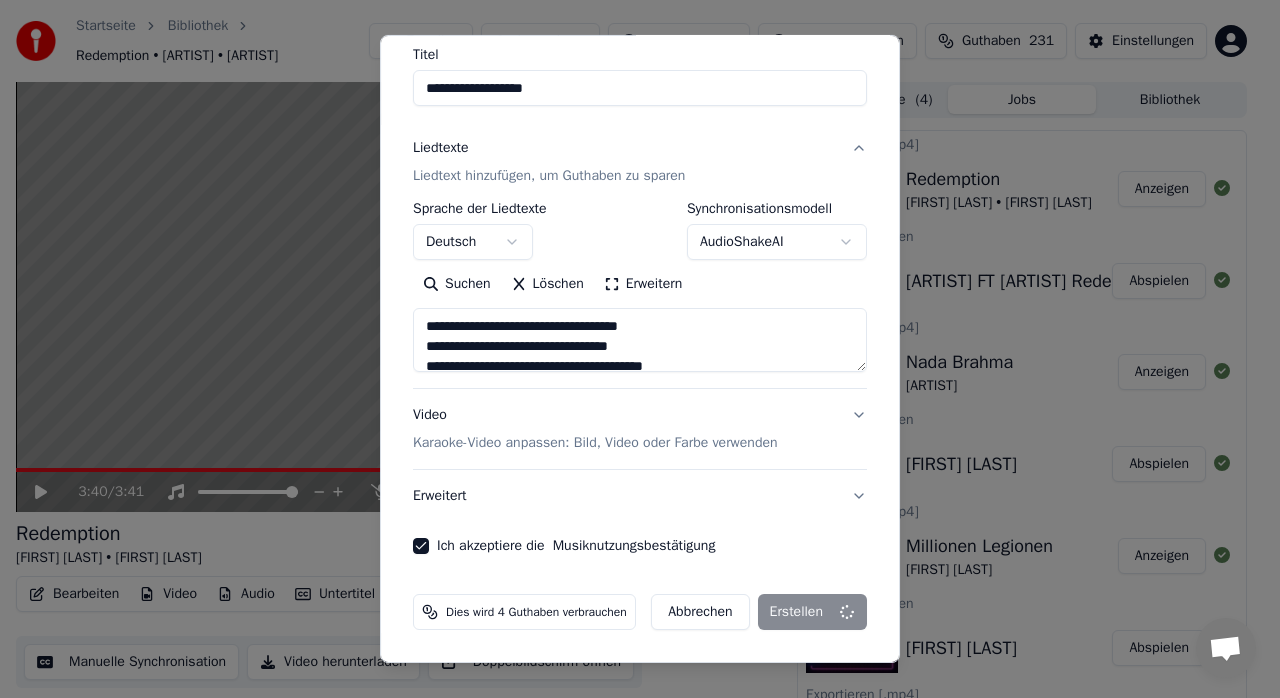 type on "**********" 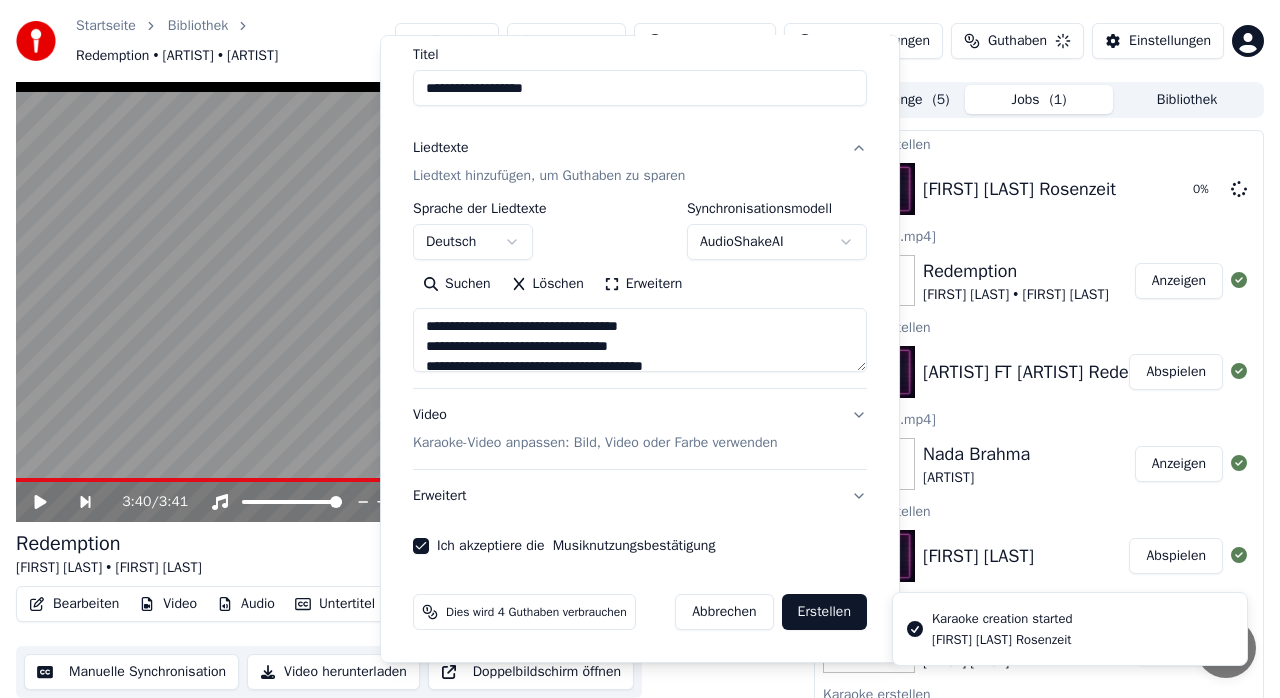 type 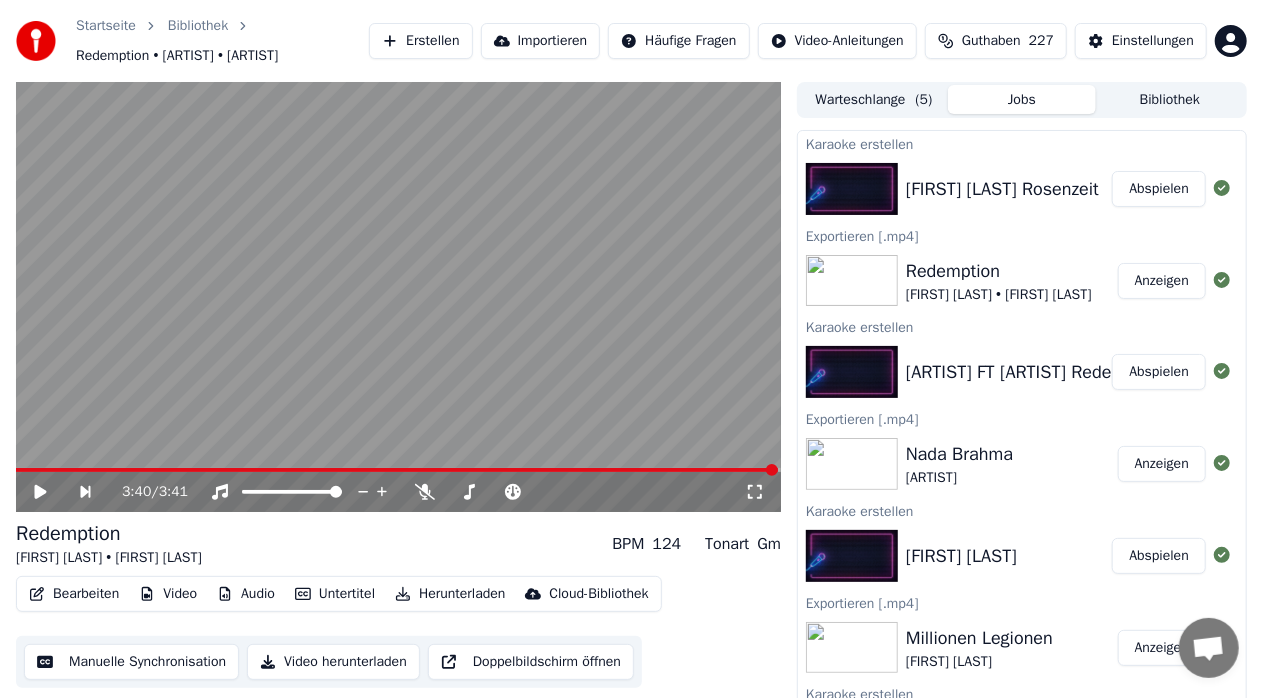 click on "Abspielen" at bounding box center (1159, 189) 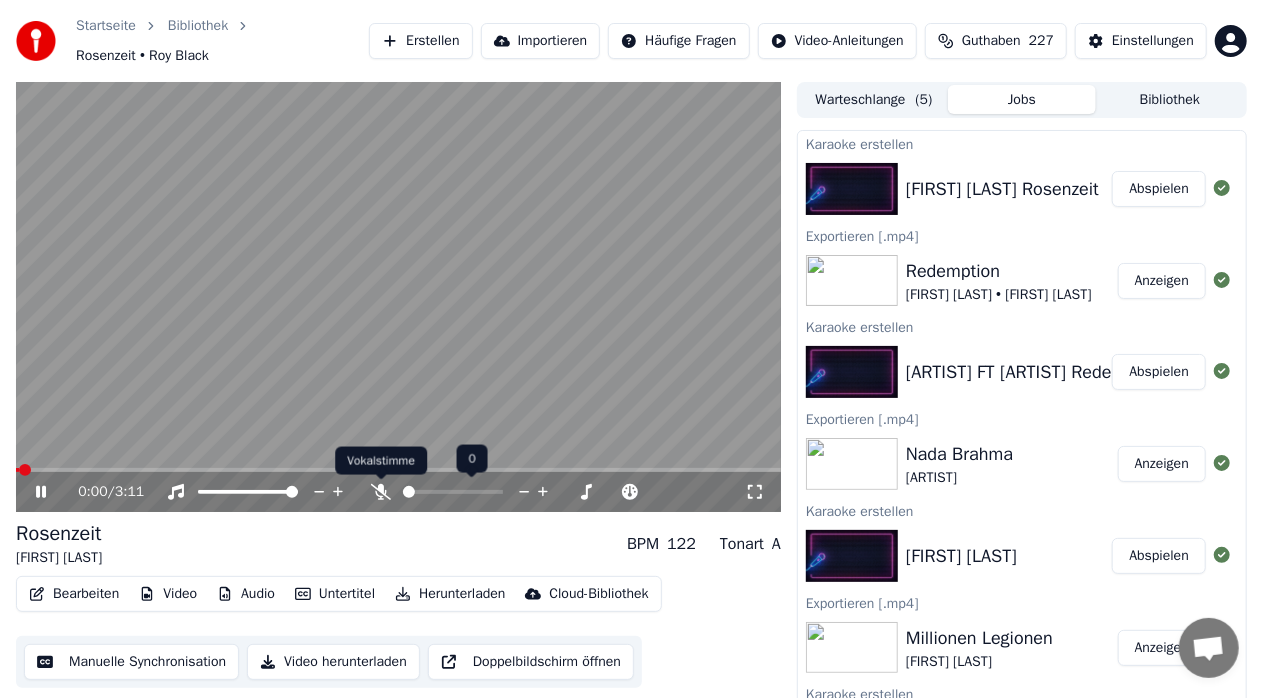 click 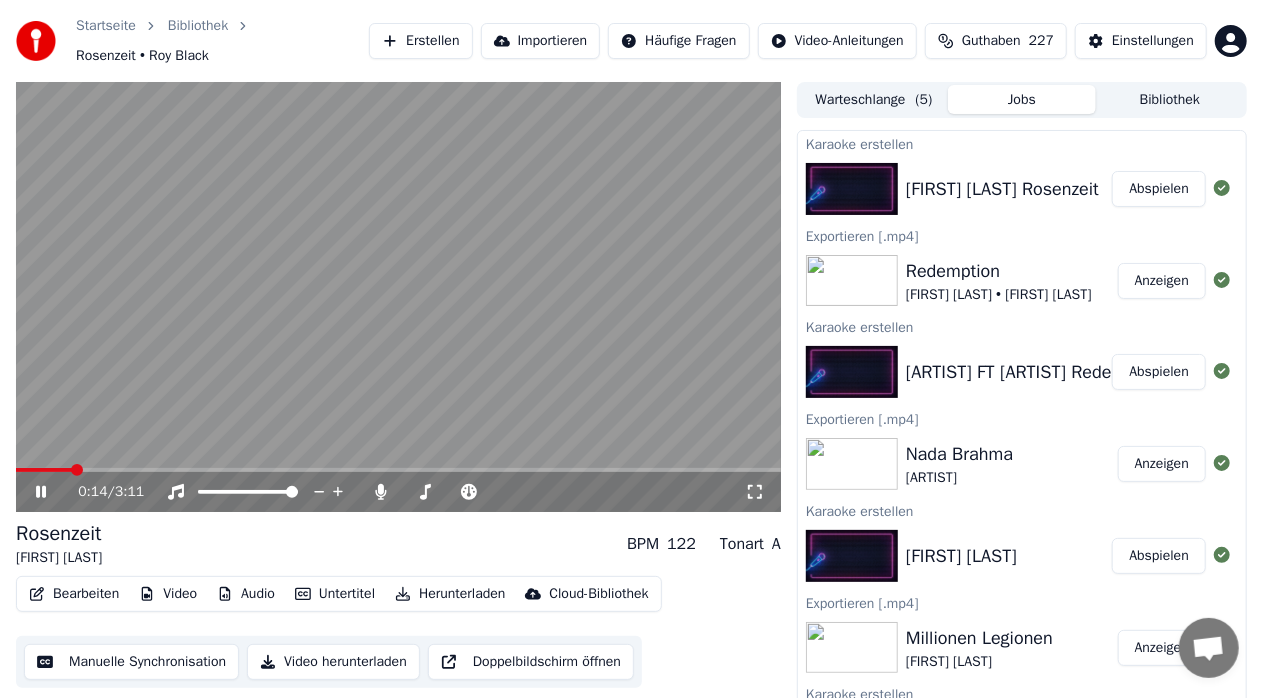 click at bounding box center (44, 470) 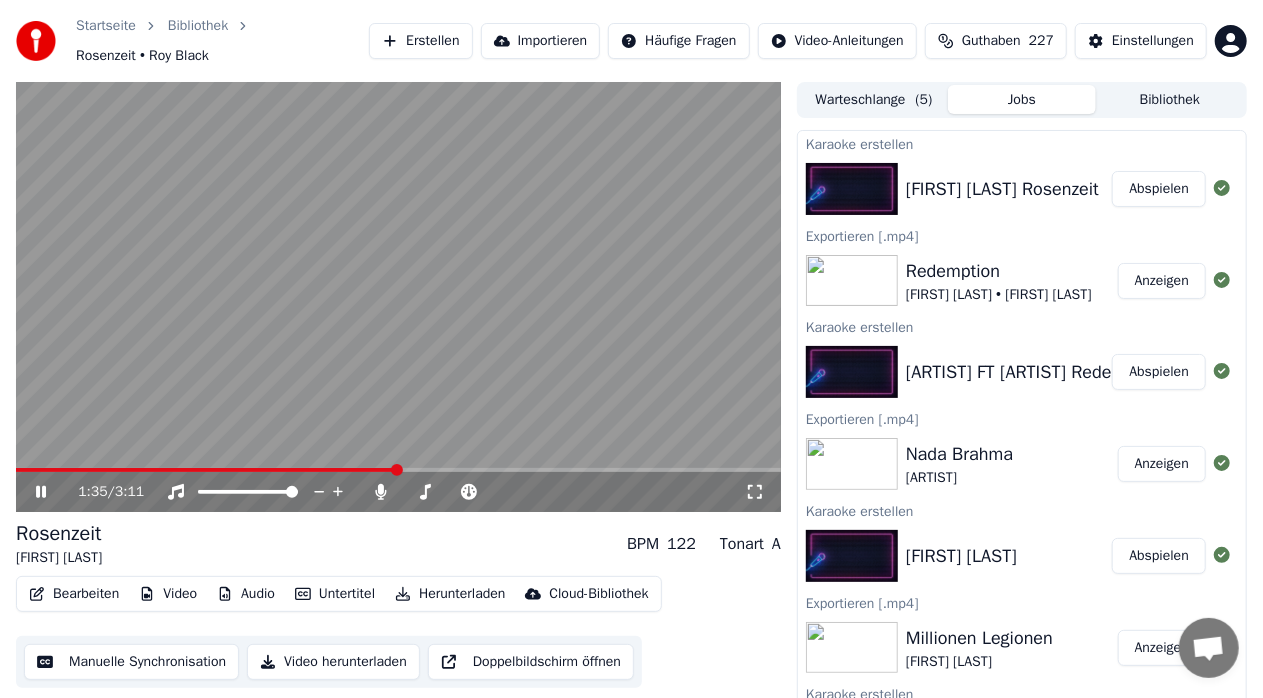 click at bounding box center (398, 470) 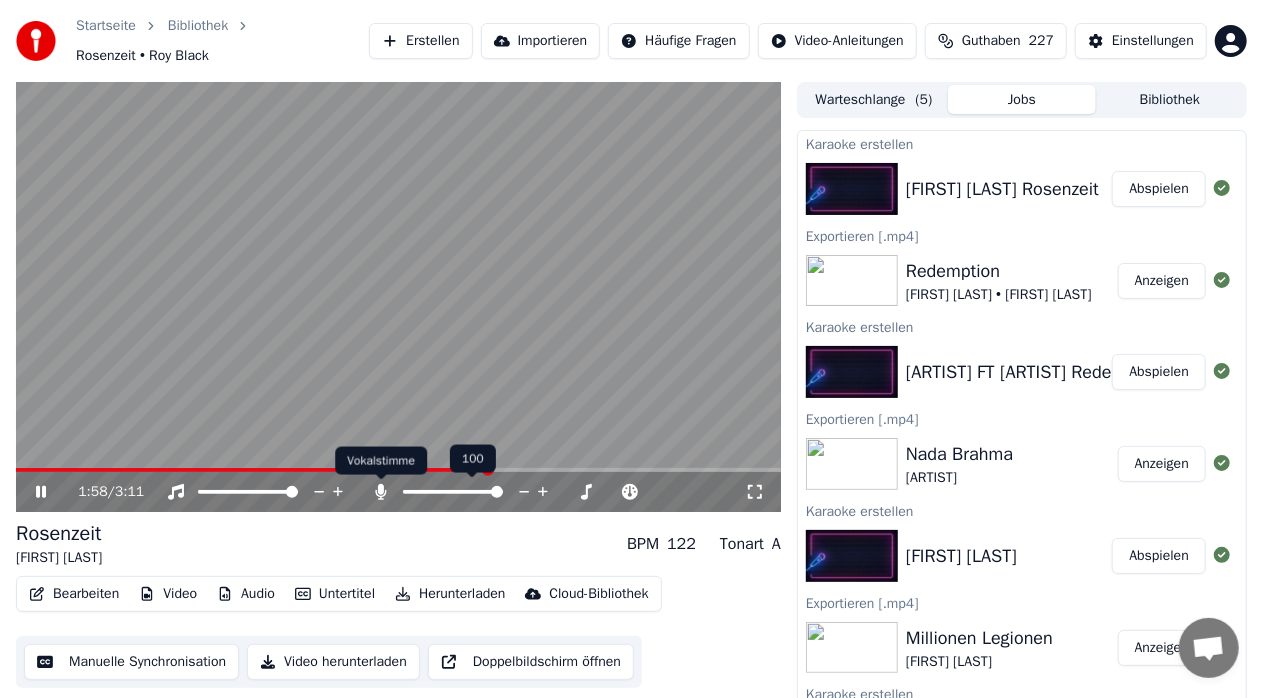 click 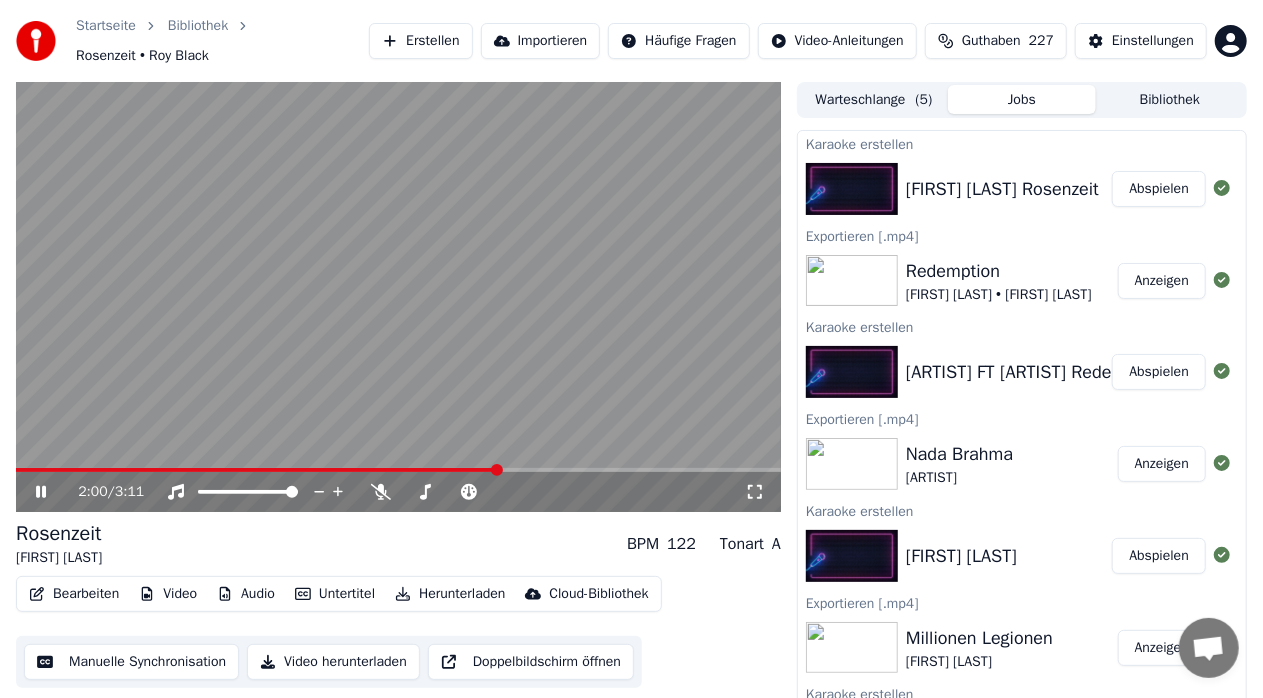 click 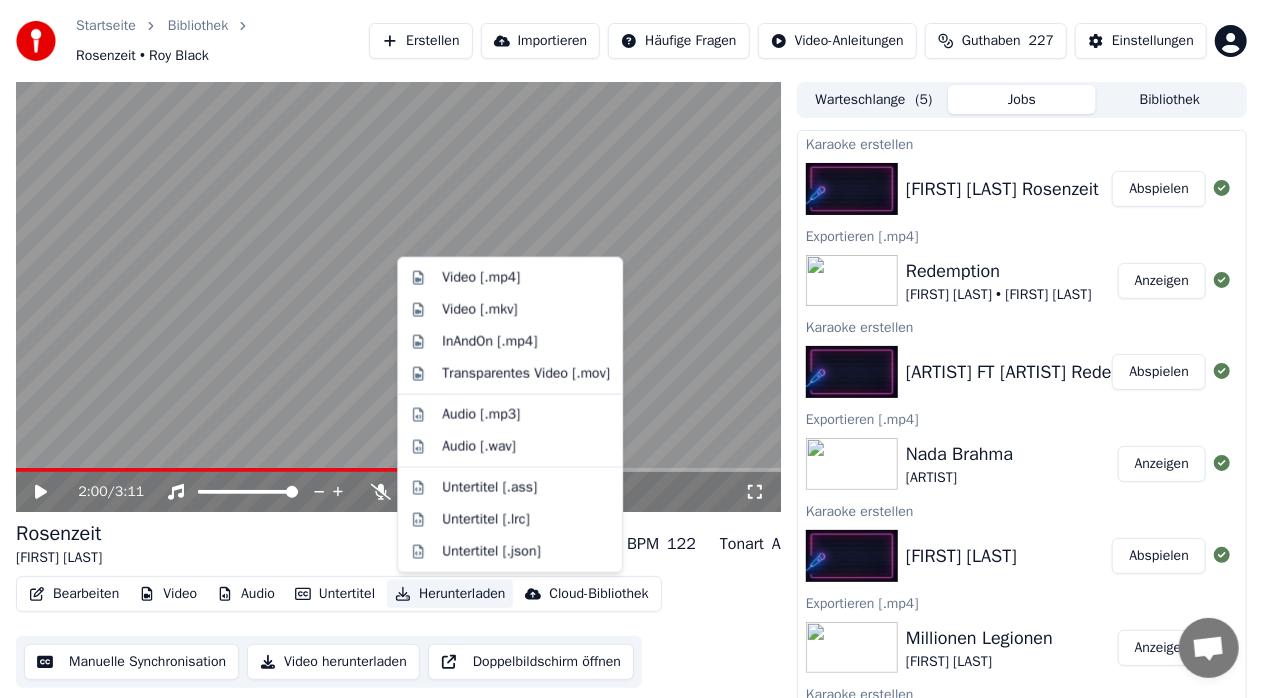 click on "Herunterladen" at bounding box center (450, 594) 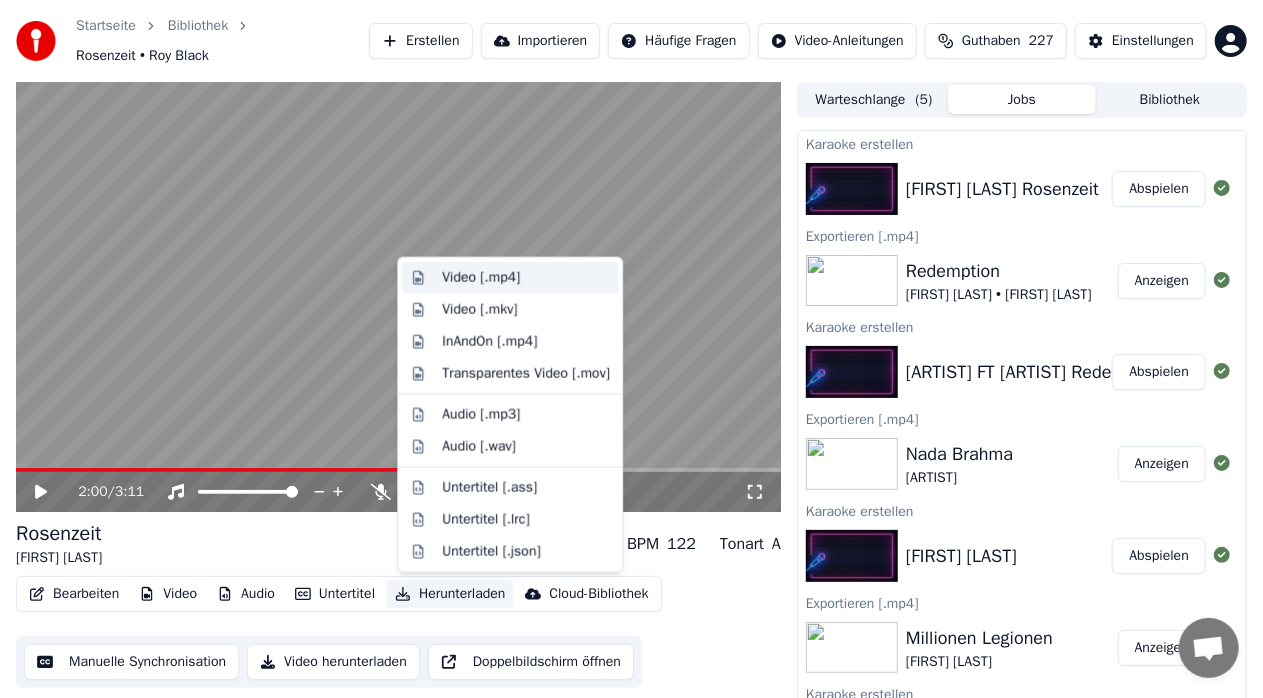 click on "Video [.mp4]" at bounding box center (481, 278) 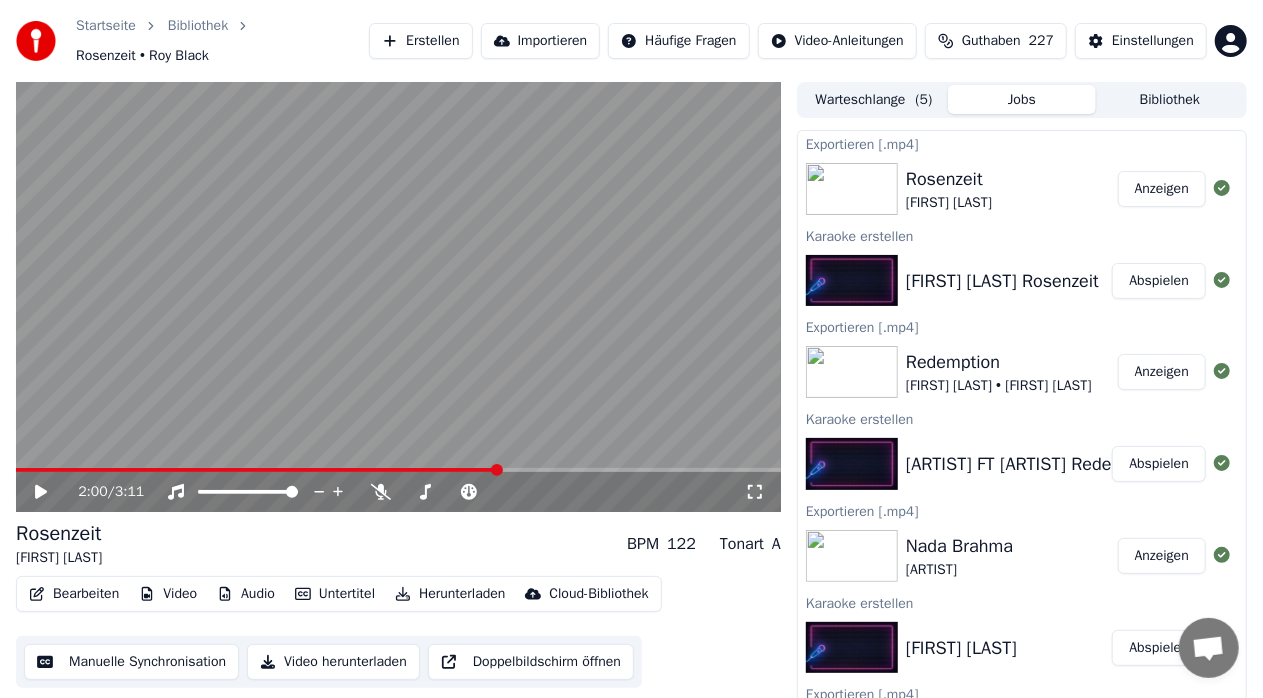 click on "Erstellen" at bounding box center (420, 41) 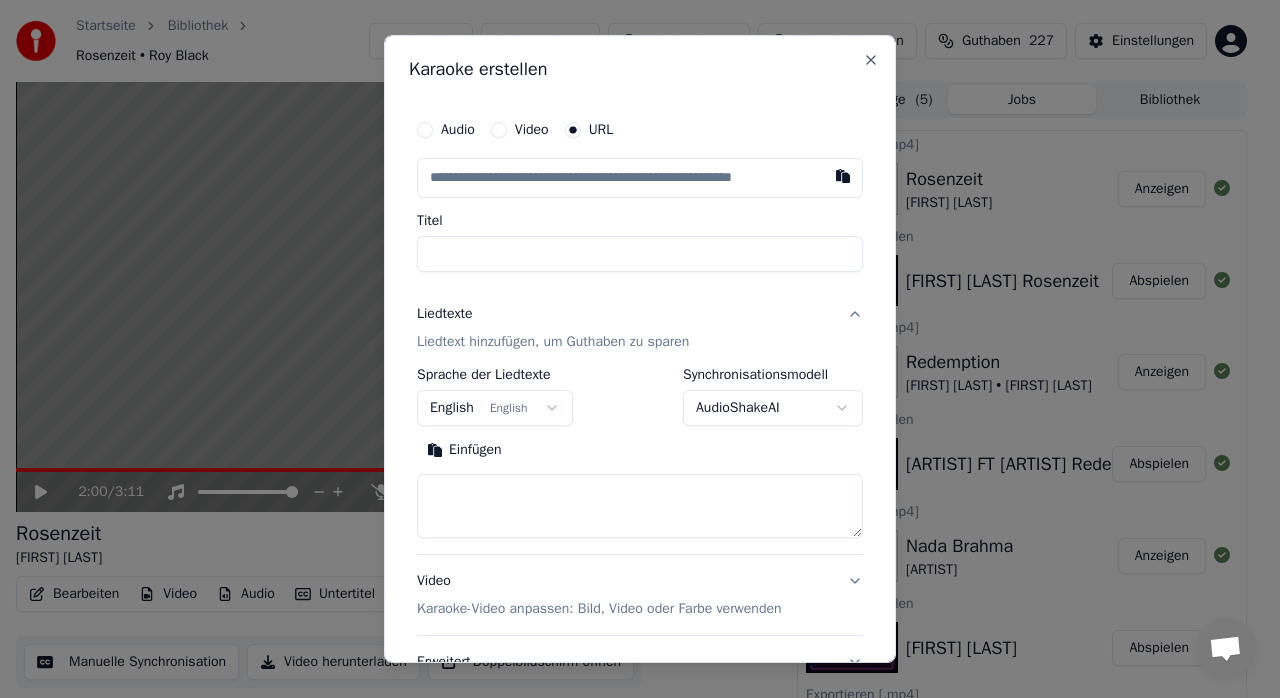 type on "**********" 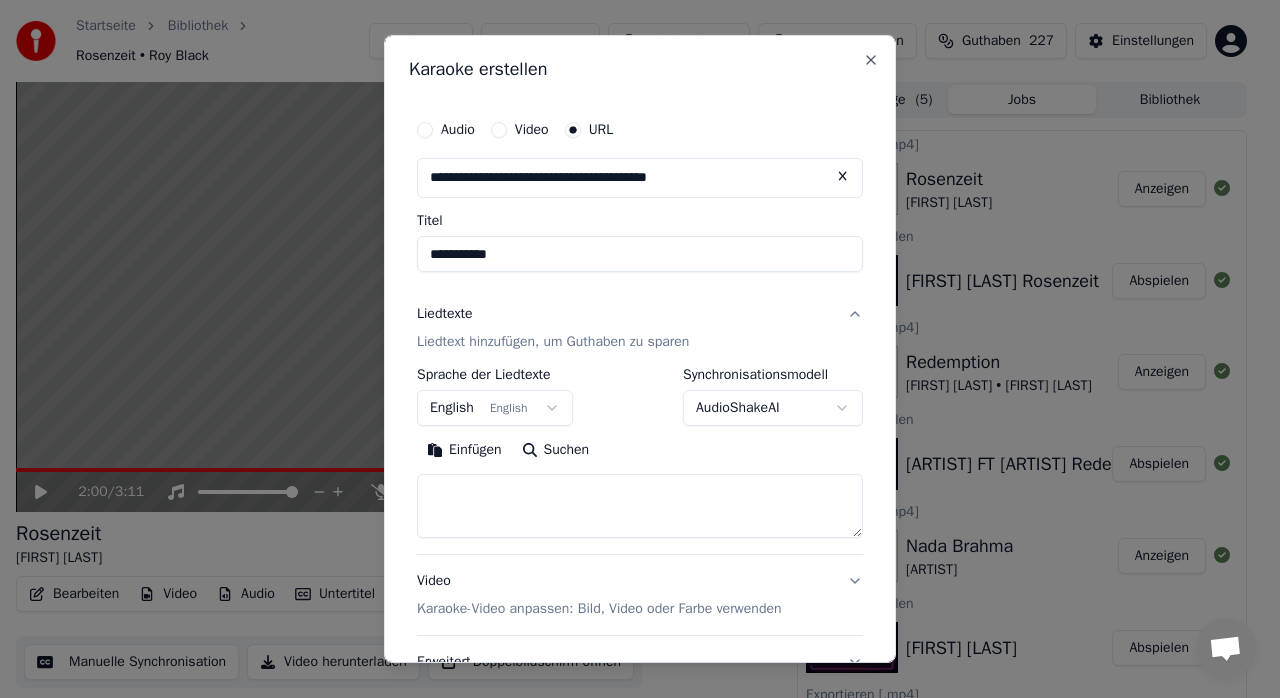 type on "**********" 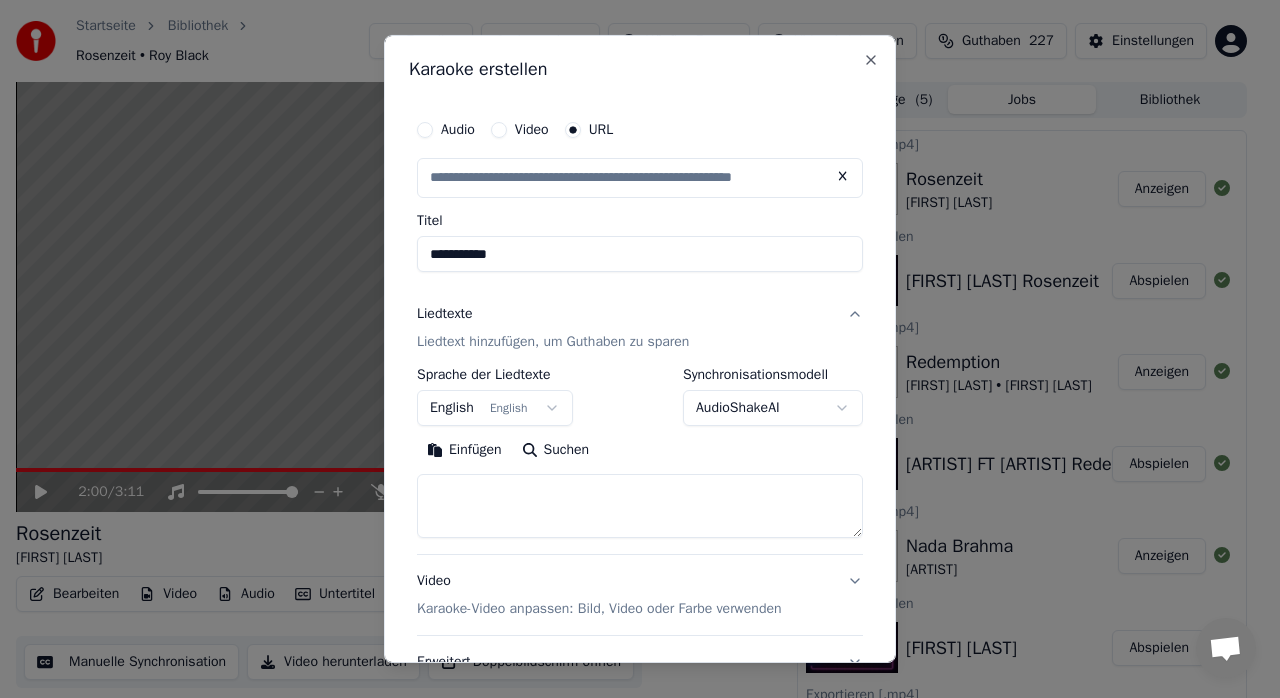 click on "**********" at bounding box center (640, 254) 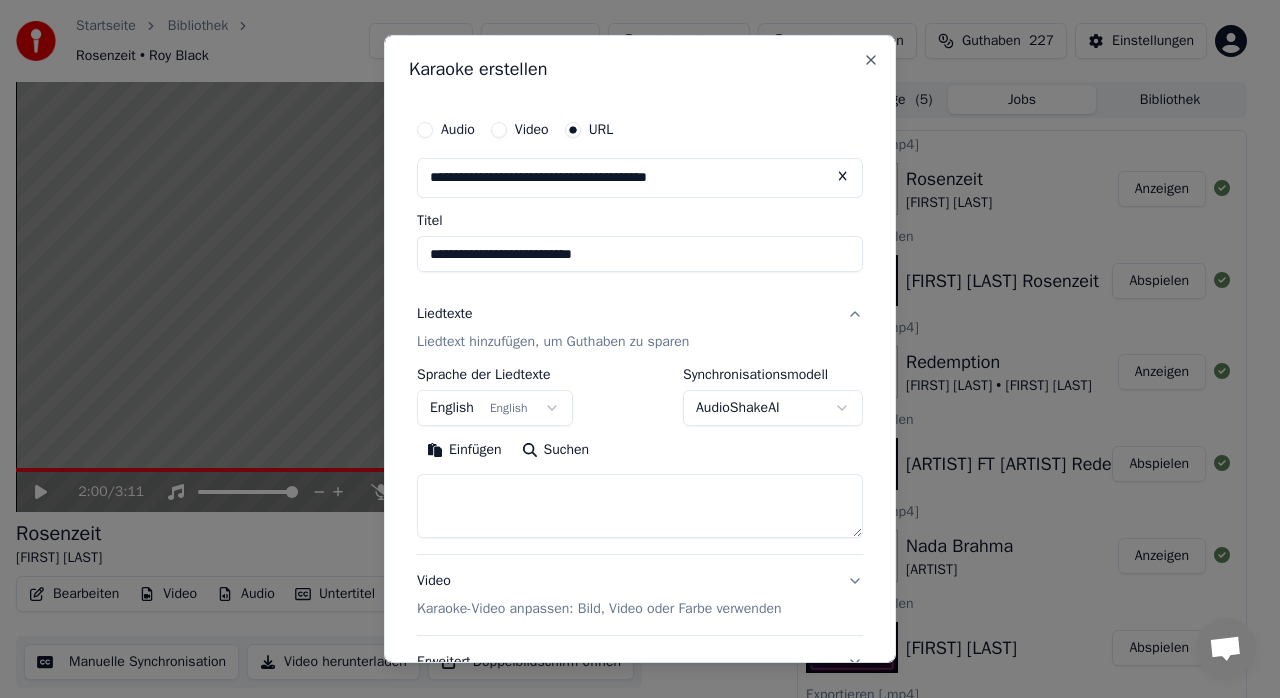 type on "**********" 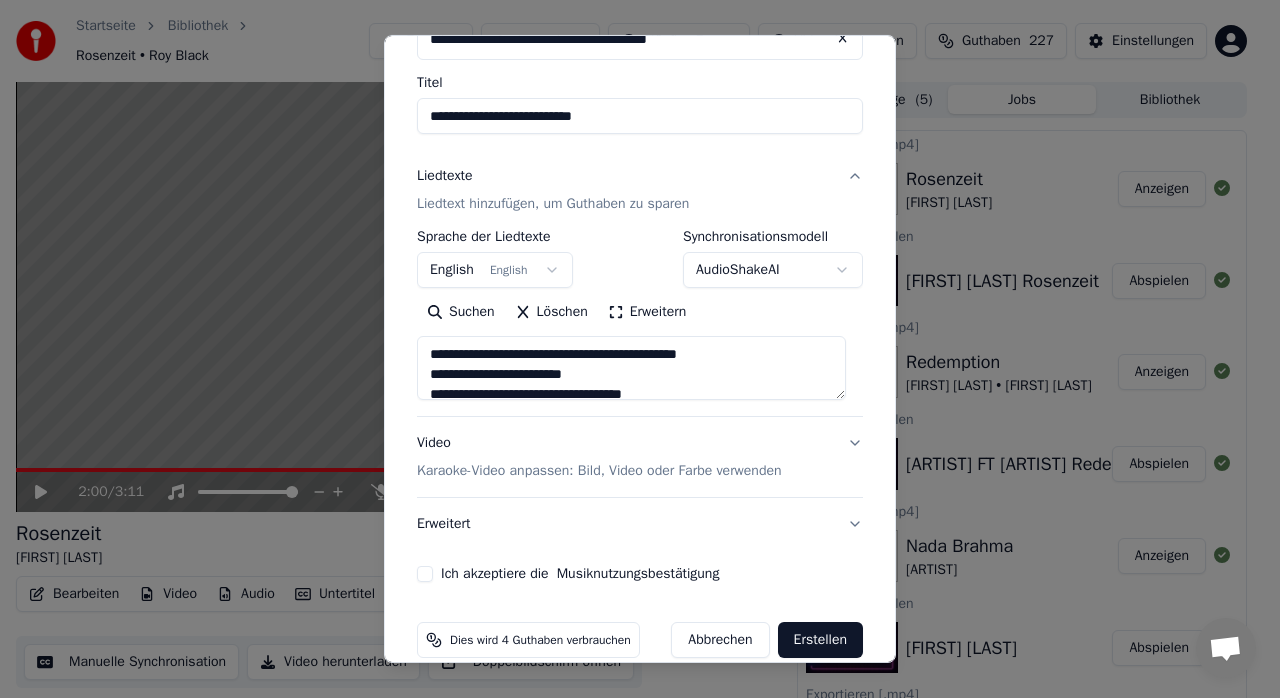 scroll, scrollTop: 166, scrollLeft: 0, axis: vertical 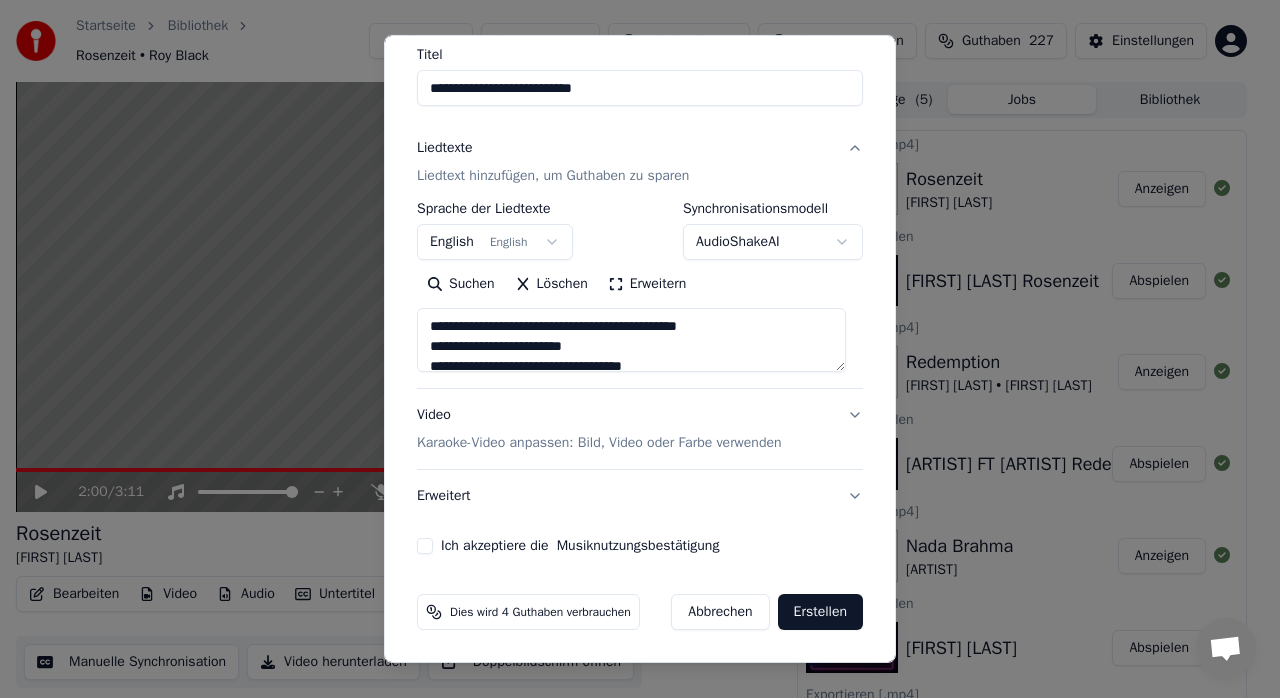 click on "Ich akzeptiere die   Musiknutzungsbestätigung" at bounding box center (425, 546) 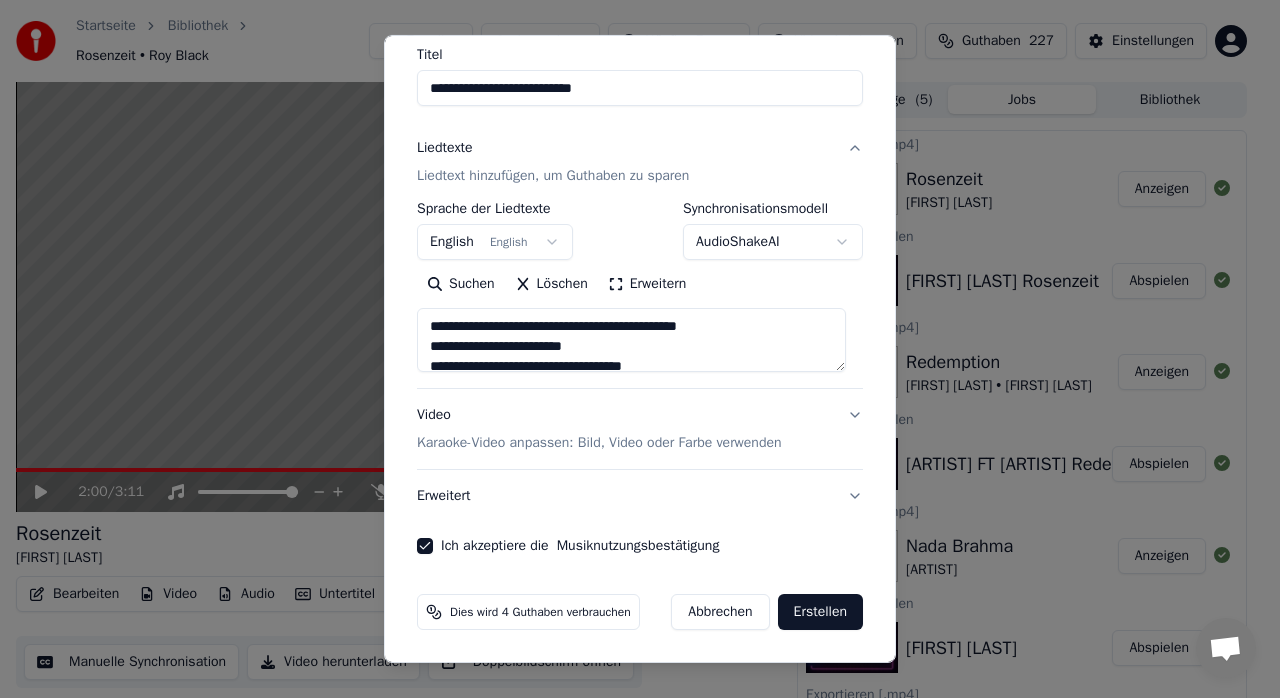 click on "Erstellen" at bounding box center (820, 612) 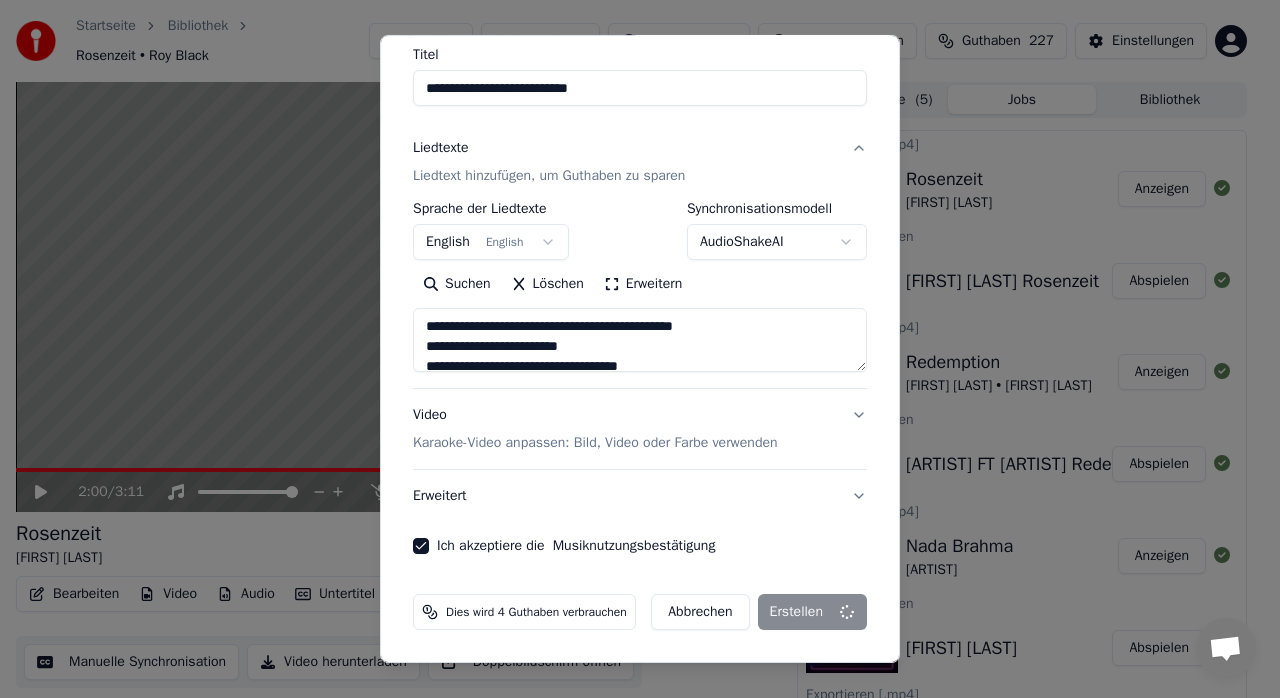 type on "**********" 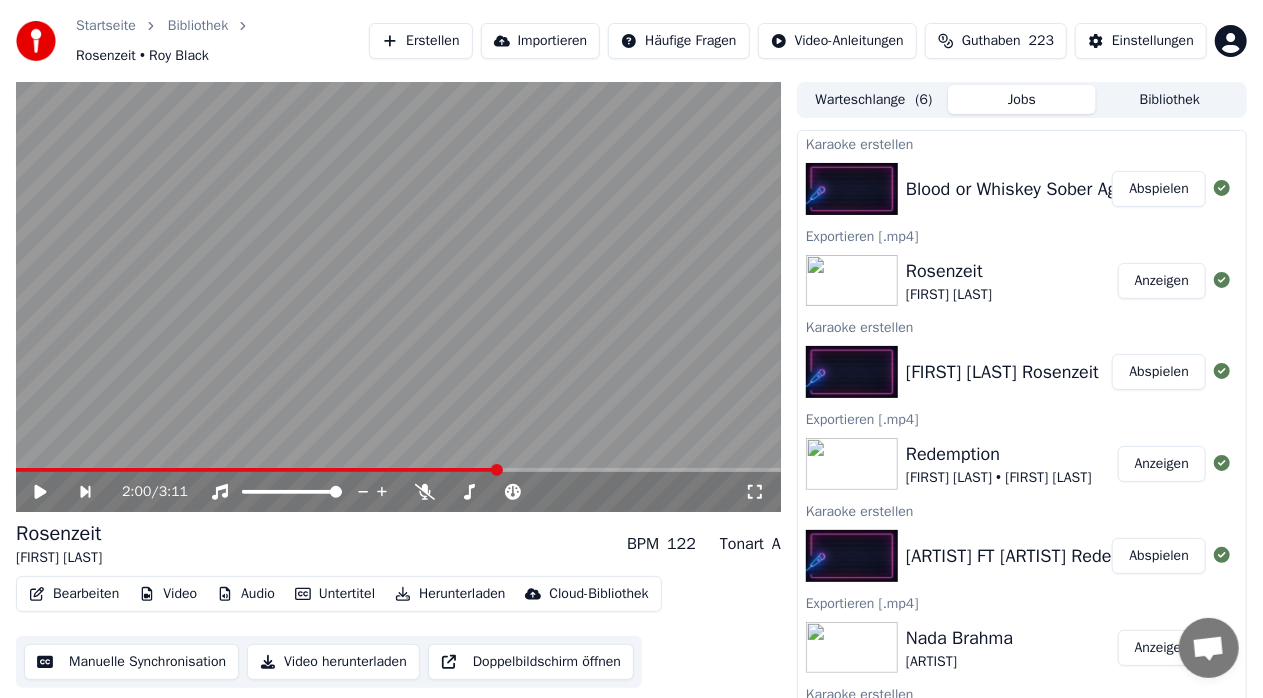 click on "Abspielen" at bounding box center (1159, 189) 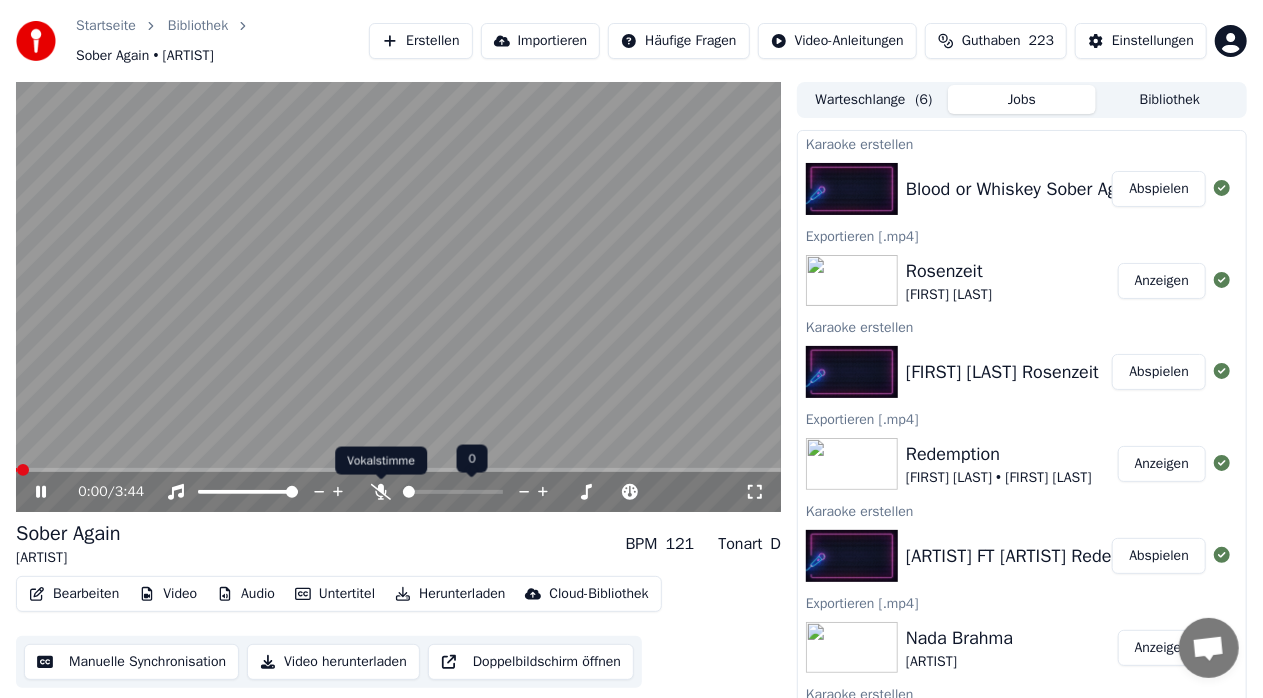 click 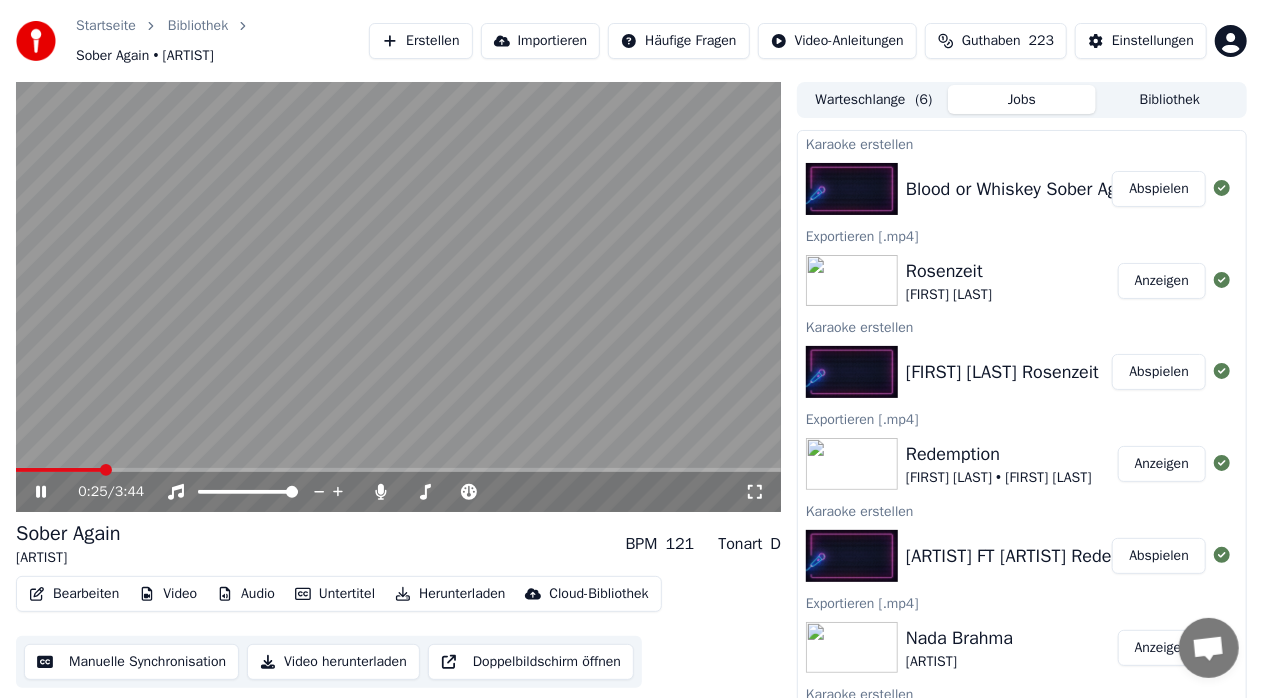 click at bounding box center [398, 470] 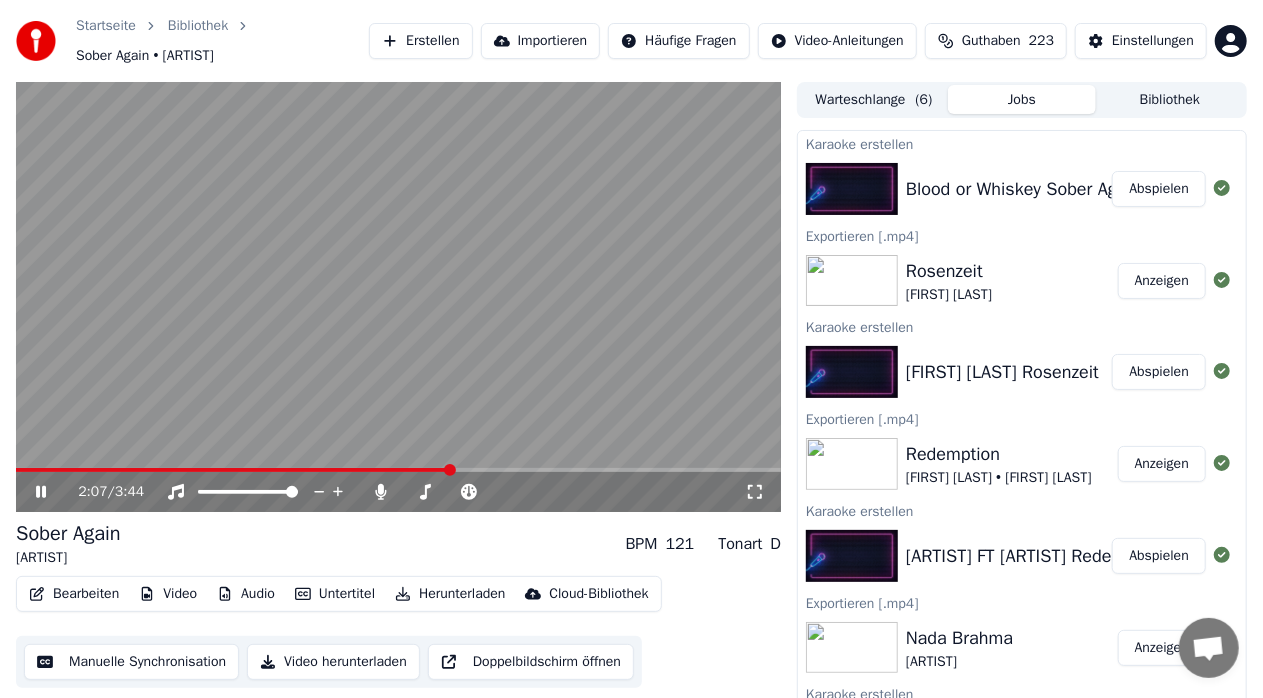 click 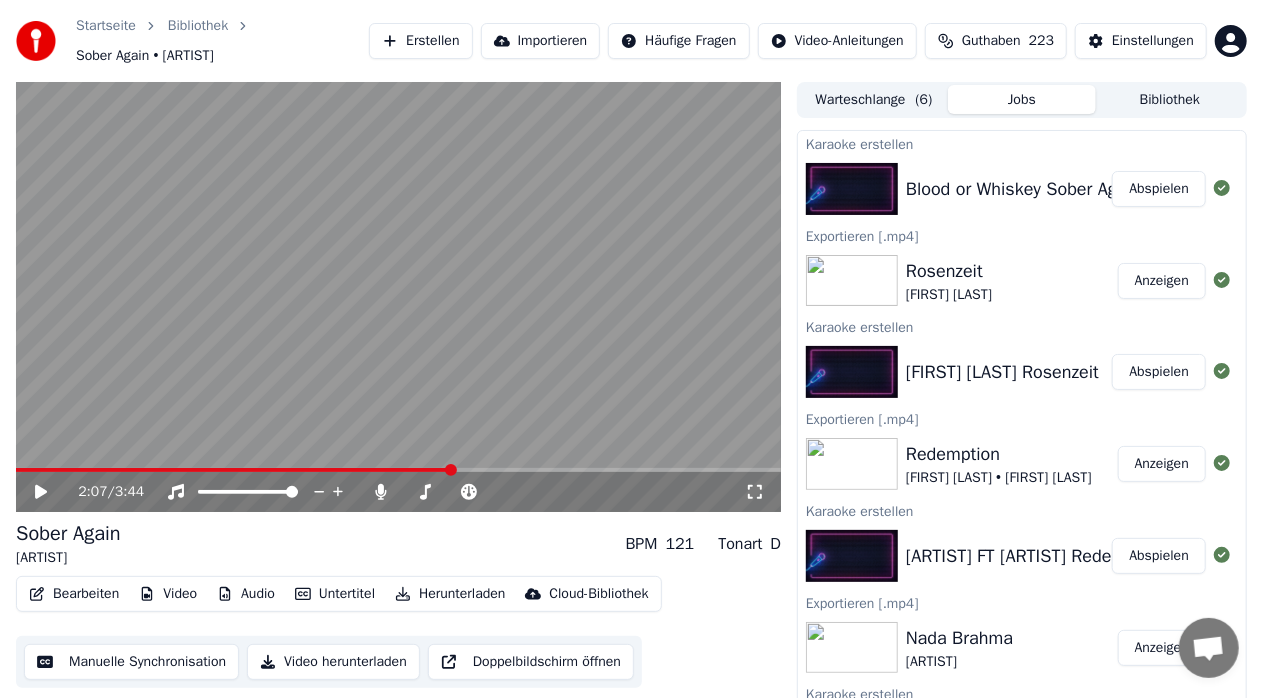 click 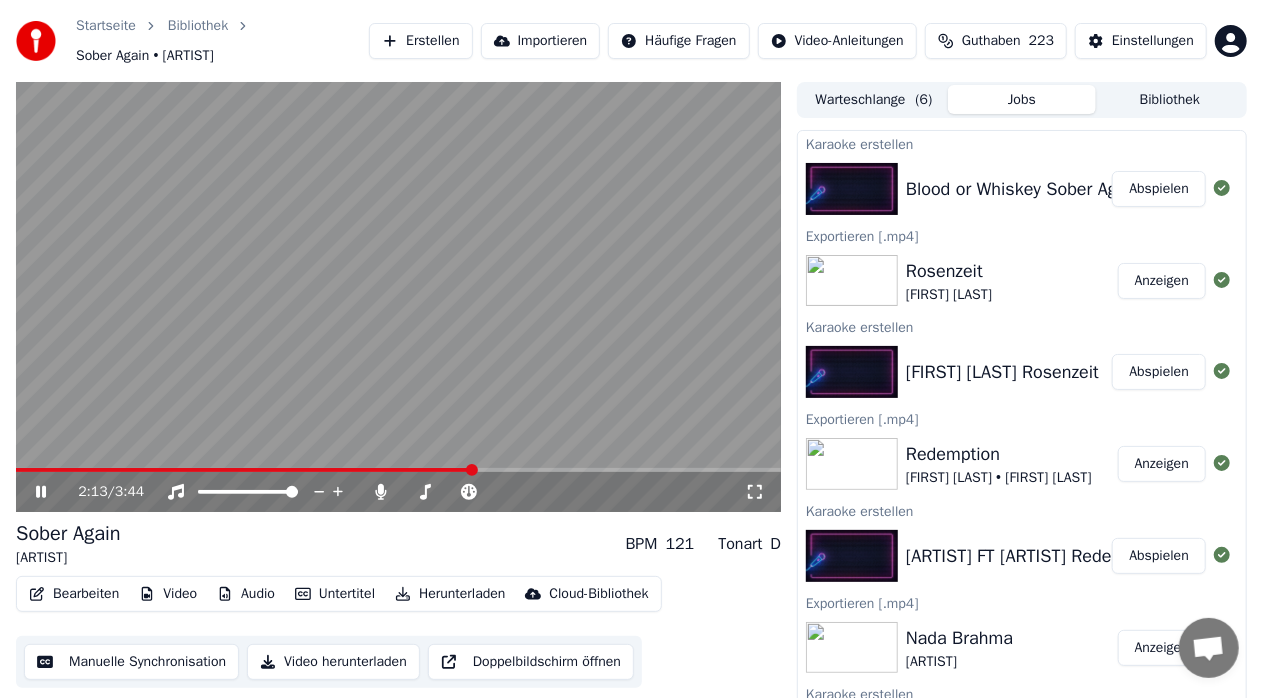 click at bounding box center (244, 470) 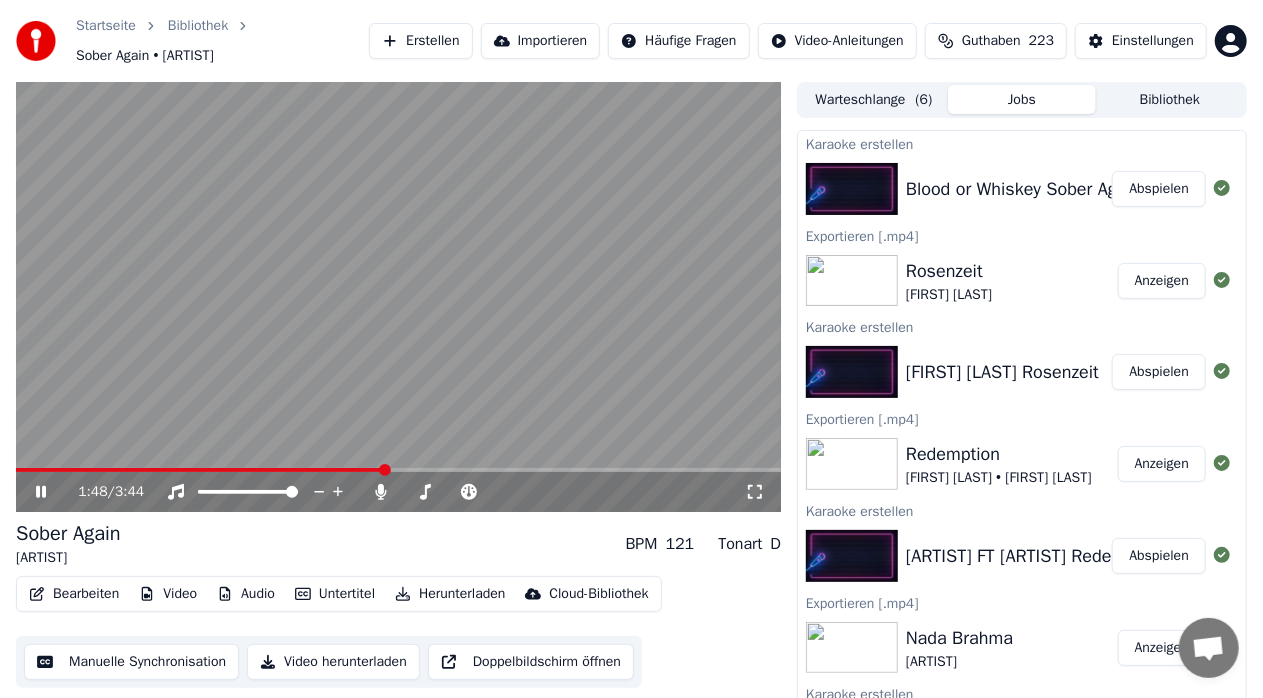 click at bounding box center [200, 470] 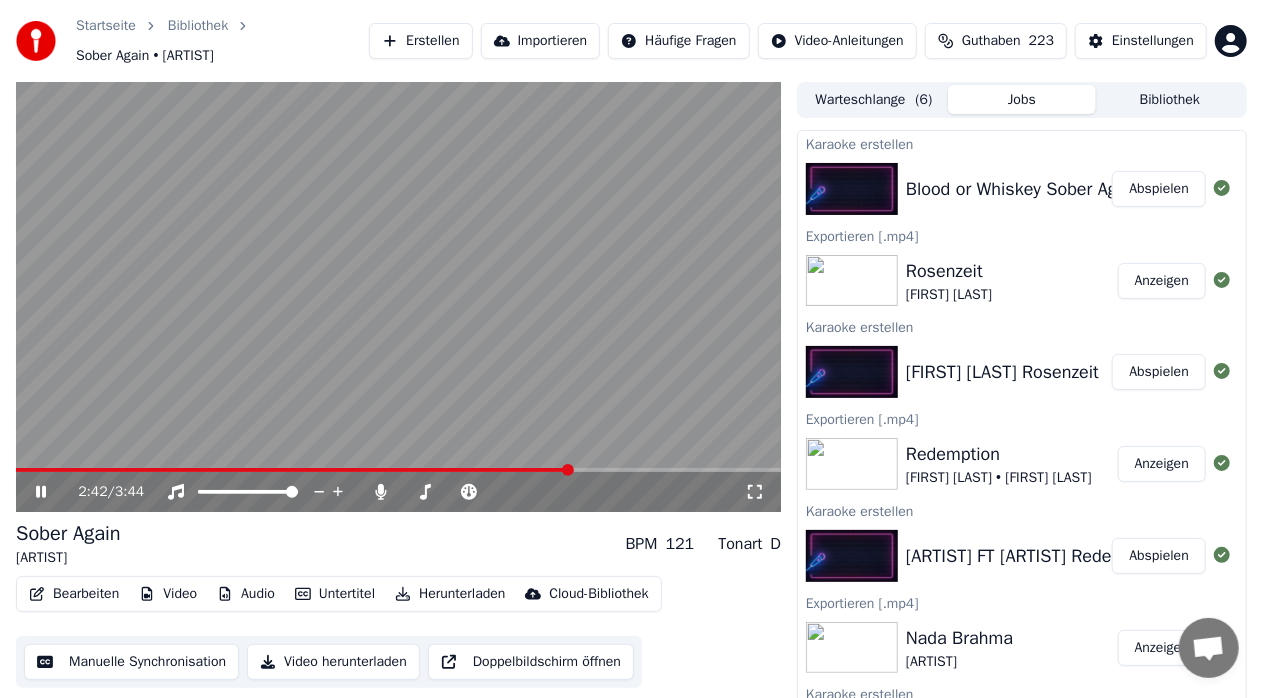 click at bounding box center [398, 470] 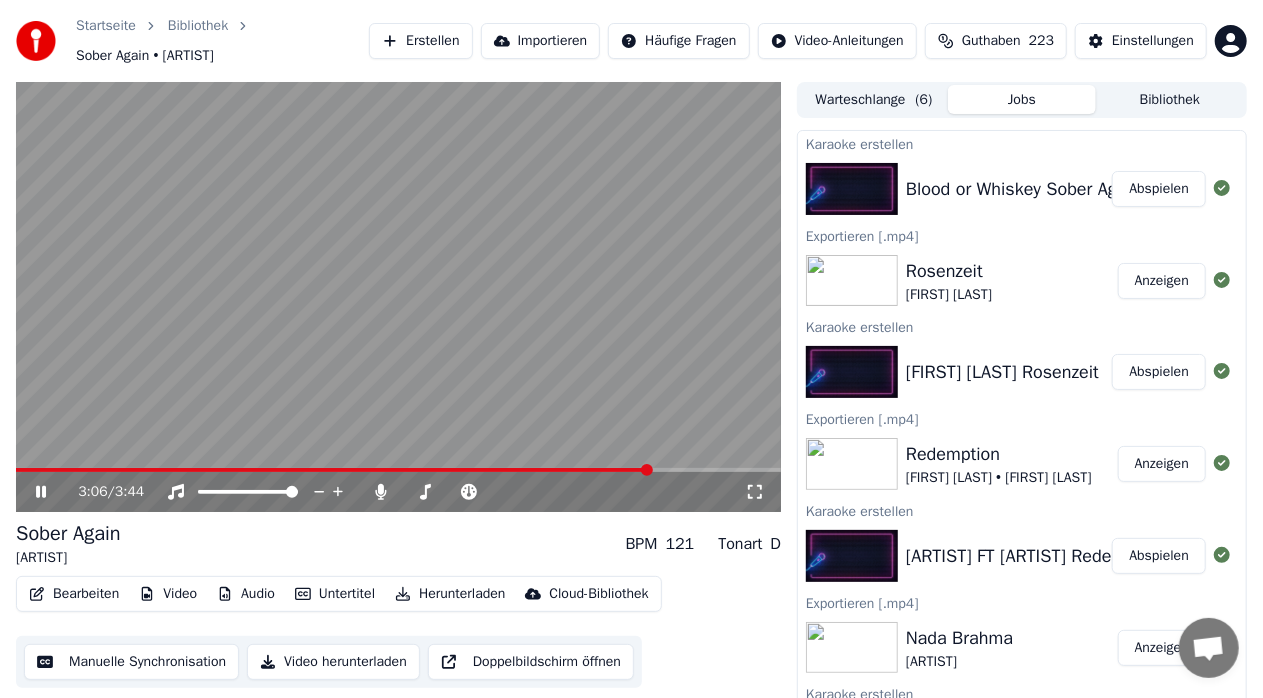 click at bounding box center (398, 470) 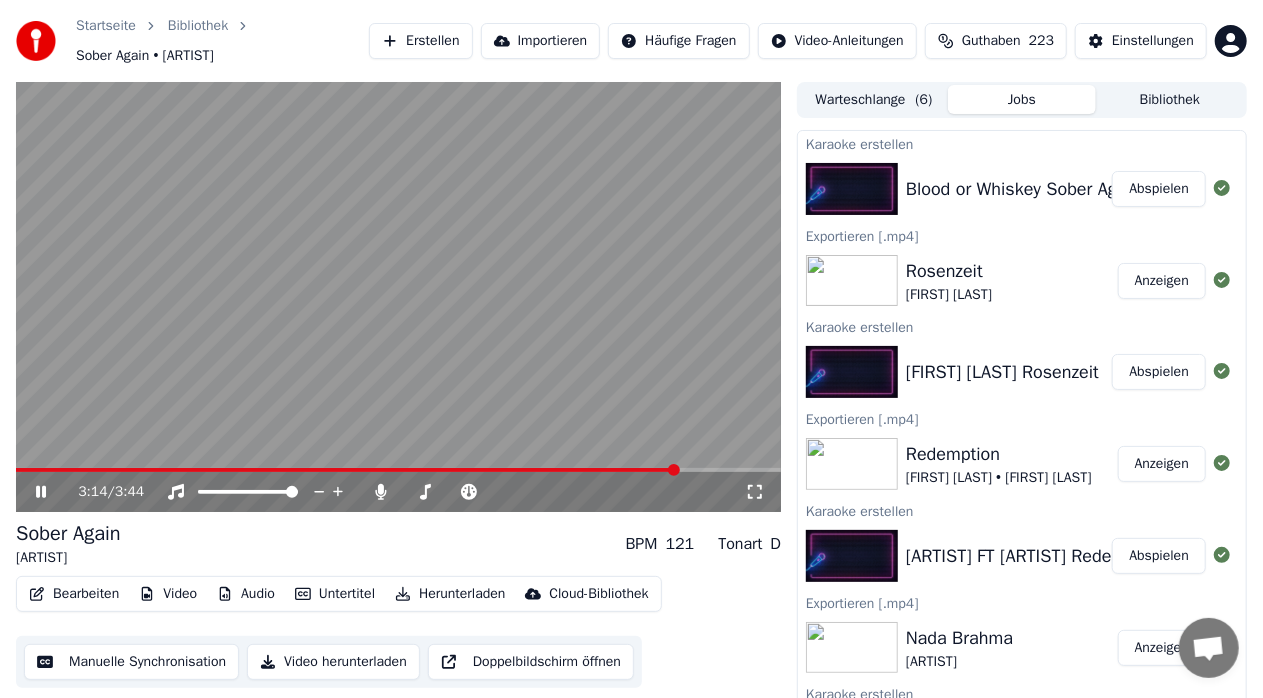 click at bounding box center (398, 470) 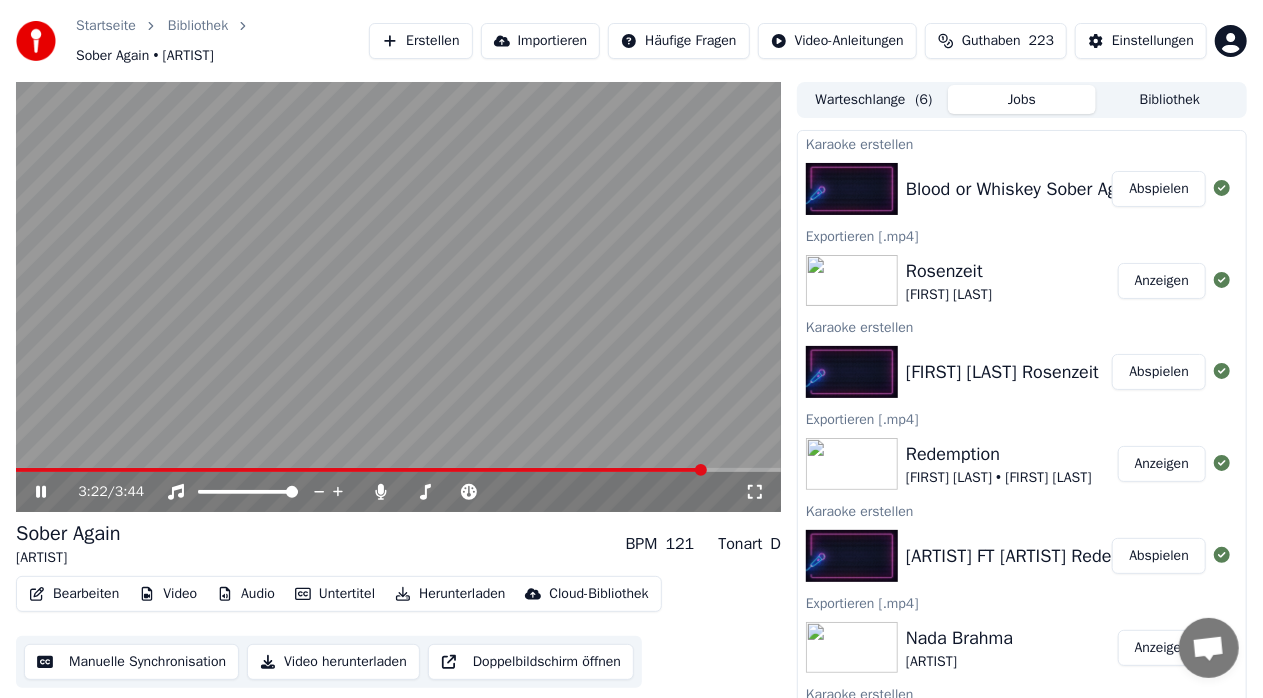 click at bounding box center [398, 470] 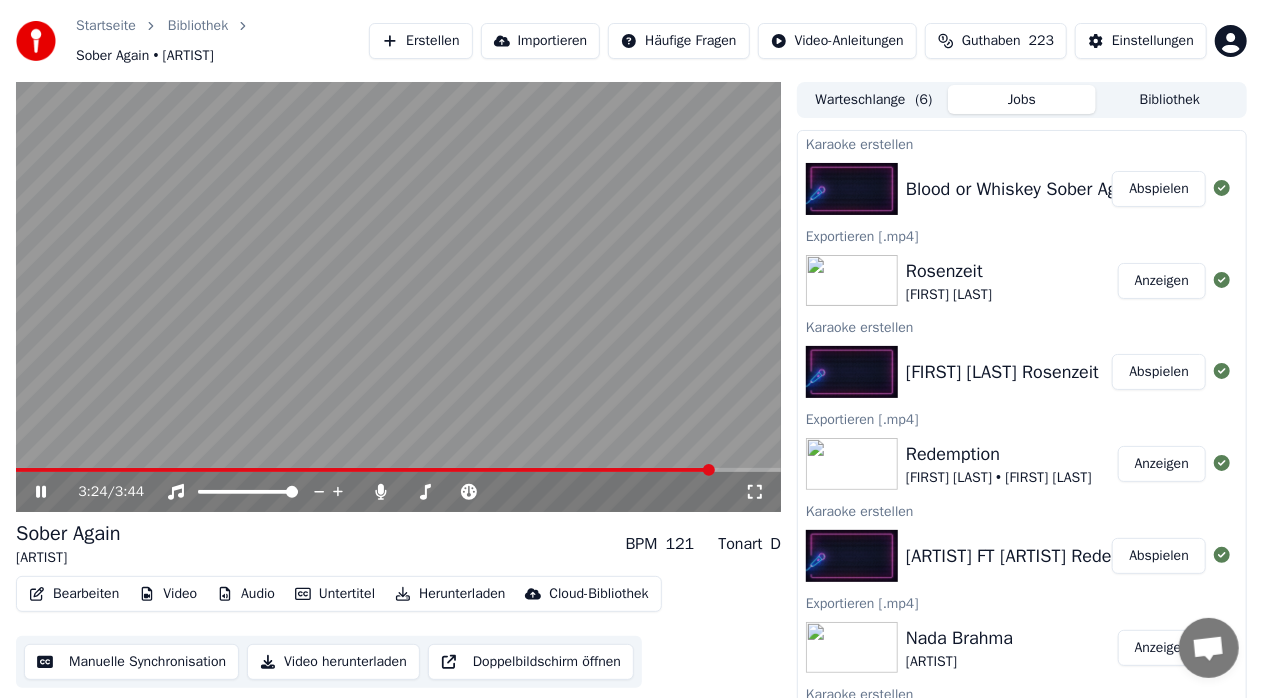 click 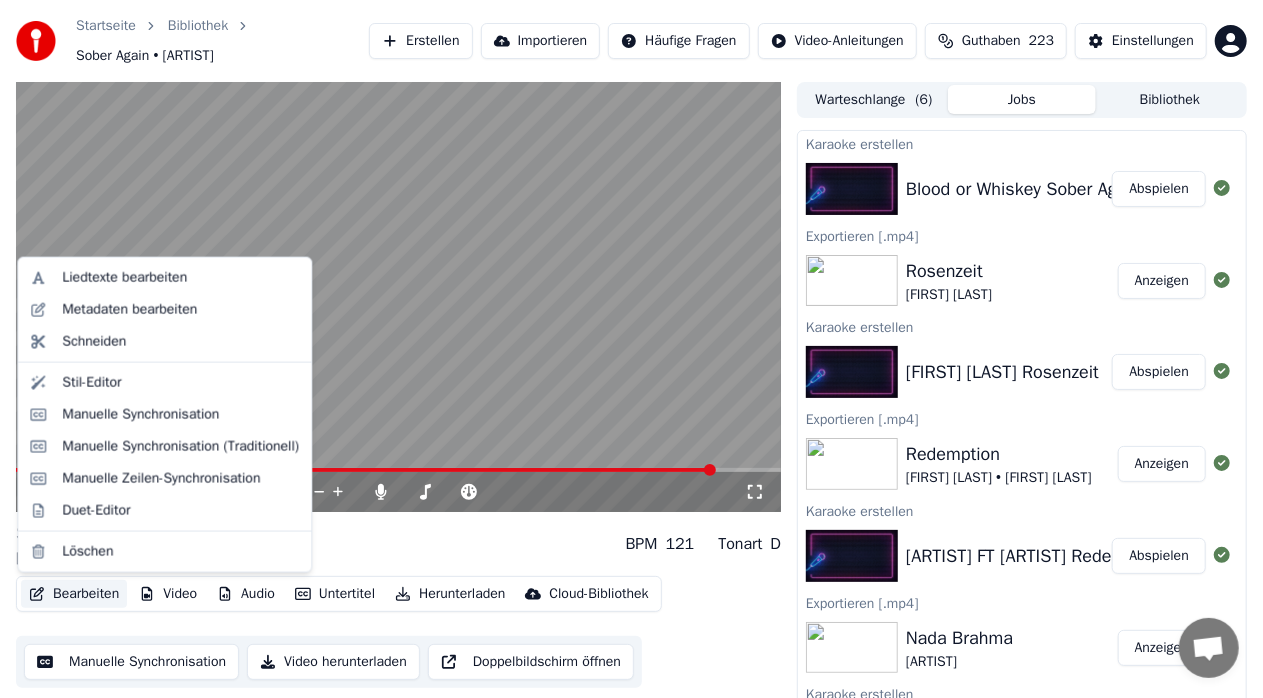 click on "Bearbeiten" at bounding box center [74, 594] 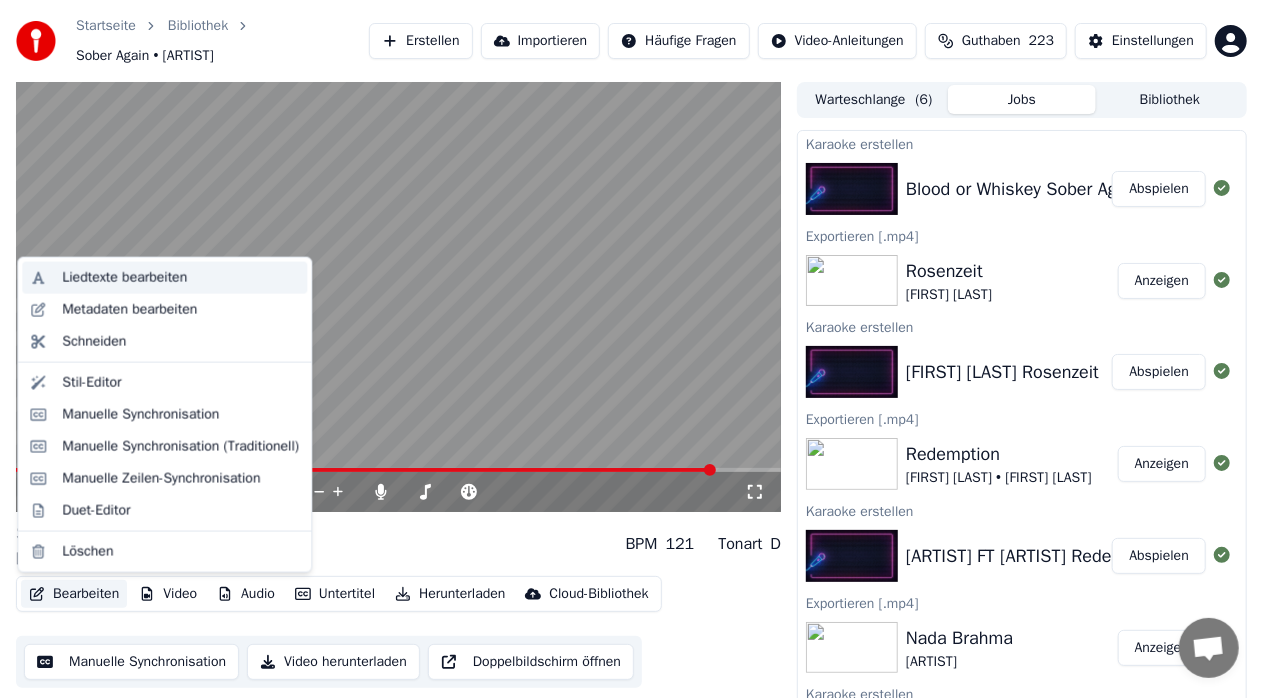 click on "Liedtexte bearbeiten" at bounding box center (124, 278) 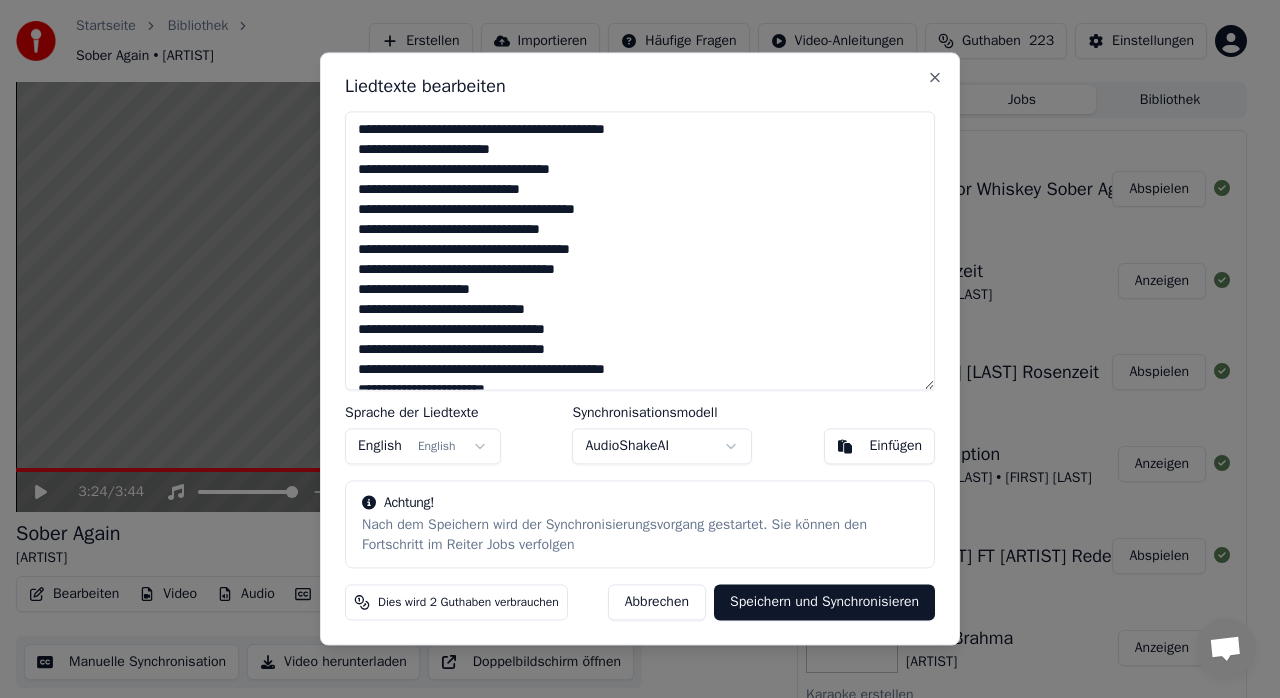 click on "**********" at bounding box center (640, 250) 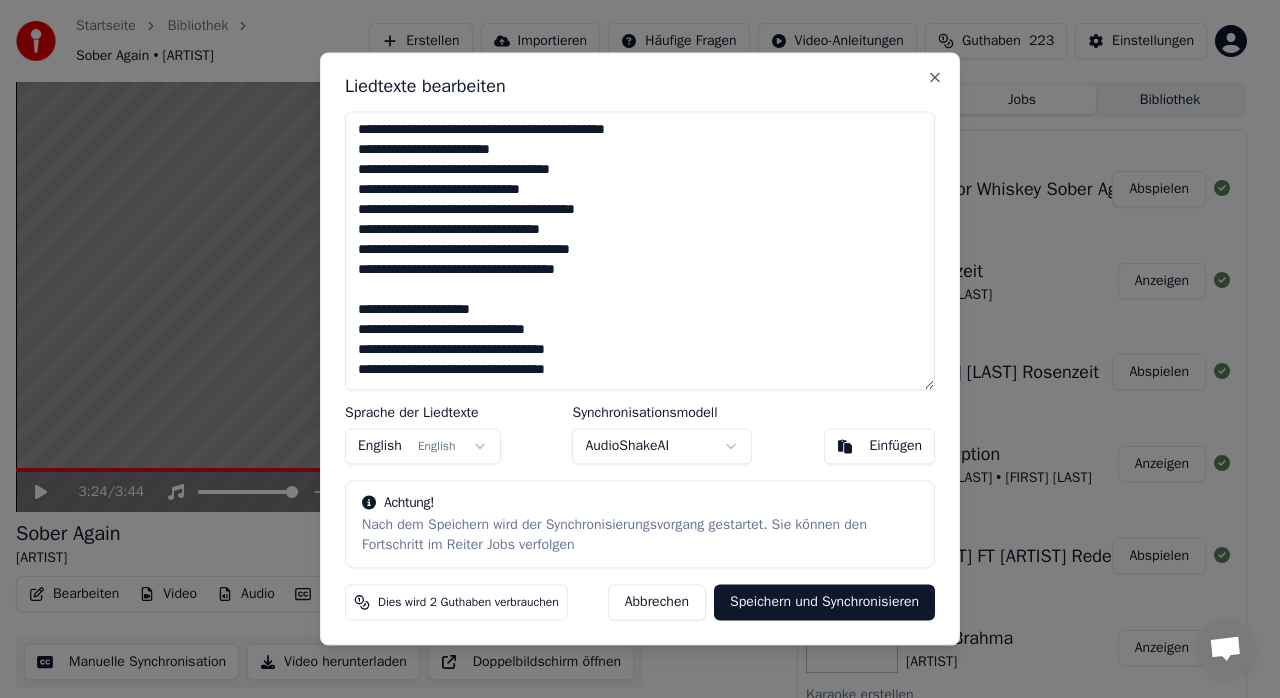 scroll, scrollTop: 370, scrollLeft: 0, axis: vertical 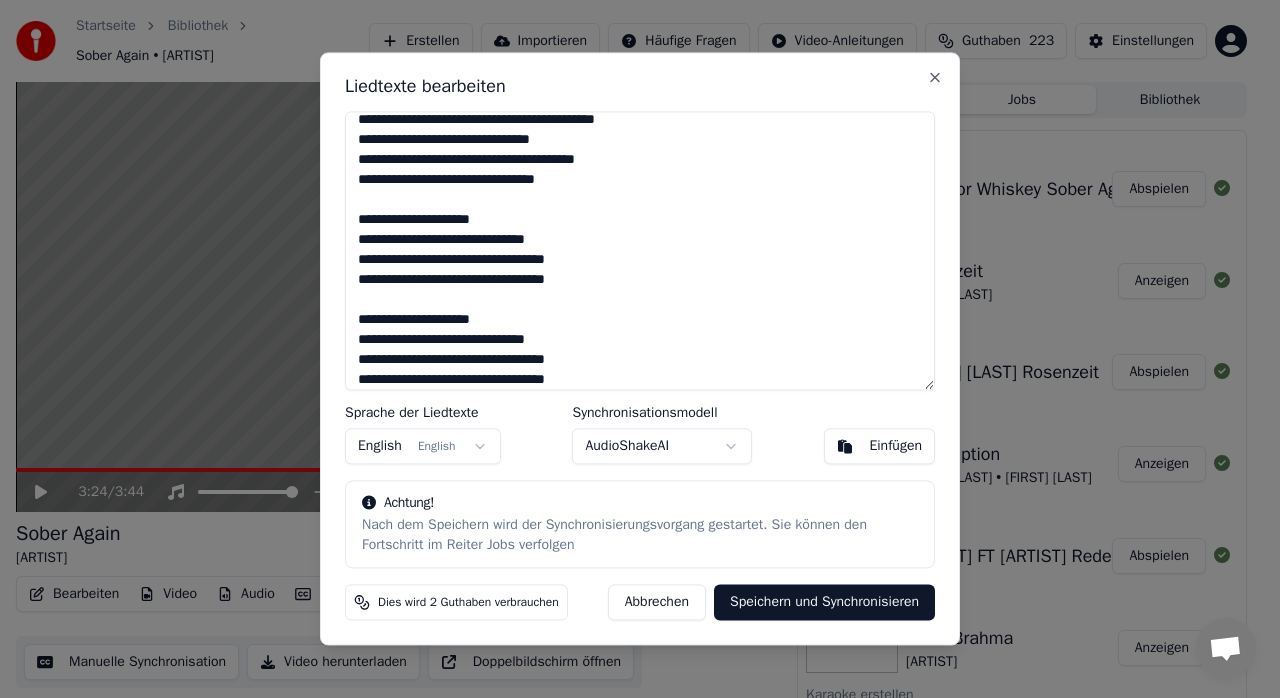 type on "**********" 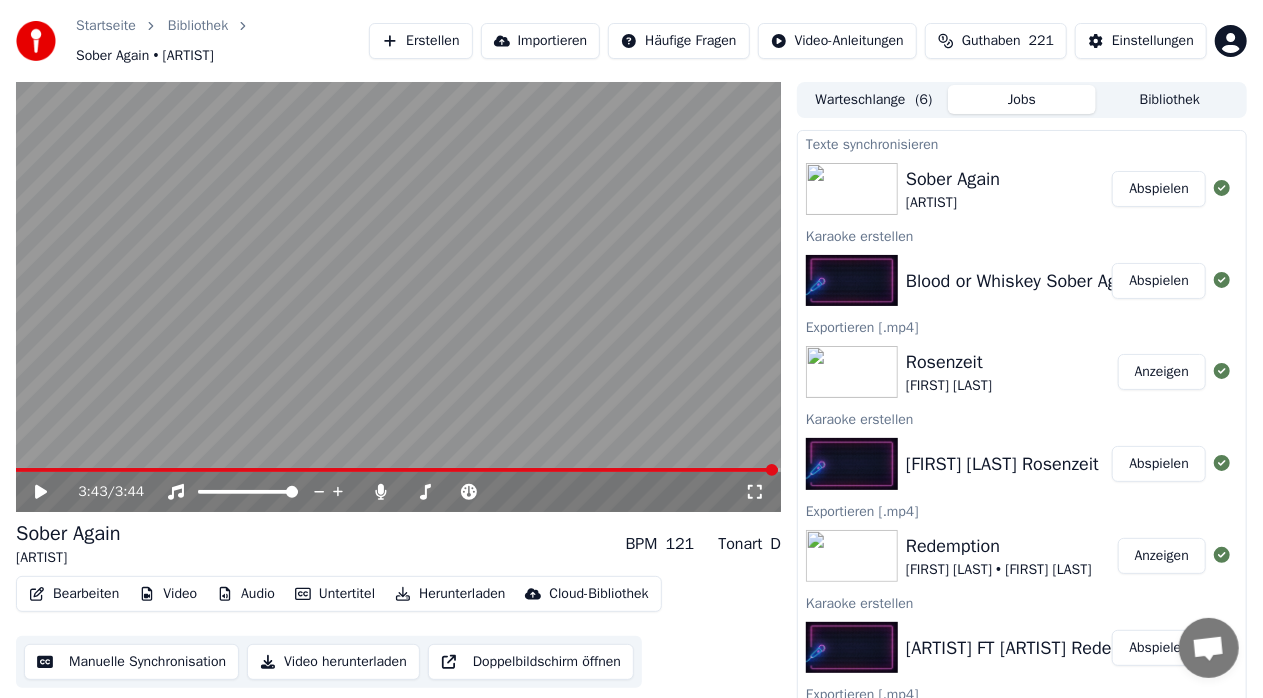 click on "Abspielen" at bounding box center (1159, 189) 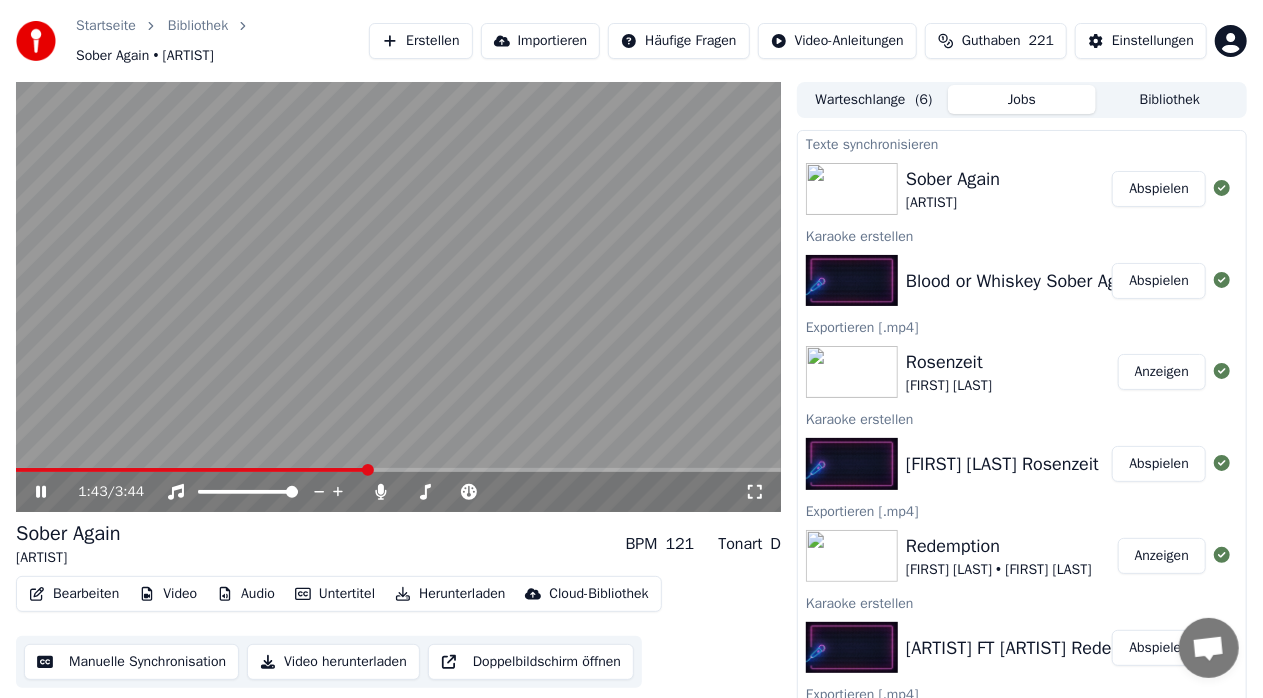 click at bounding box center [398, 470] 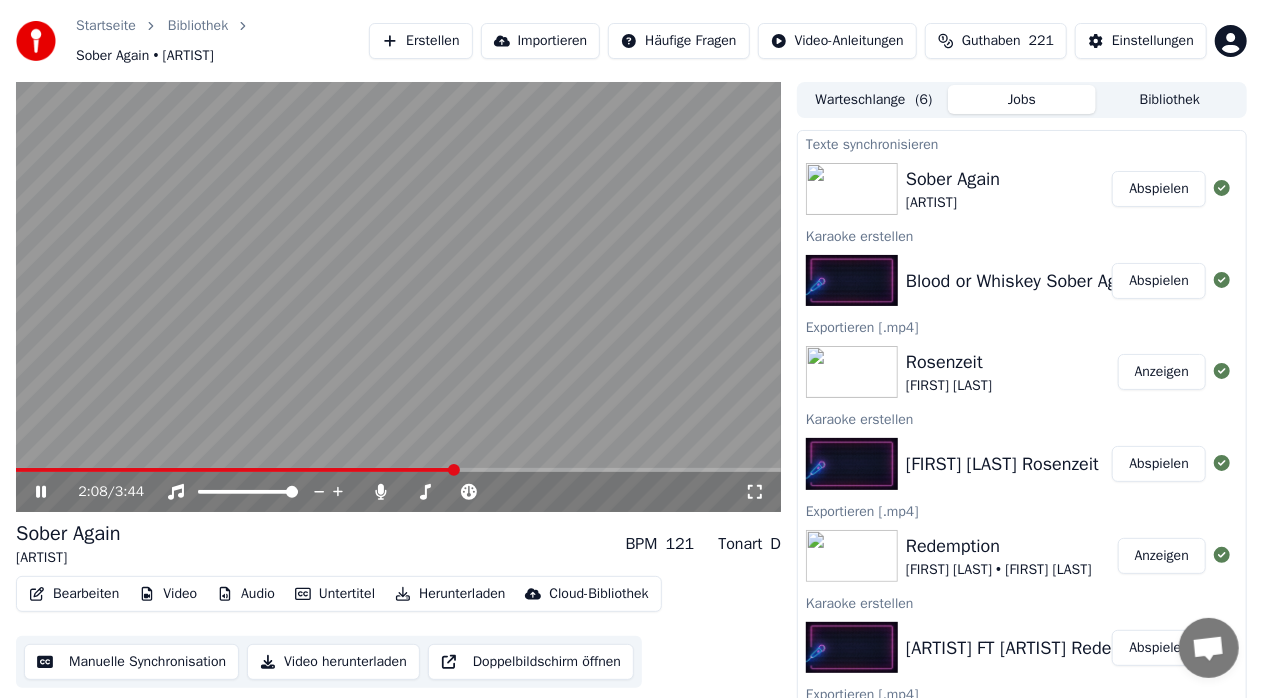 click at bounding box center [398, 470] 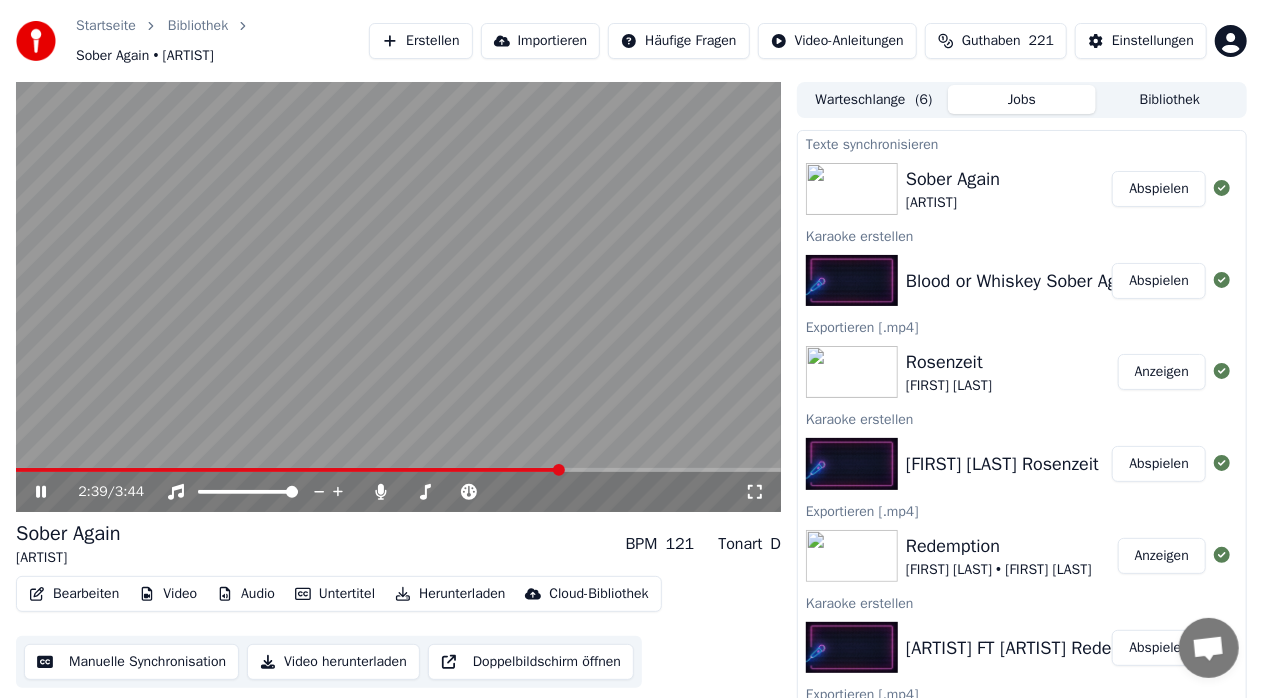 click at bounding box center [398, 297] 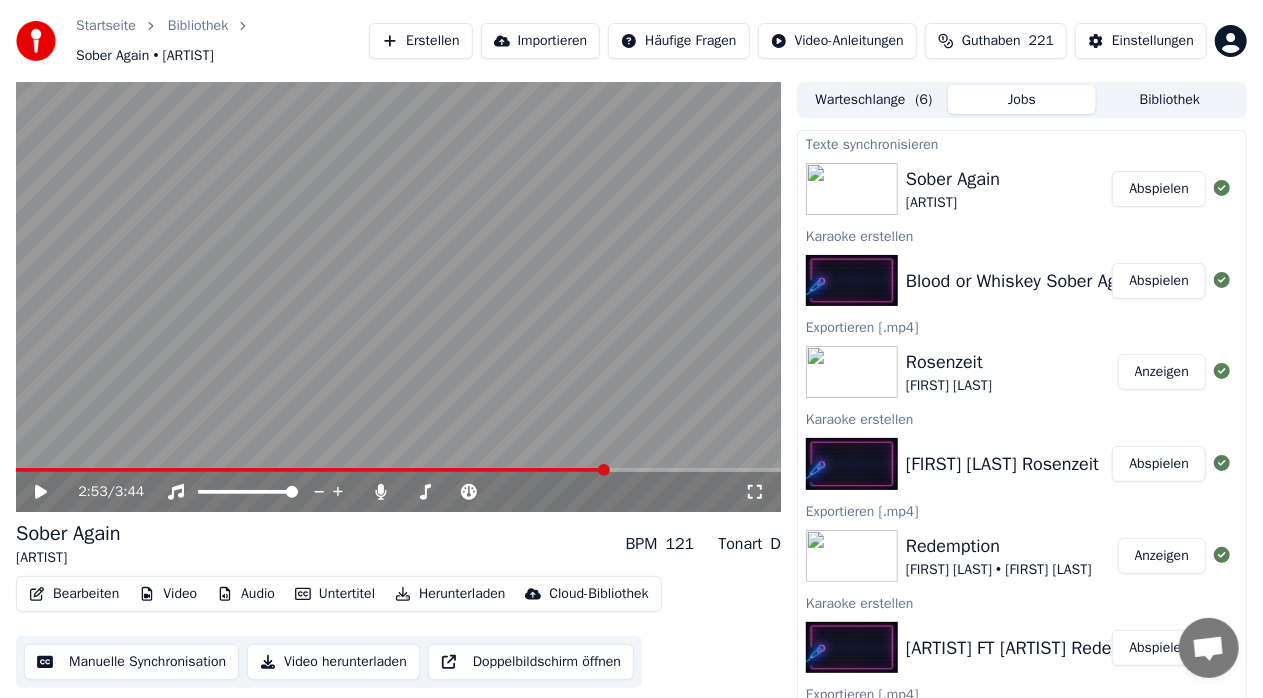 click at bounding box center (398, 470) 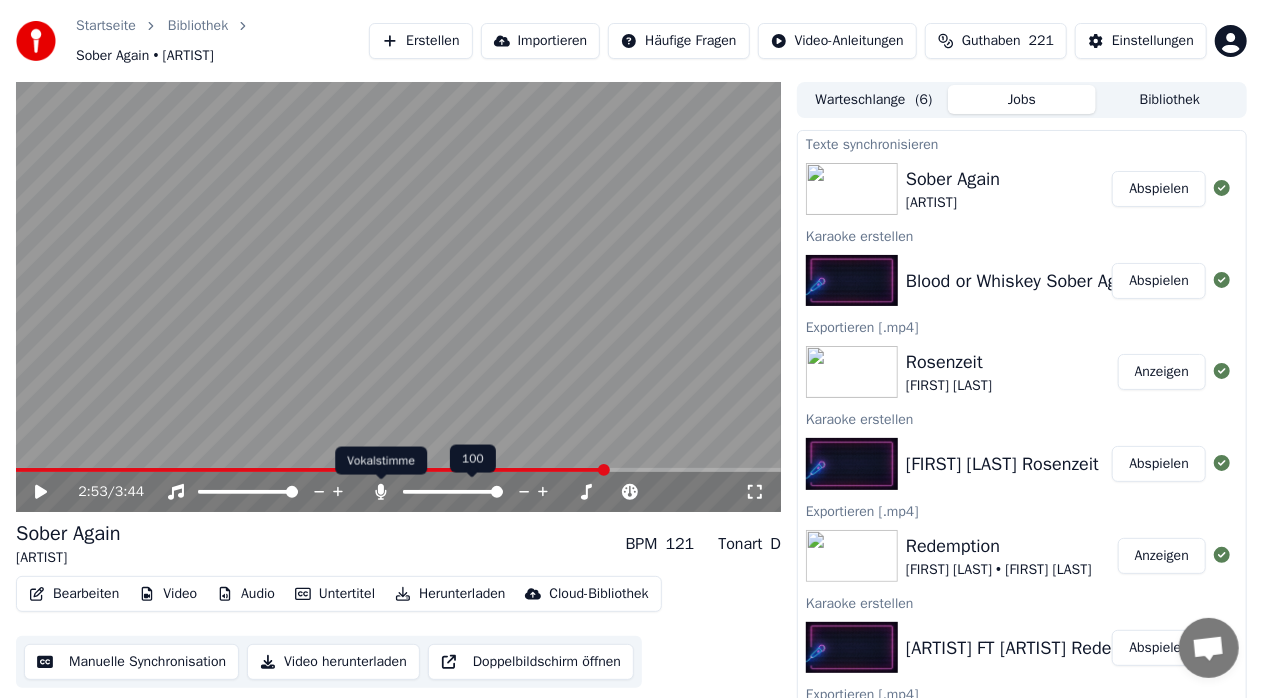 click 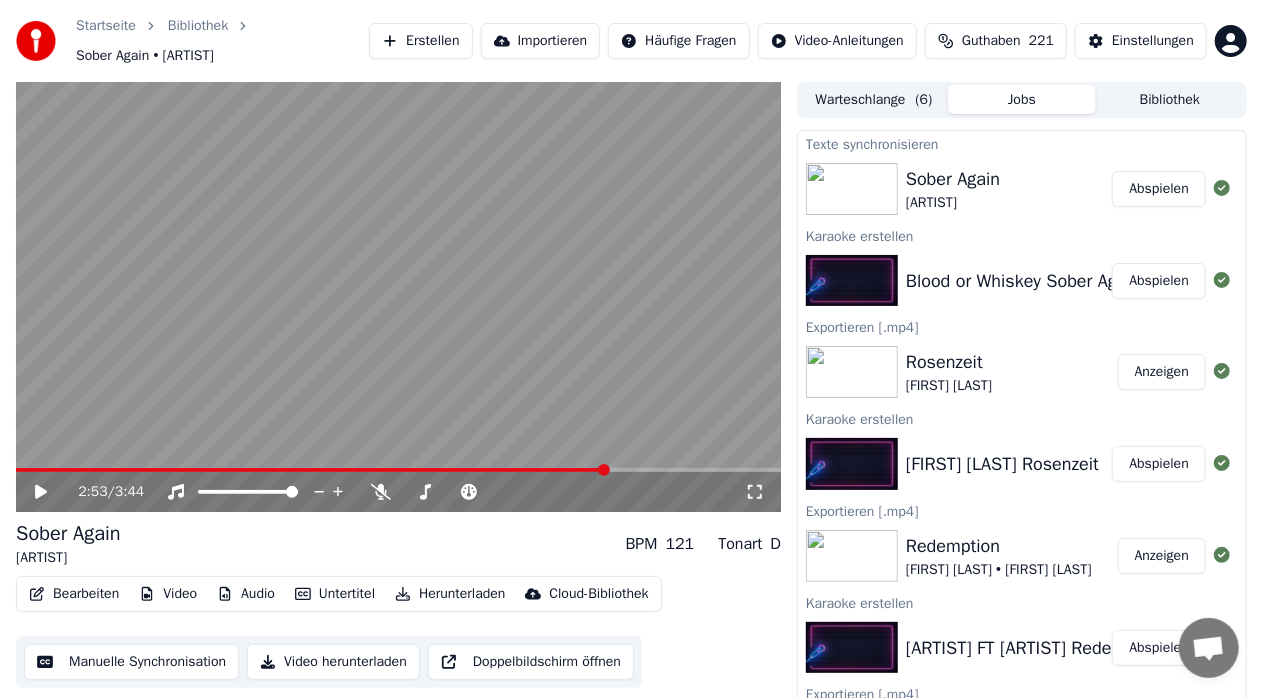 click on "2:53  /  3:44" at bounding box center [398, 492] 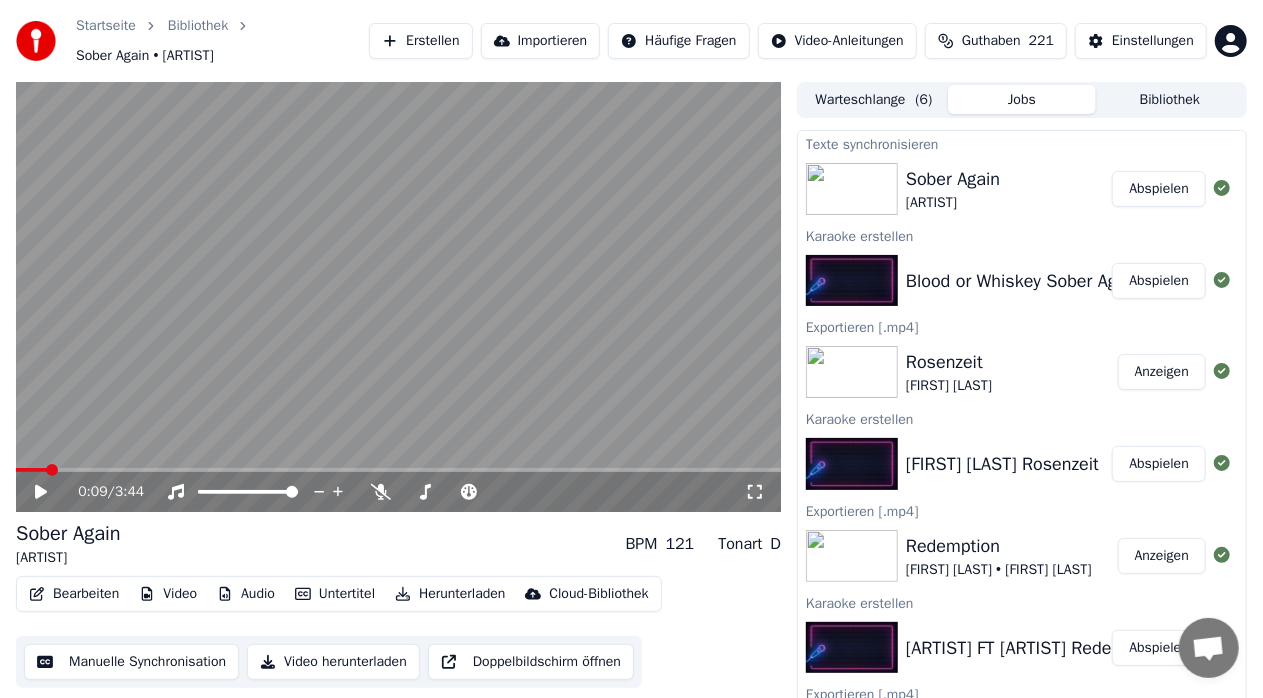 click at bounding box center [31, 470] 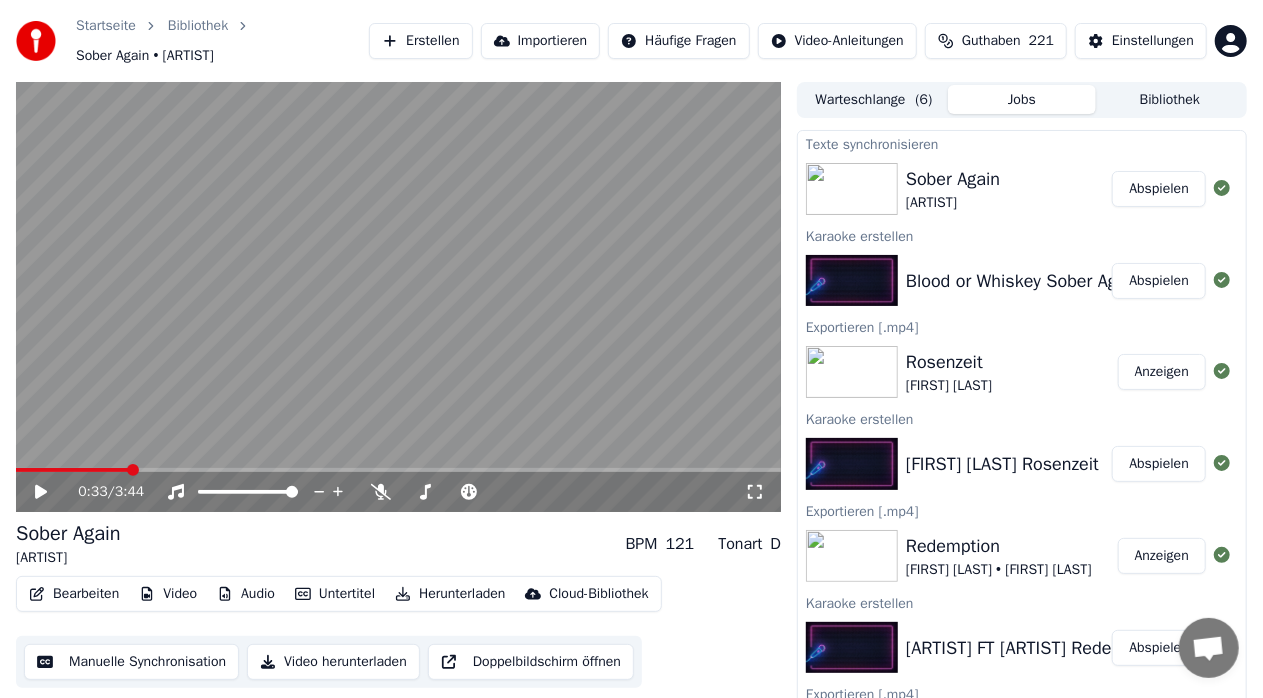 click at bounding box center (398, 470) 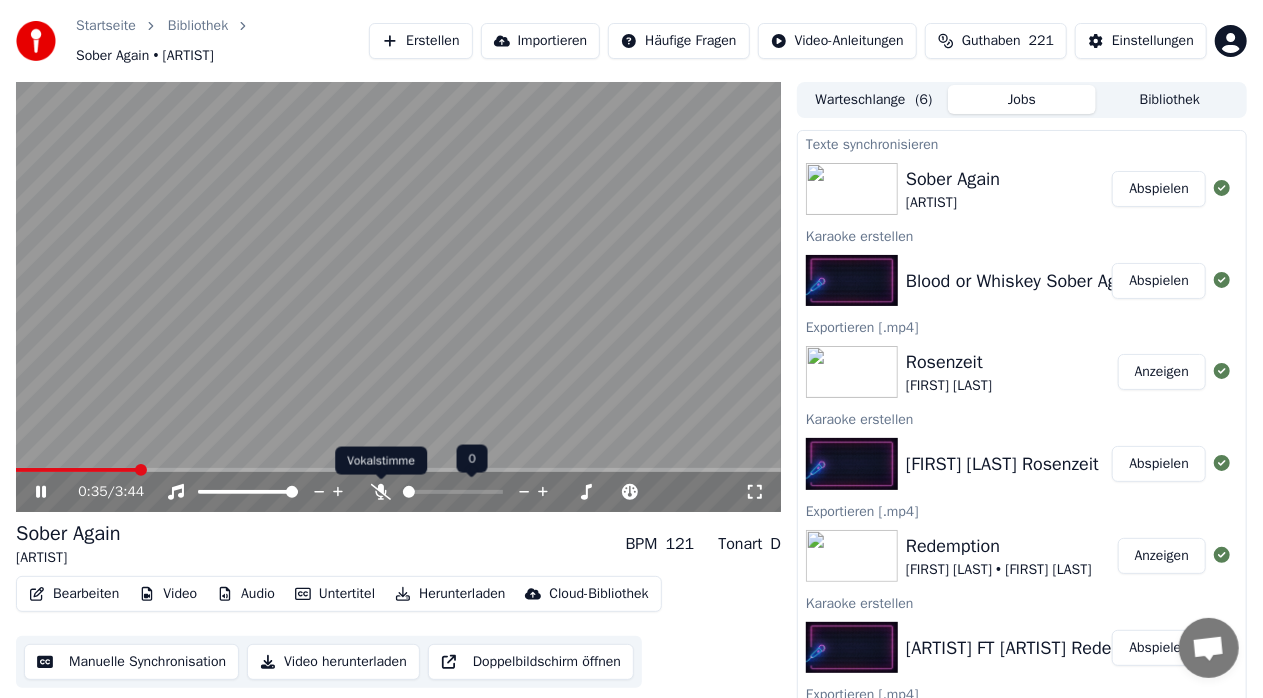 click 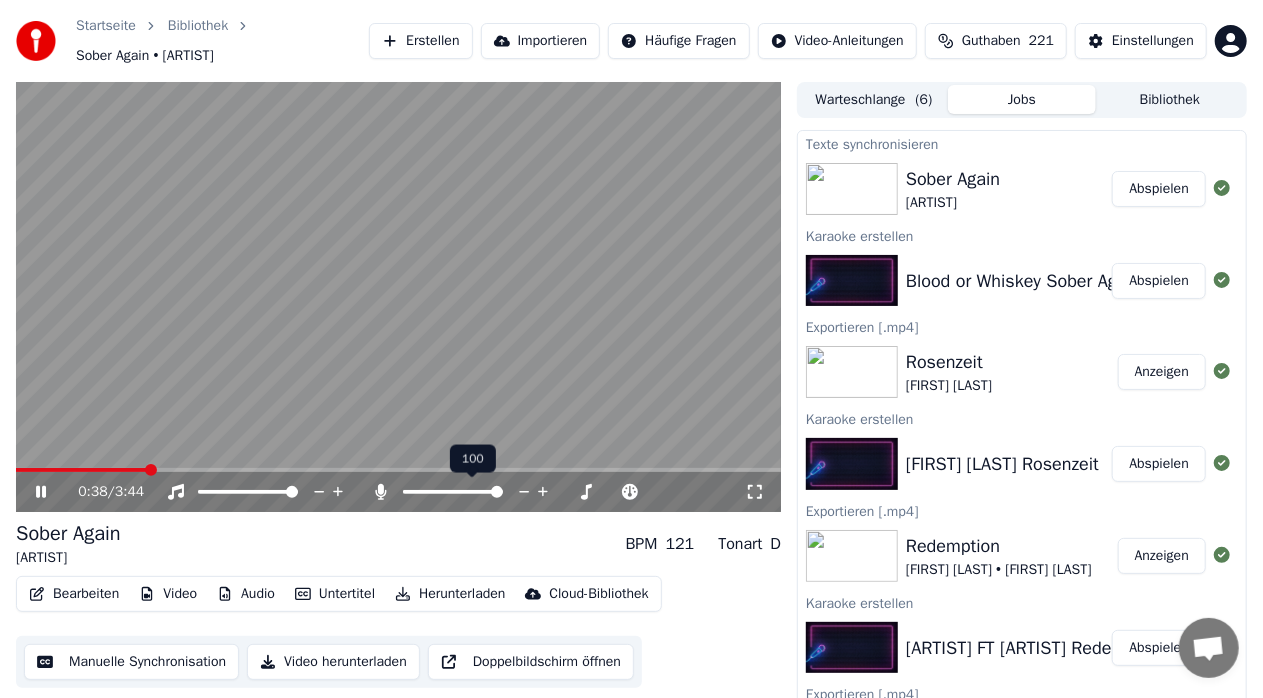 click 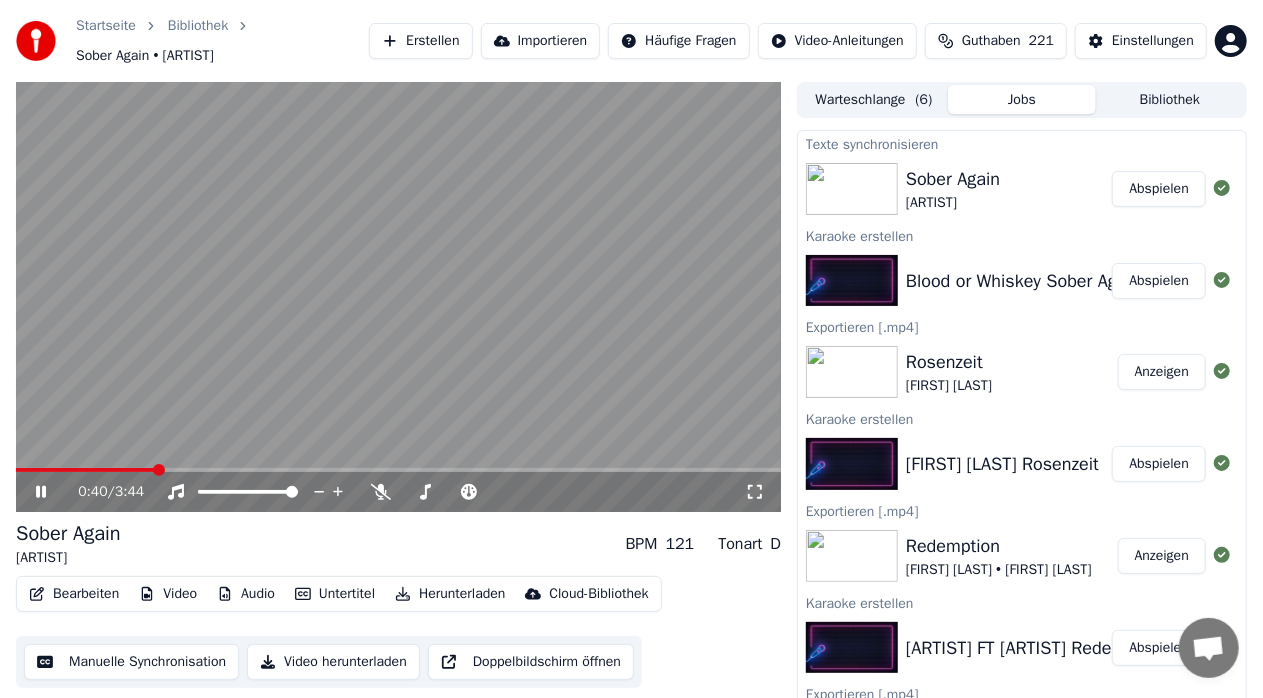 click 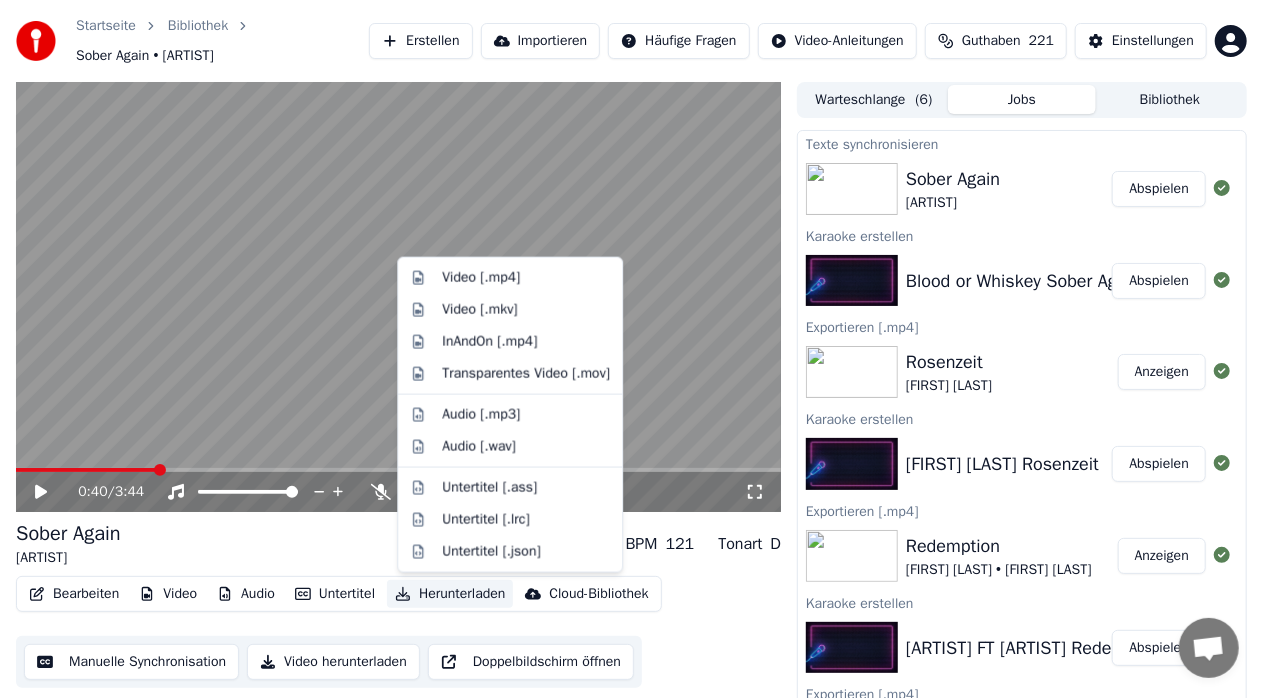 click on "Herunterladen" at bounding box center (450, 594) 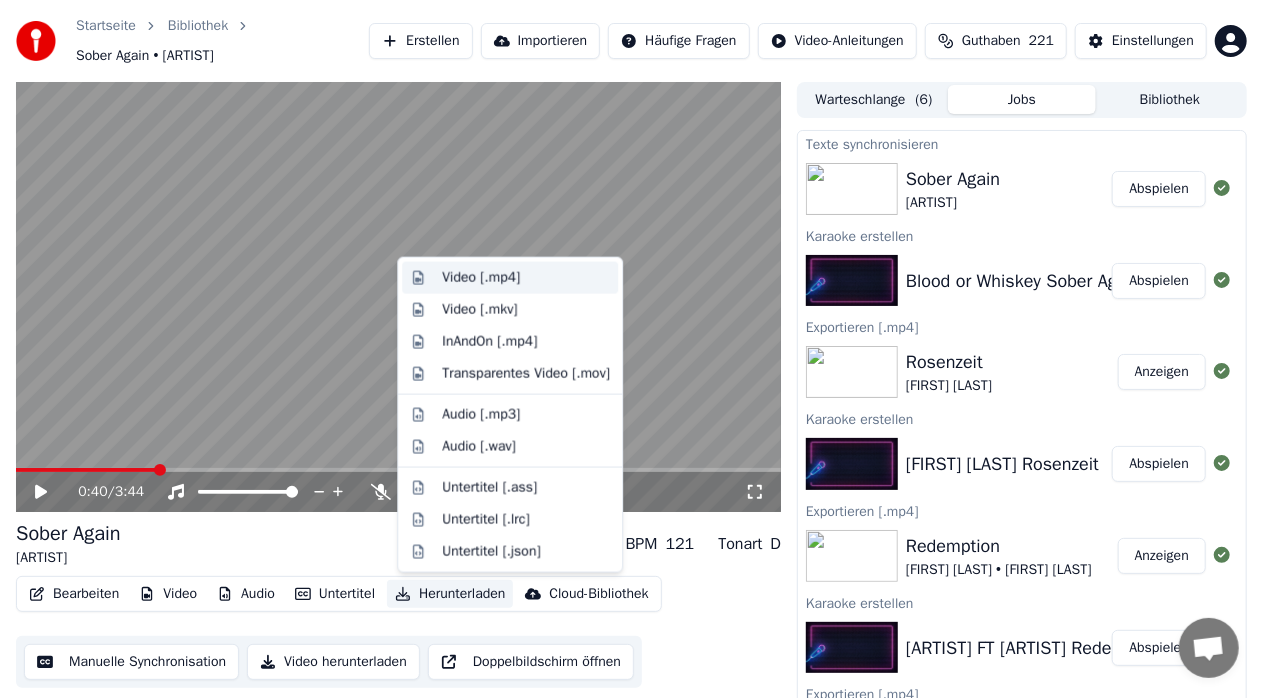 click on "Video [.mp4]" at bounding box center (481, 278) 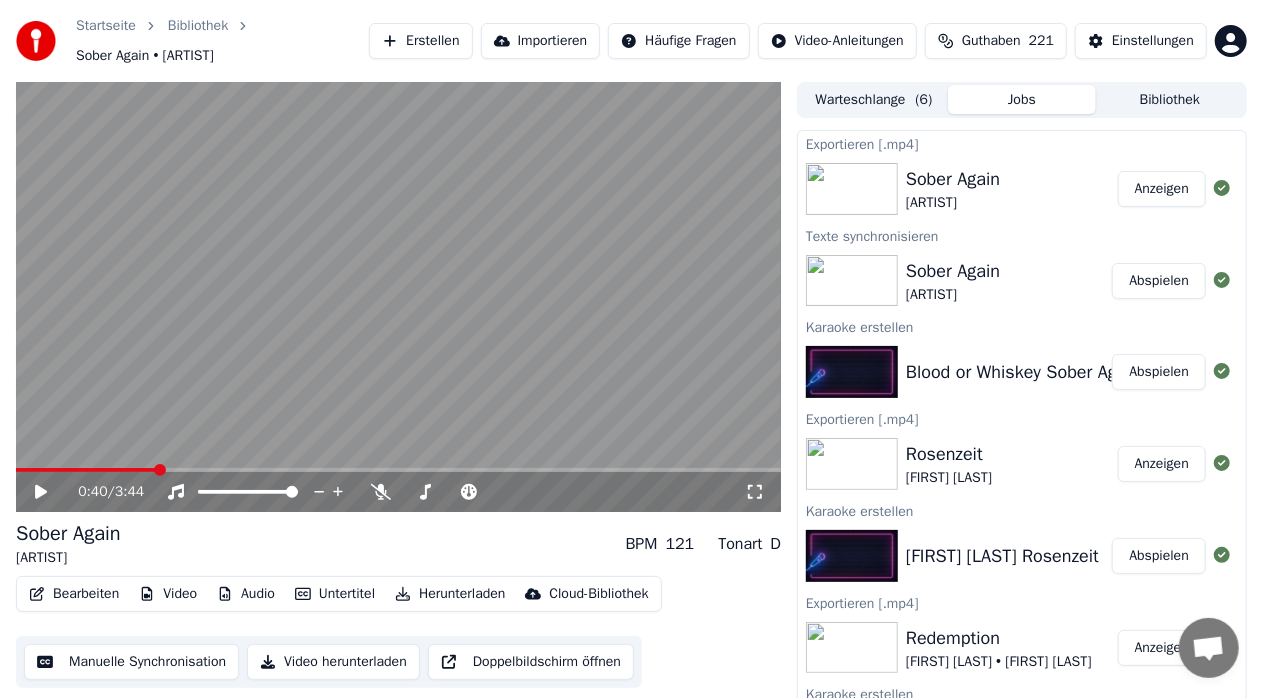 click on "Erstellen" at bounding box center (420, 41) 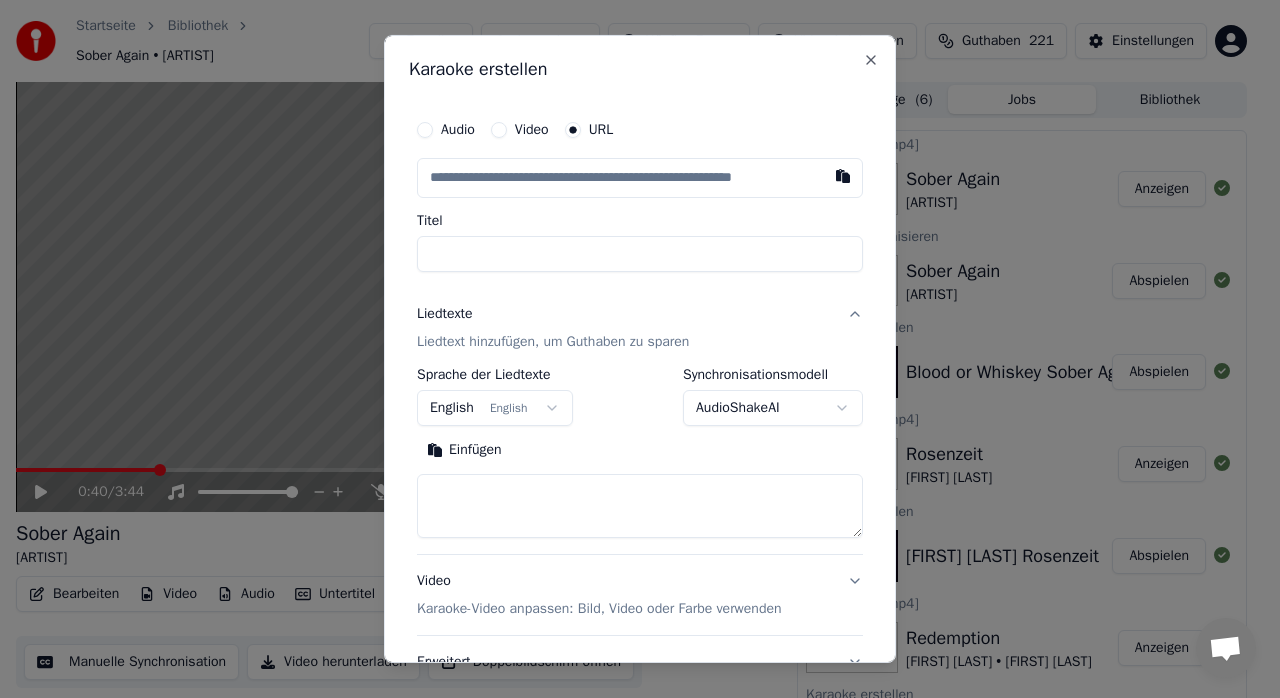 type on "**********" 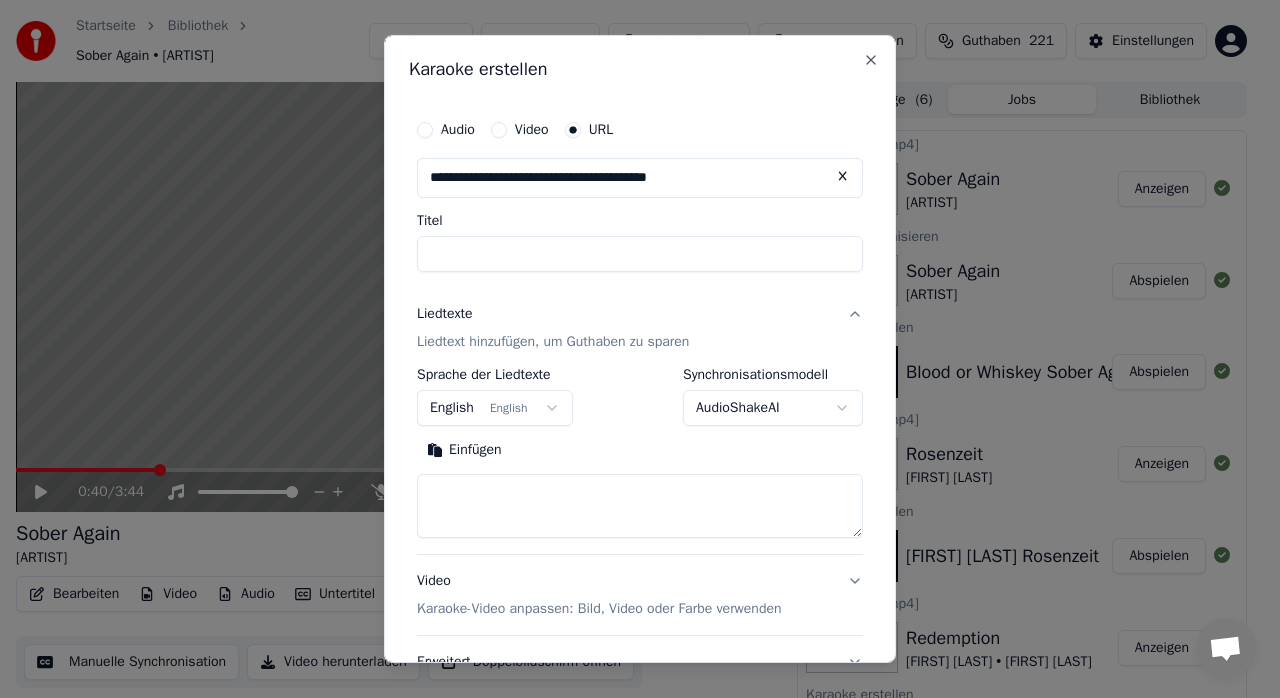 type on "**********" 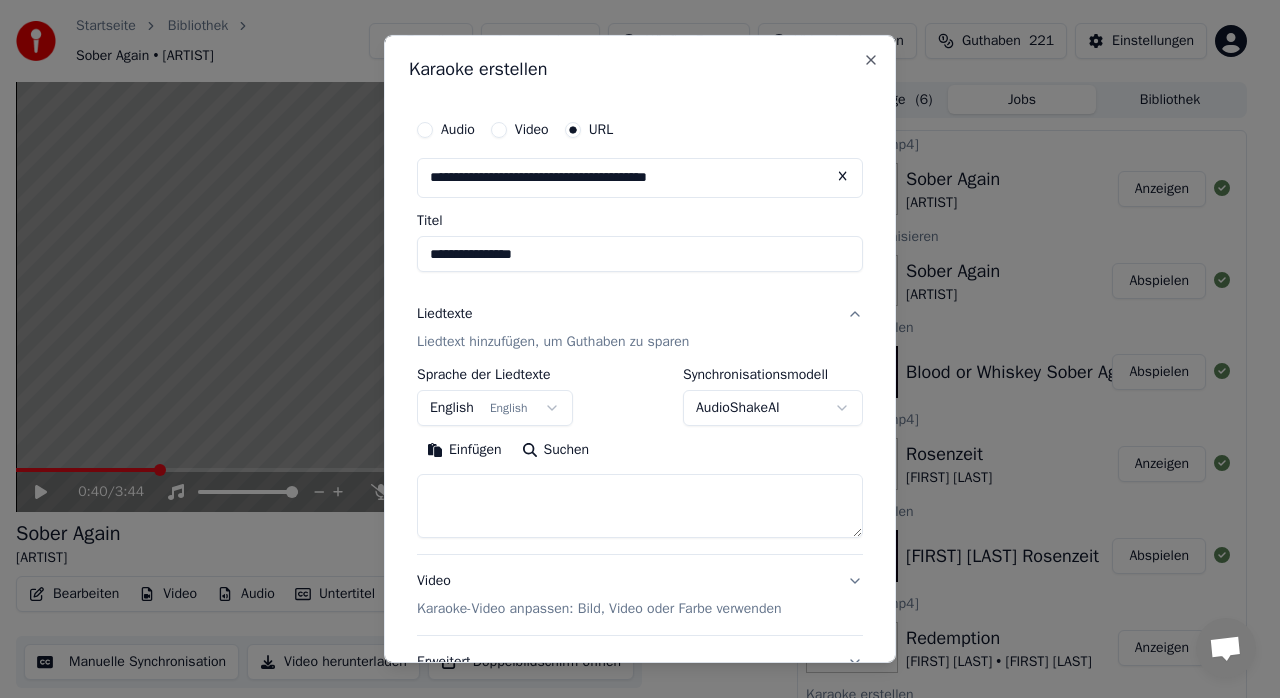 type on "**********" 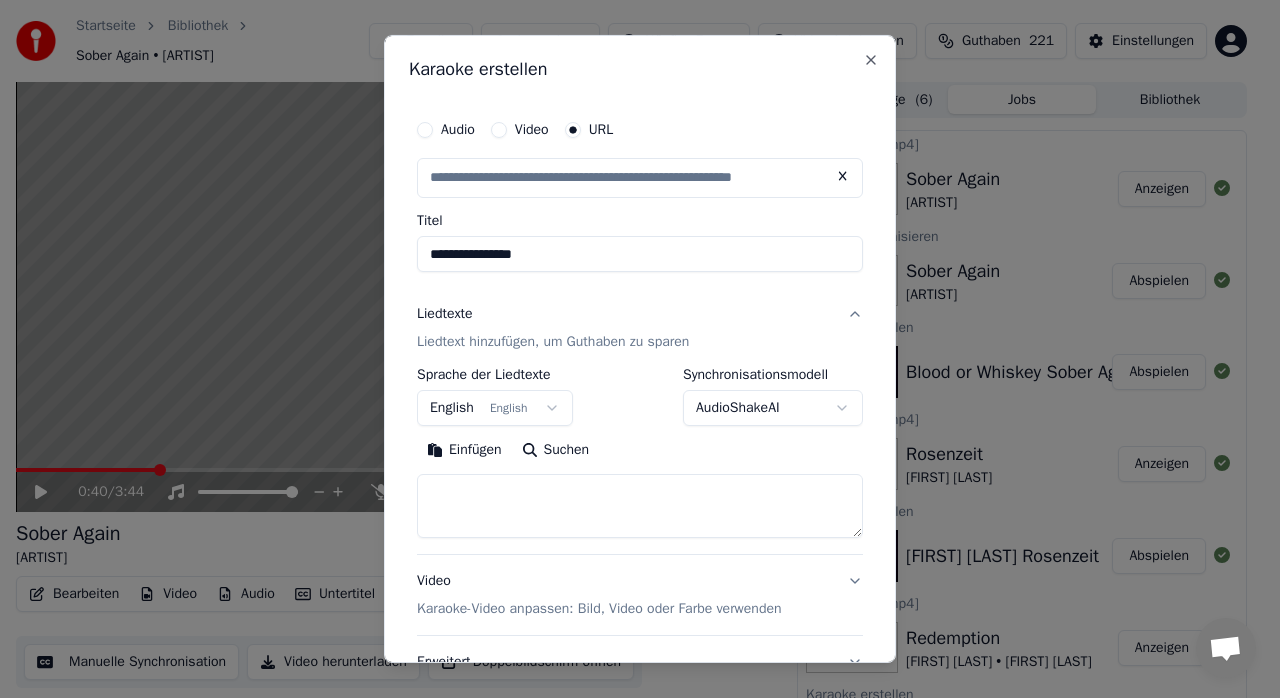 click on "**********" at bounding box center (640, 254) 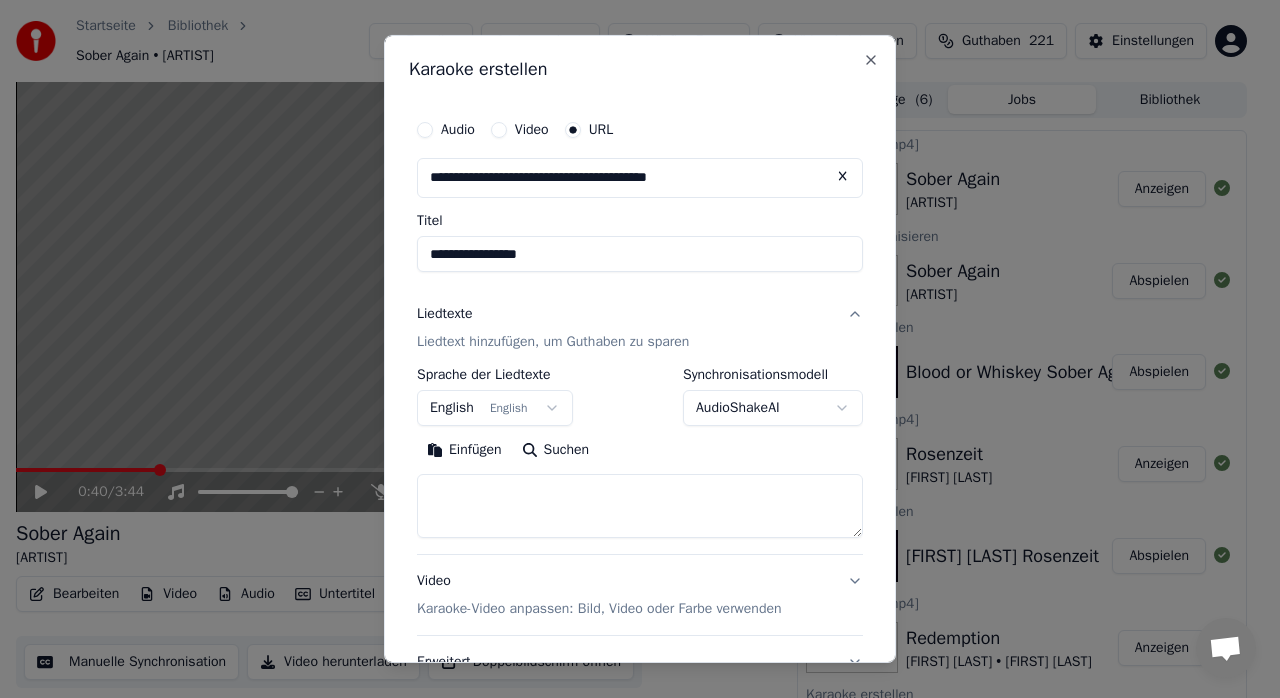 paste on "**********" 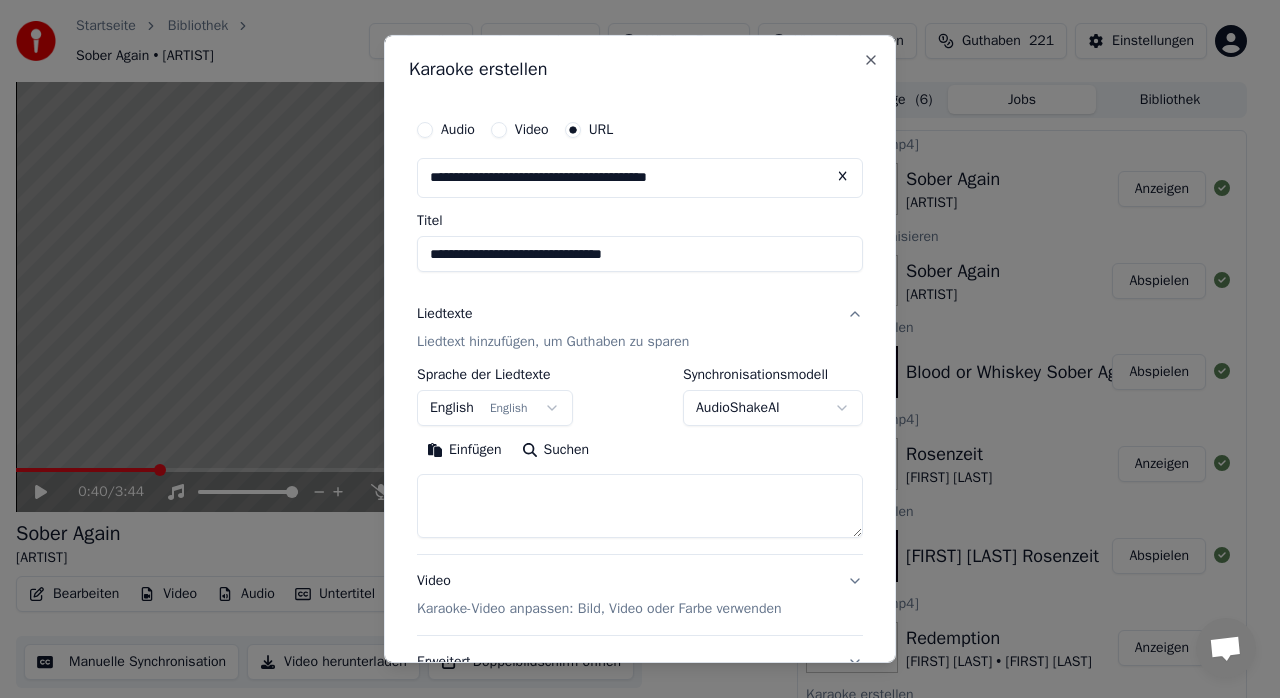 type on "**********" 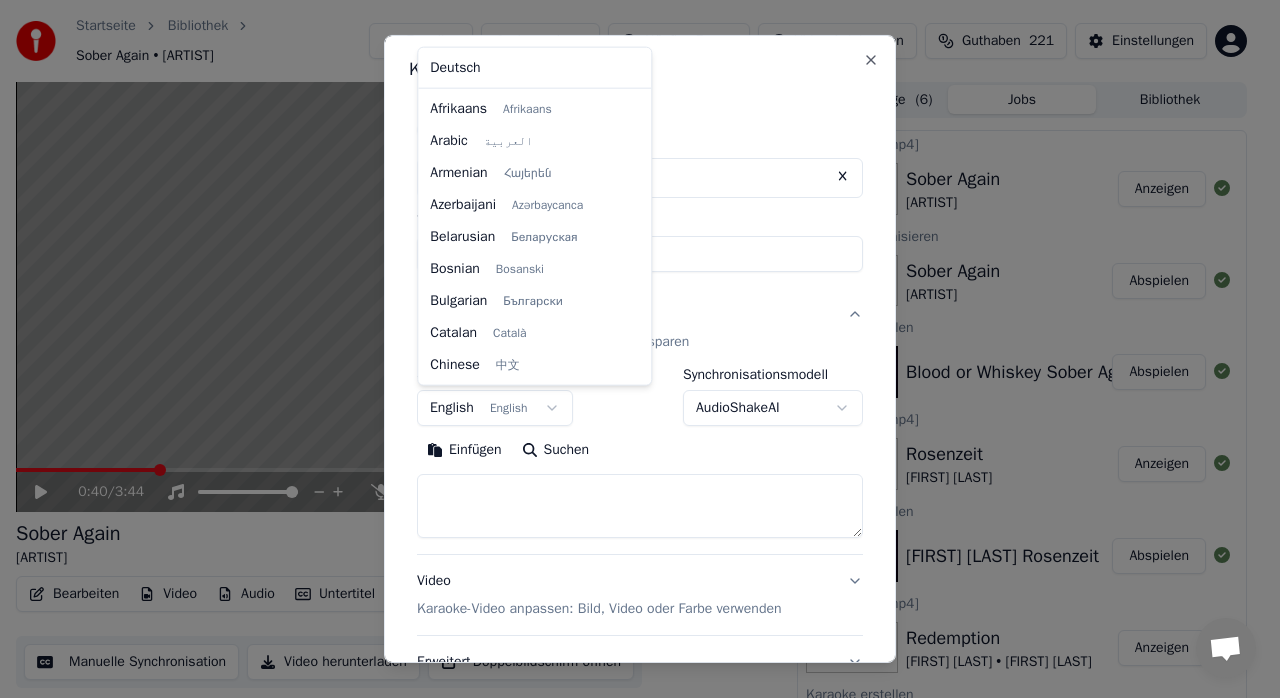 click on "Startseite Bibliothek Sober Again • [ARTIST] Erstellen Importieren Häufige Fragen Video-Anleitungen Guthaben 221 Einstellungen 0:40  /  3:44 Sober Again [ARTIST] BPM 121 Tonart D Bearbeiten Video Audio Untertitel Herunterladen Cloud-Bibliothek Manuelle Synchronisation Video herunterladen Doppelbildschirm öffnen Warteschlange ( 6 ) Jobs Bibliothek Exportieren [.mp4] Sober Again [ARTIST] Anzeigen Texte synchronisieren Sober Again [ARTIST] Abspielen Karaoke erstellen [ARTIST] Sober Again Abspielen Exportieren [.mp4] Rosenzeit [ARTIST] Anzeigen Karaoke erstellen [ARTIST] Rosenzeit Abspielen Exportieren [.mp4] Redemption [ARTIST] • [ARTIST] Anzeigen Karaoke erstellen [ARTIST] FT [ARTIST] Redemption Abspielen Exportieren [.mp4] Nada Brahma [ARTIST] Anzeigen Karaoke erstellen [ARTIST] Nada Brahma Abspielen Exportieren [.mp4] Millionen Legionen [ARTIST] Anzeigen Karaoke erstellen [ARTIST] Millionen Legionen Abspielen URL" at bounding box center [631, 349] 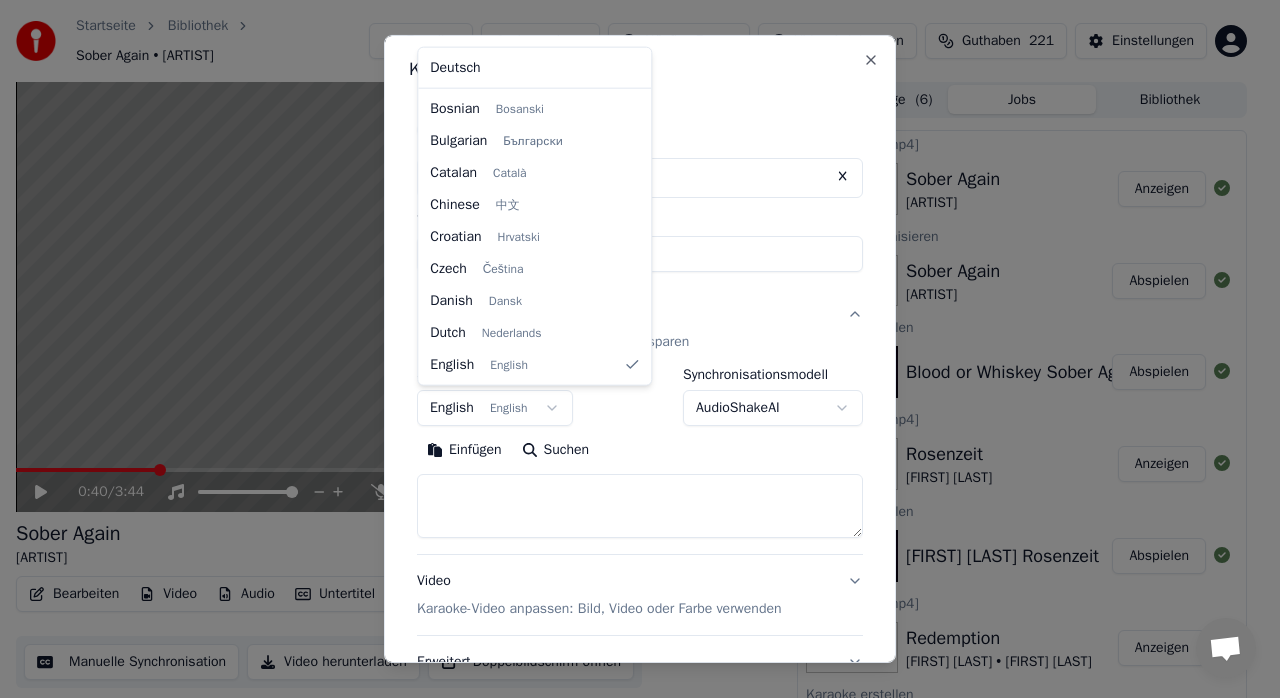 select on "**" 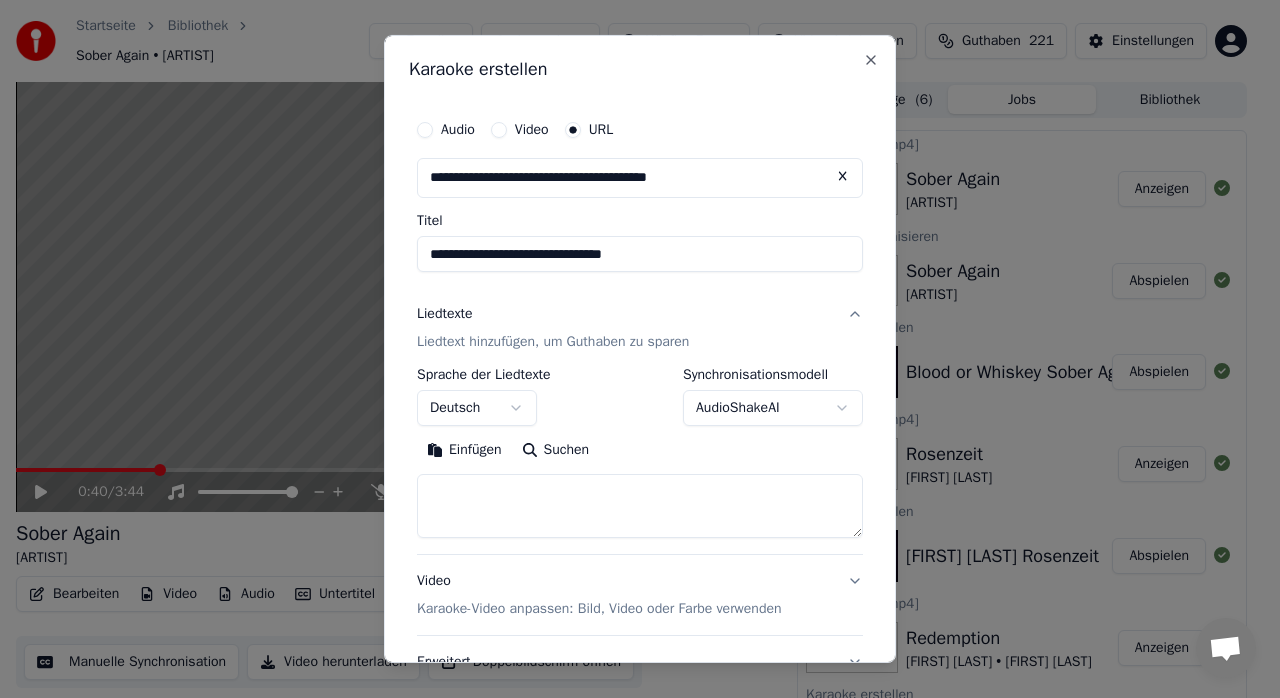 click at bounding box center (640, 506) 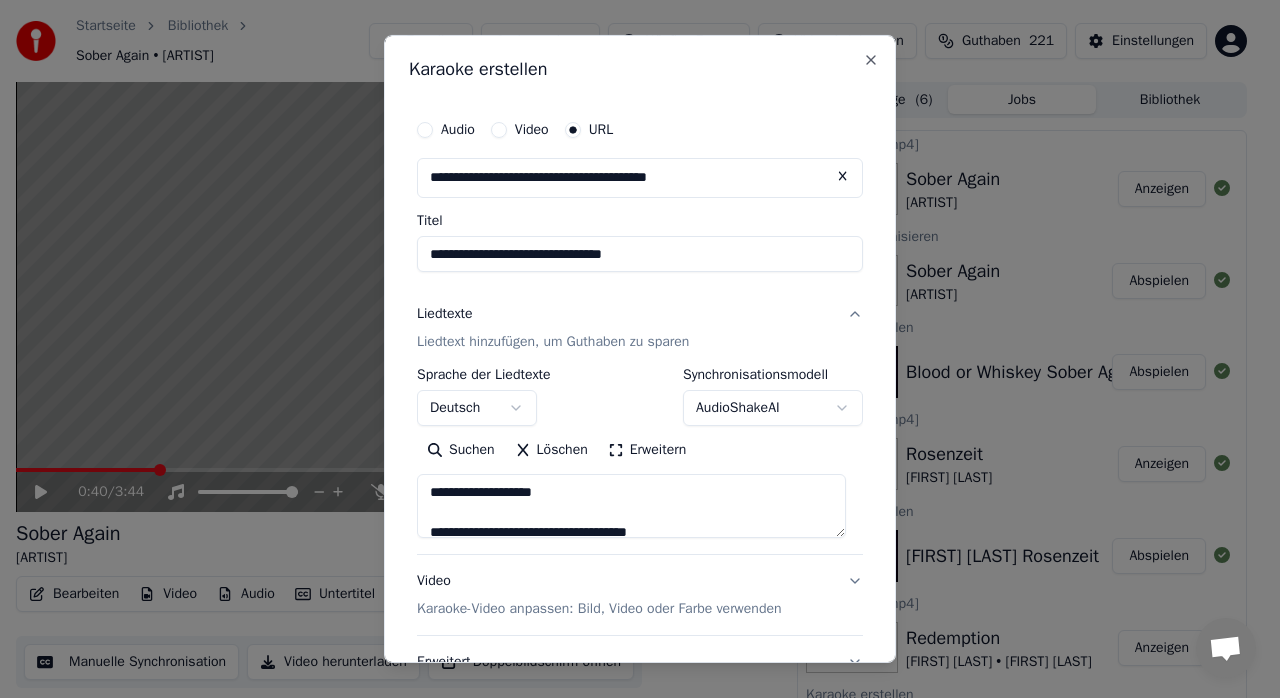 scroll, scrollTop: 166, scrollLeft: 0, axis: vertical 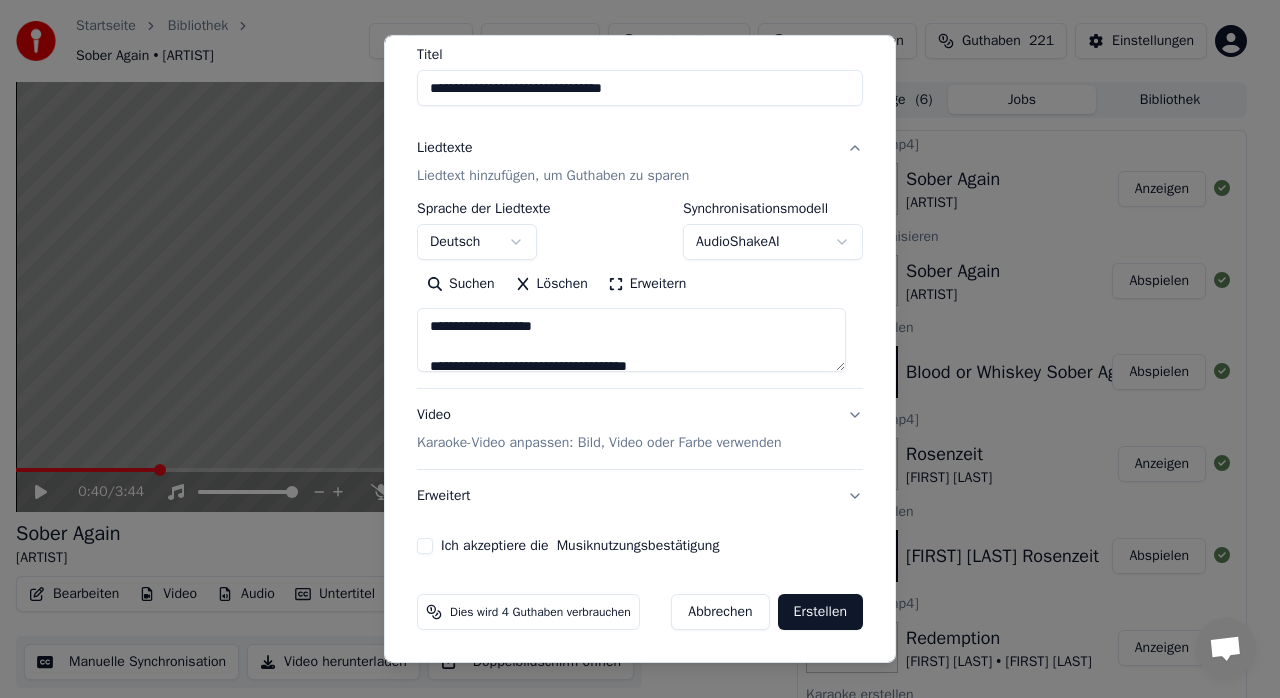 click on "Ich akzeptiere die   Musiknutzungsbestätigung" at bounding box center (425, 546) 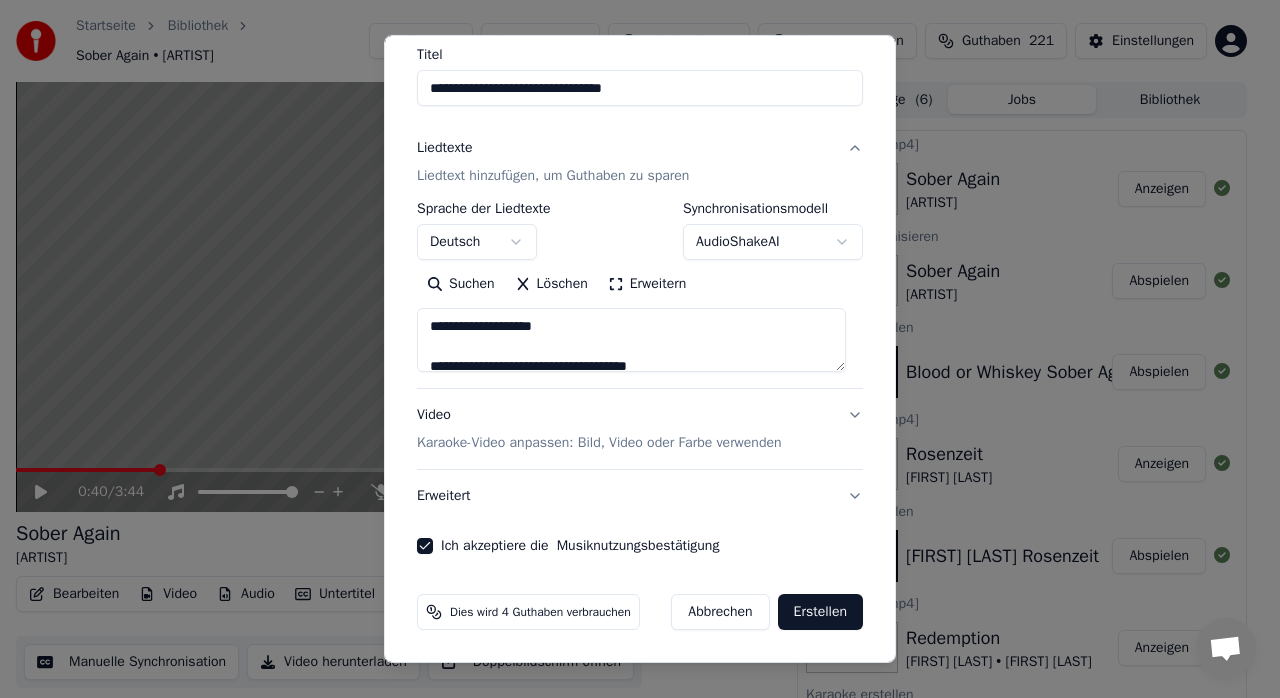 click on "Erstellen" at bounding box center (820, 612) 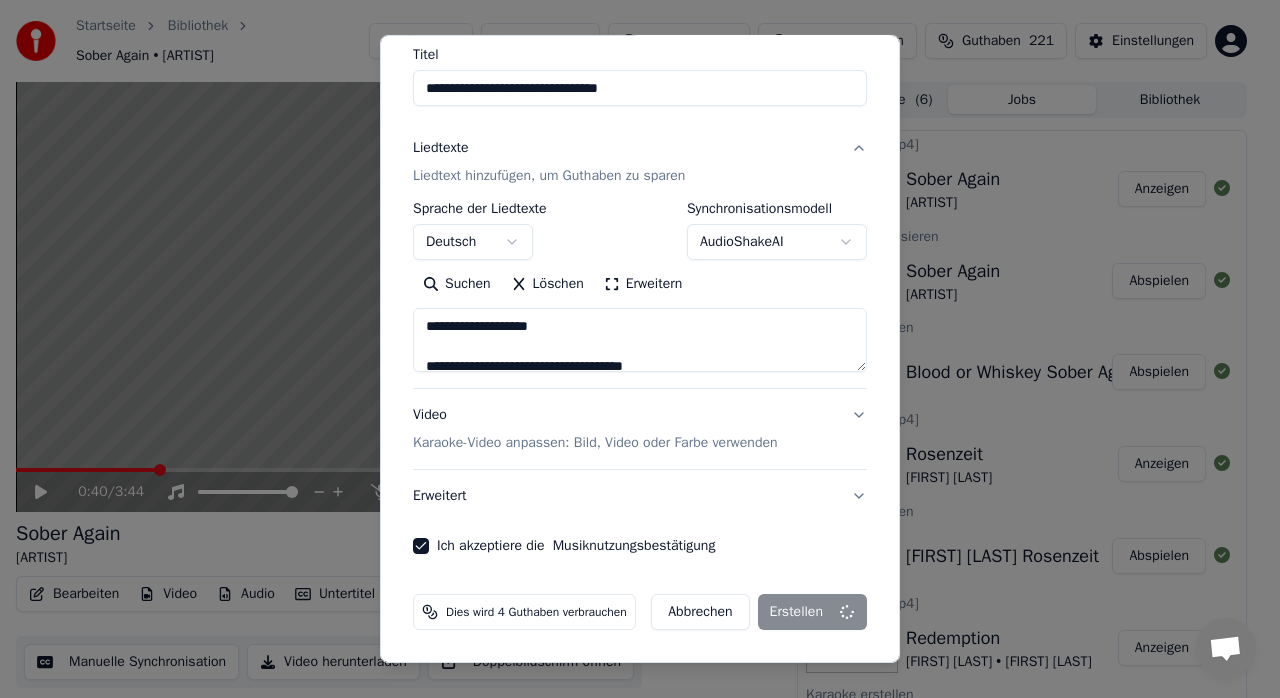 type on "**********" 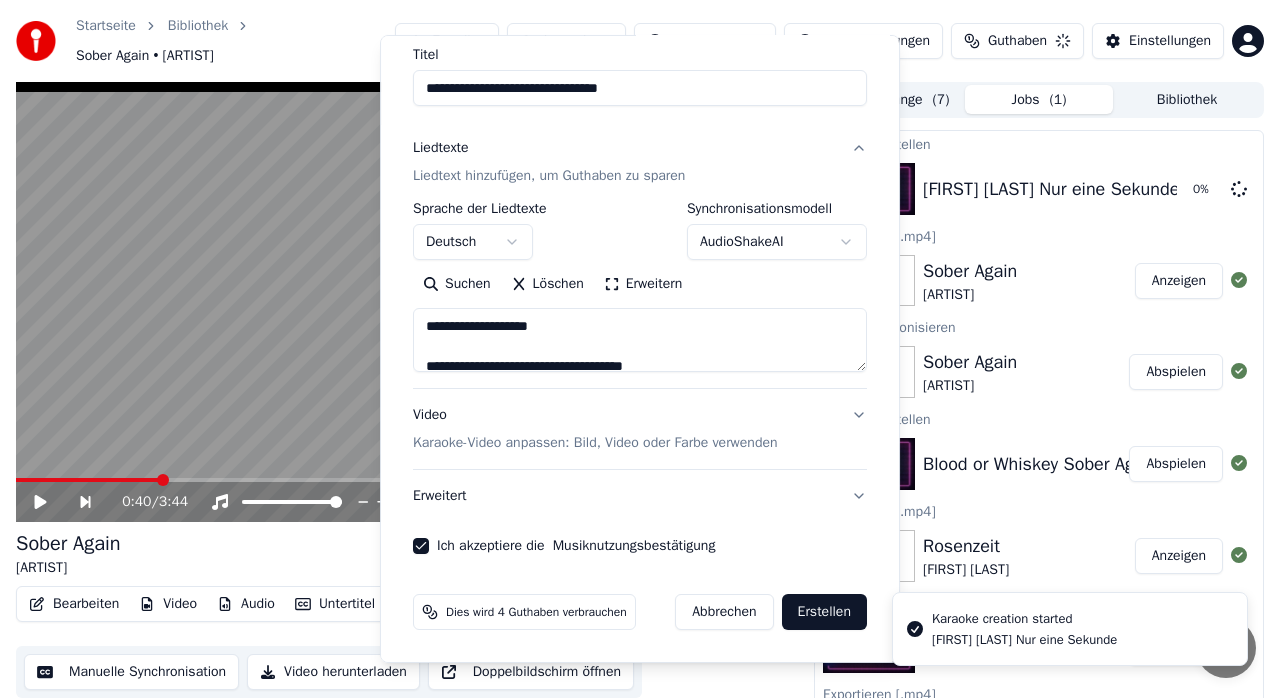 type 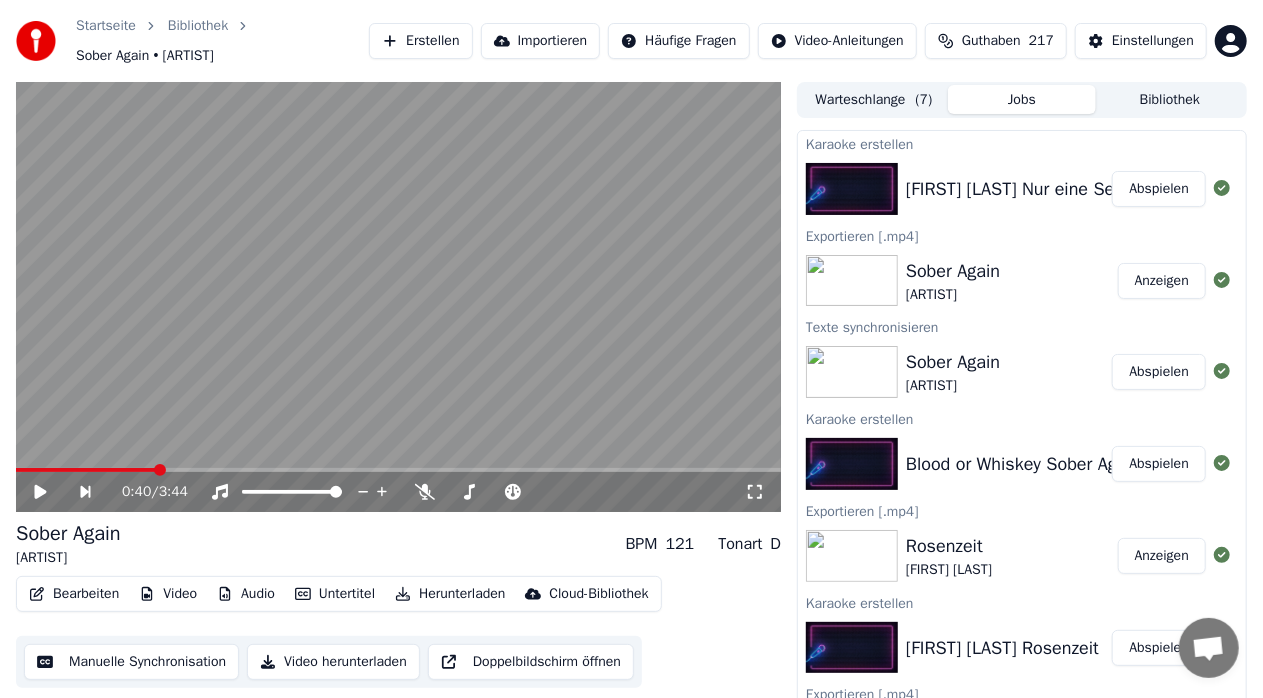 click on "Abspielen" at bounding box center (1159, 189) 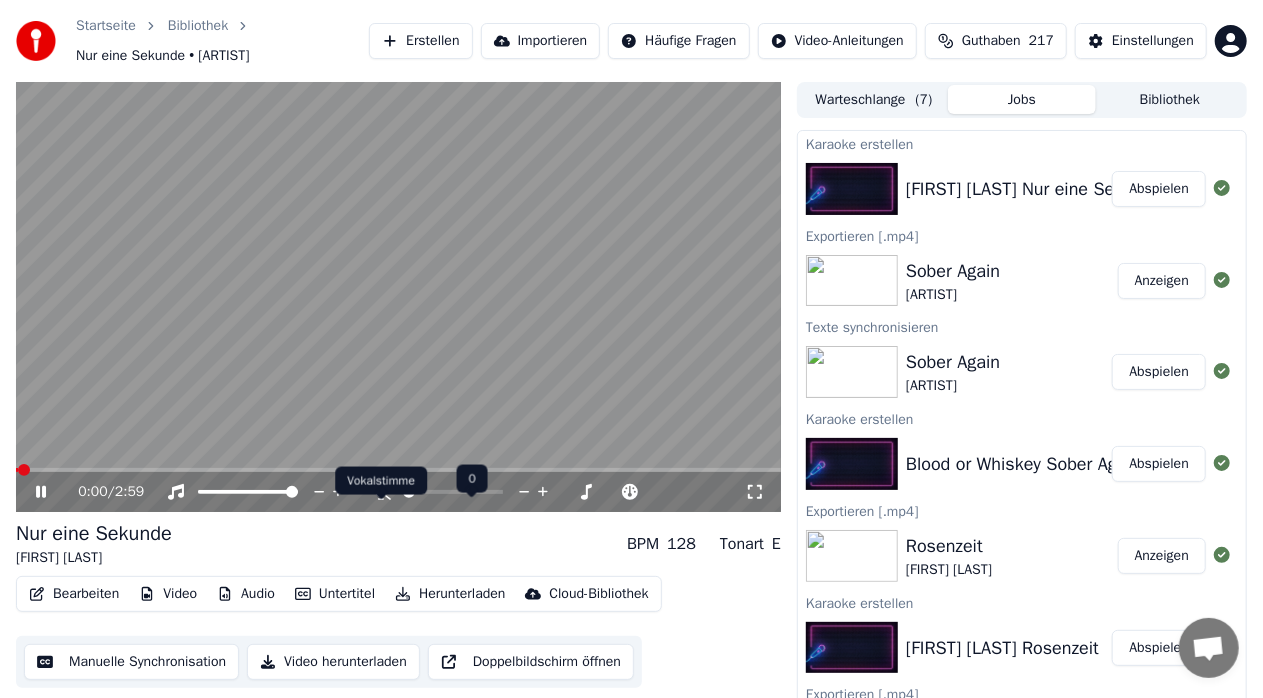 click 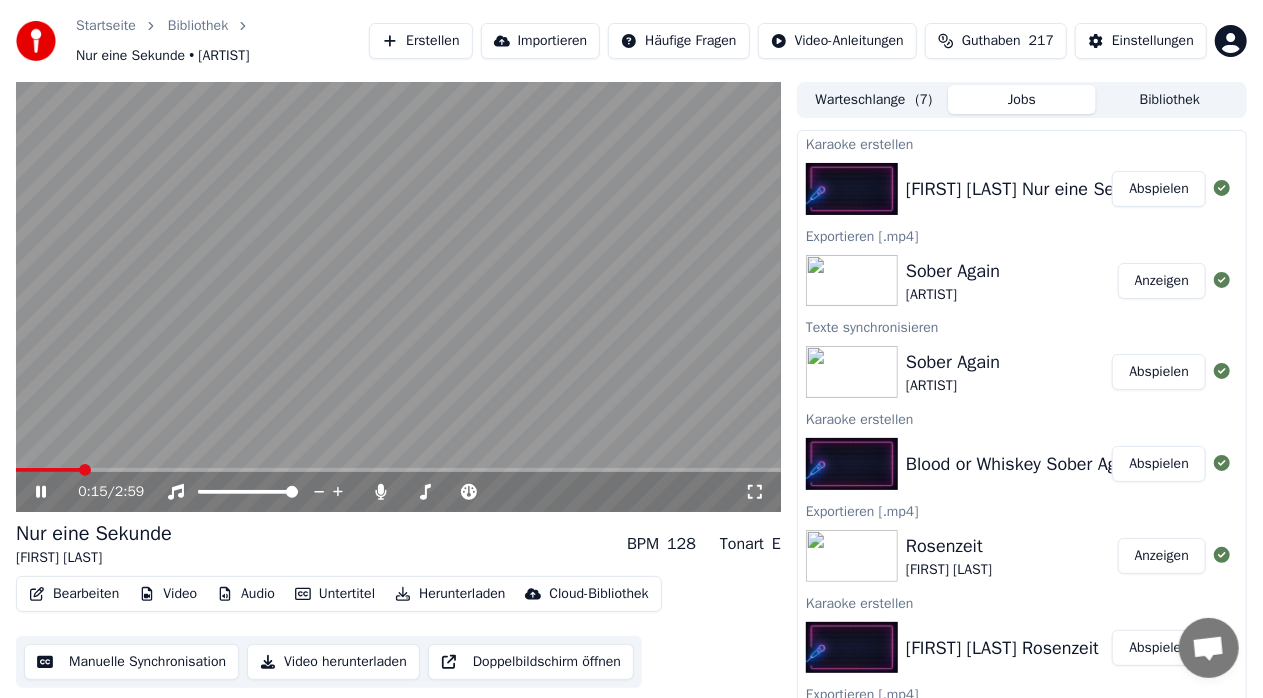 click at bounding box center (48, 470) 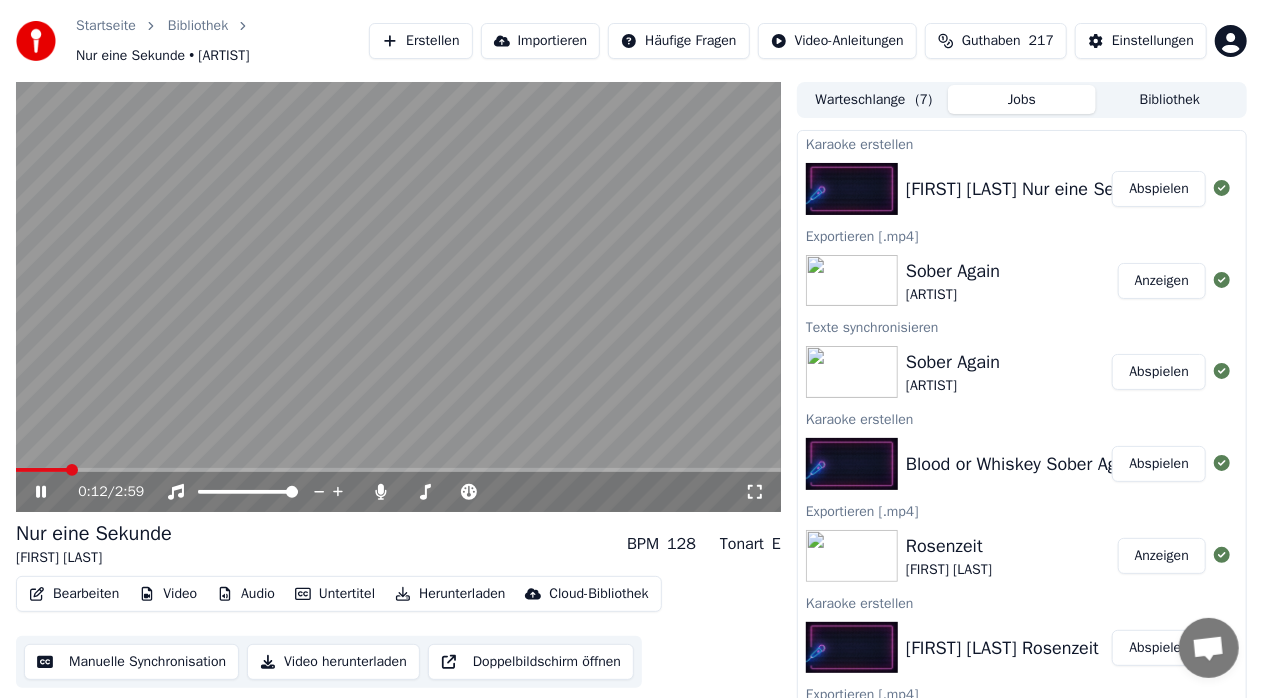 click at bounding box center (41, 470) 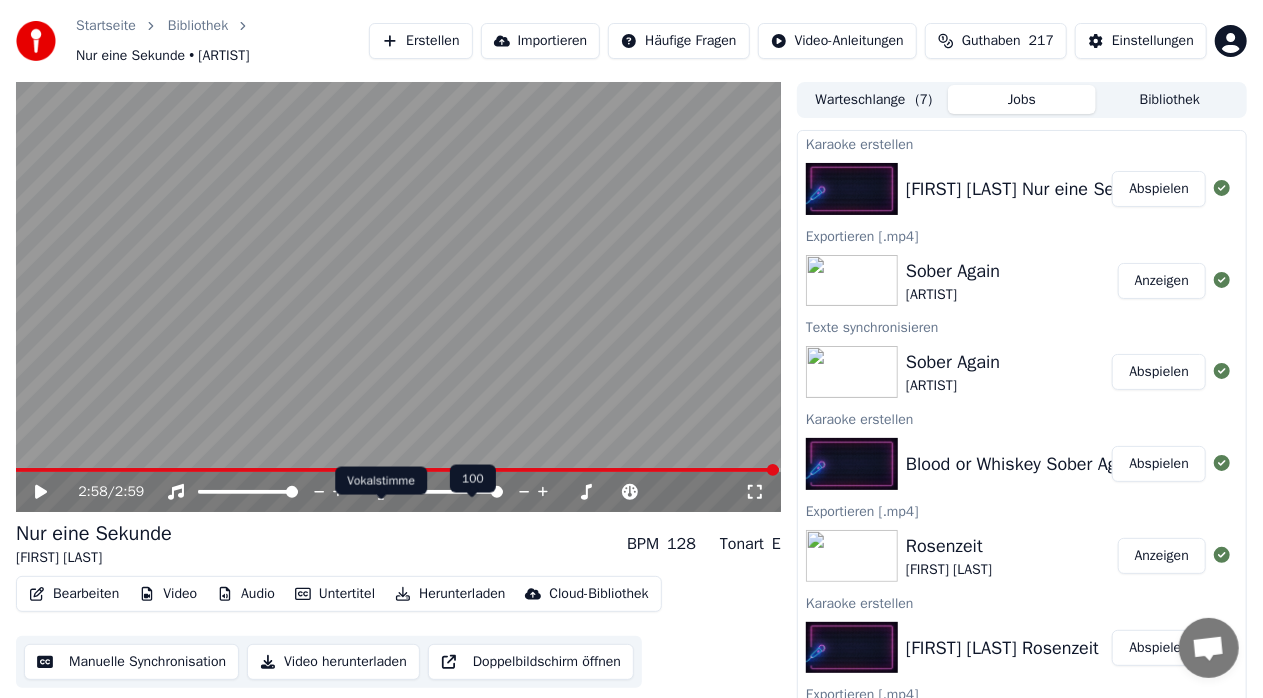 click 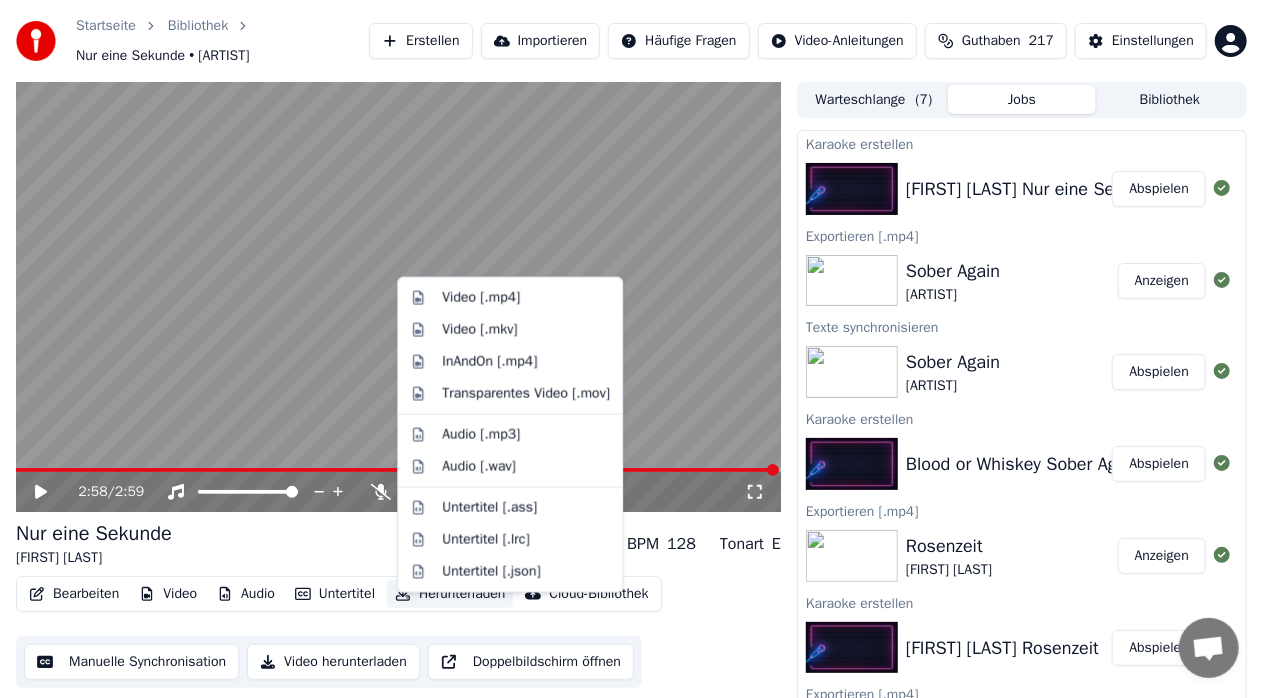 click on "Herunterladen" at bounding box center [450, 594] 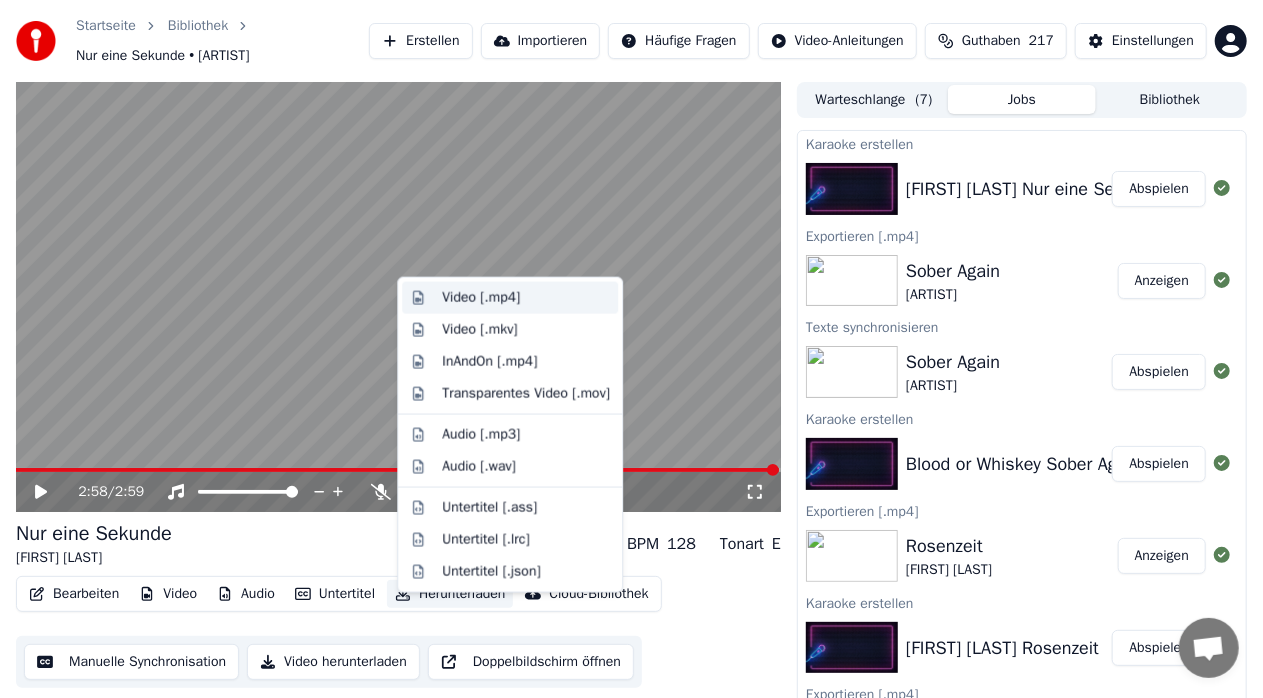 click on "Video [.mp4]" at bounding box center [481, 298] 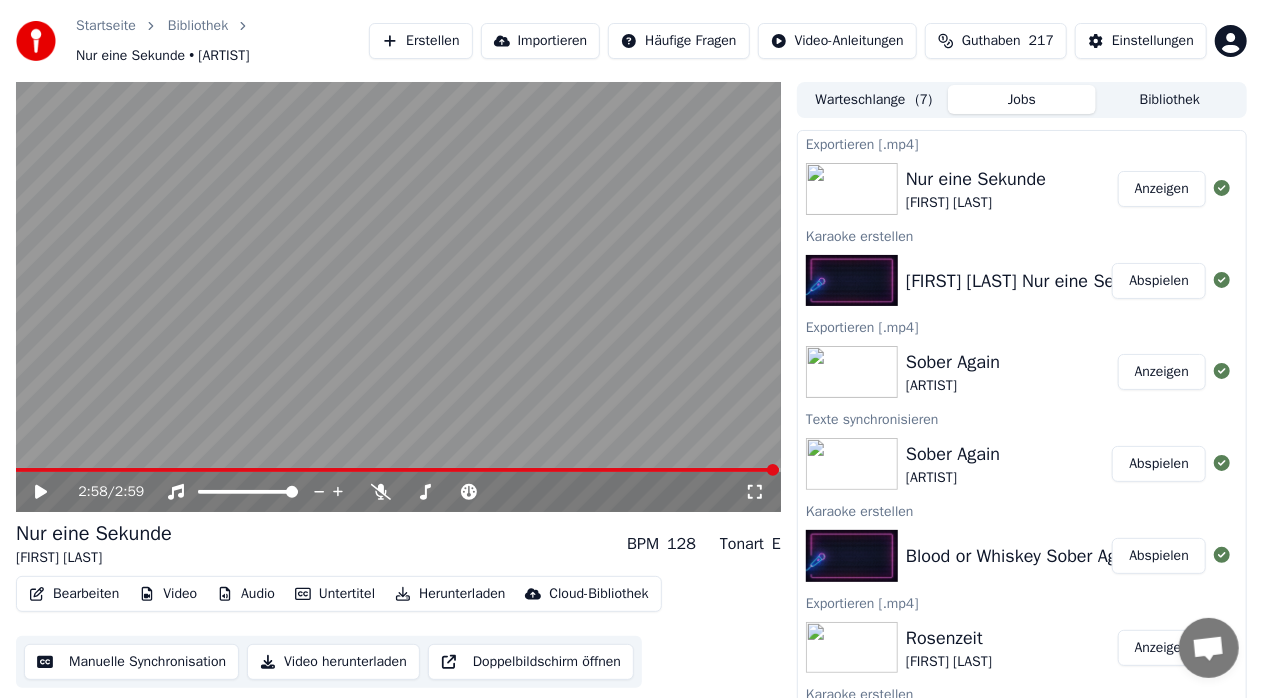 click on "Erstellen" at bounding box center (420, 41) 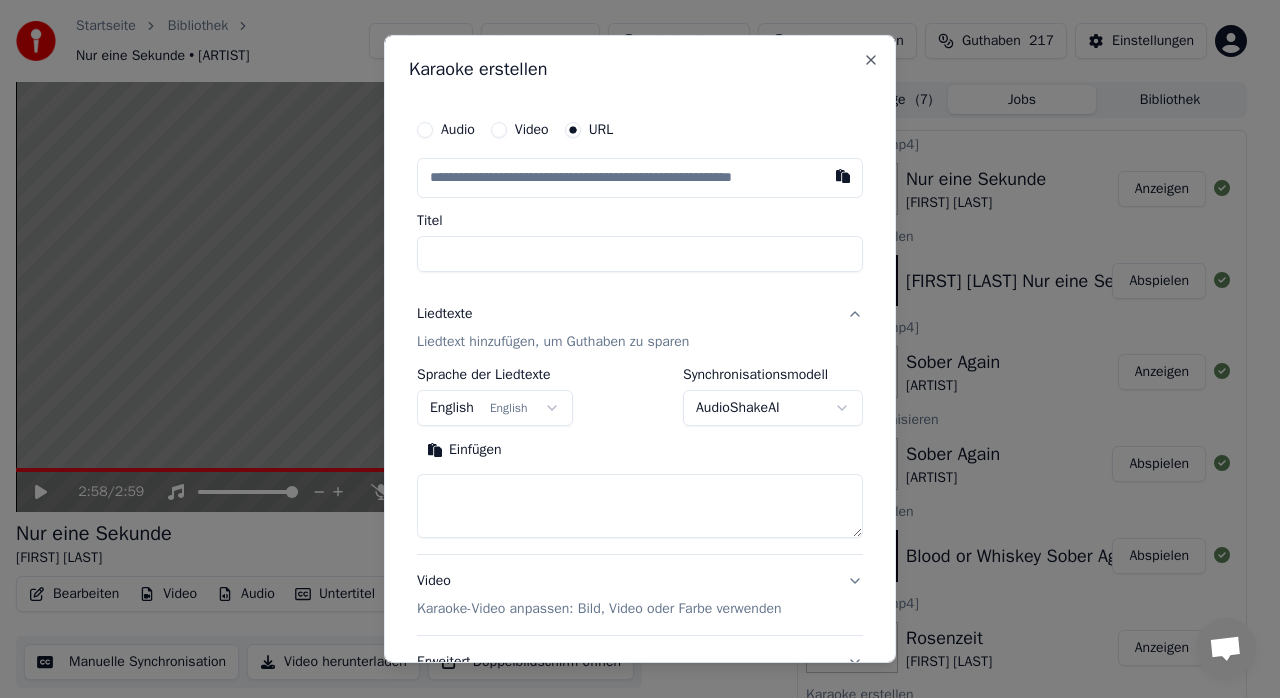 type on "**********" 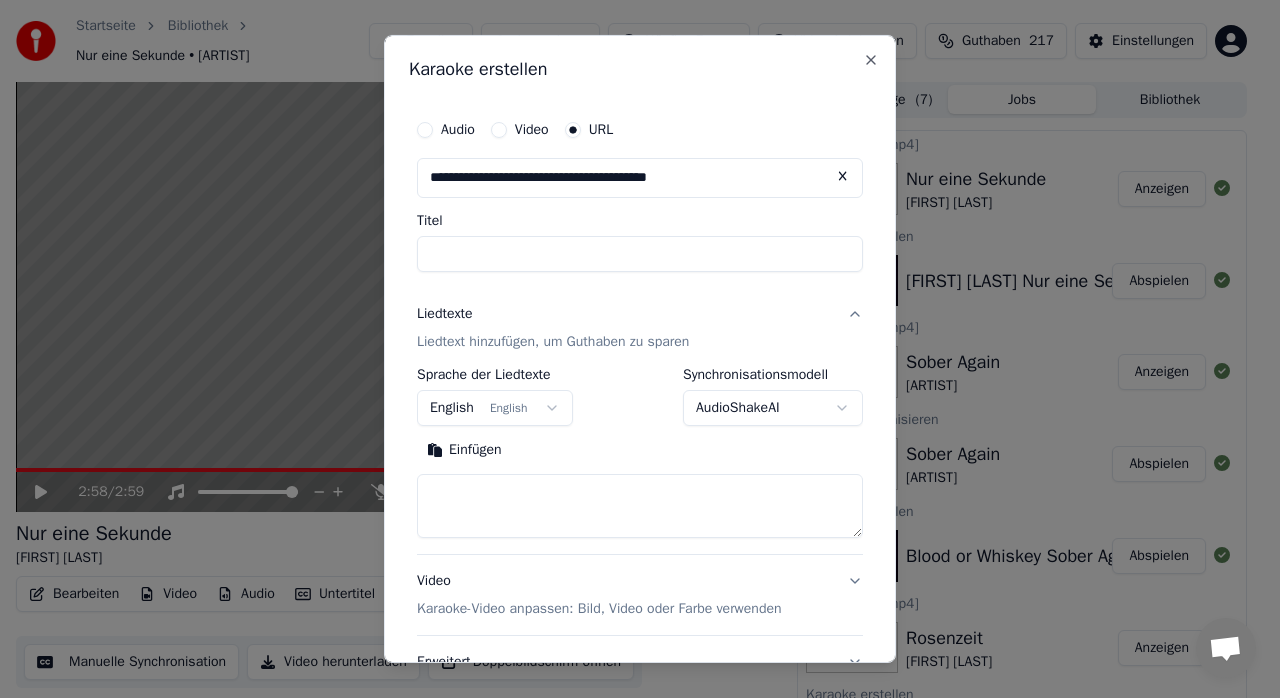 type on "**********" 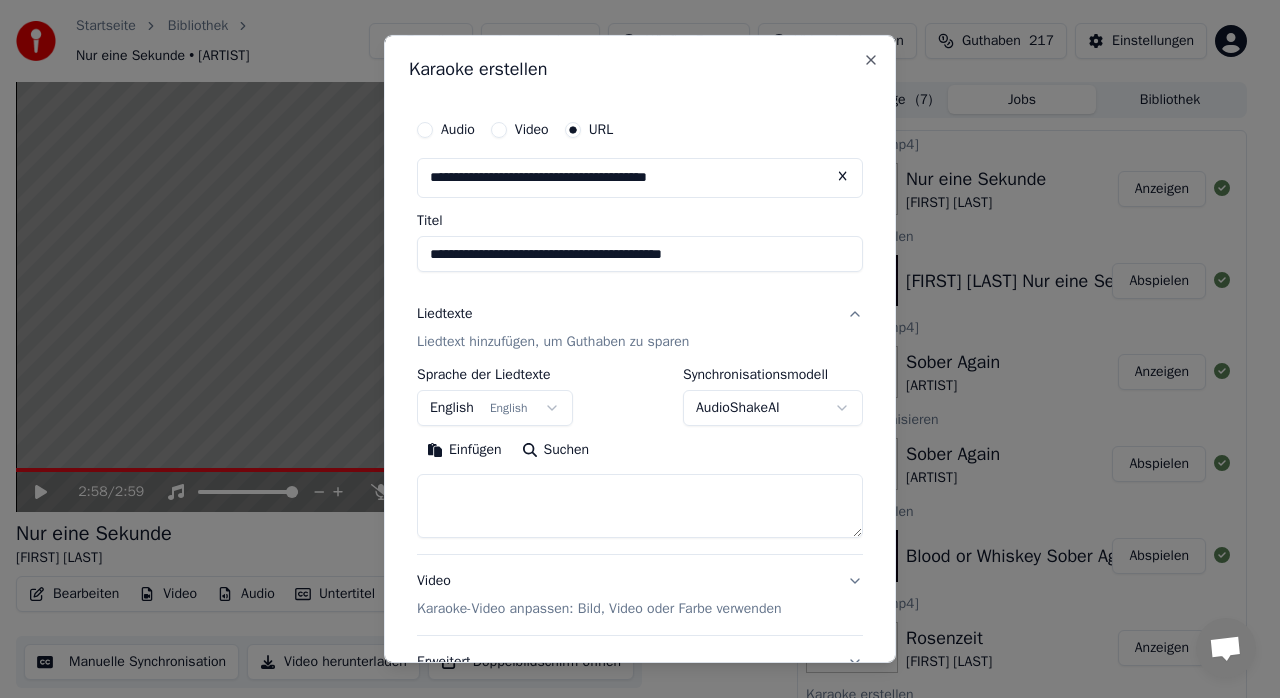 type on "**********" 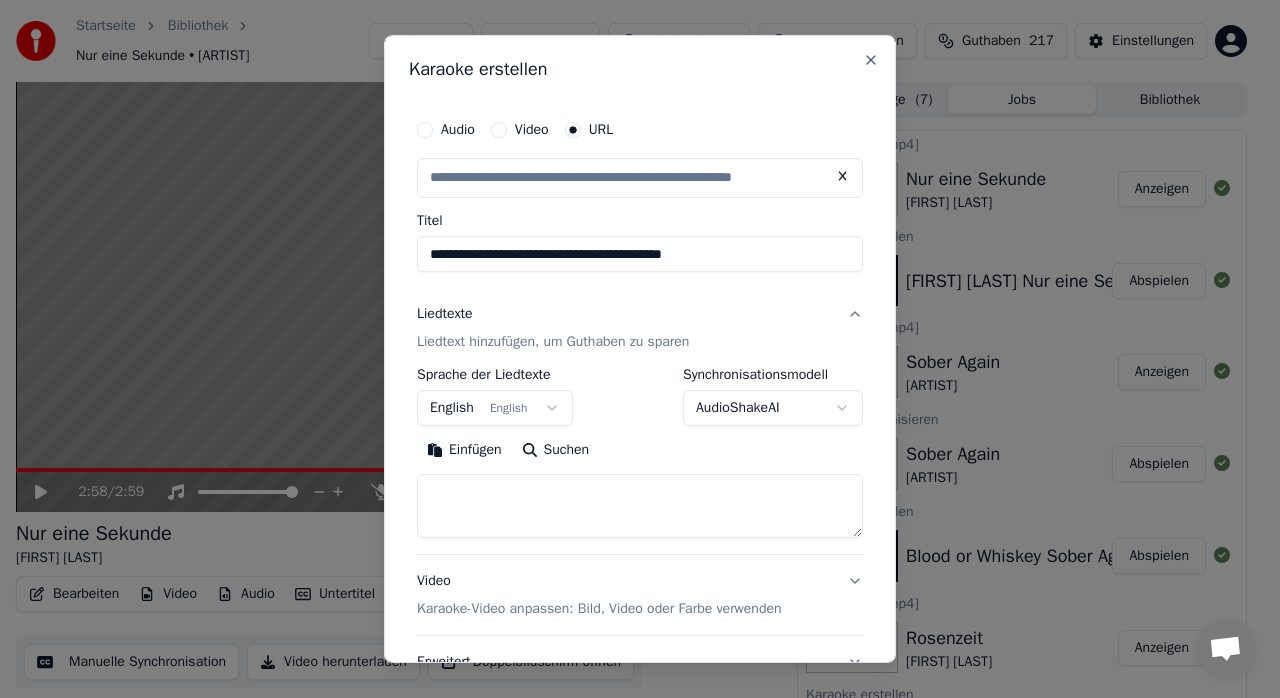 click on "**********" at bounding box center [640, 254] 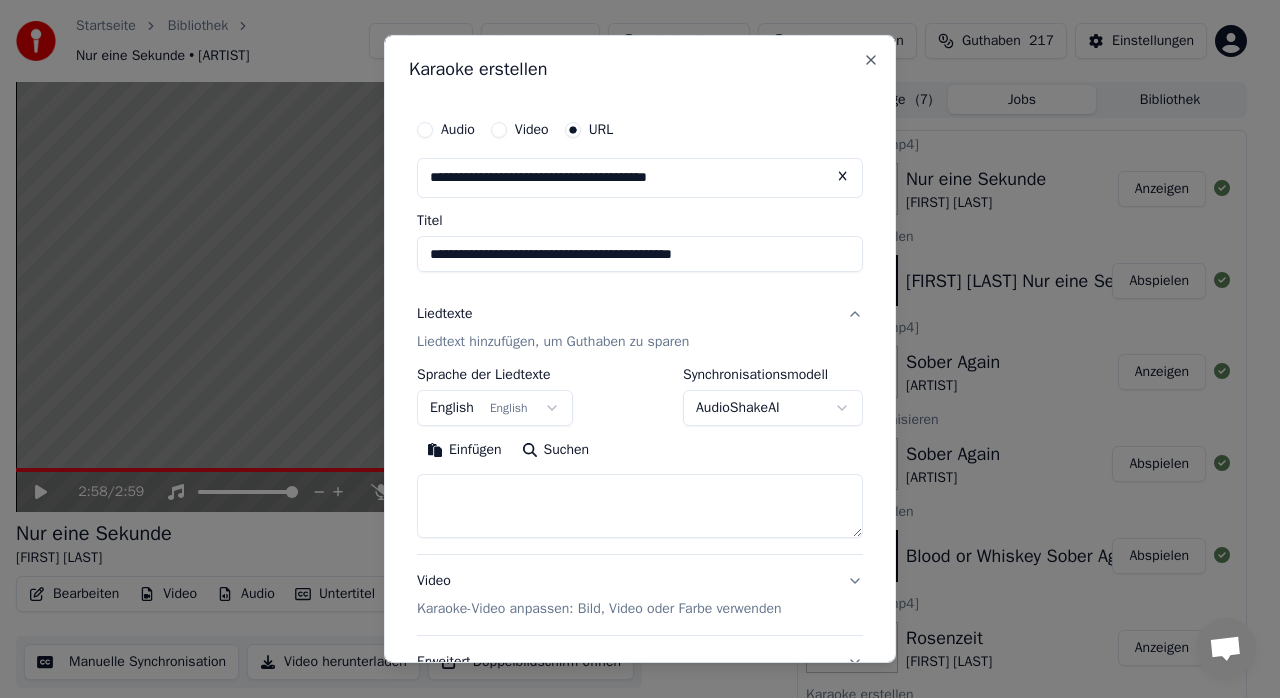 click on "**********" at bounding box center [640, 254] 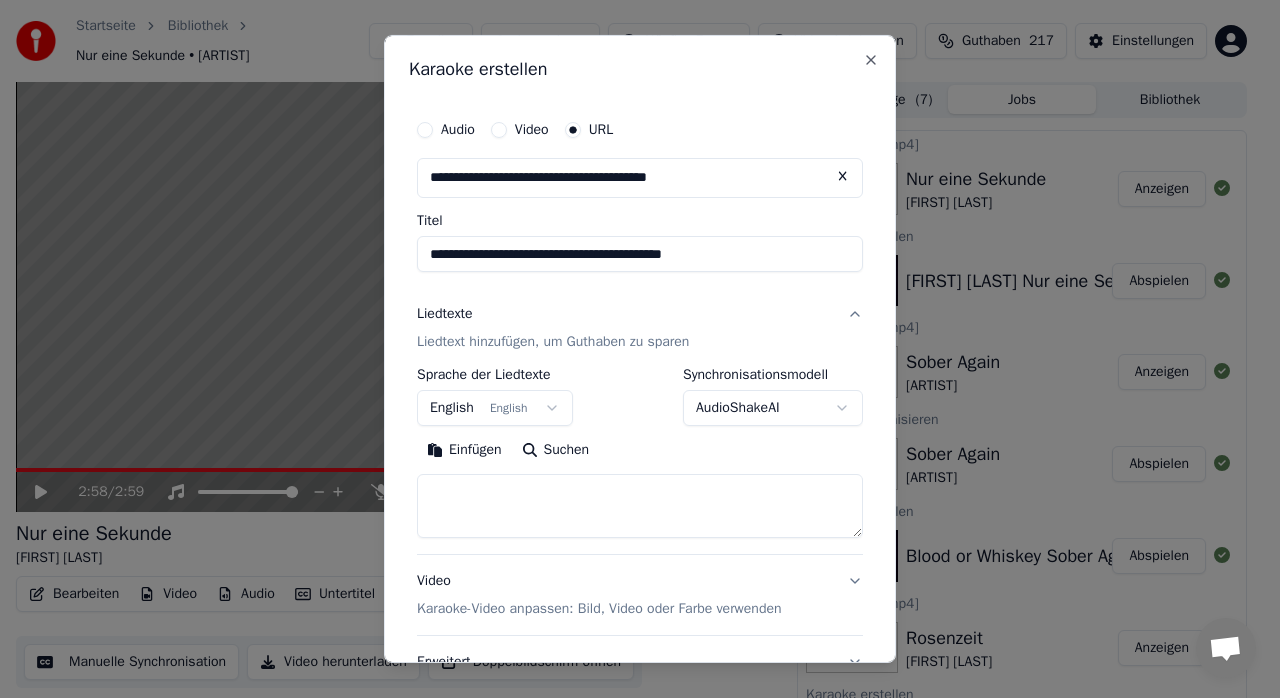 type on "**********" 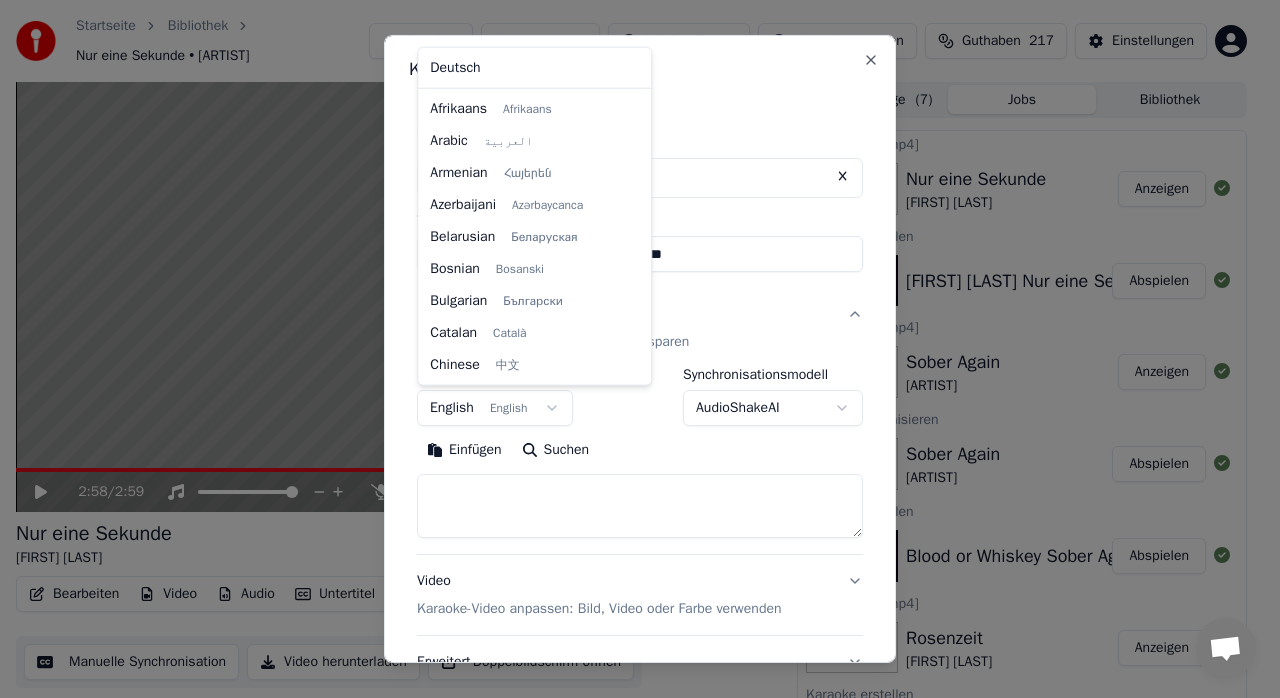 click on "Startseite Bibliothek Nur eine Sekunde • [FIRST] [LAST] Erstellen Importieren Häufige Fragen Video-Anleitungen Guthaben 217 Einstellungen 2:58  /  2:59 Nur eine Sekunde [FIRST] [LAST] BPM 128 Tonart E Bearbeiten Video Audio Untertitel Herunterladen Cloud-Bibliothek Manuelle Synchronisation Video herunterladen Doppelbildschirm öffnen Warteschlange ( 7 ) Jobs Bibliothek Exportieren [.mp4] Nur eine Sekunde [FIRST] [LAST] Anzeigen Karaoke erstellen [FIRST] [LAST] Nur eine Sekunde Abspielen Exportieren [.mp4] Sober Again Blood or Whiskey Anzeigen Texte synchronisieren Sober Again Blood or Whiskey Abspielen Karaoke erstellen Blood or Whiskey Sober Again Abspielen Exportieren [.mp4] Rosenzeit Roy Black Anzeigen Karaoke erstellen Roy Black Rosenzeit Abspielen Exportieren [.mp4] Redemption [ARTIST] • [ARTIST] Anzeigen Karaoke erstellen [ARTIST] FT [ARTIST] Redemption Abspielen Exportieren [.mp4] Nada Brahma [ARTIST] Anzeigen Karaoke erstellen Abspielen" at bounding box center [631, 349] 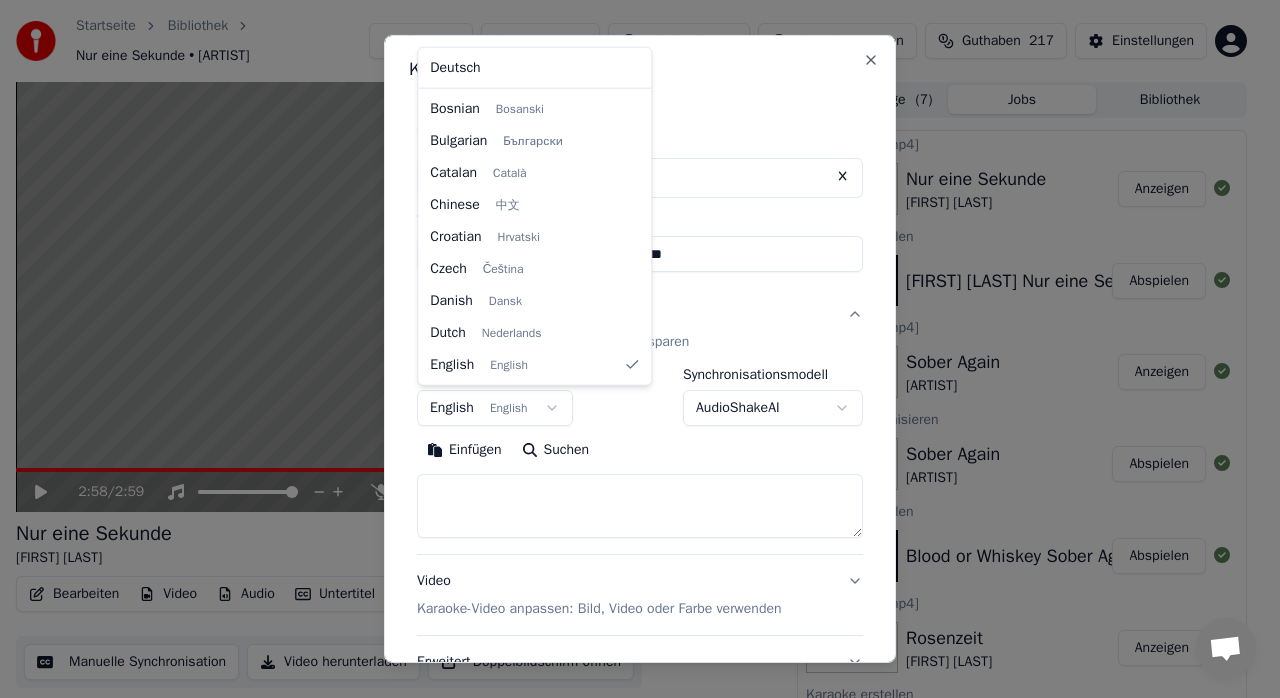 select on "**" 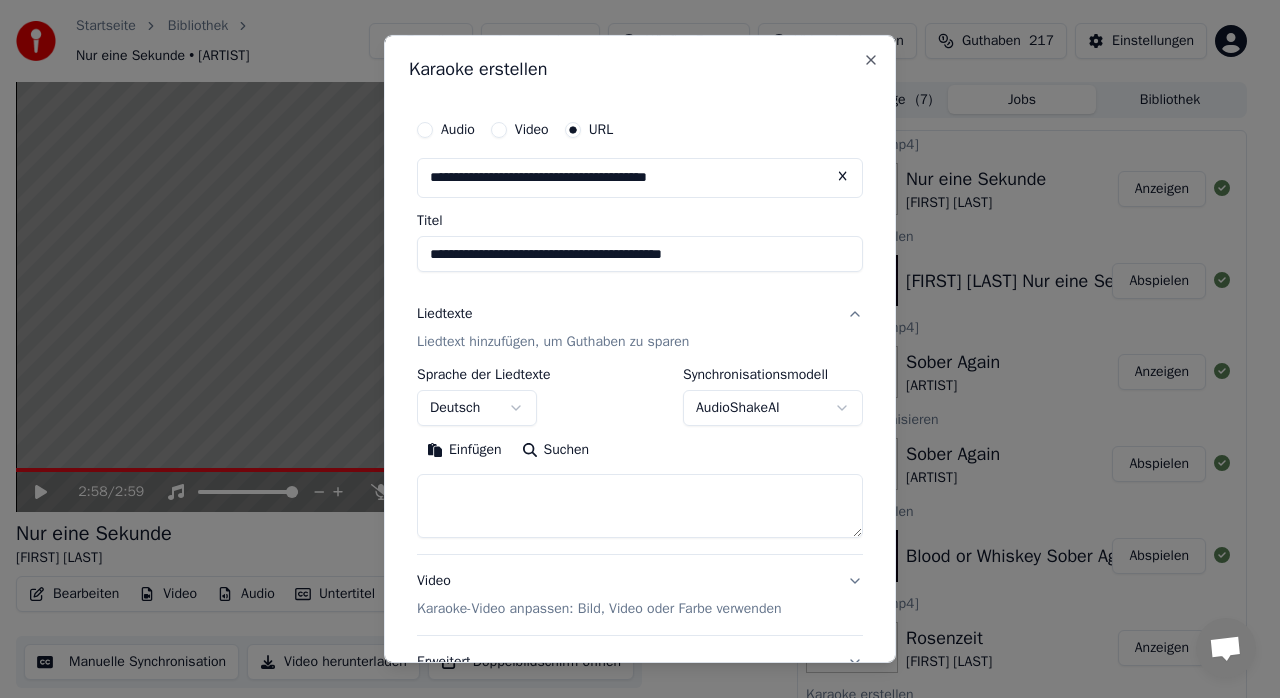 click at bounding box center [640, 506] 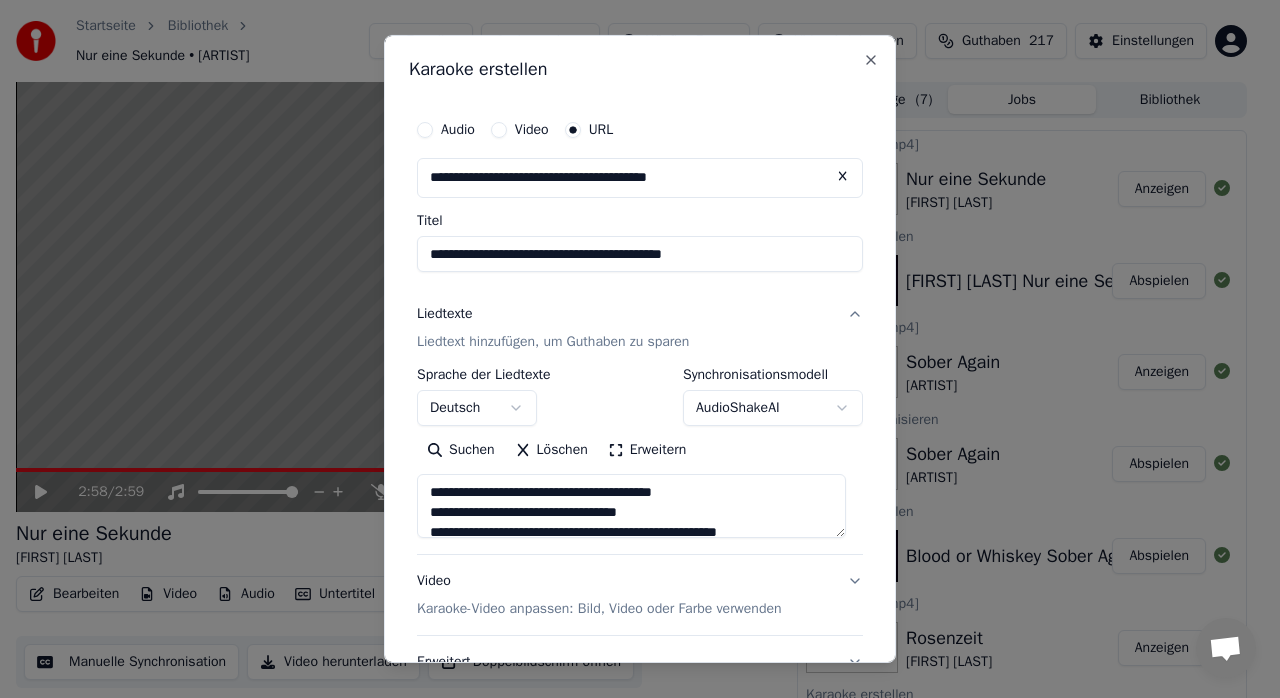 scroll, scrollTop: 166, scrollLeft: 0, axis: vertical 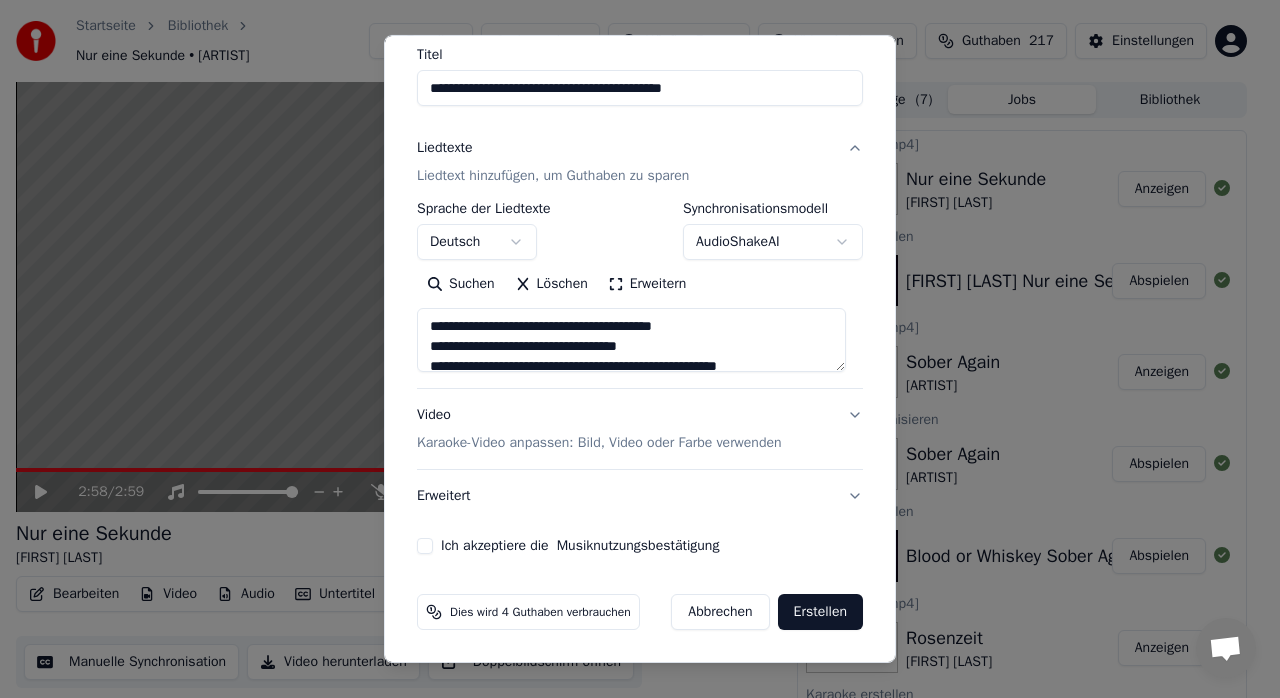 click on "Ich akzeptiere die   Musiknutzungsbestätigung" at bounding box center (425, 546) 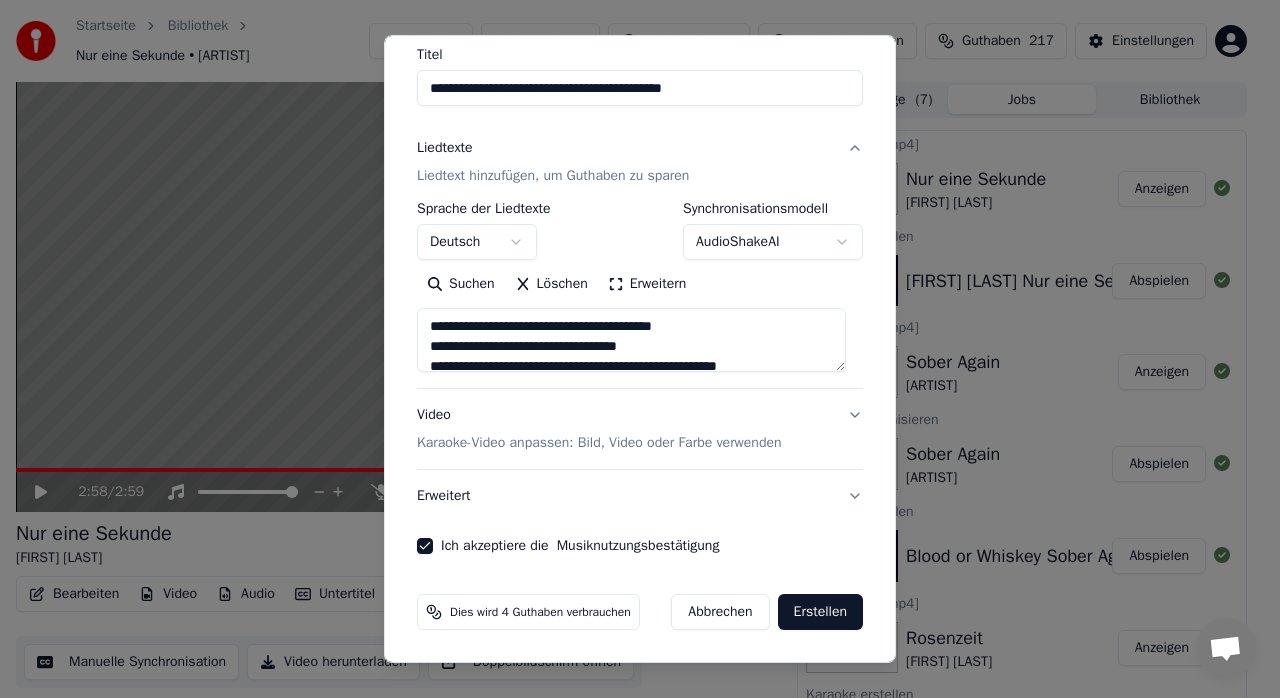 click on "Erstellen" at bounding box center [820, 612] 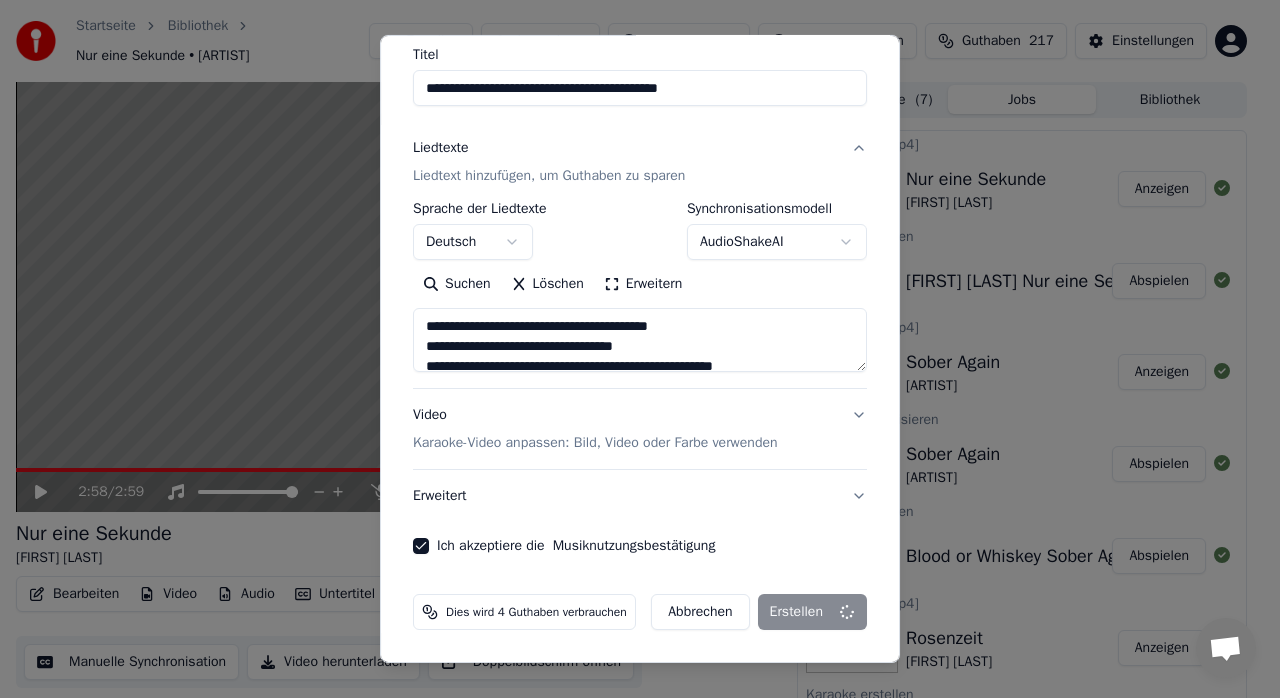 type on "**********" 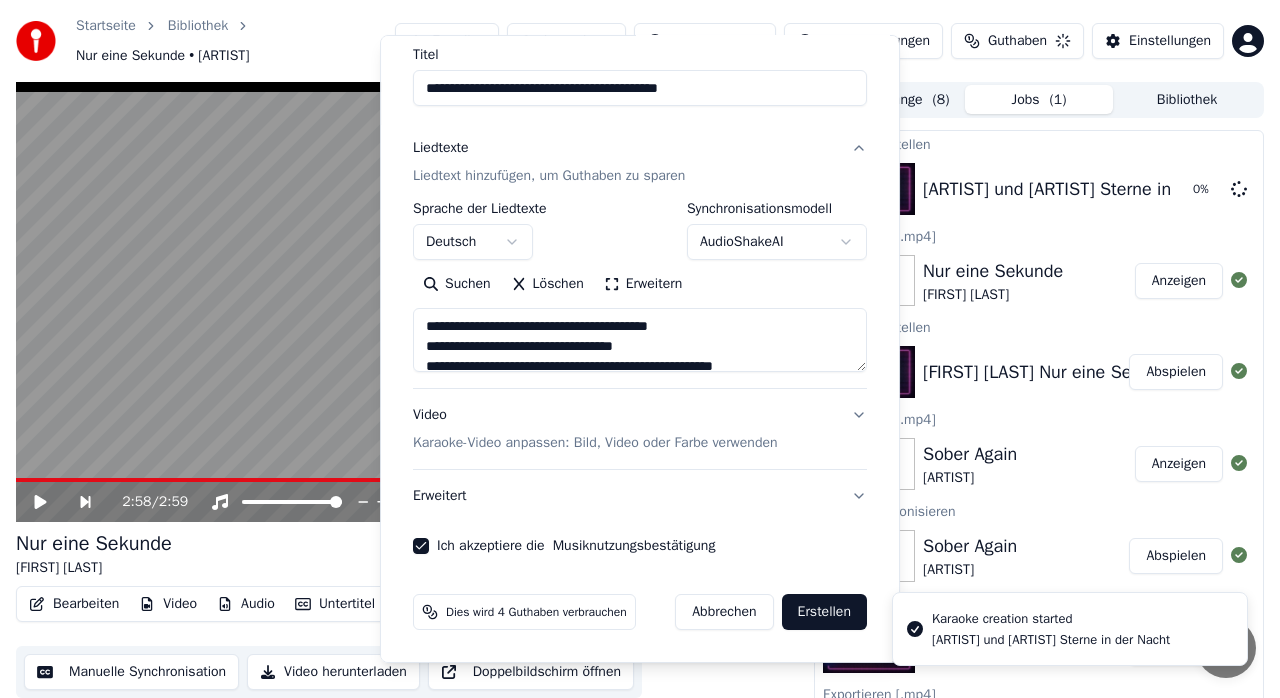 type 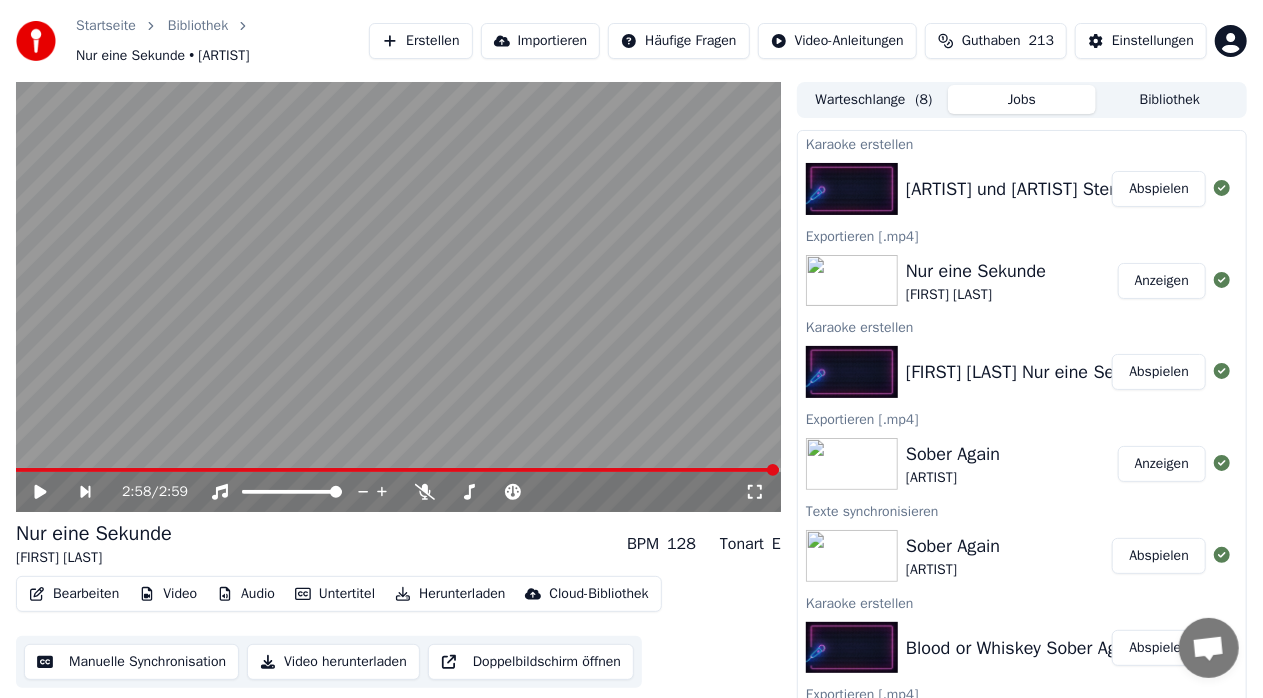click on "Abspielen" at bounding box center [1159, 189] 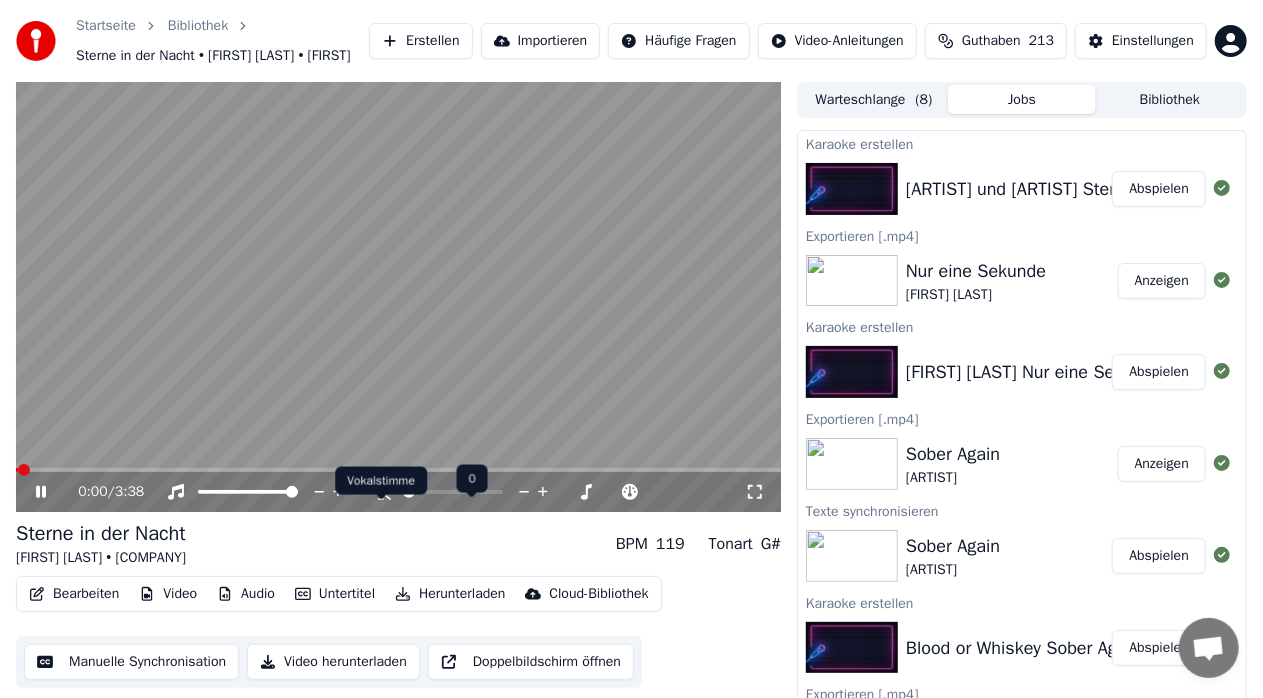 click 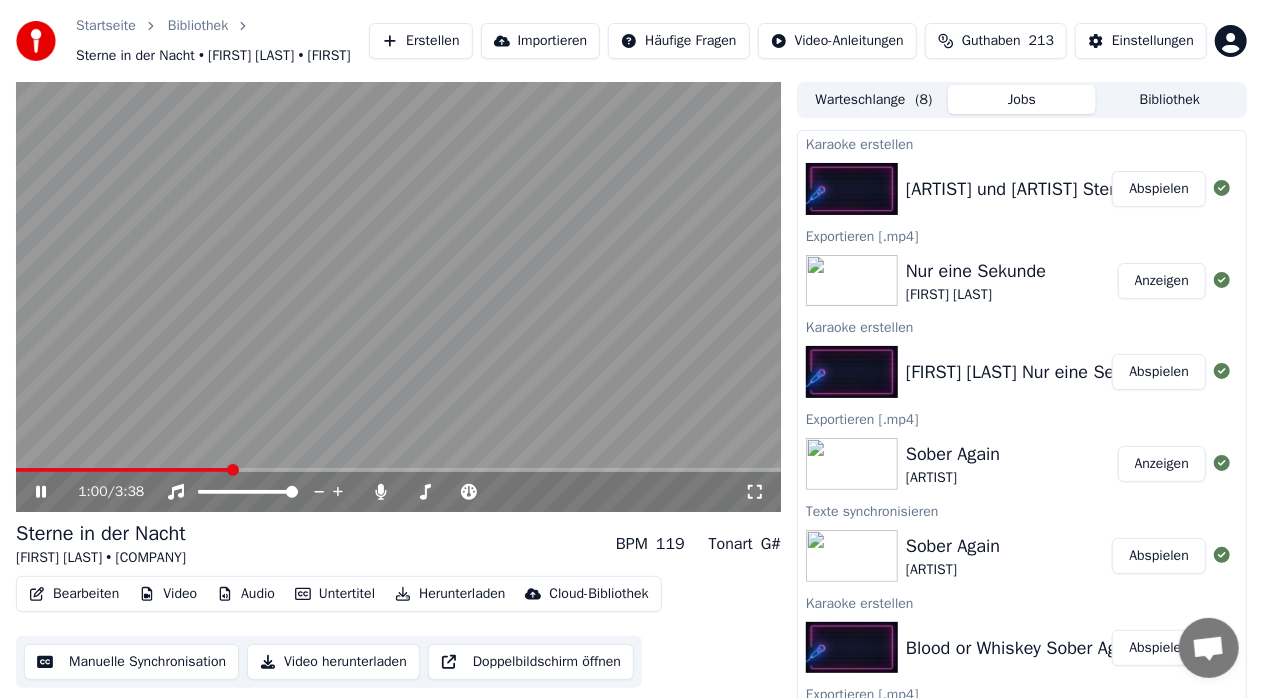 click on "1:00  /  3:38" at bounding box center [398, 492] 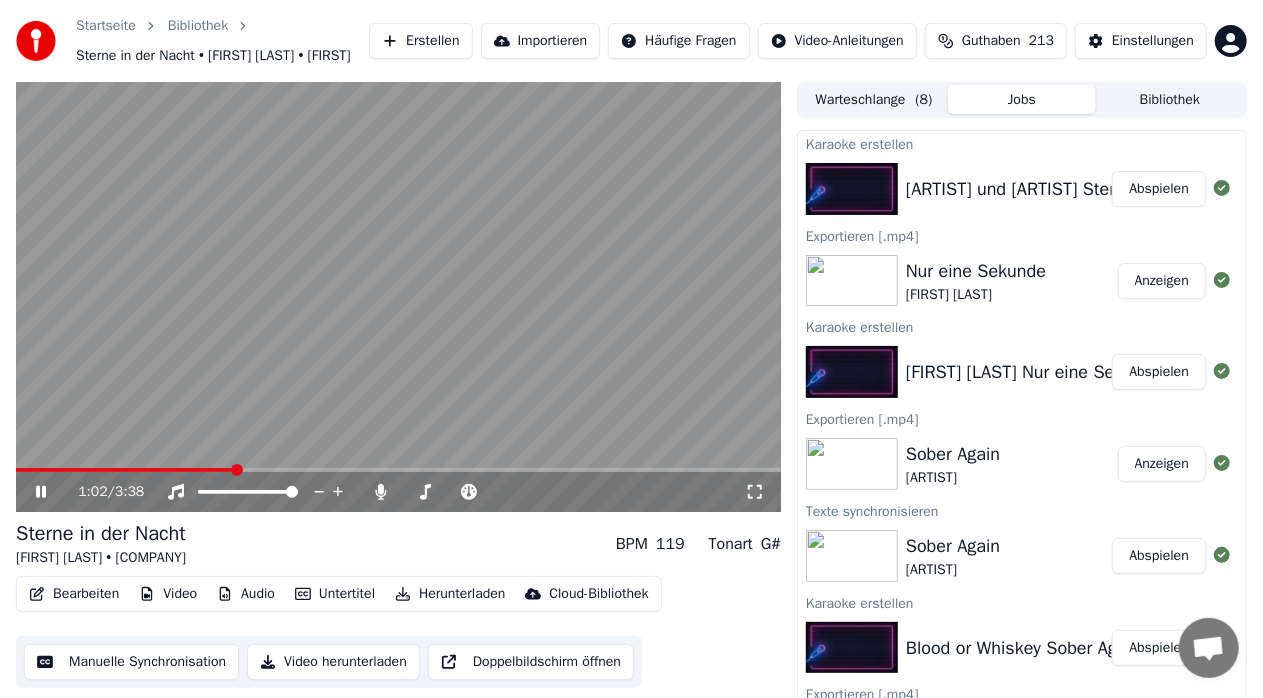 click at bounding box center (398, 470) 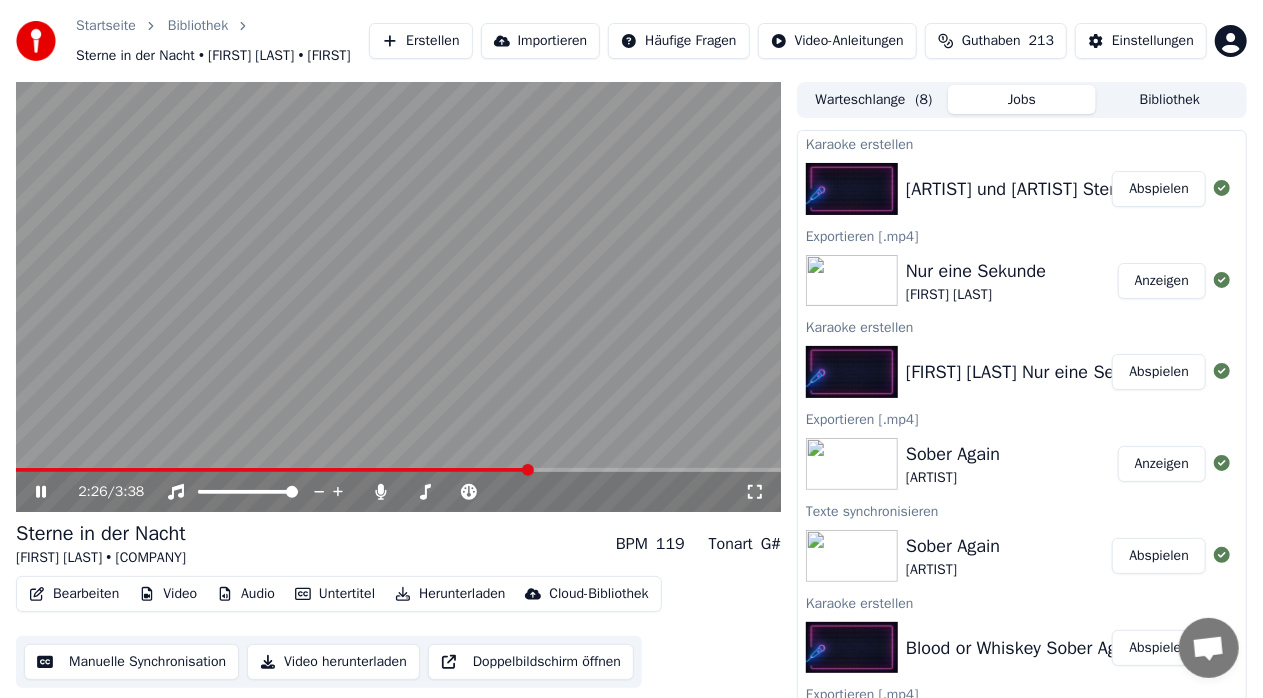 click 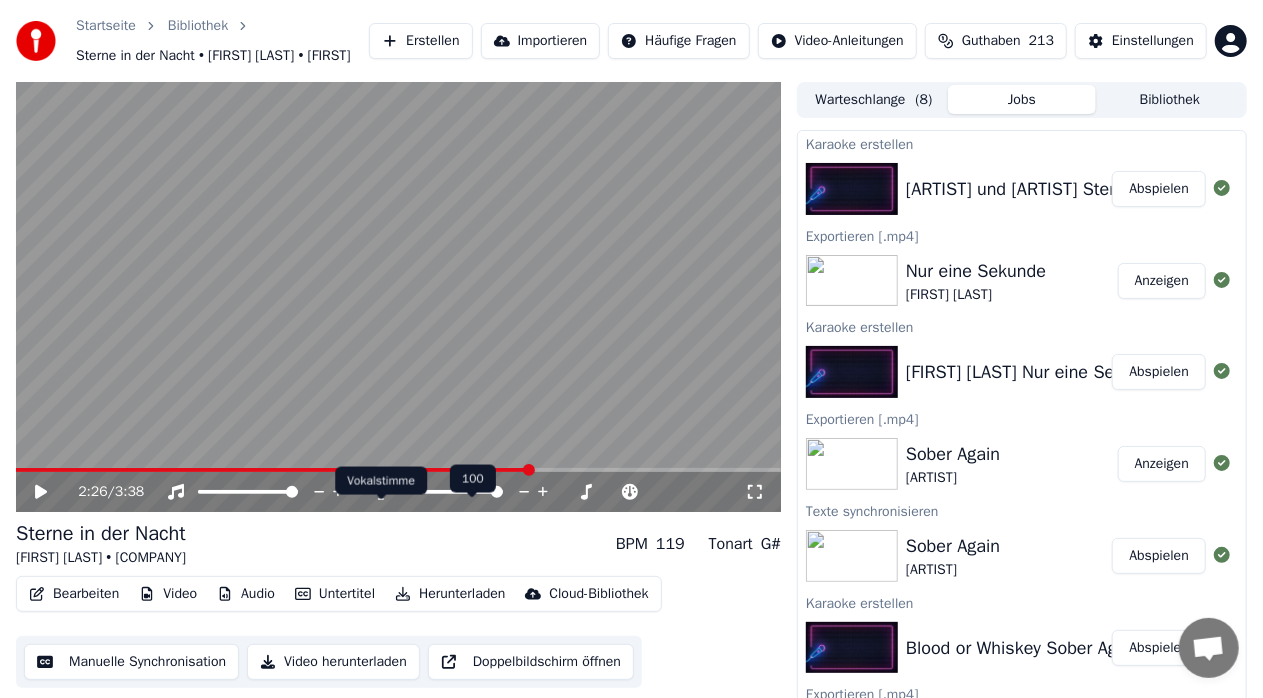 click 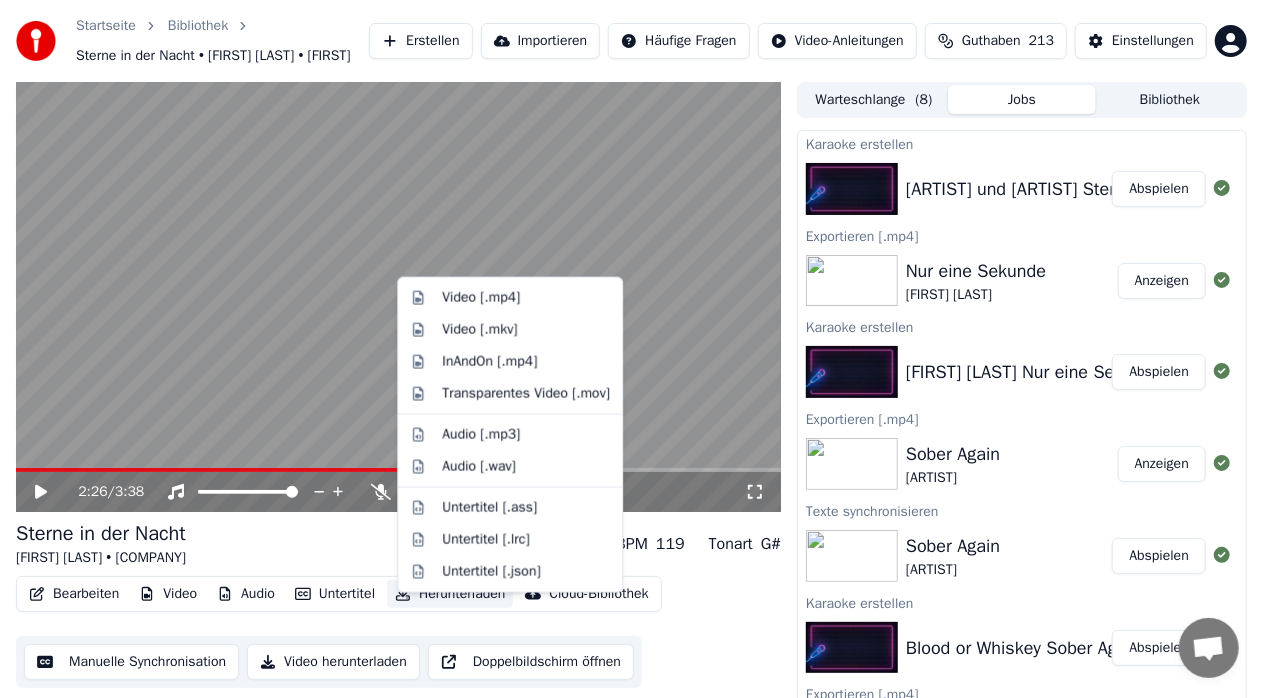 click on "Herunterladen" at bounding box center [450, 594] 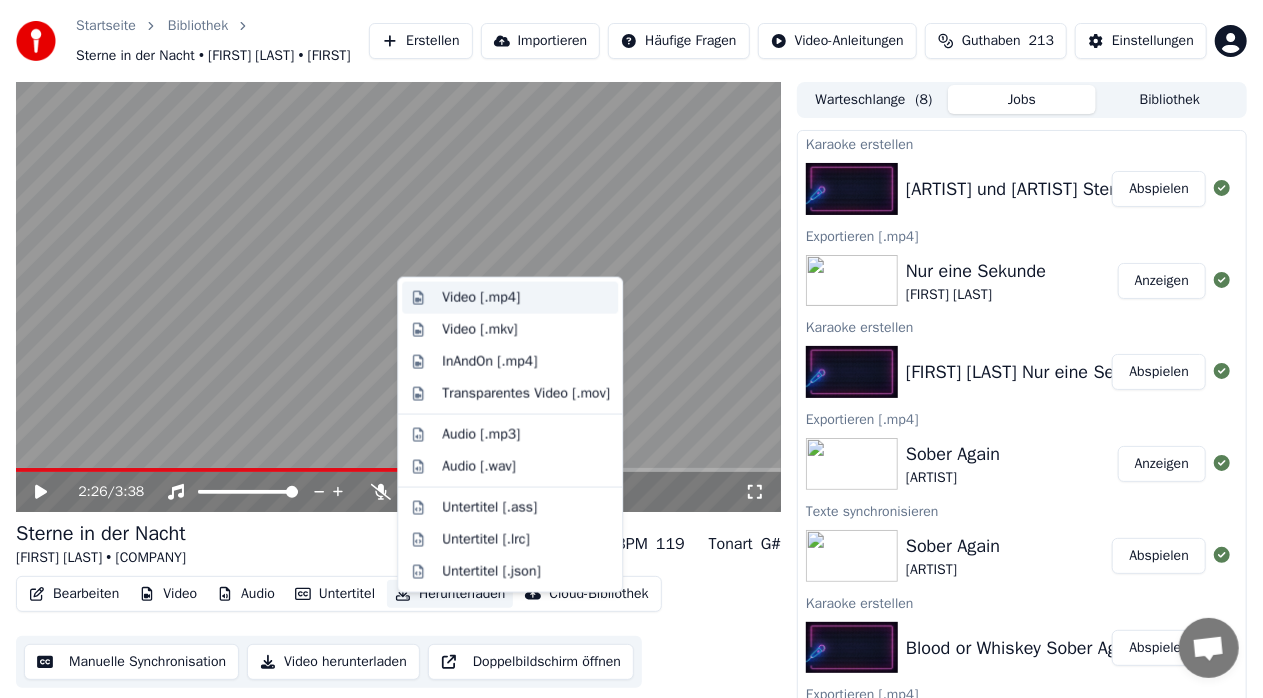 click on "Video [.mp4]" at bounding box center [481, 298] 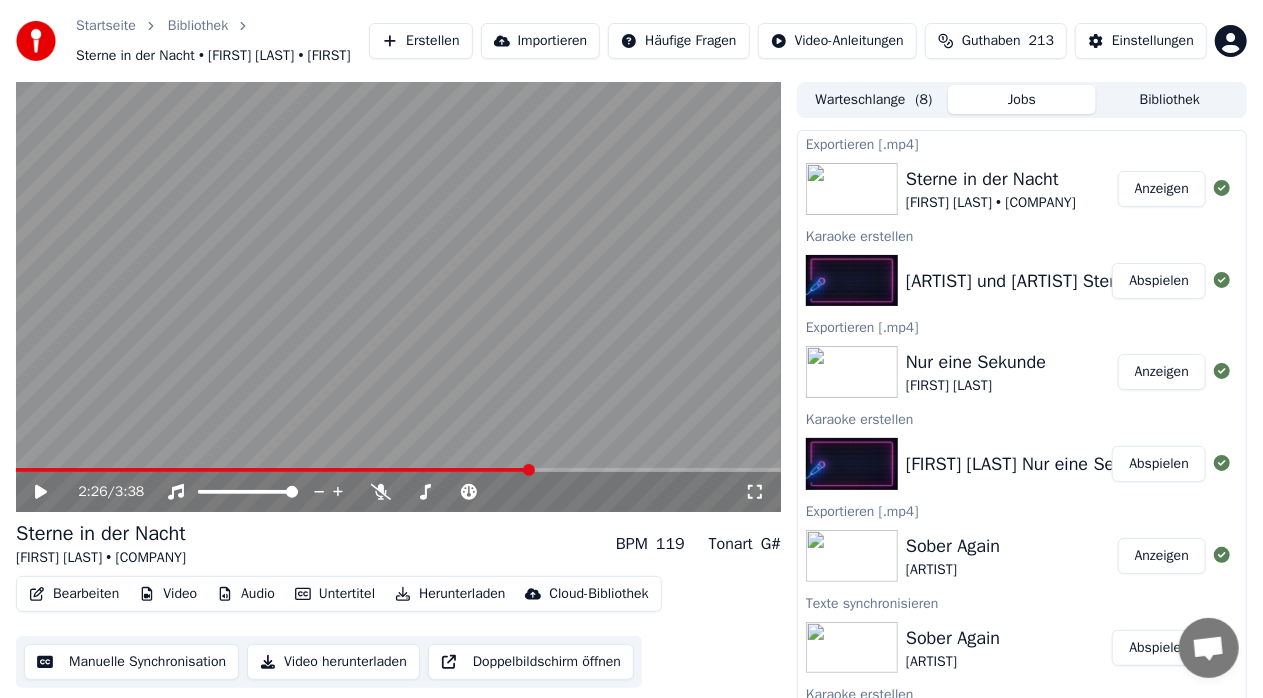 click on "Erstellen" at bounding box center (420, 41) 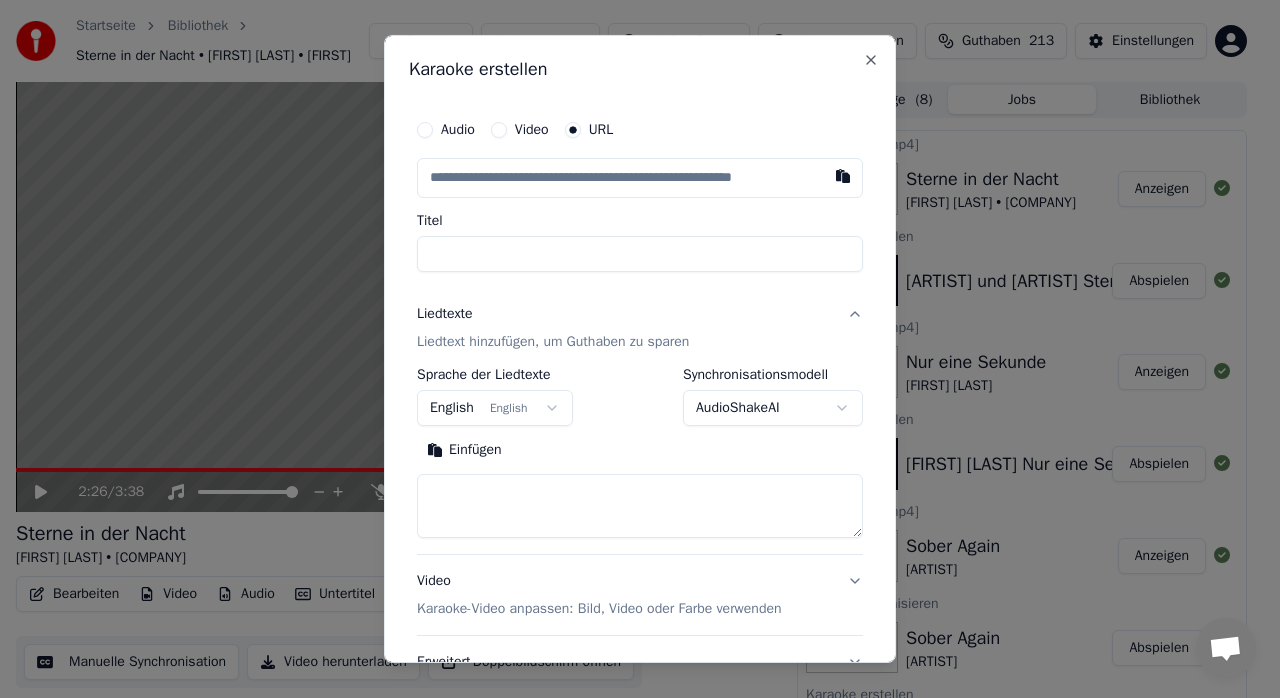 type on "**********" 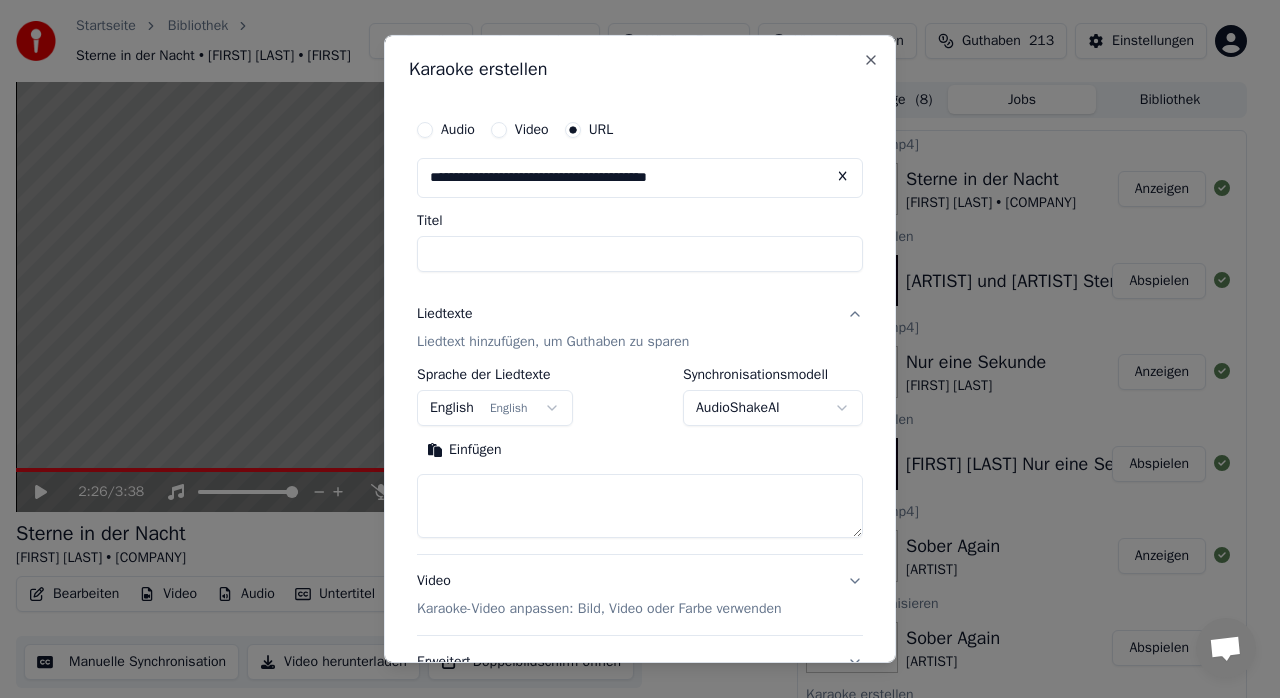 type on "**********" 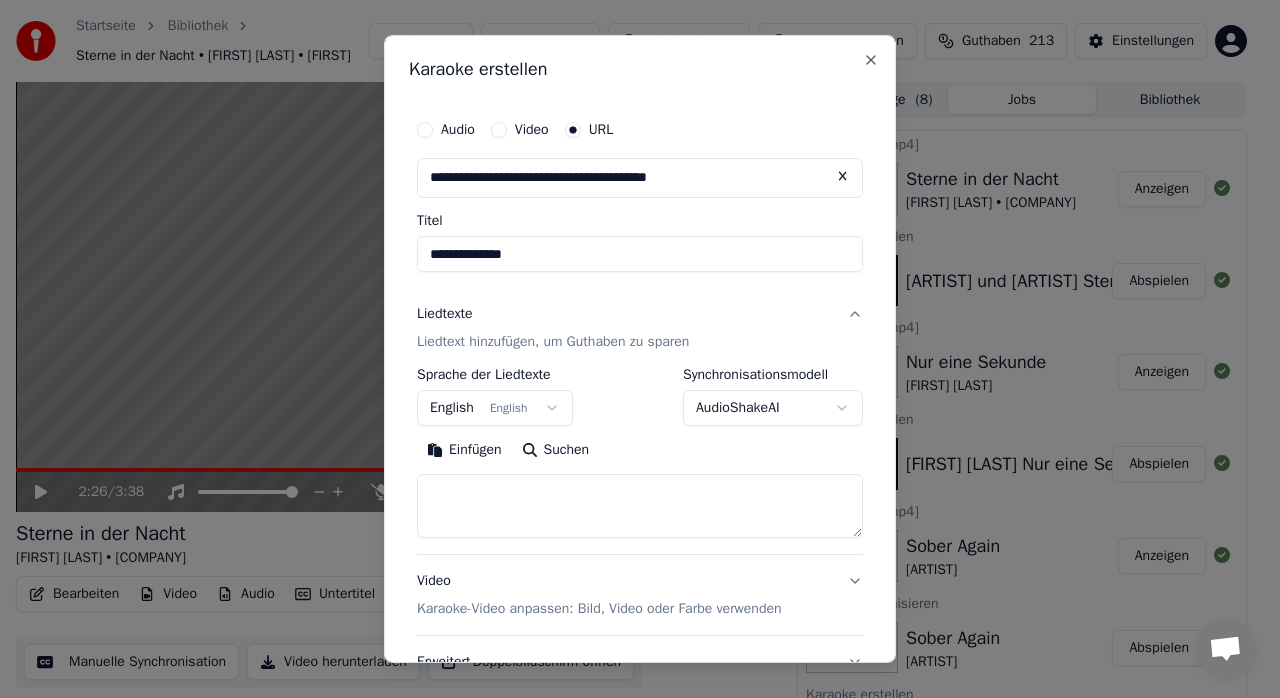 type on "**********" 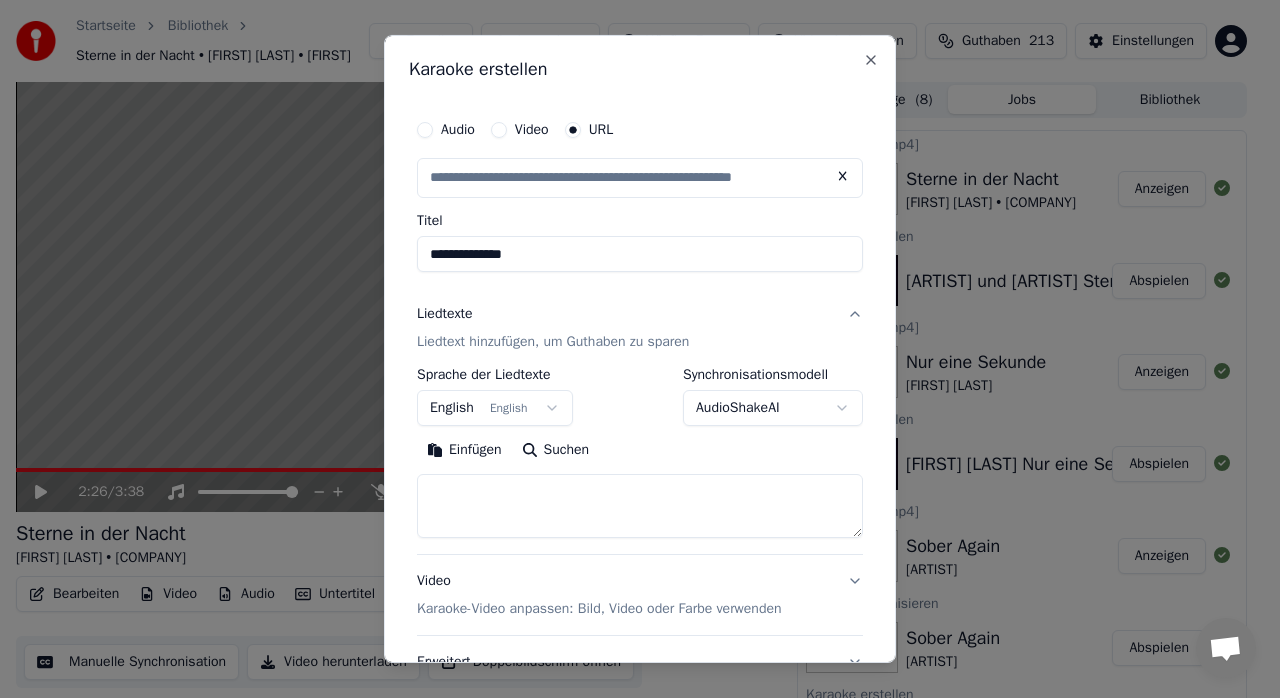 click on "**********" at bounding box center [640, 254] 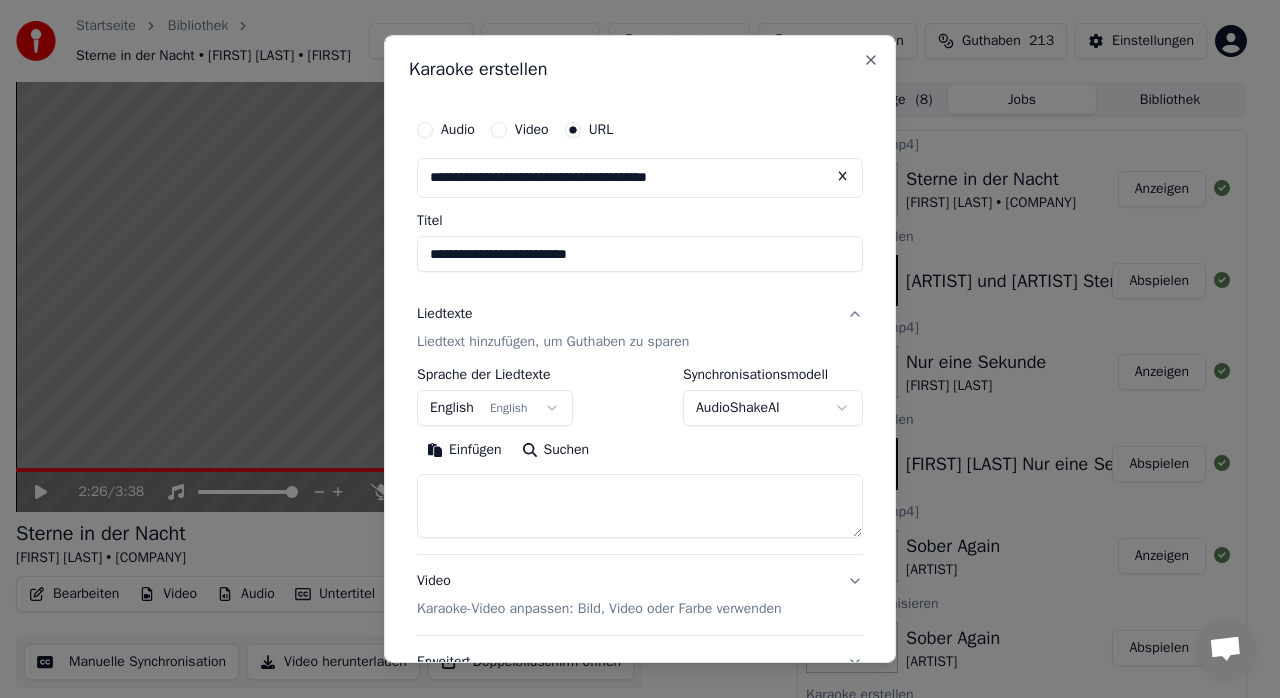 type on "**********" 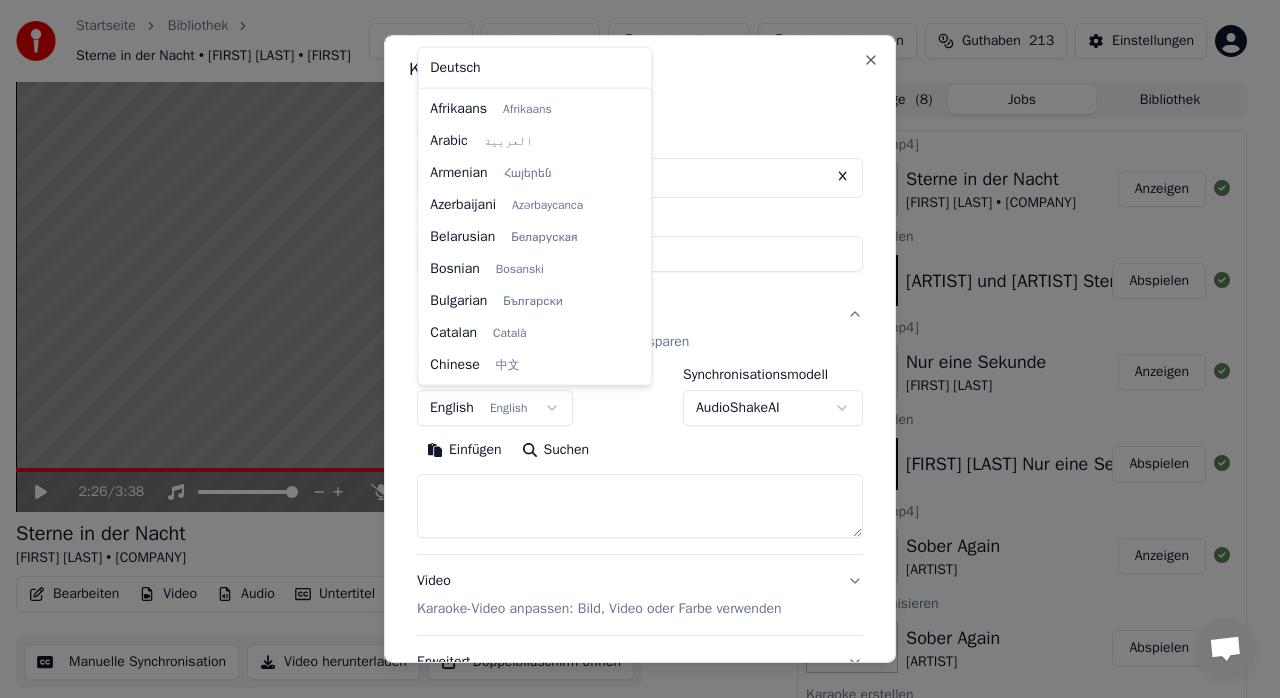click on "Startseite Bibliothek Sterne in der Nacht • [FIRST] [LAST] • [COMPANY] Erstellen Importieren Häufige Fragen Video-Anleitungen Guthaben 213 Einstellungen 2:26  /  3:38 Sterne in der Nacht [FIRST] [LAST] • [COMPANY] BPM 119 Tonart G# Bearbeiten Video Audio Untertitel Herunterladen Cloud-Bibliothek Manuelle Synchronisation Video herunterladen Doppelbildschirm öffnen Warteschlange ( 8 ) Jobs Bibliothek Exportieren [.mp4] Sterne in der Nacht [FIRST] [LAST] • [COMPANY] Anzeigen Karaoke erstellen [FIRST] [LAST] und [COMPANY] Sterne in der Nacht Abspielen Exportieren [.mp4] Nur eine Sekunde [FIRST] [LAST] Anzeigen Karaoke erstellen [FIRST] [LAST] Nur eine Sekunde Abspielen Exportieren [.mp4] Sober Again Blood or Whiskey Anzeigen Texte synchronisieren Sober Again Blood or Whiskey Abspielen Karaoke erstellen Blood or Whiskey Sober Again Abspielen Exportieren [.mp4] Rosenzeit Roy Black Anzeigen Karaoke erstellen Roy Black Rosenzeit Abspielen Exportieren [.mp4] Redemption Anzeigen Karaoke erstellen Abspielen URL" at bounding box center (631, 349) 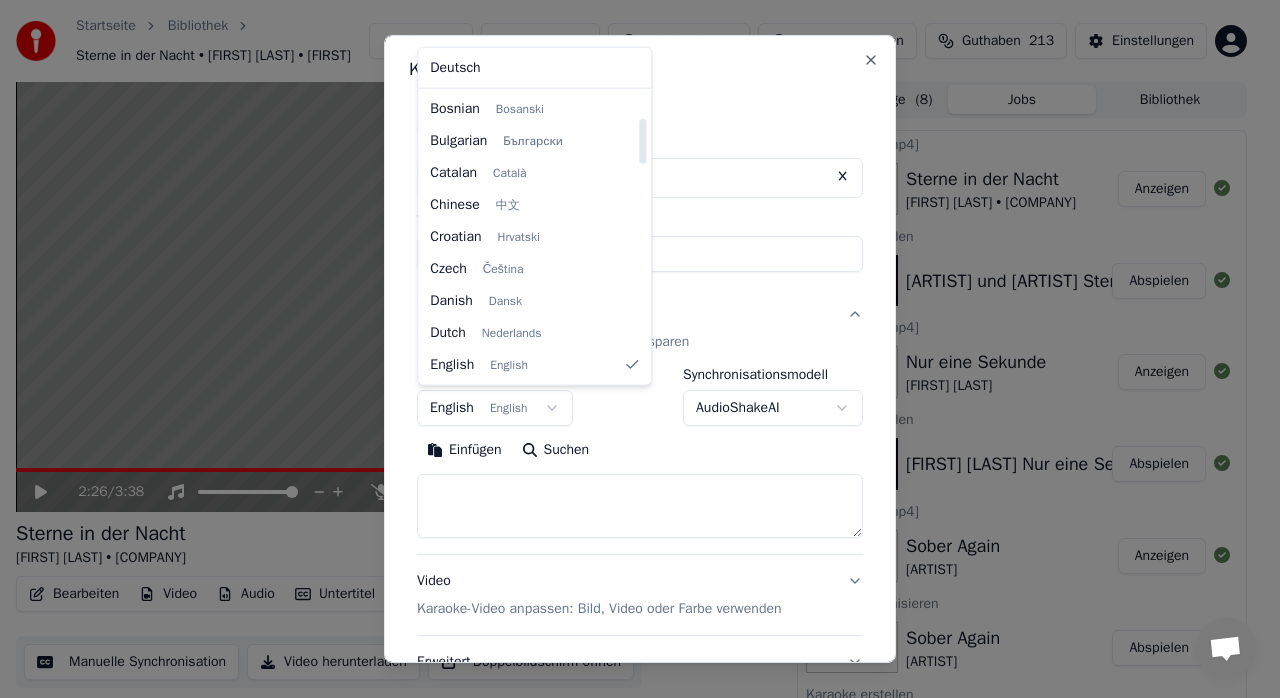 select on "**" 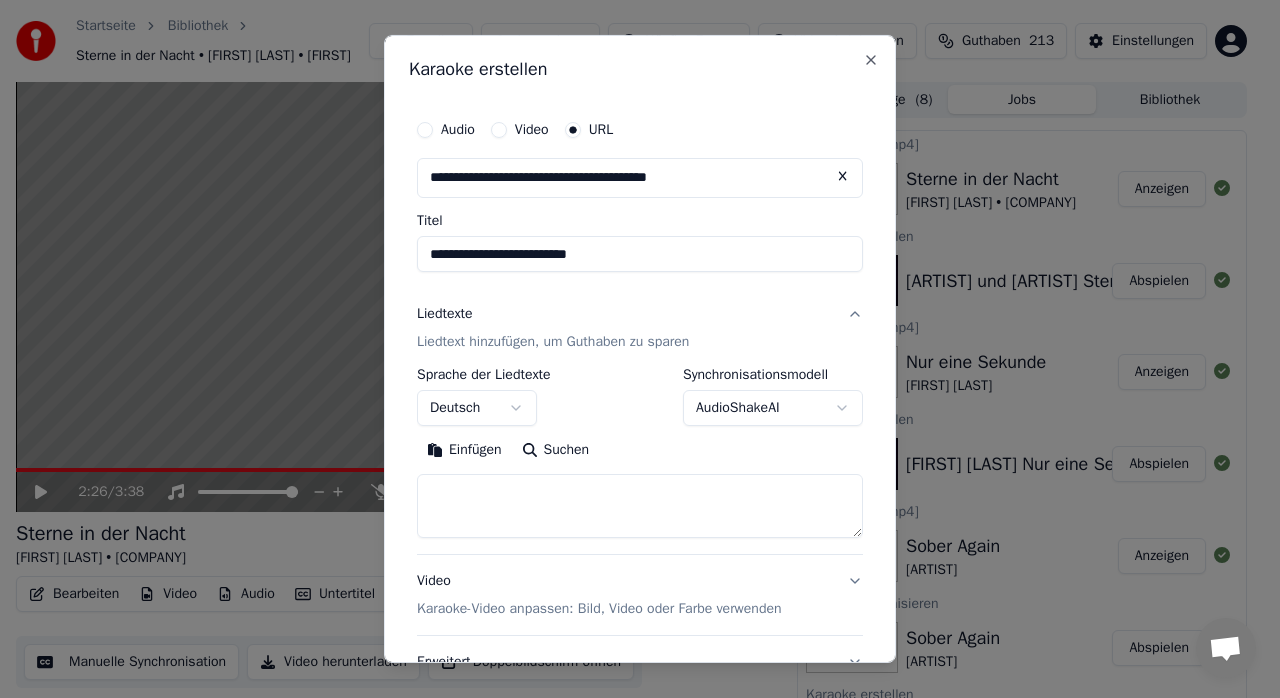 click at bounding box center [640, 506] 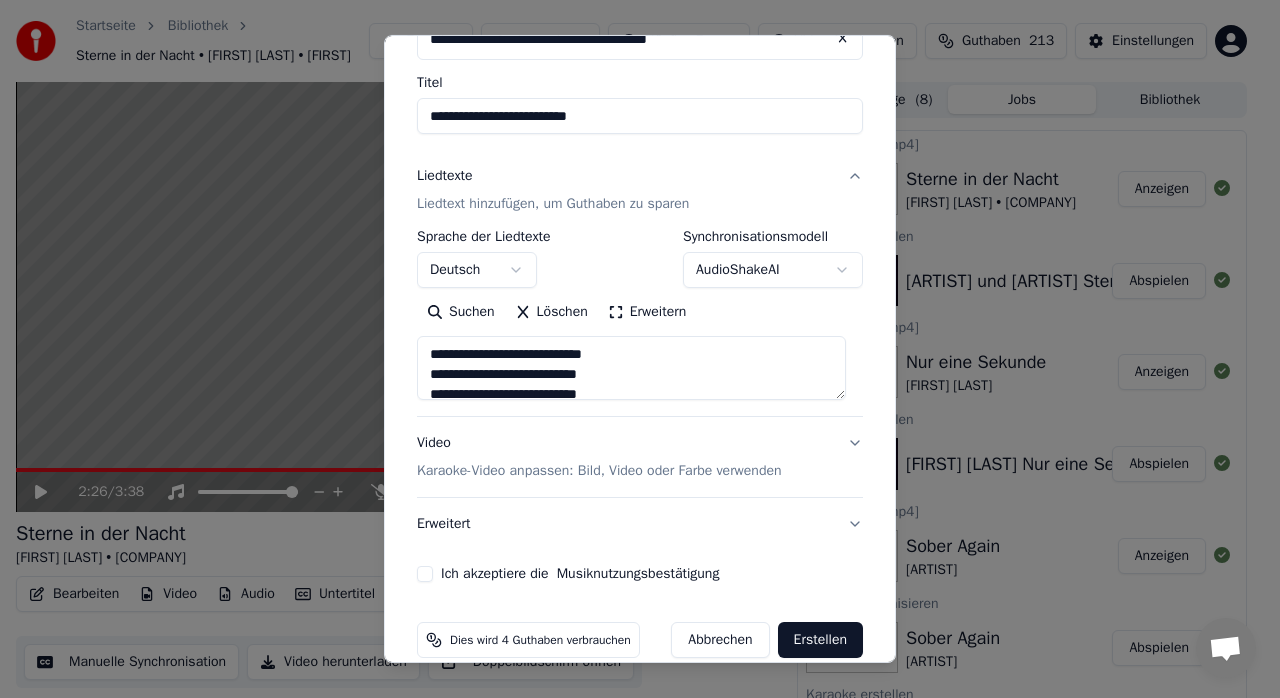 scroll, scrollTop: 166, scrollLeft: 0, axis: vertical 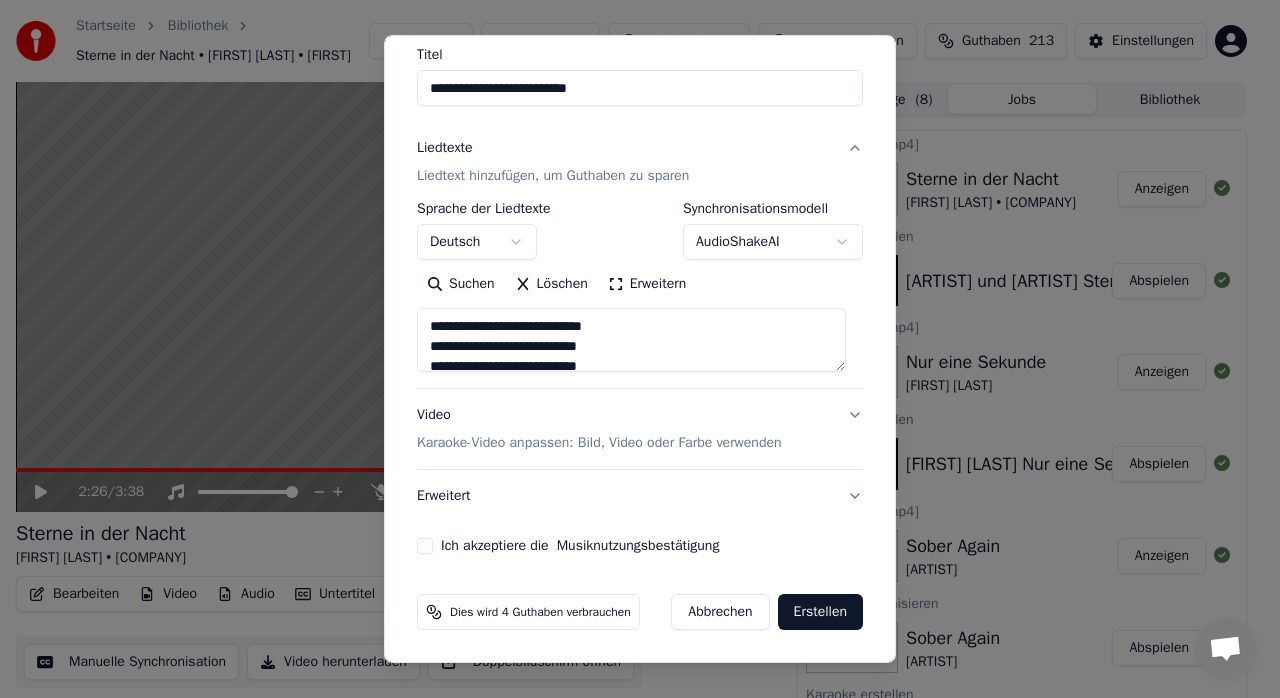 click on "Ich akzeptiere die   Musiknutzungsbestätigung" at bounding box center (425, 546) 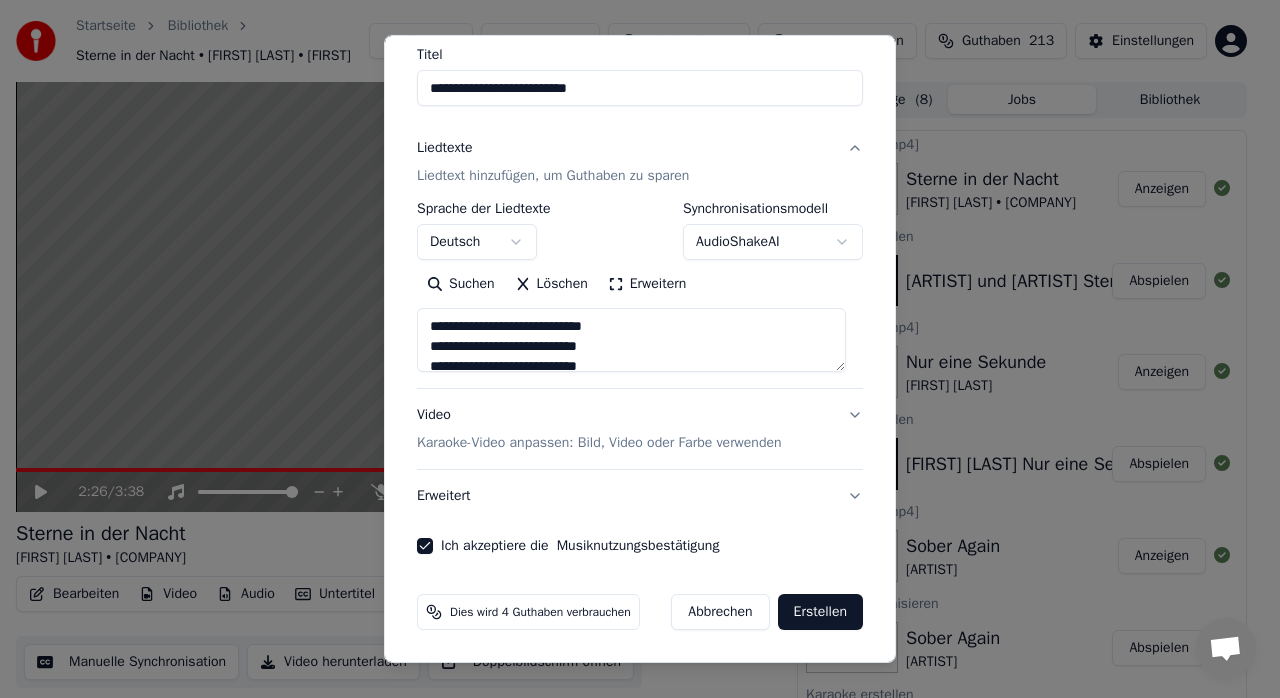click on "Erstellen" at bounding box center (820, 612) 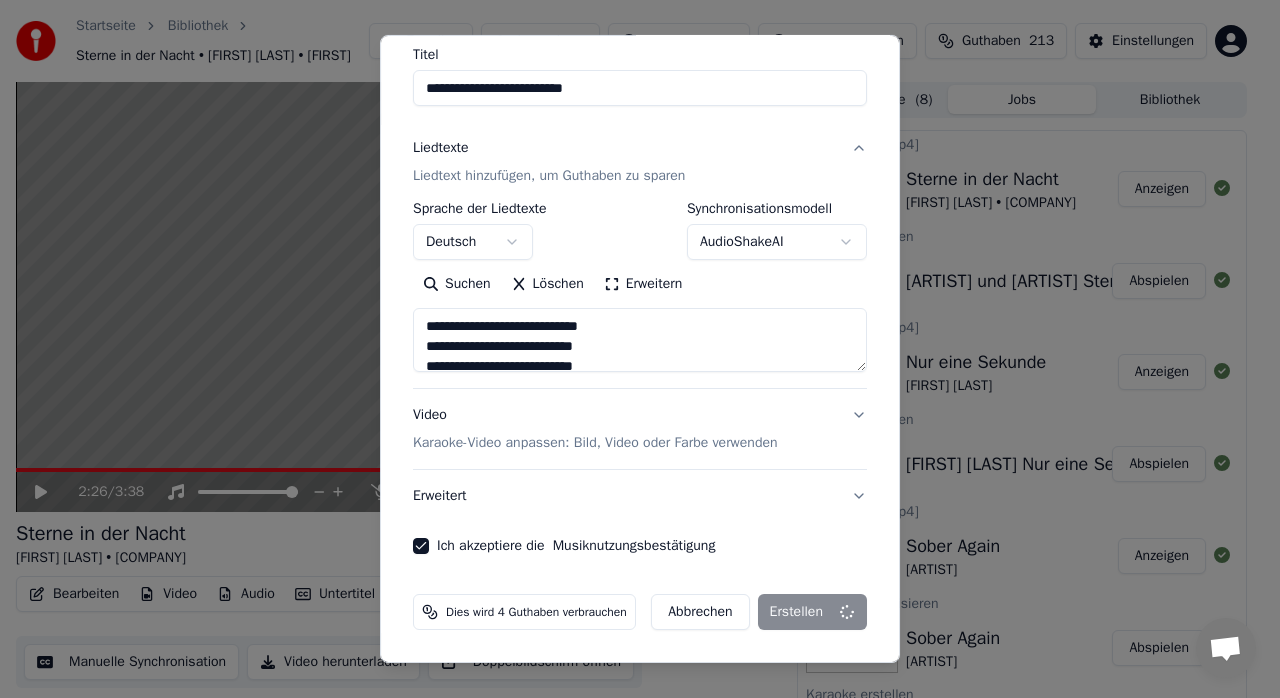type on "**********" 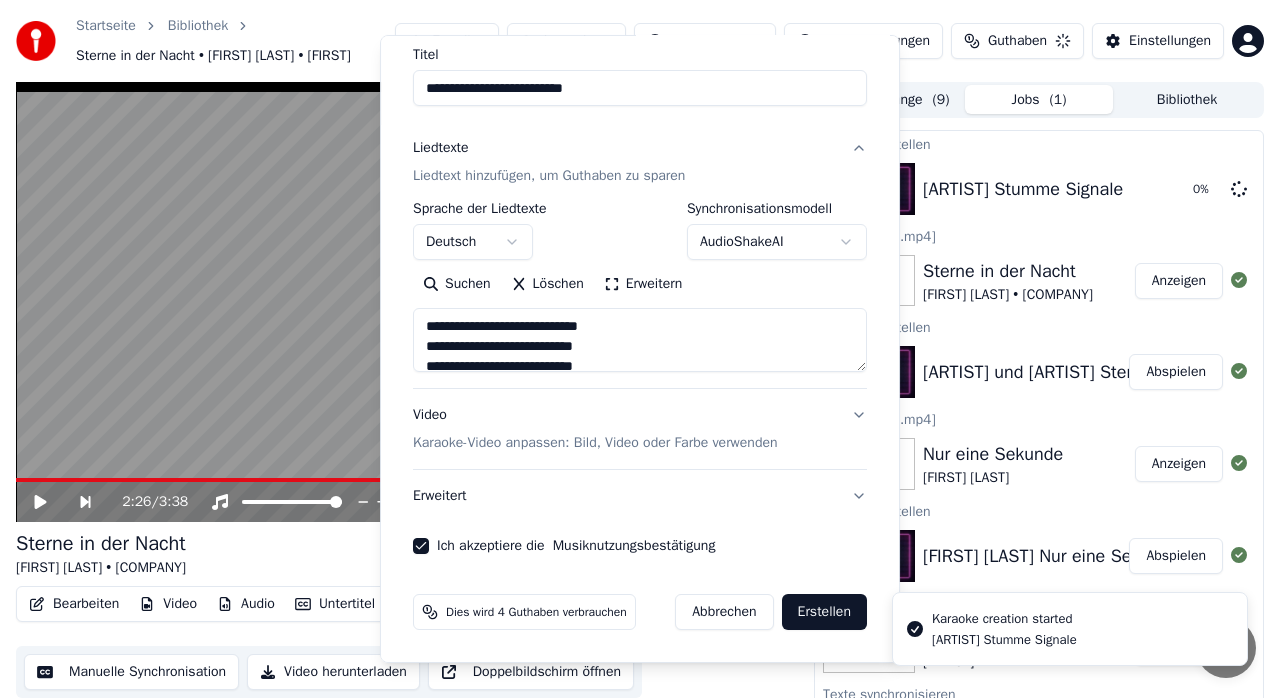 type 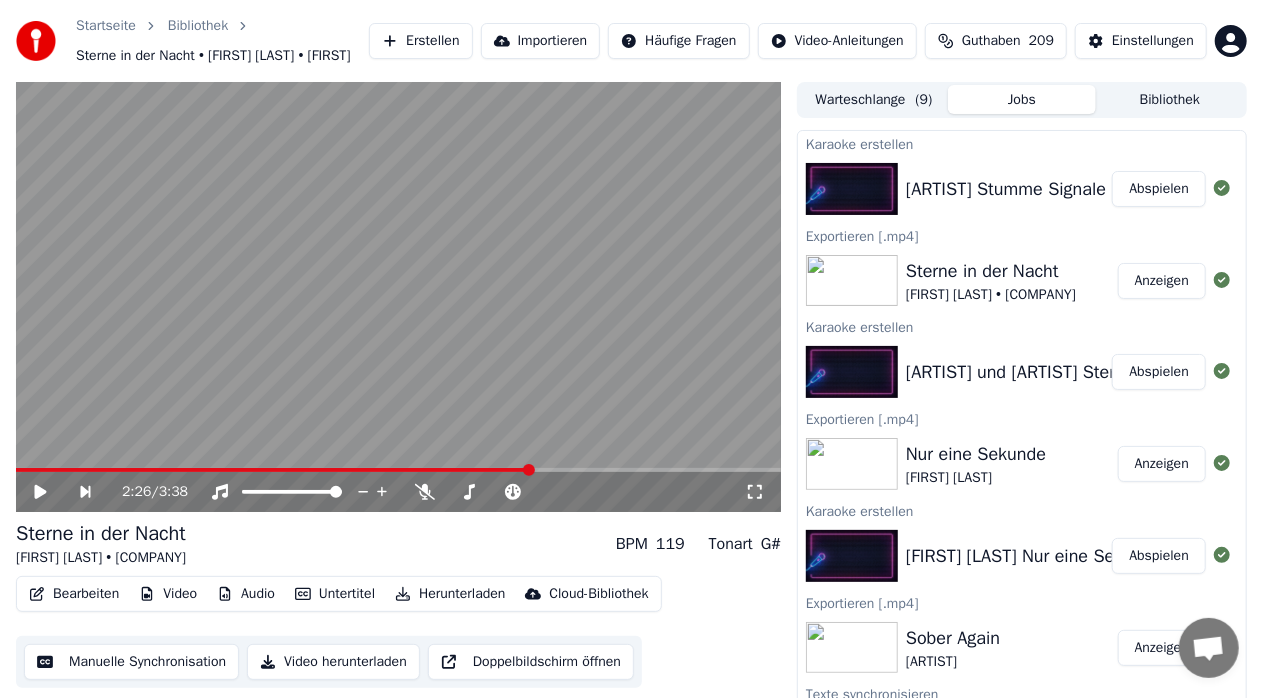 click on "Abspielen" at bounding box center [1159, 189] 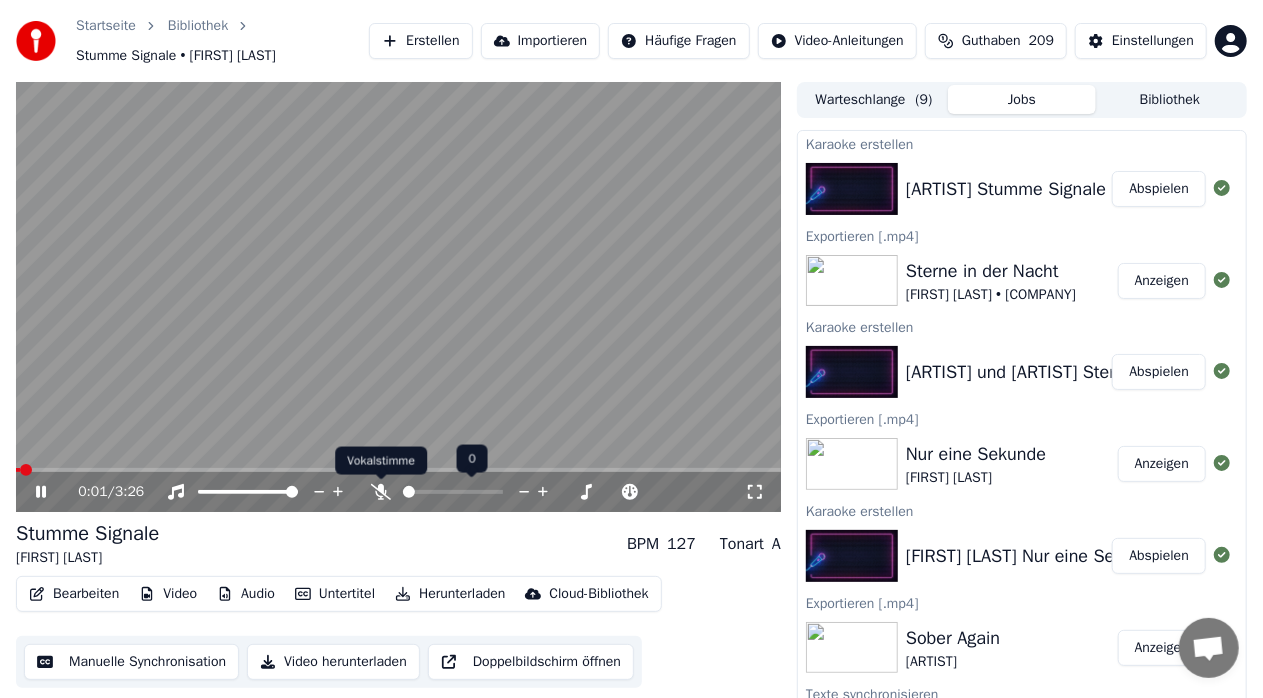 click 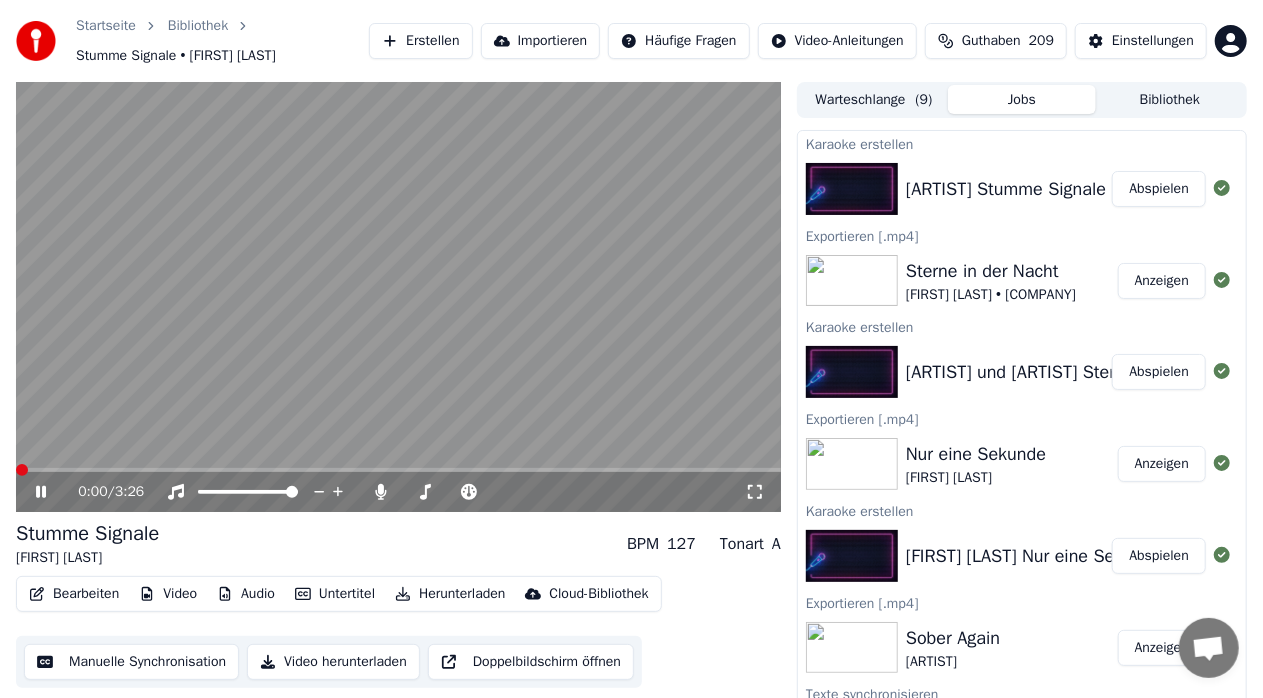 click at bounding box center [22, 470] 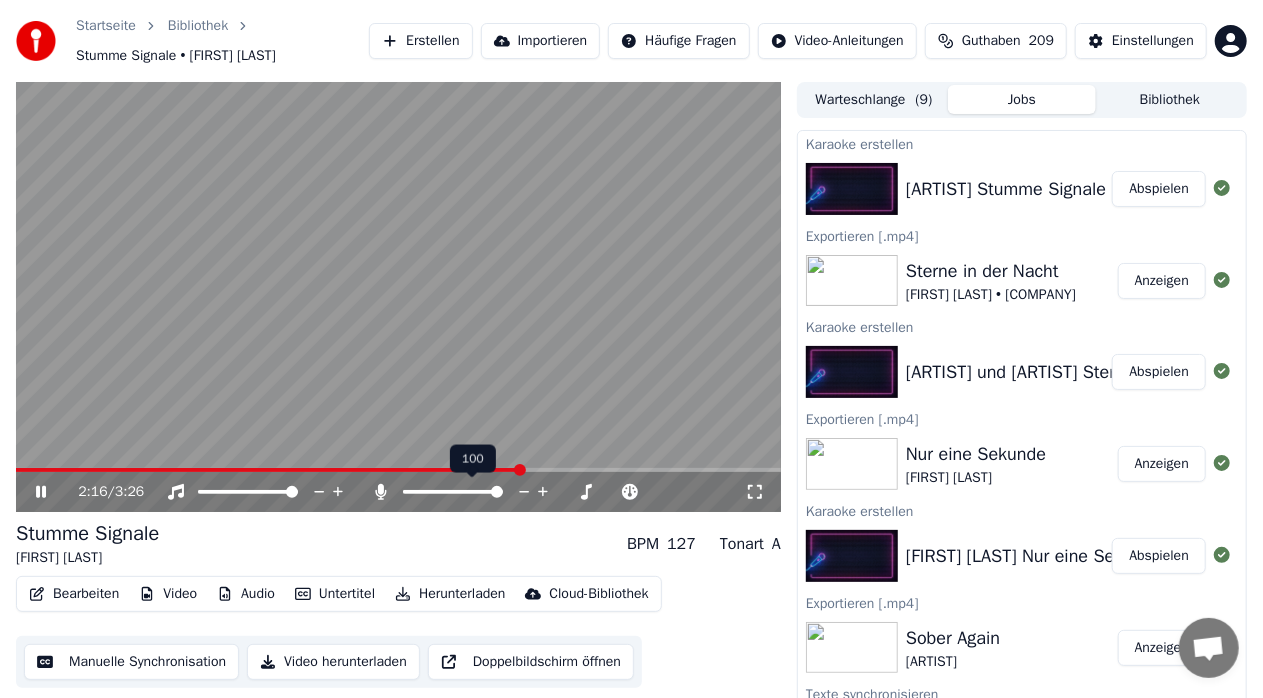 click 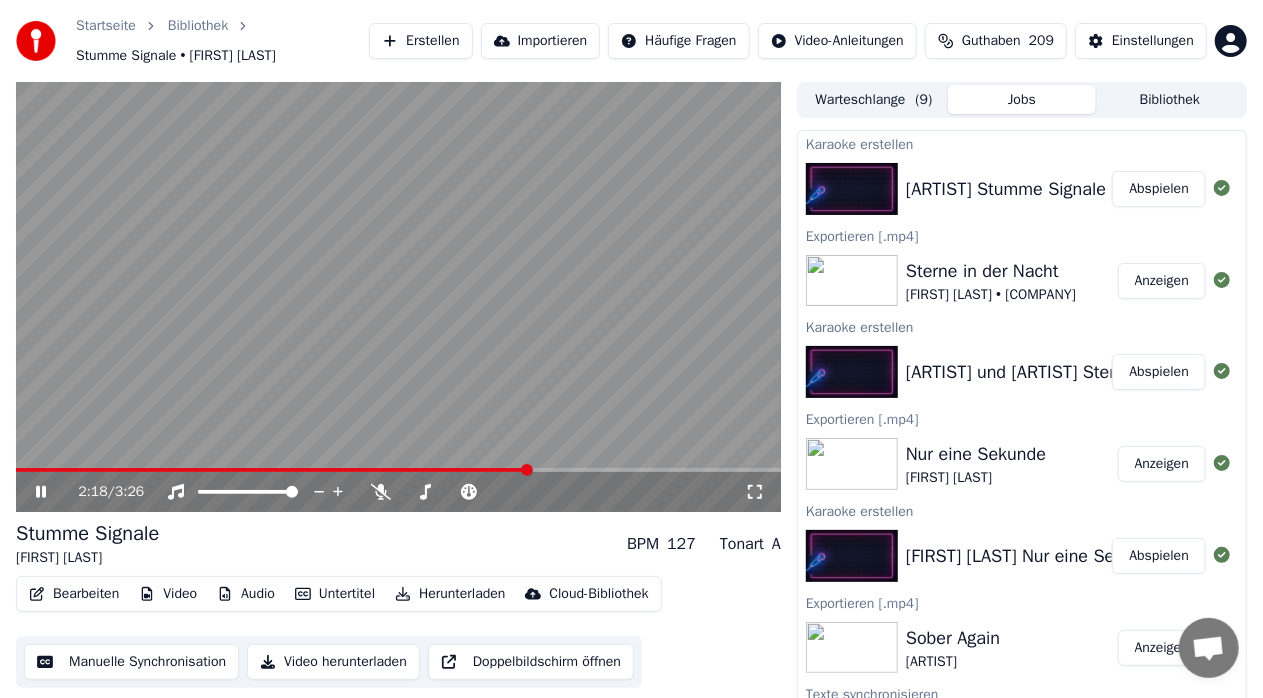 click 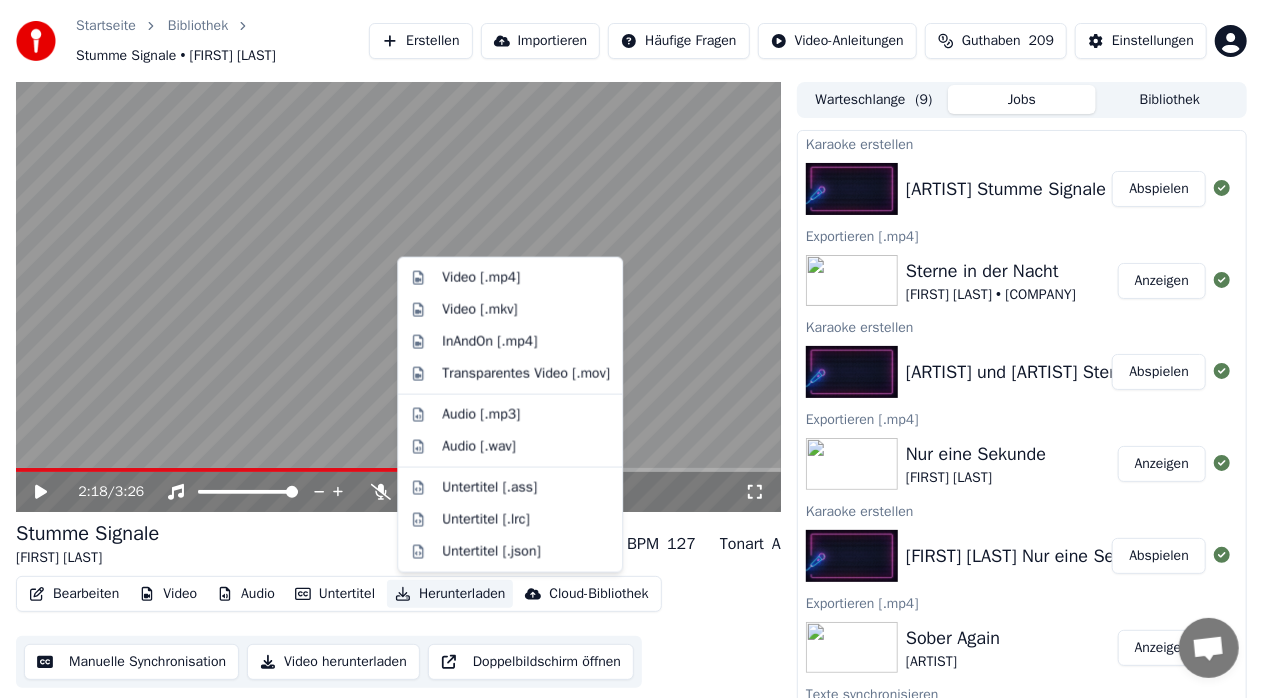 click on "Herunterladen" at bounding box center (450, 594) 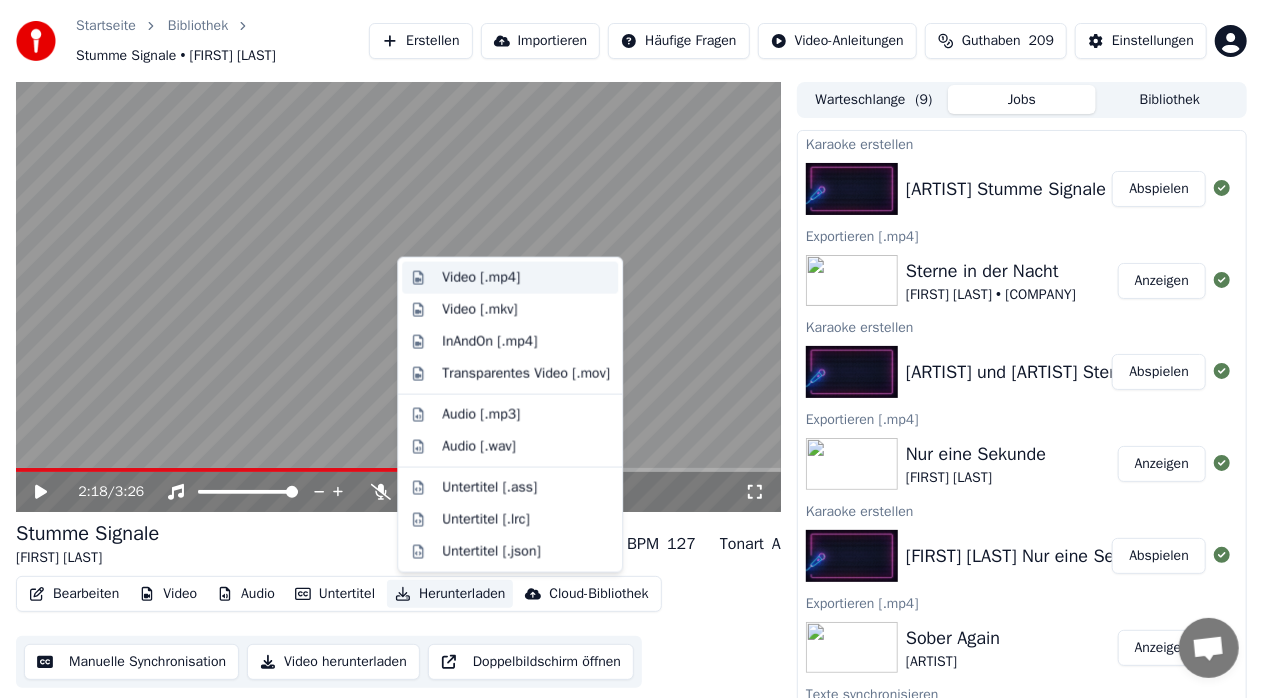 click on "Video [.mp4]" at bounding box center (481, 278) 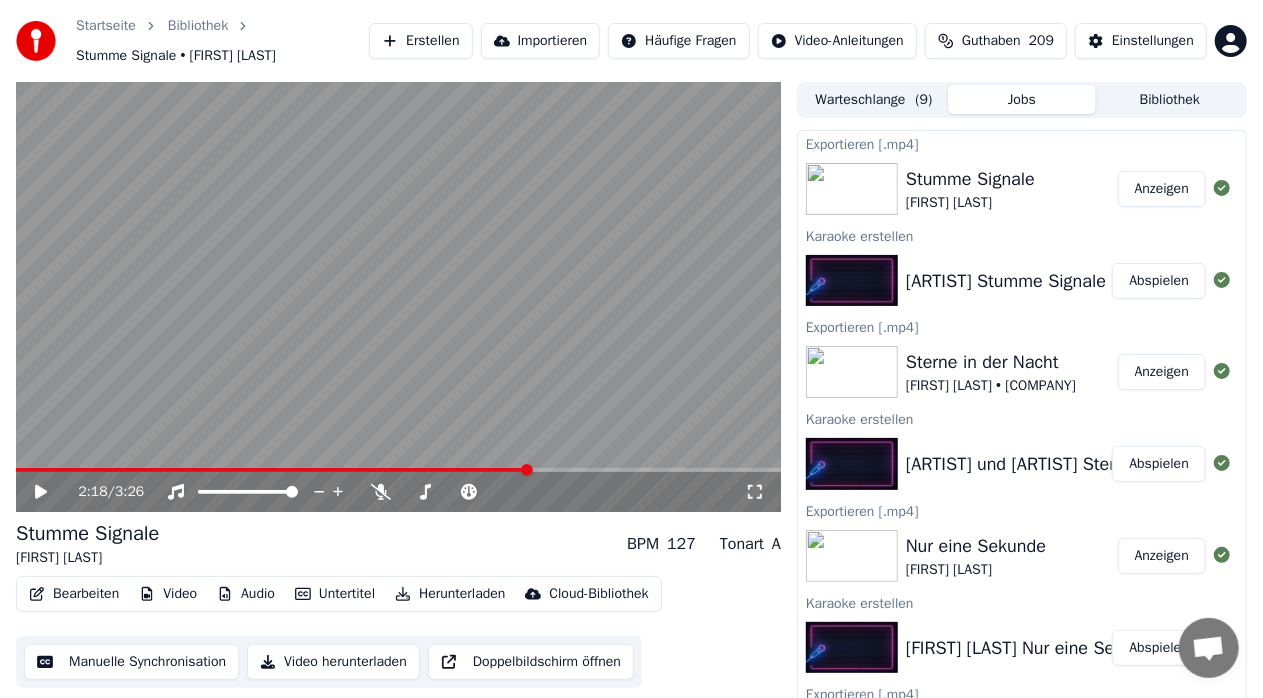click on "Erstellen" at bounding box center (420, 41) 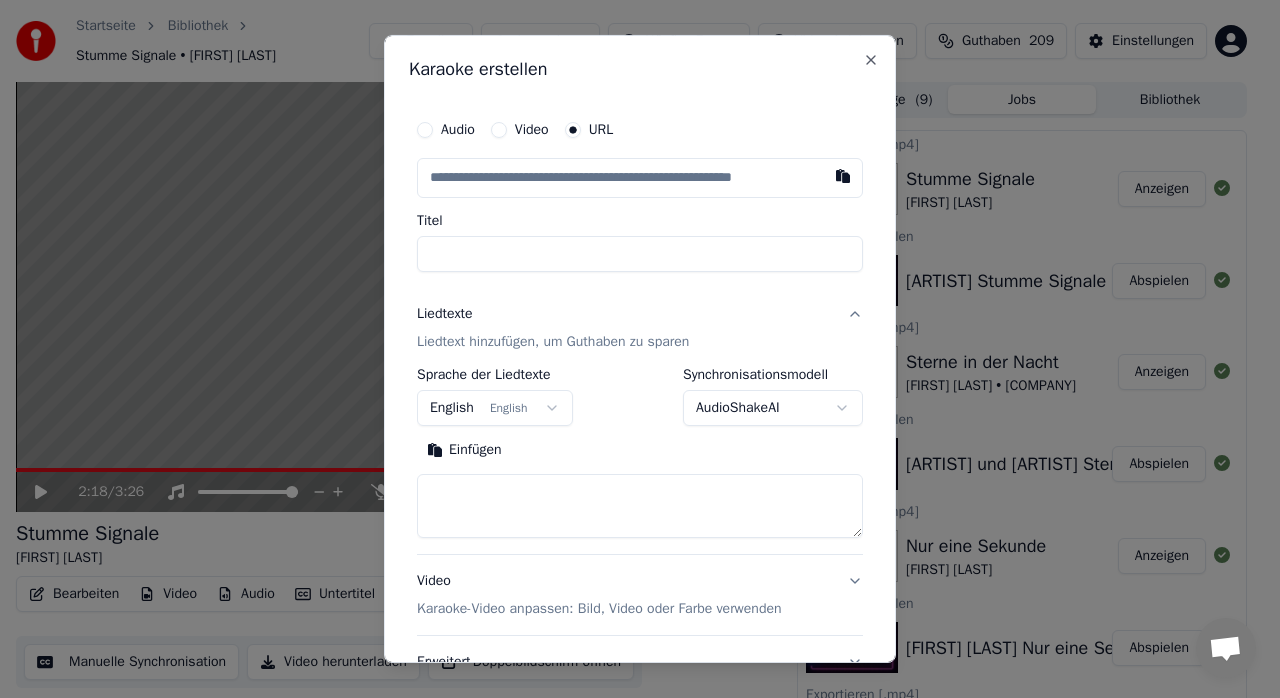 type on "**********" 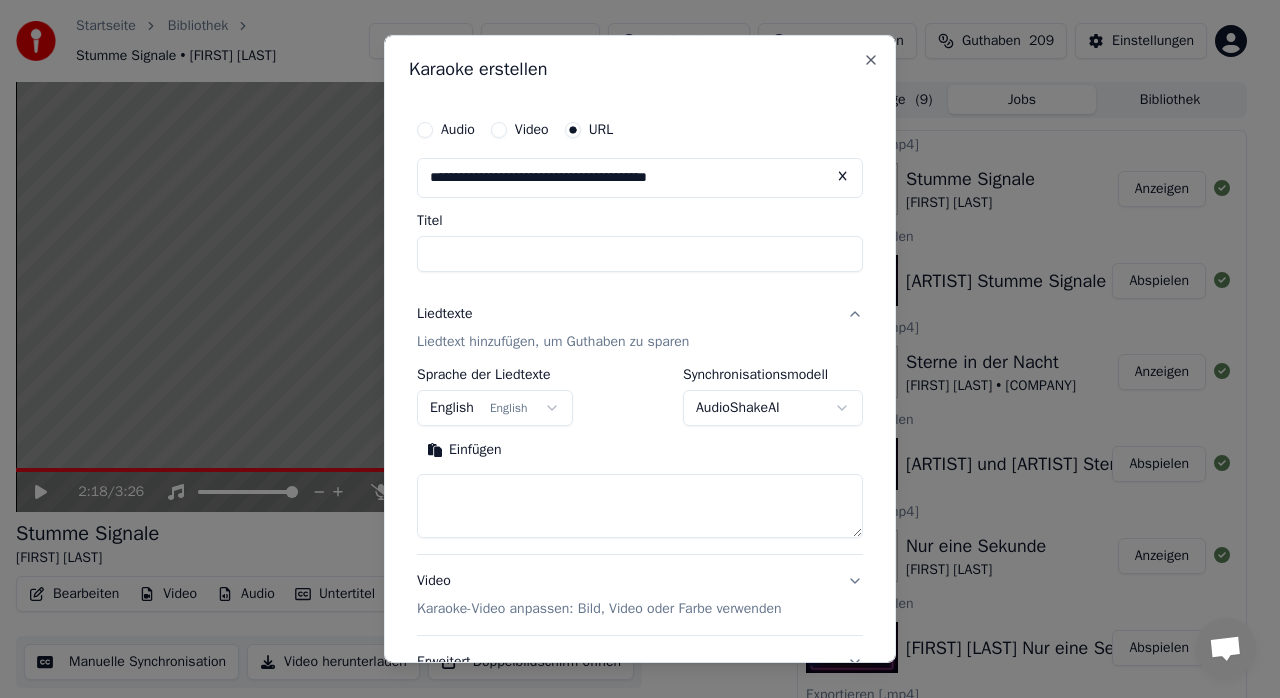 type on "**********" 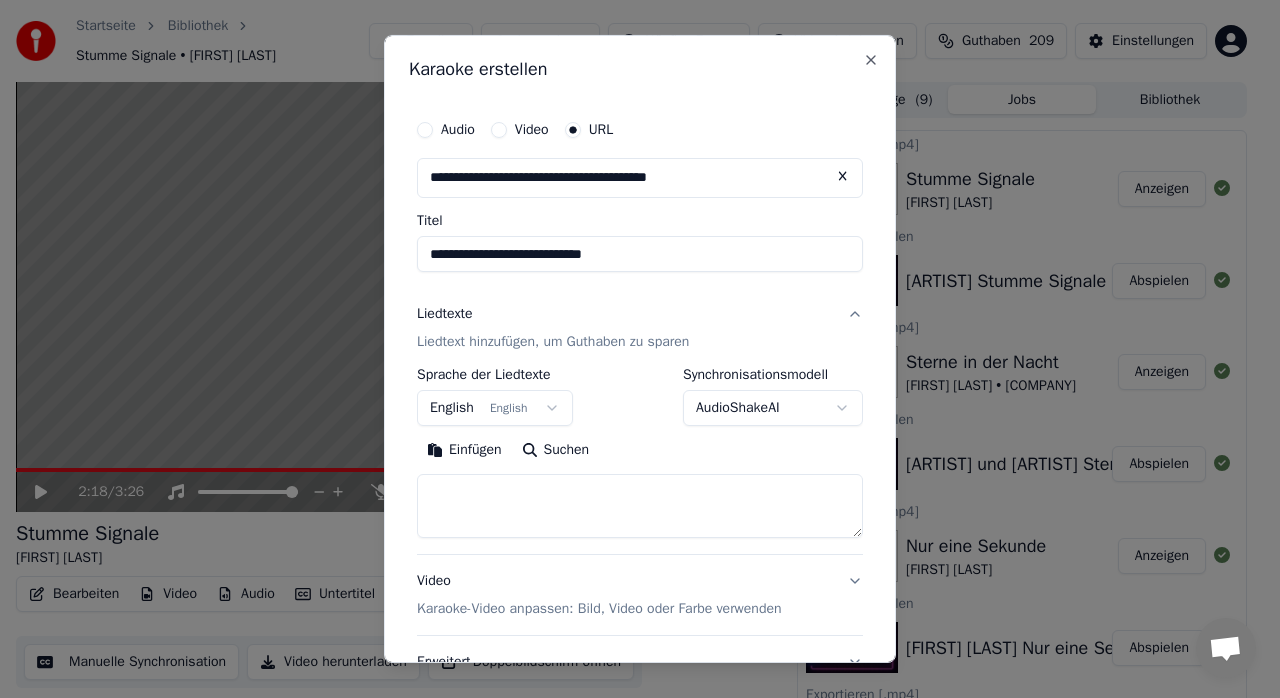 type on "**********" 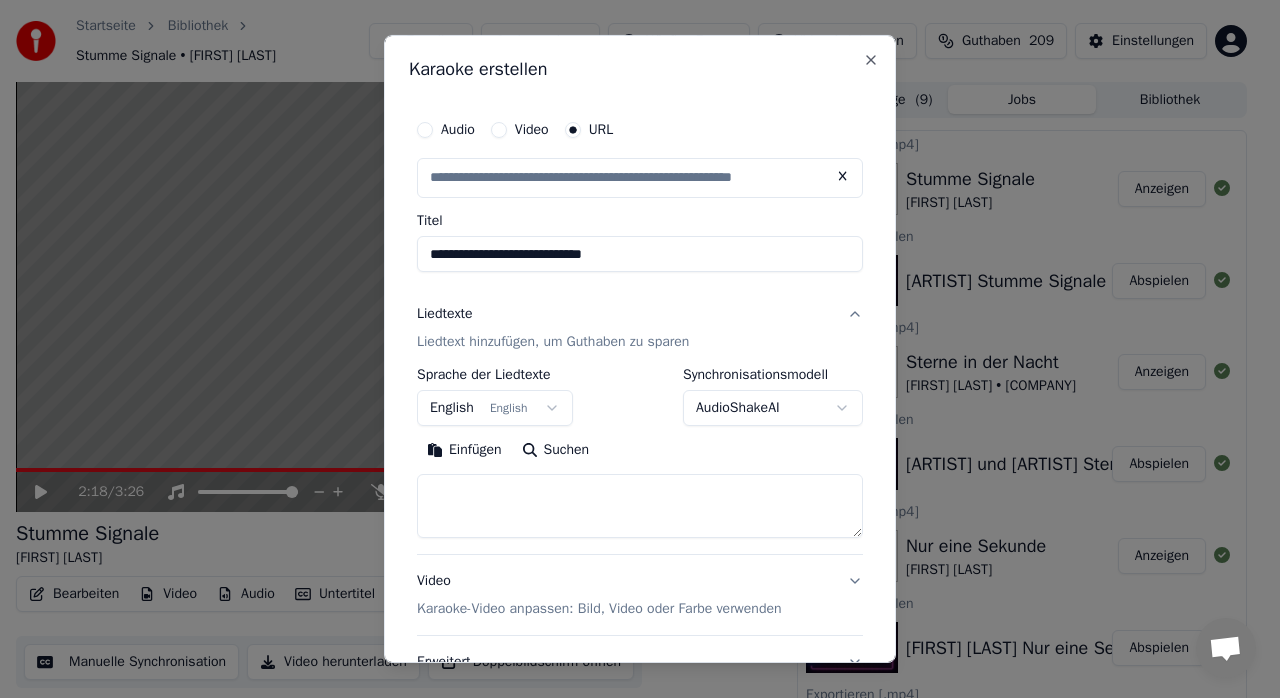 click on "**********" at bounding box center [640, 254] 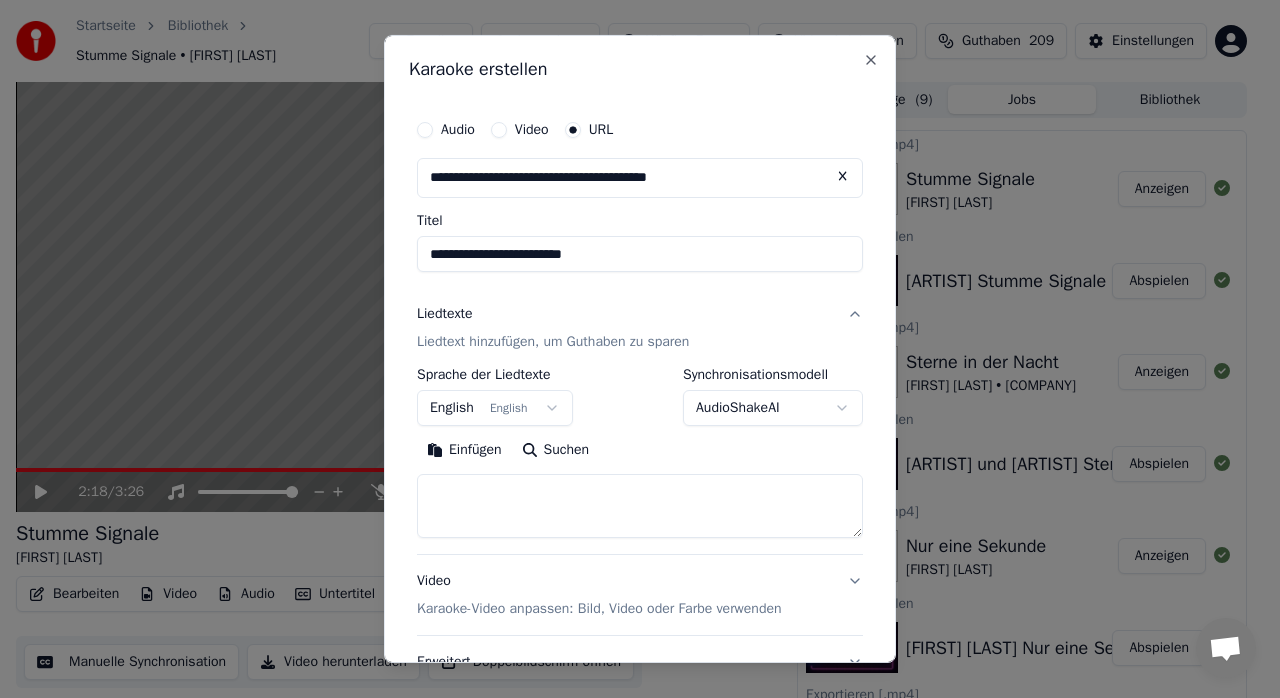 click on "**********" at bounding box center [640, 254] 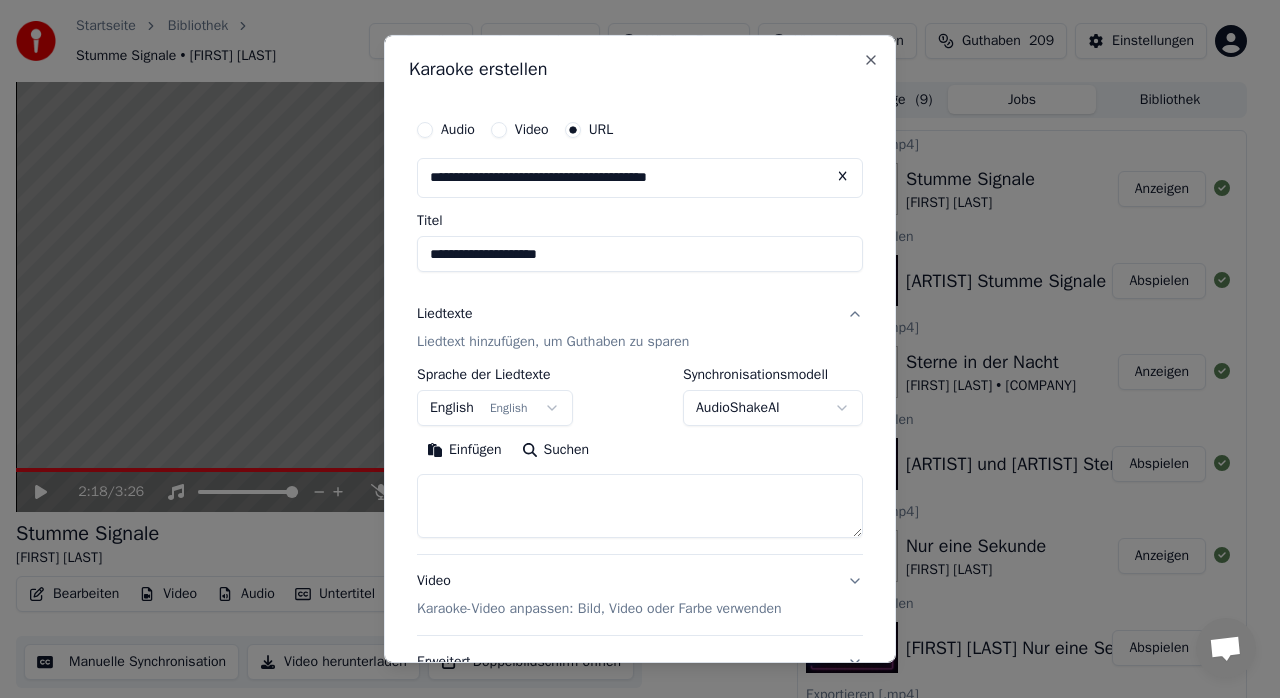 type on "**********" 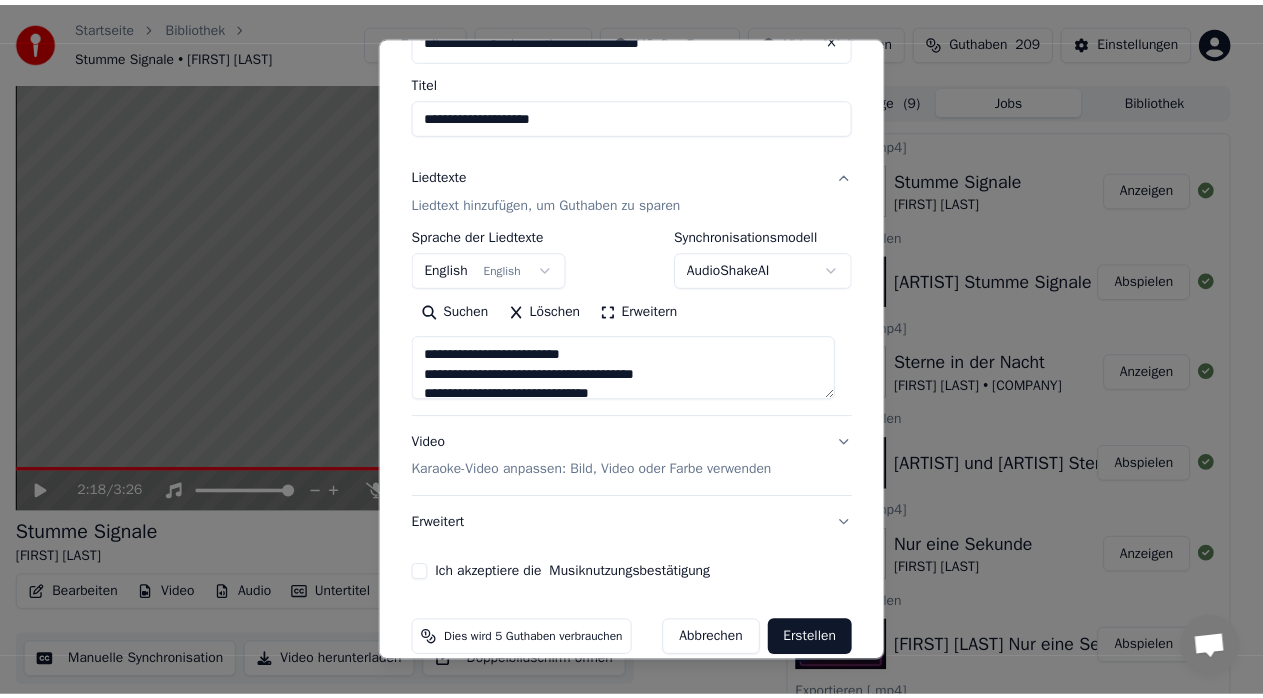 scroll, scrollTop: 166, scrollLeft: 0, axis: vertical 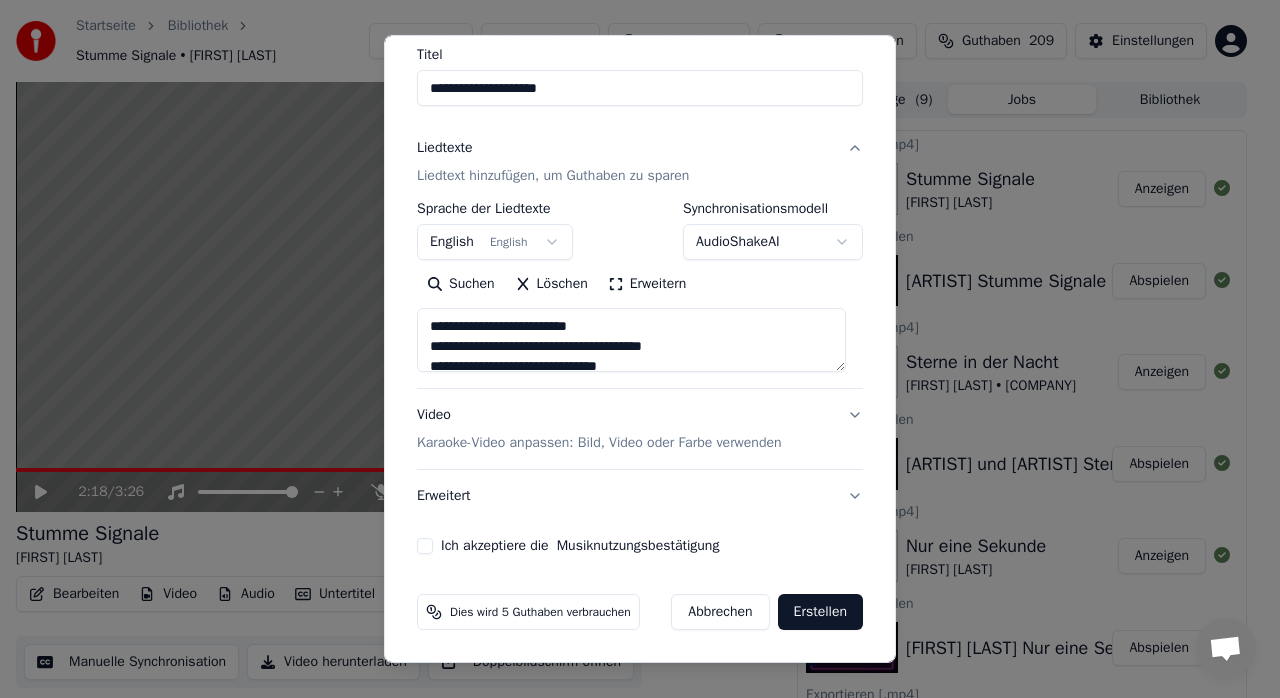 click on "Ich akzeptiere die   Musiknutzungsbestätigung" at bounding box center [425, 546] 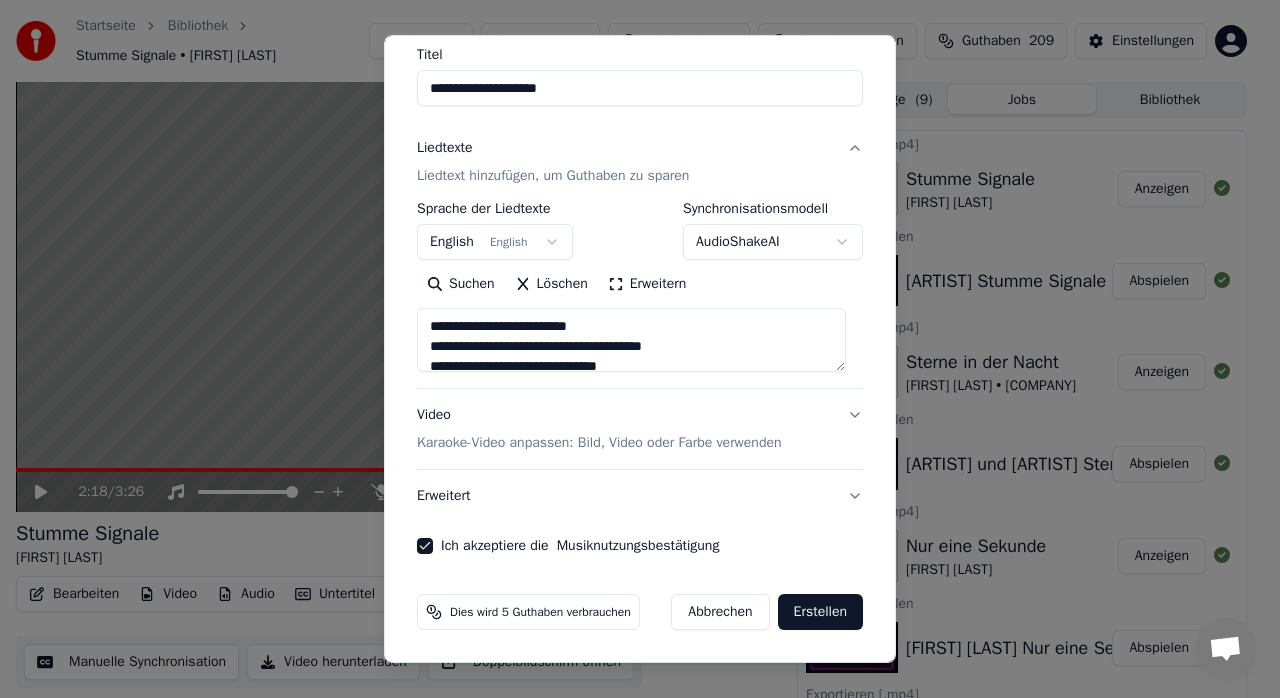 click on "Erstellen" at bounding box center [820, 612] 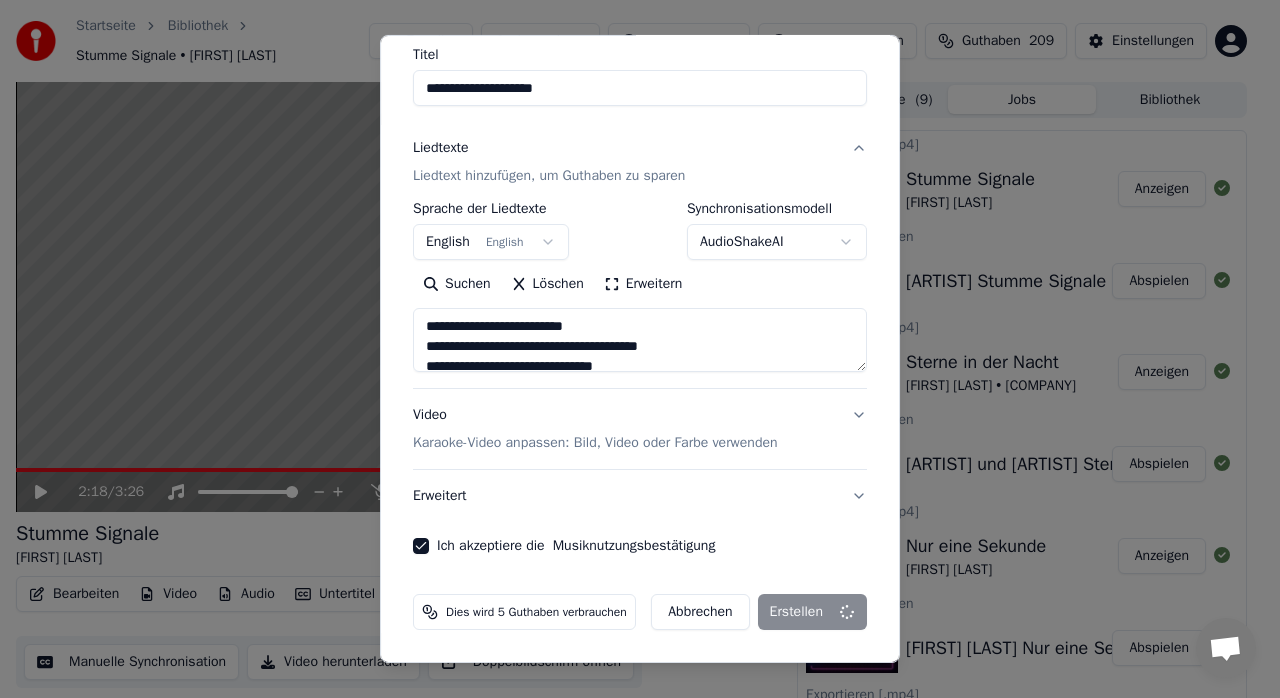 type on "**********" 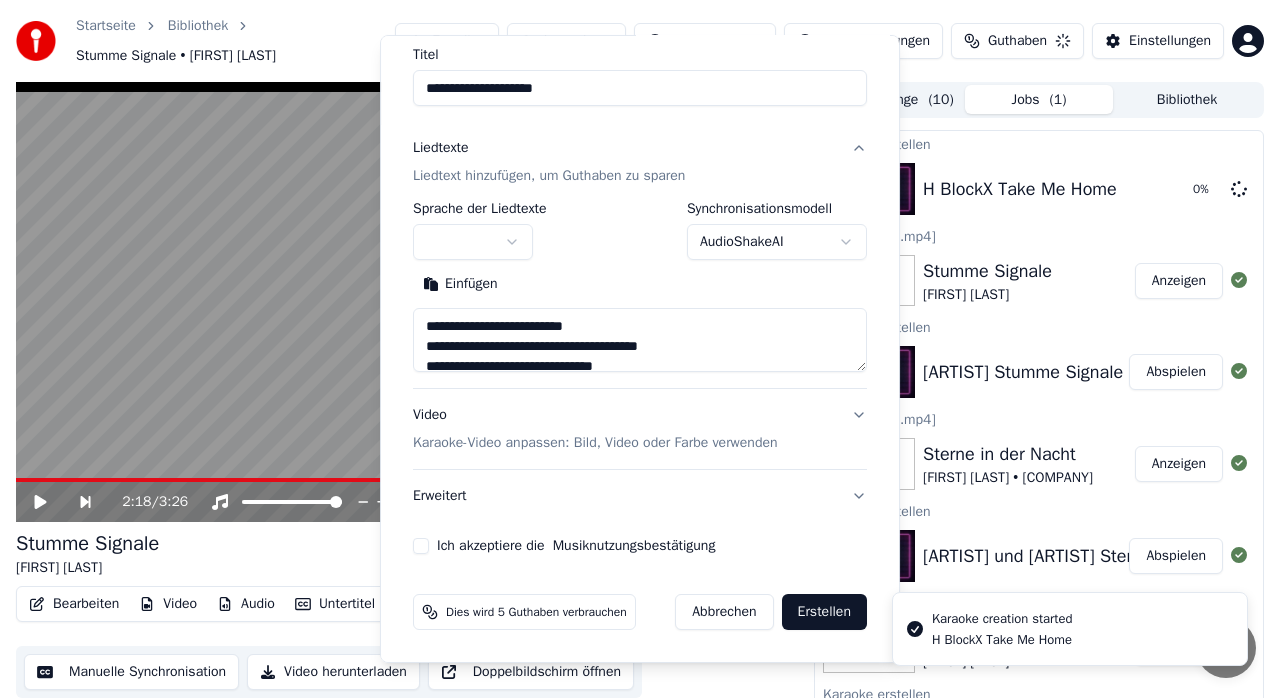 type 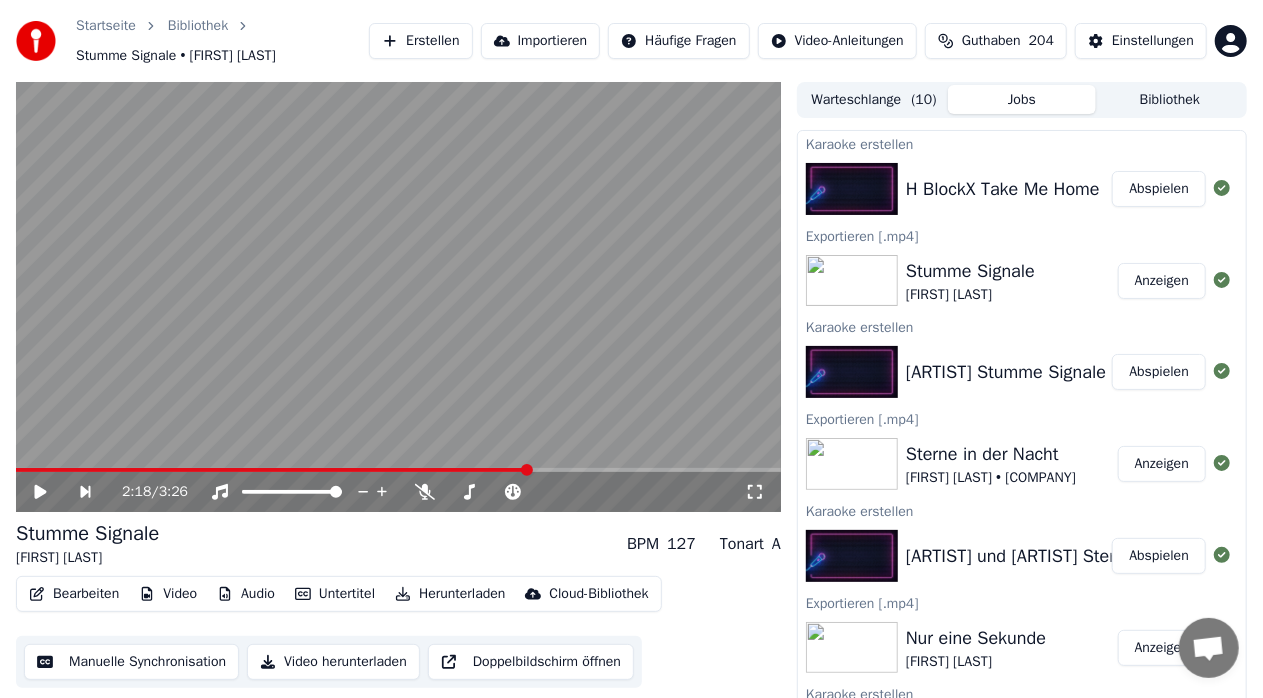 click on "Abspielen" at bounding box center [1159, 189] 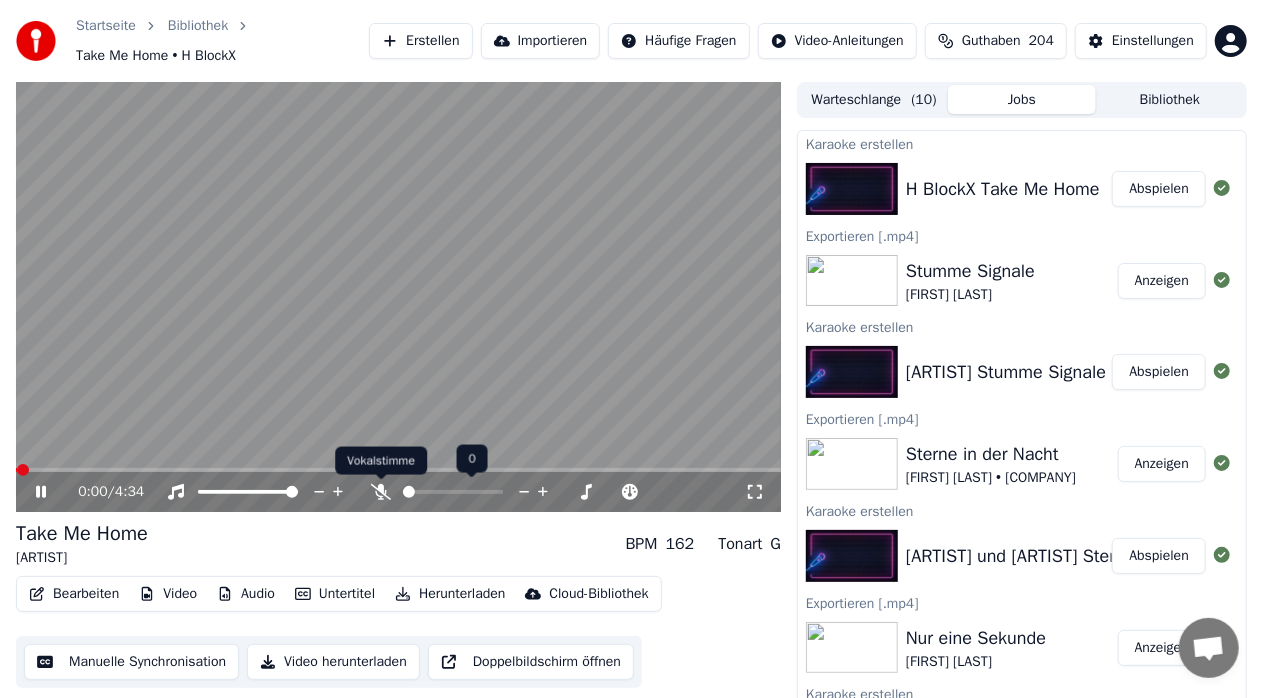 click 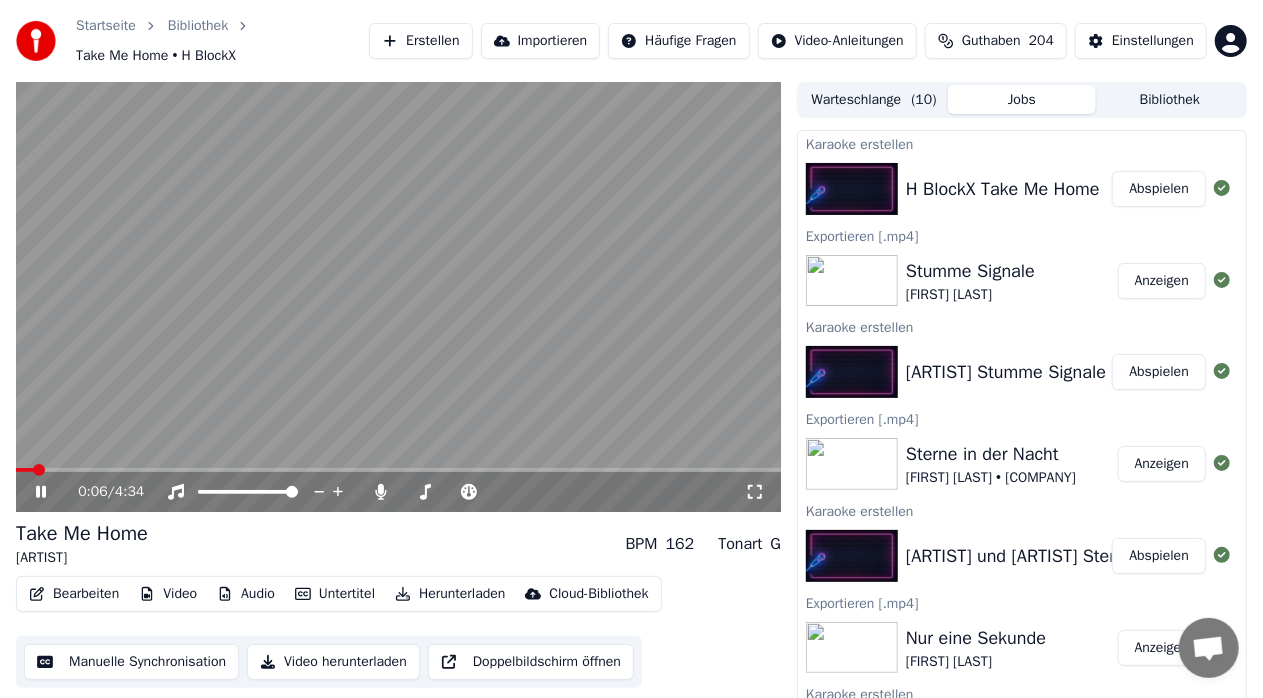 click 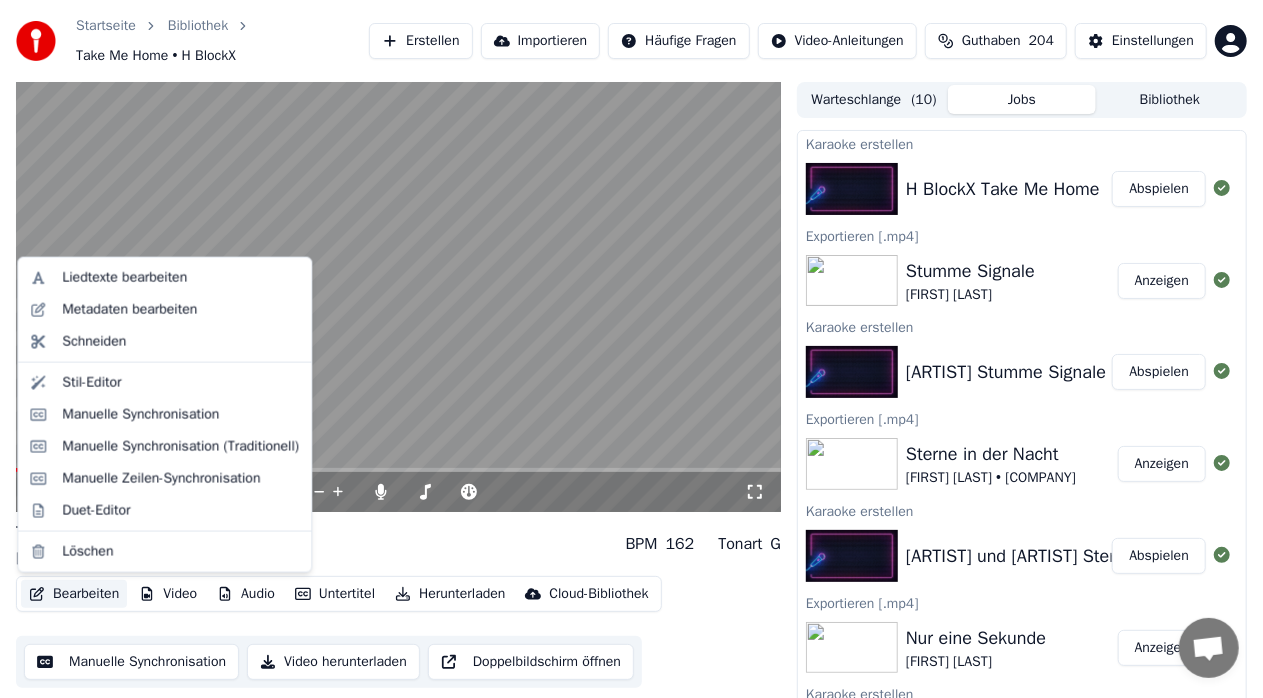 click on "Bearbeiten" at bounding box center (74, 594) 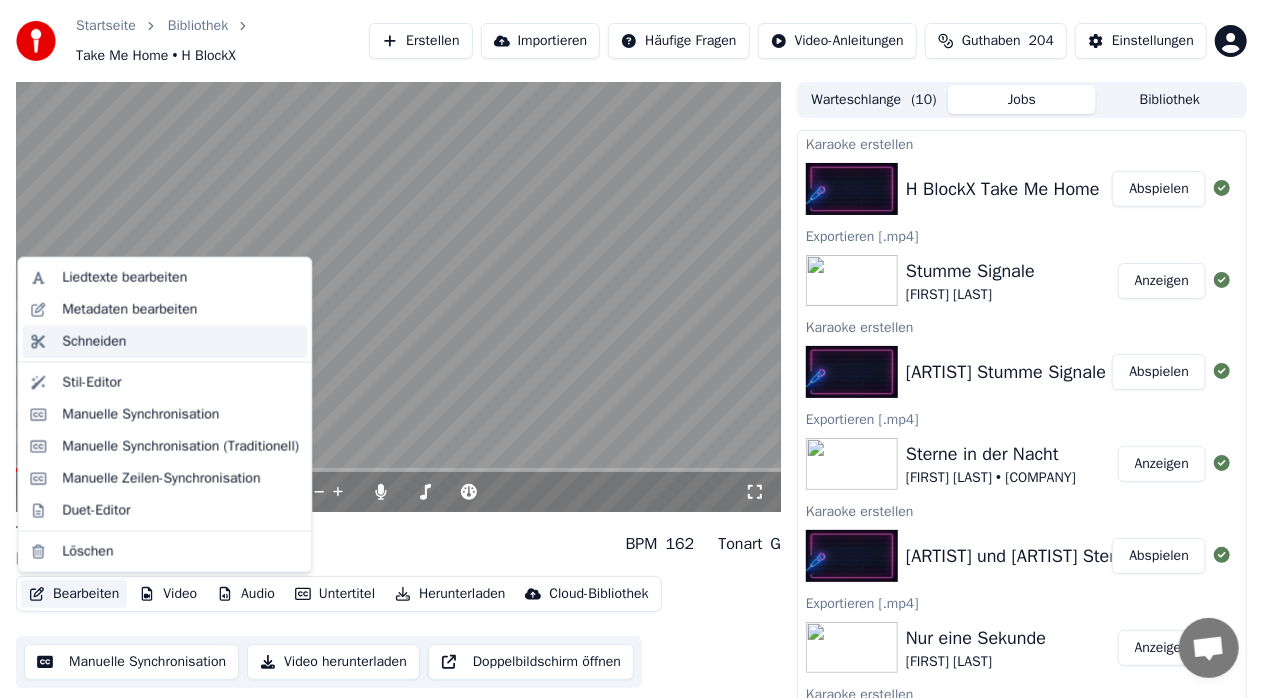 click on "Schneiden" at bounding box center [94, 342] 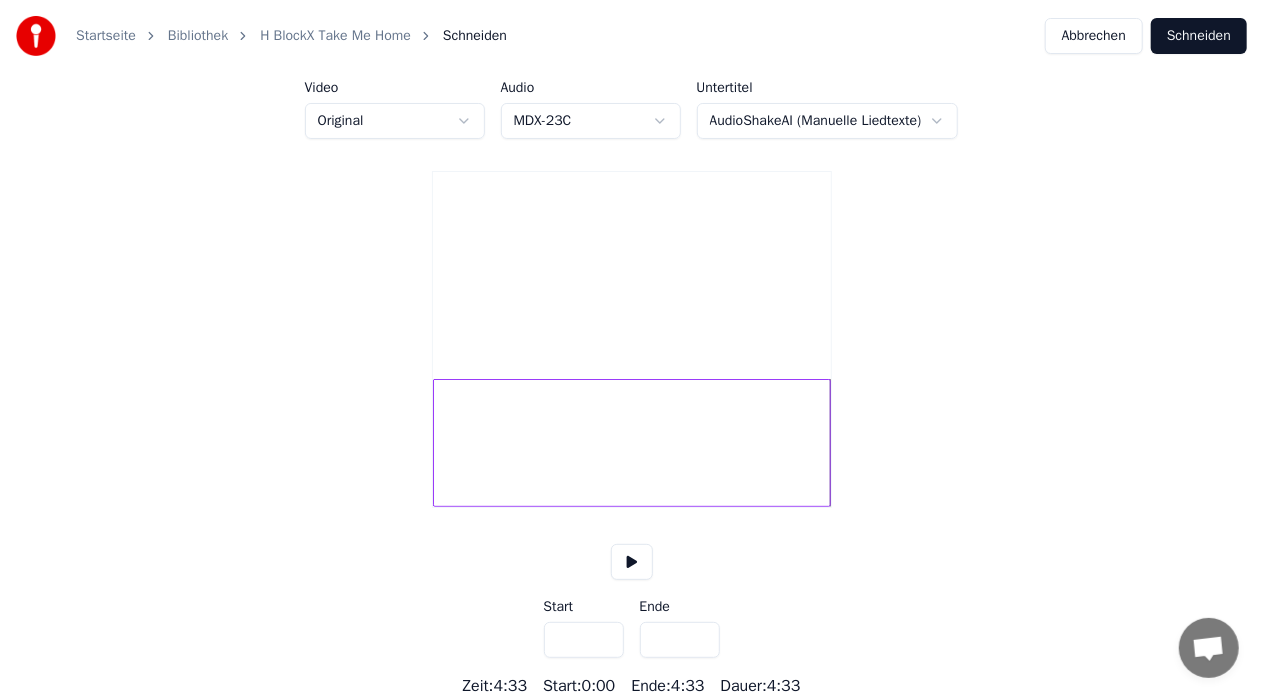 scroll, scrollTop: 77, scrollLeft: 0, axis: vertical 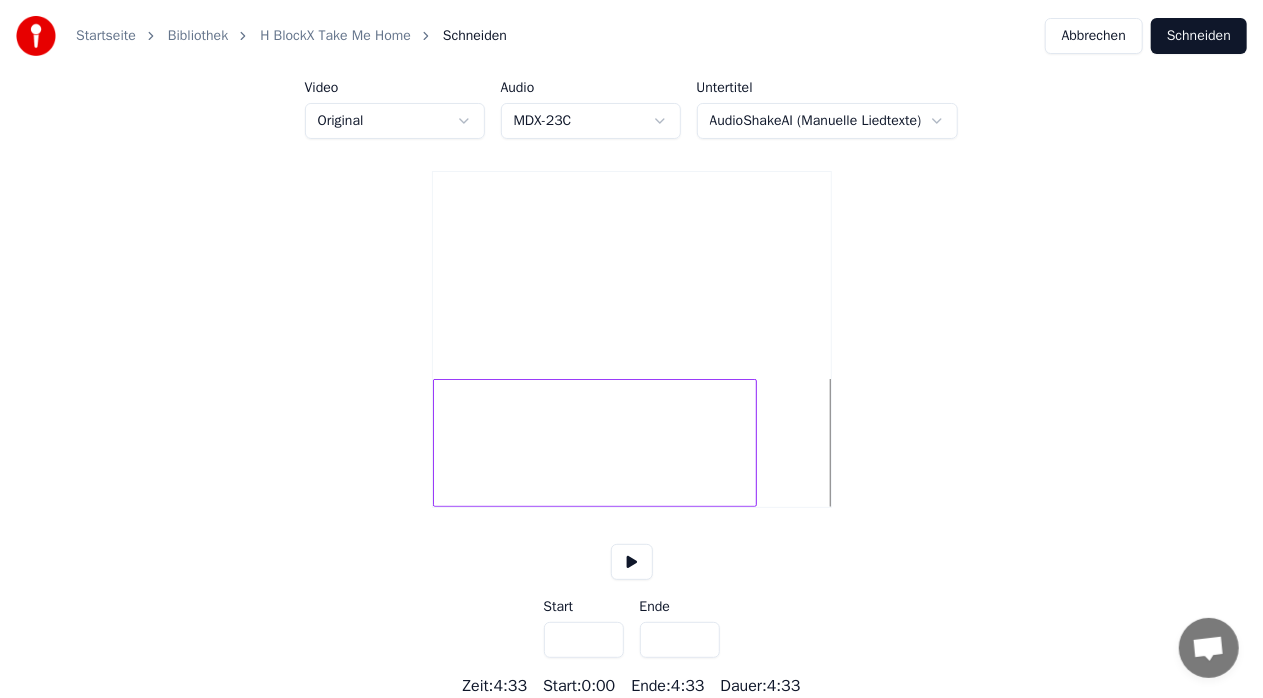 click at bounding box center [753, 443] 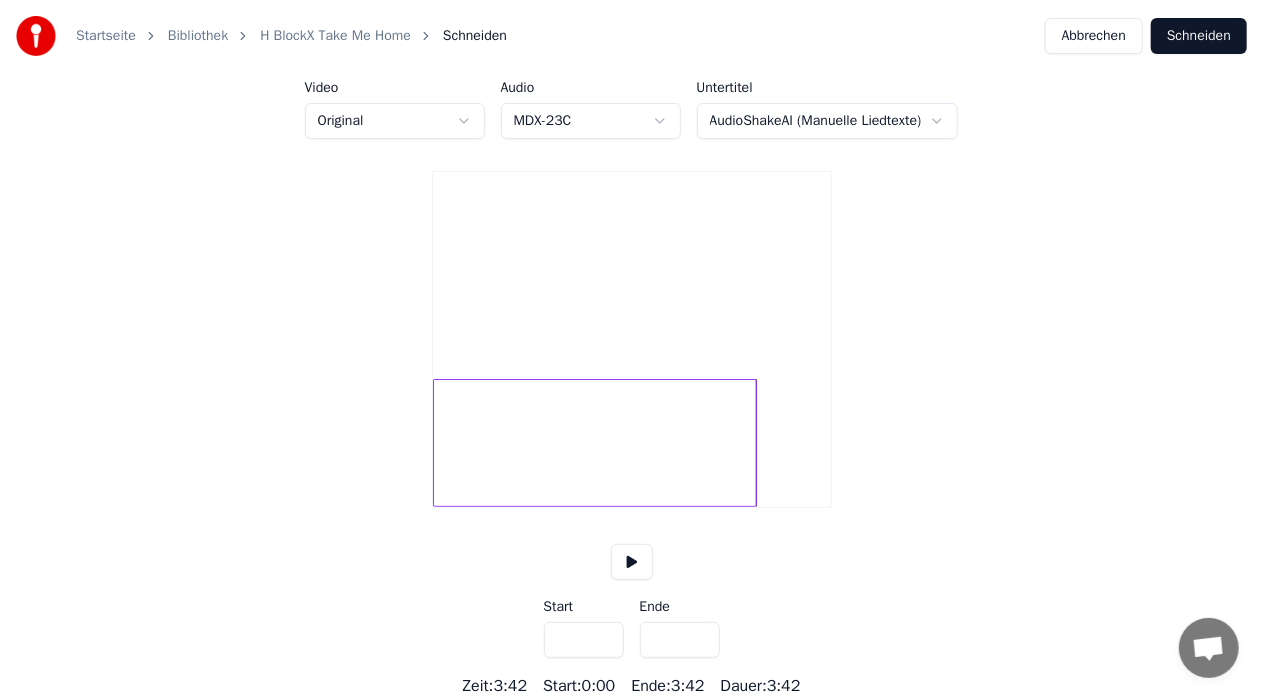 click on "Schneiden" at bounding box center (1199, 36) 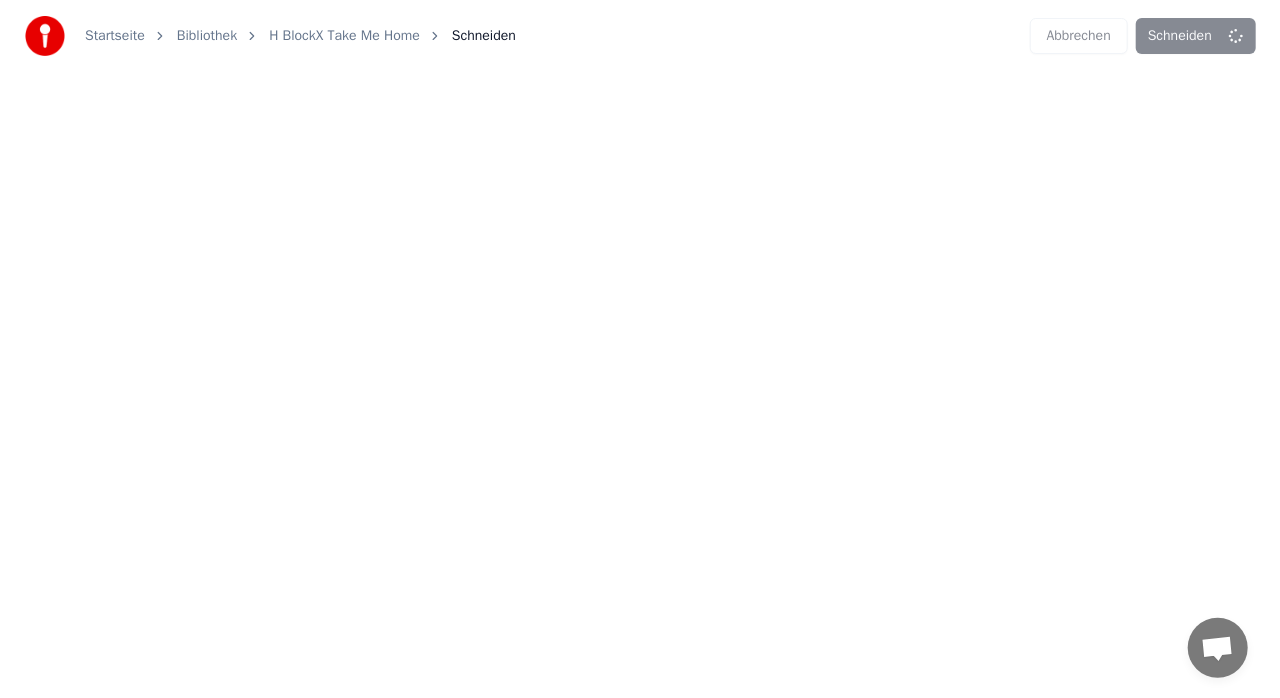 scroll, scrollTop: 0, scrollLeft: 0, axis: both 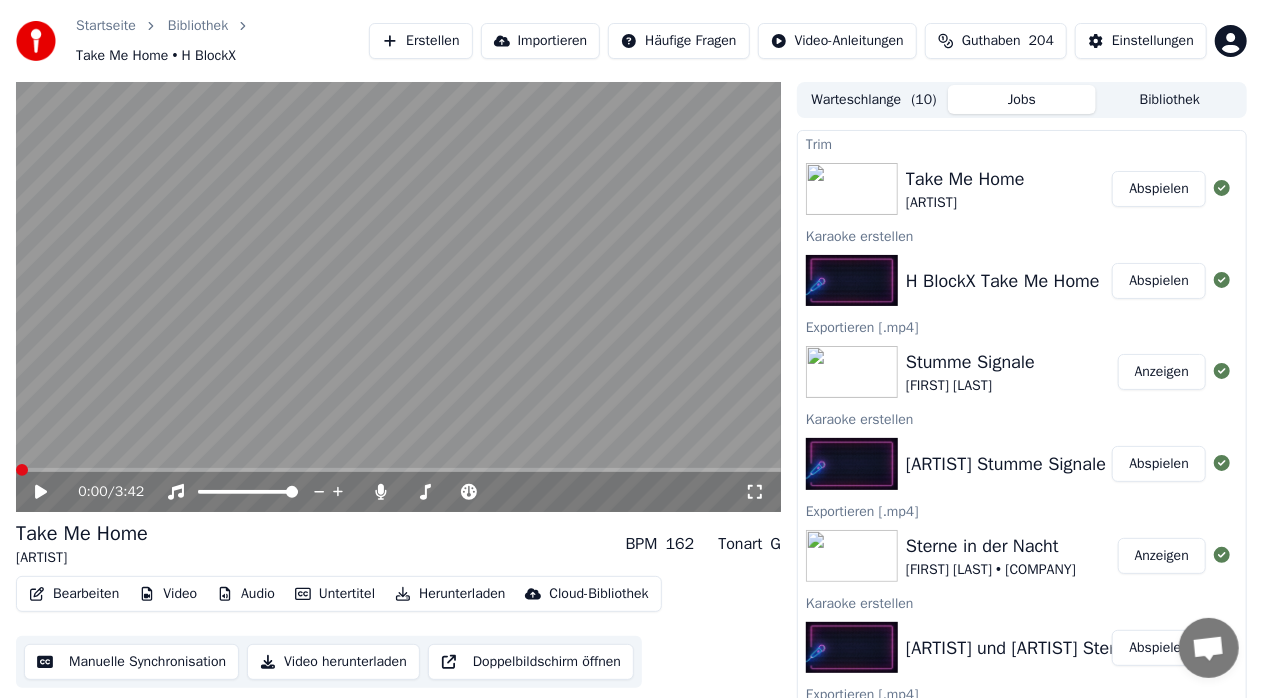 click 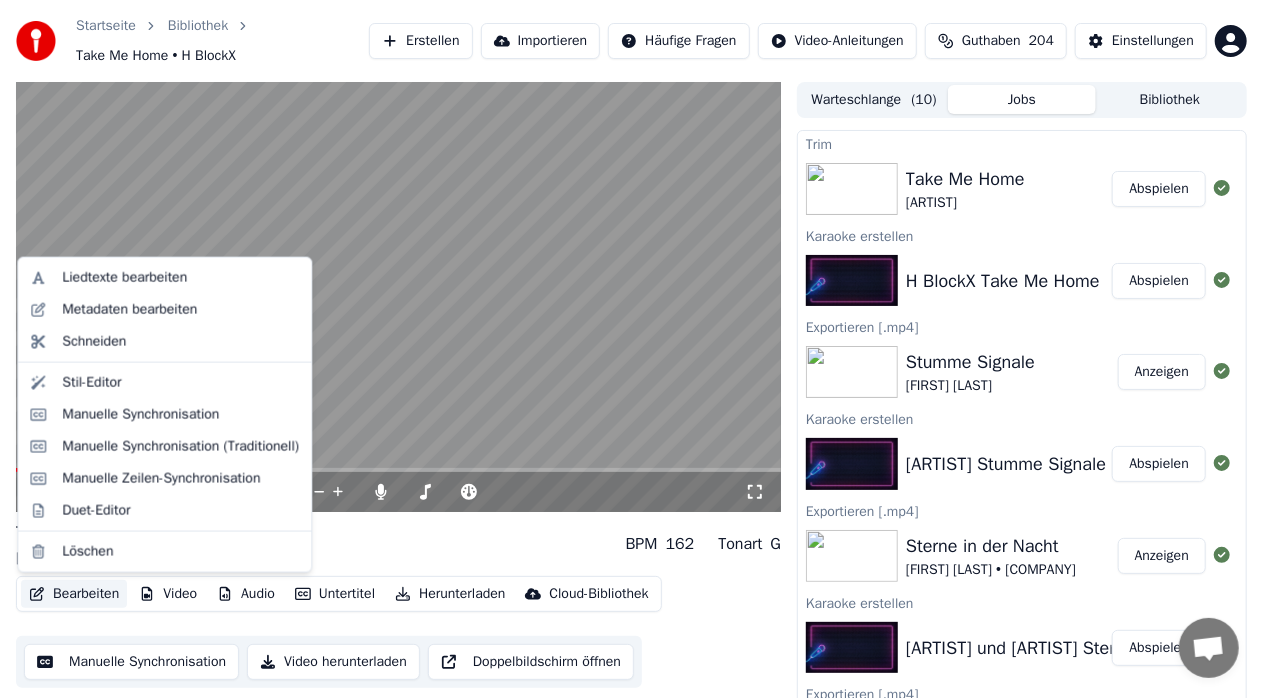 click on "Bearbeiten" at bounding box center (74, 594) 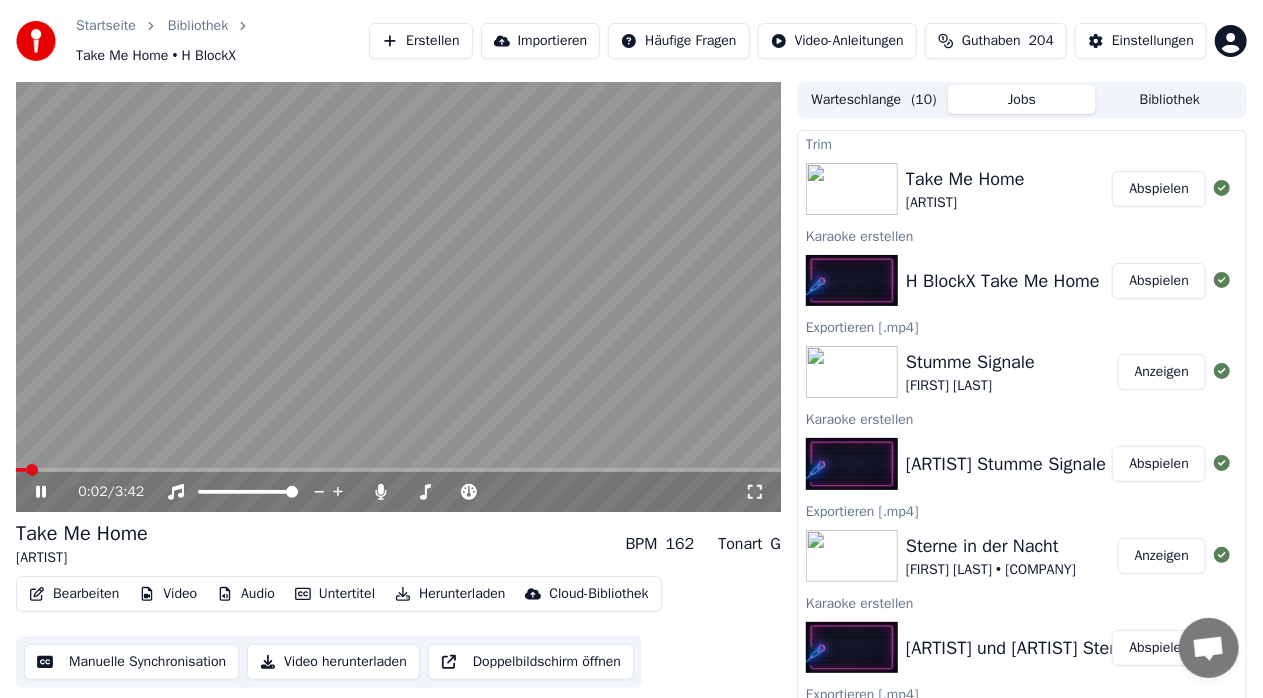 click at bounding box center (398, 297) 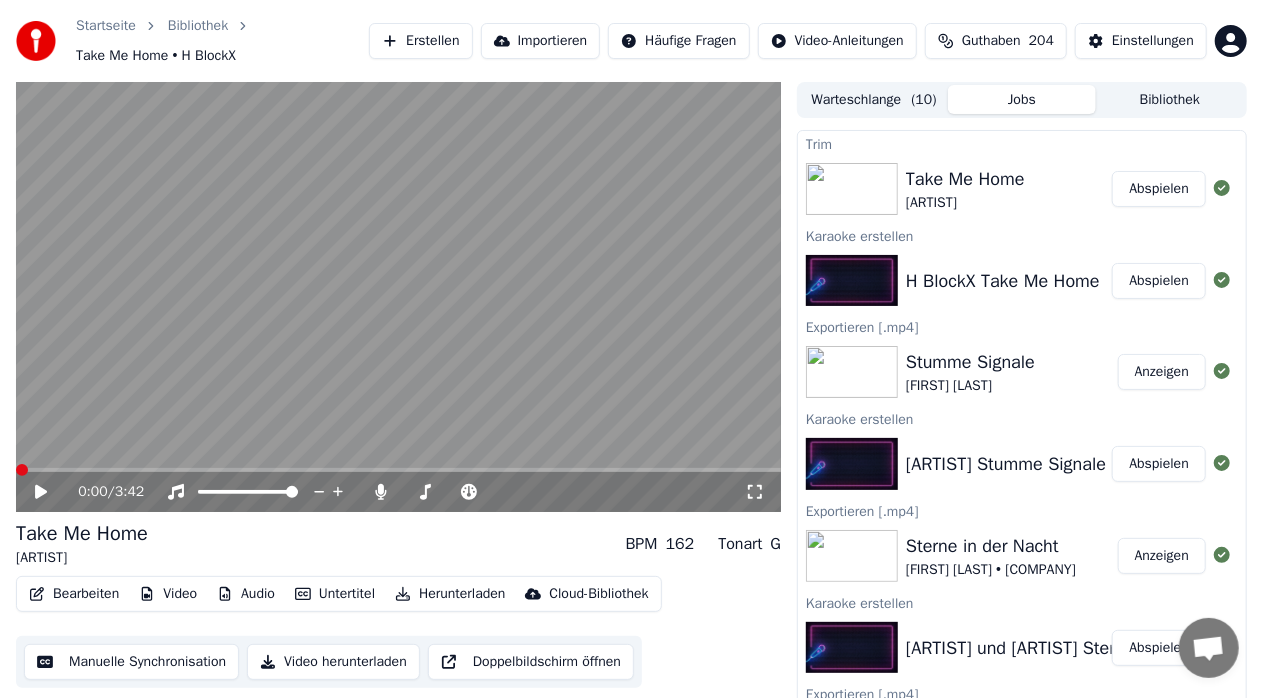 click at bounding box center [22, 470] 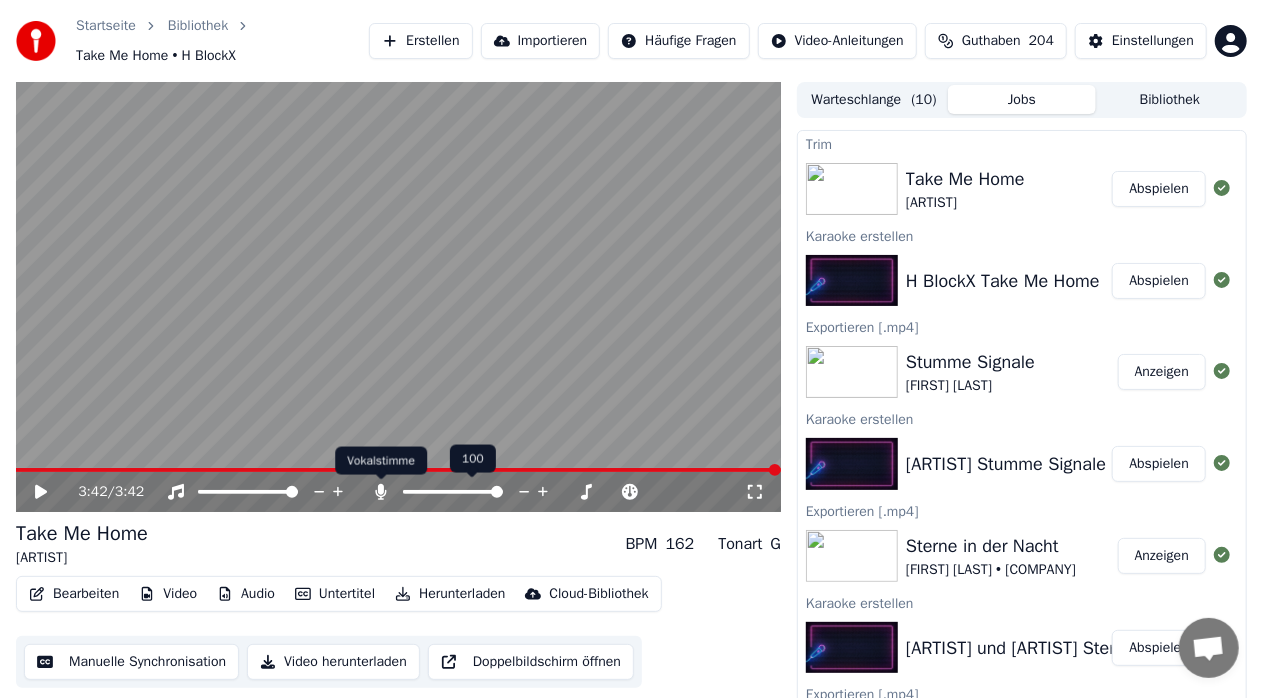click 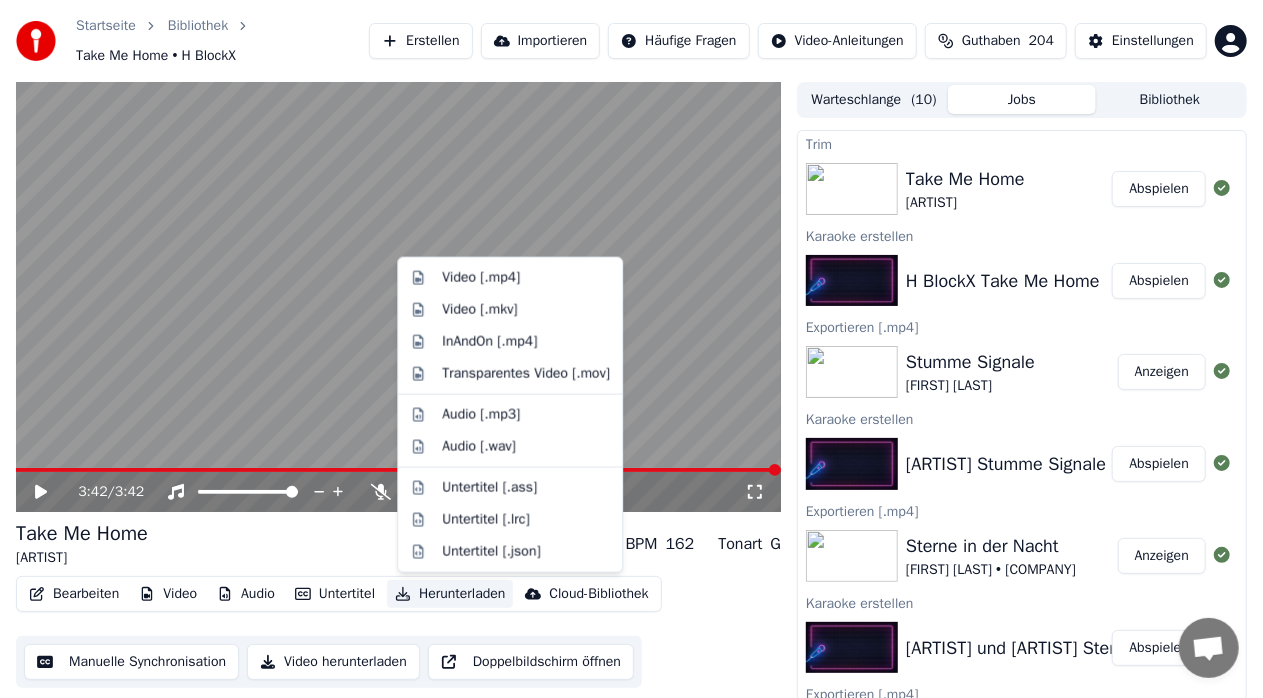 click on "Herunterladen" at bounding box center [450, 594] 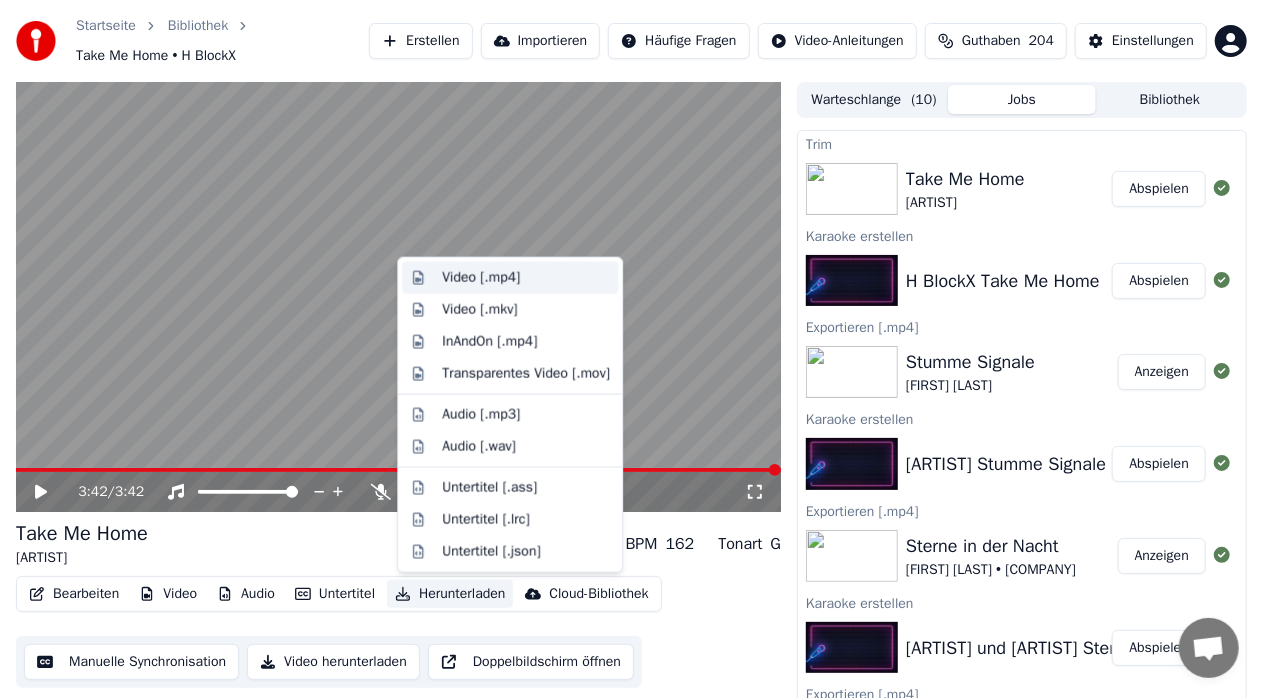 click on "Video [.mp4]" at bounding box center (481, 278) 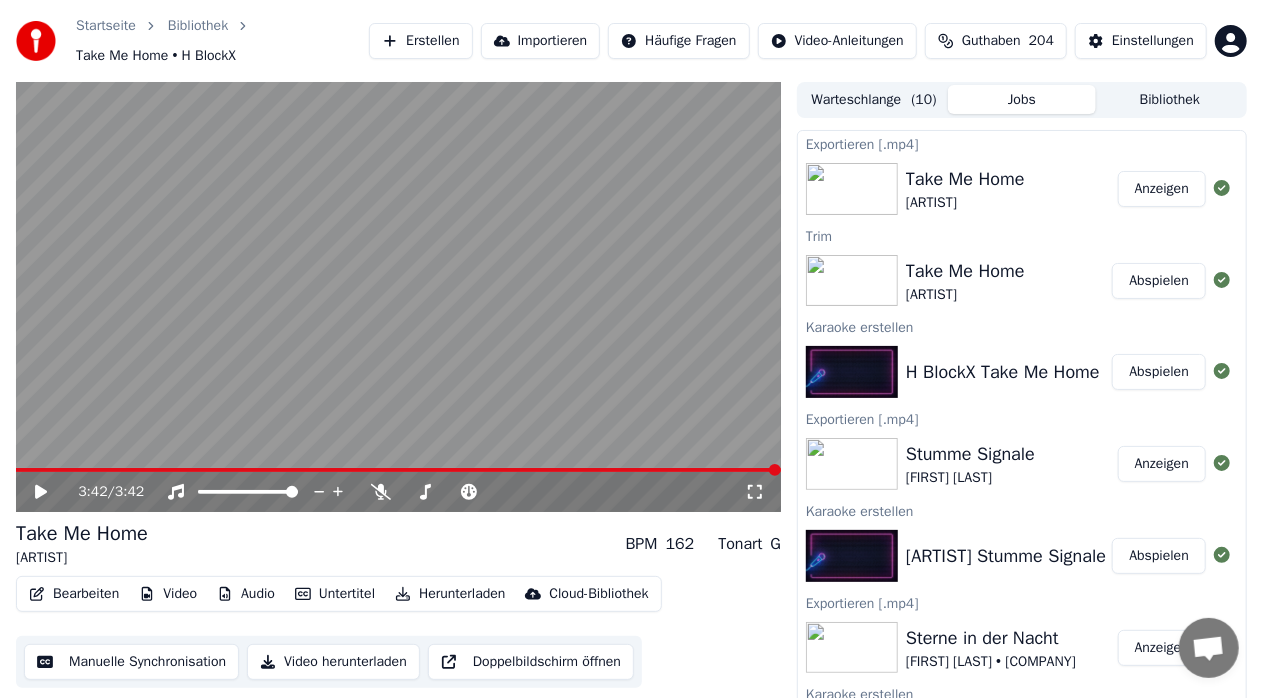 click on "Erstellen" at bounding box center [420, 41] 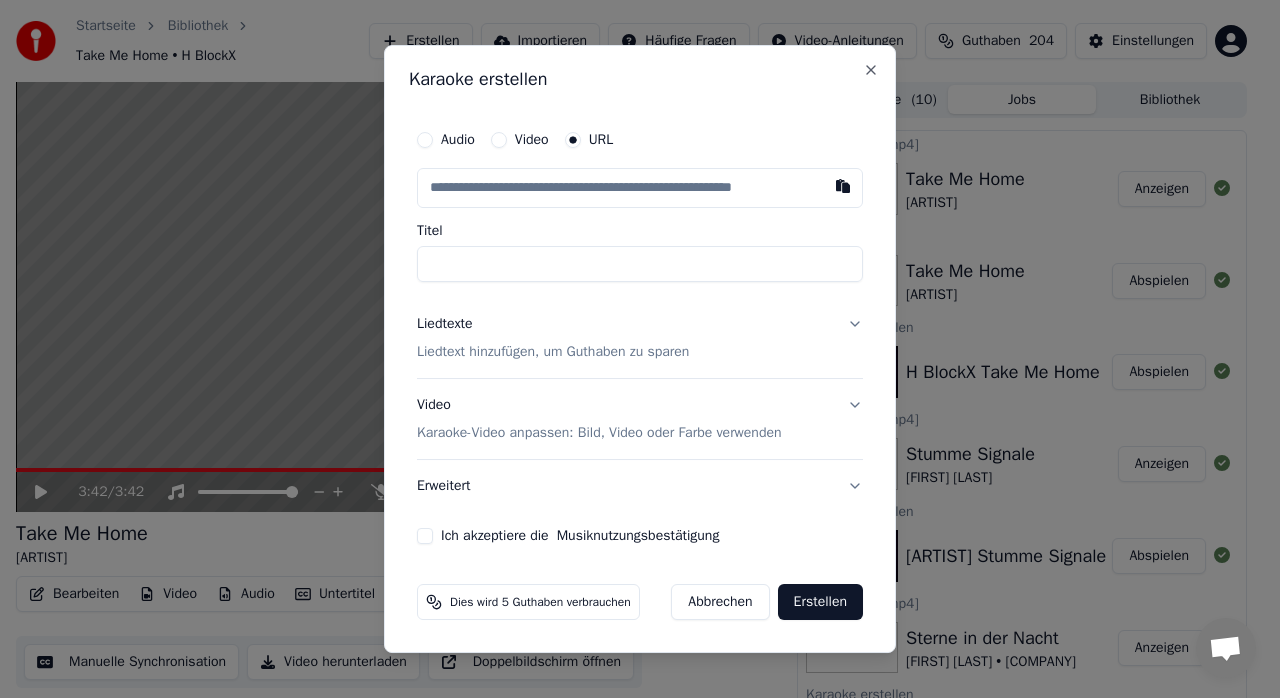 click on "Audio Video URL" at bounding box center (640, 140) 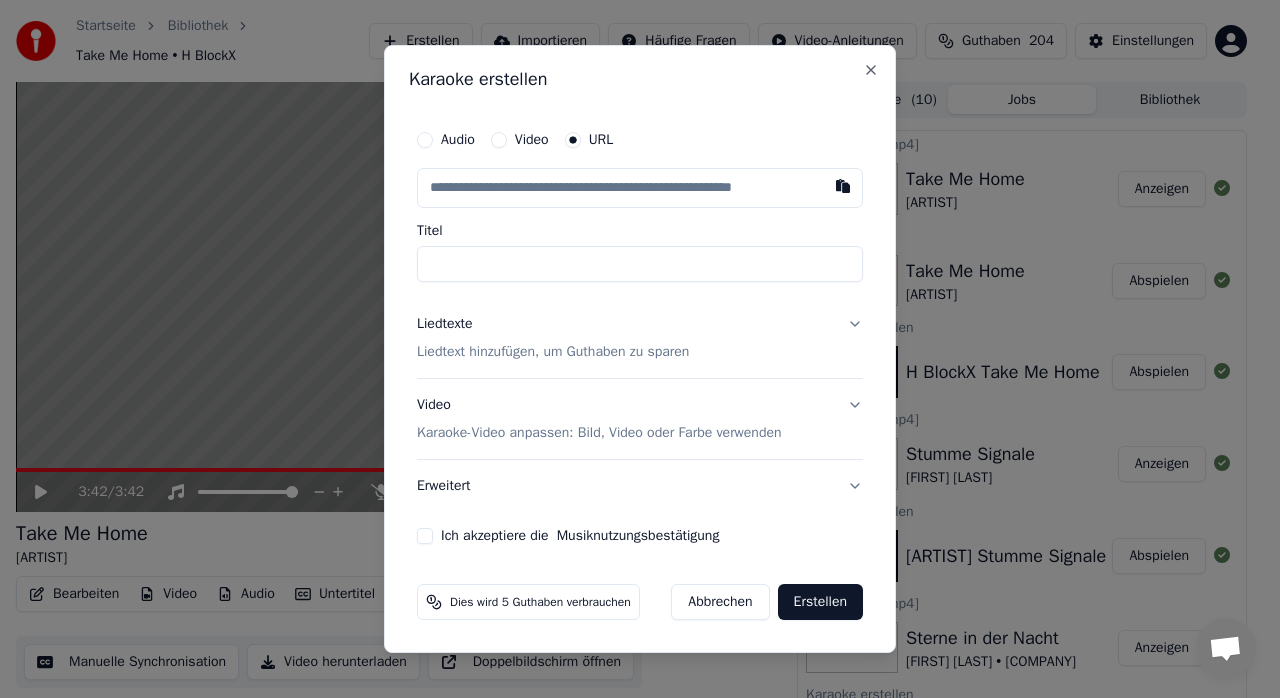 click at bounding box center (640, 188) 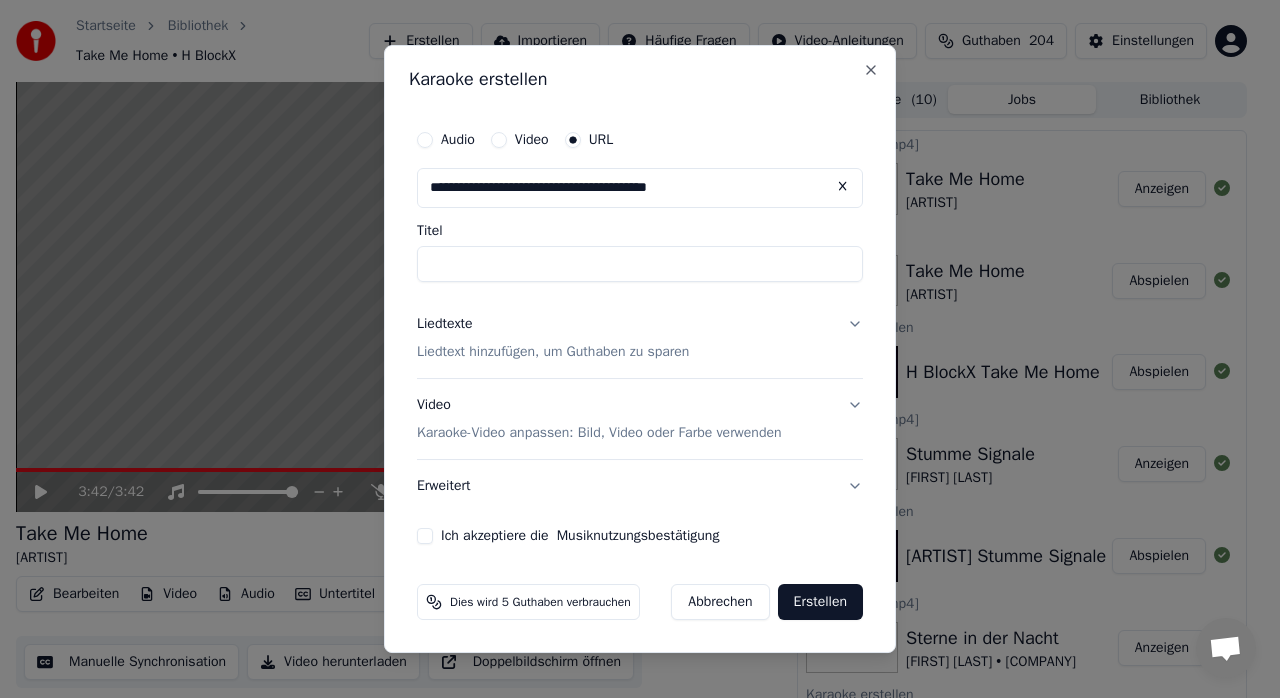 type on "**********" 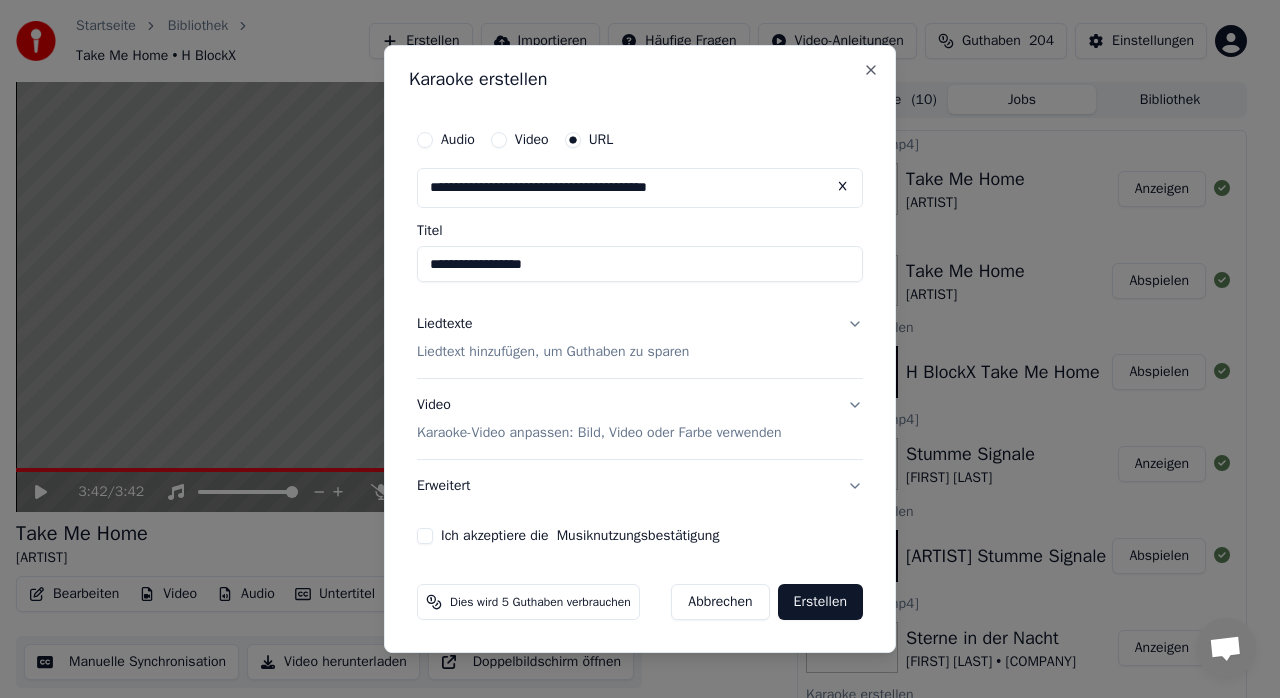 type on "**********" 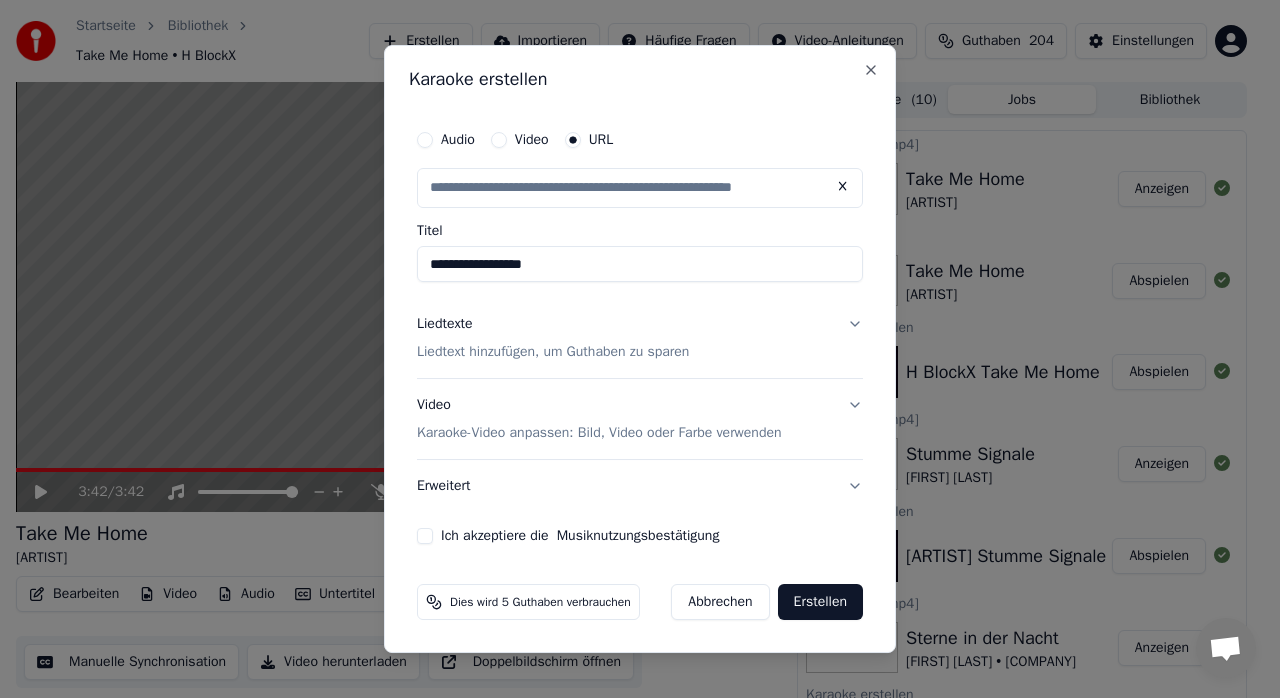 click on "**********" at bounding box center (640, 264) 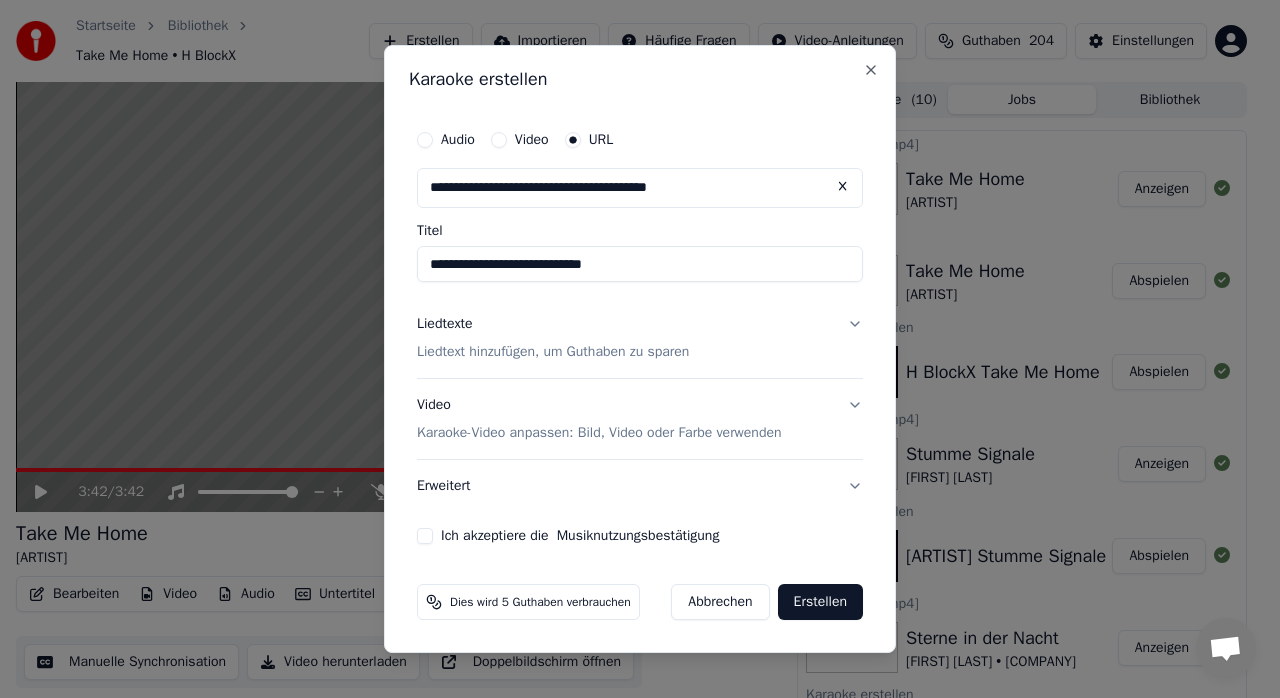 type on "**********" 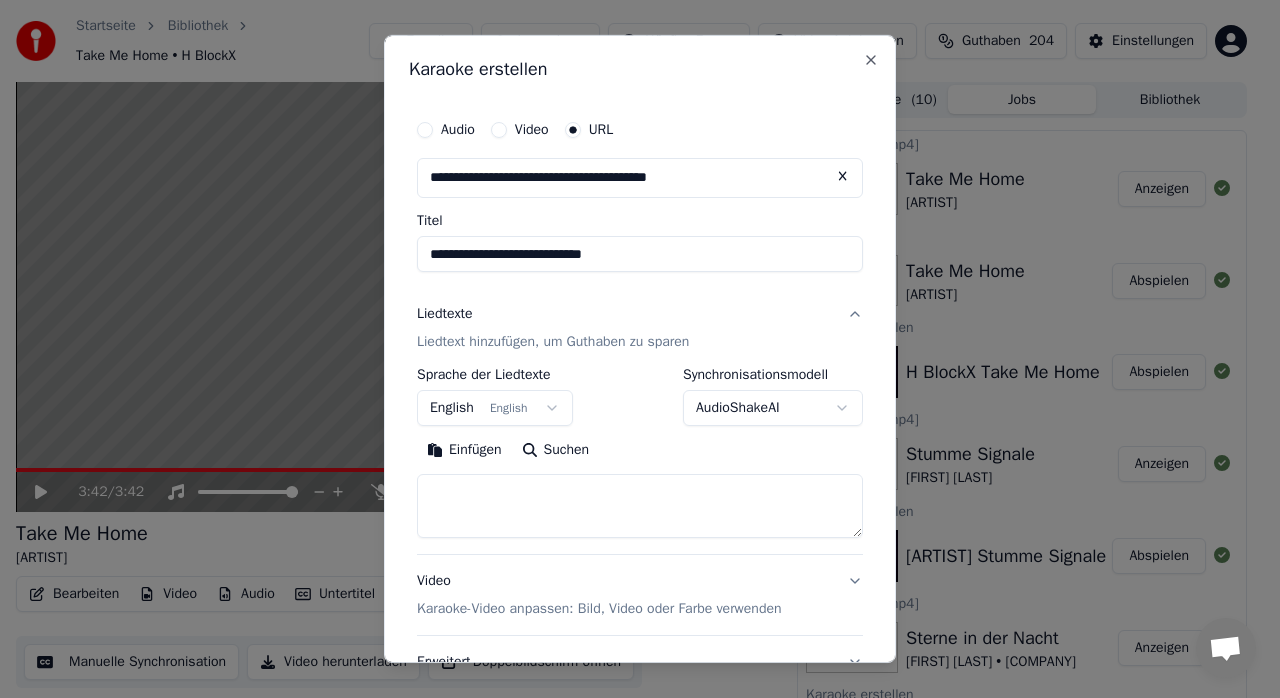 click at bounding box center [640, 506] 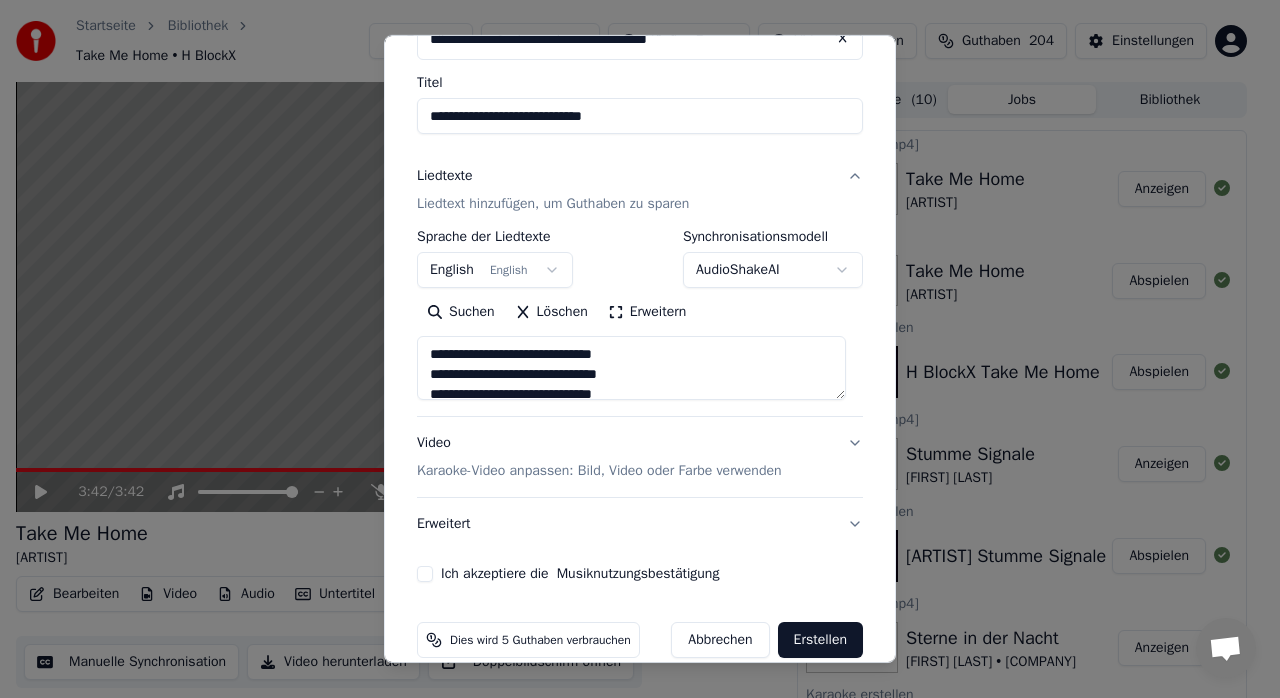 scroll, scrollTop: 166, scrollLeft: 0, axis: vertical 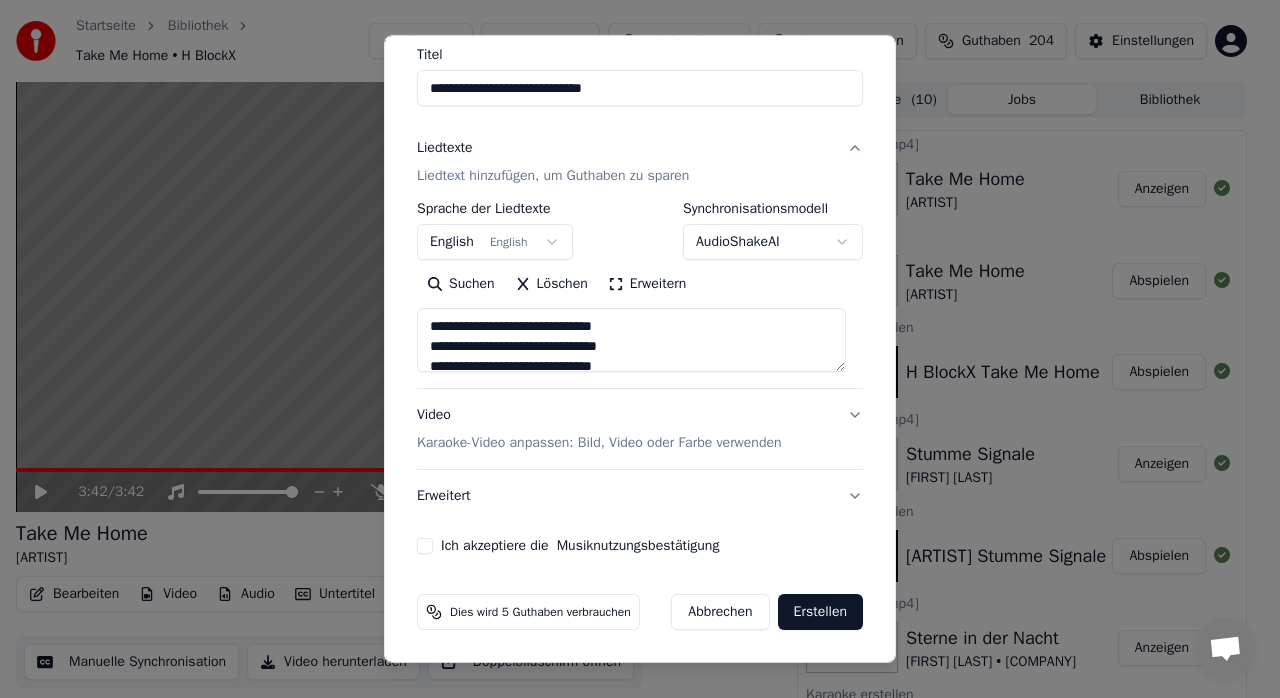 click on "Ich akzeptiere die   Musiknutzungsbestätigung" at bounding box center [425, 546] 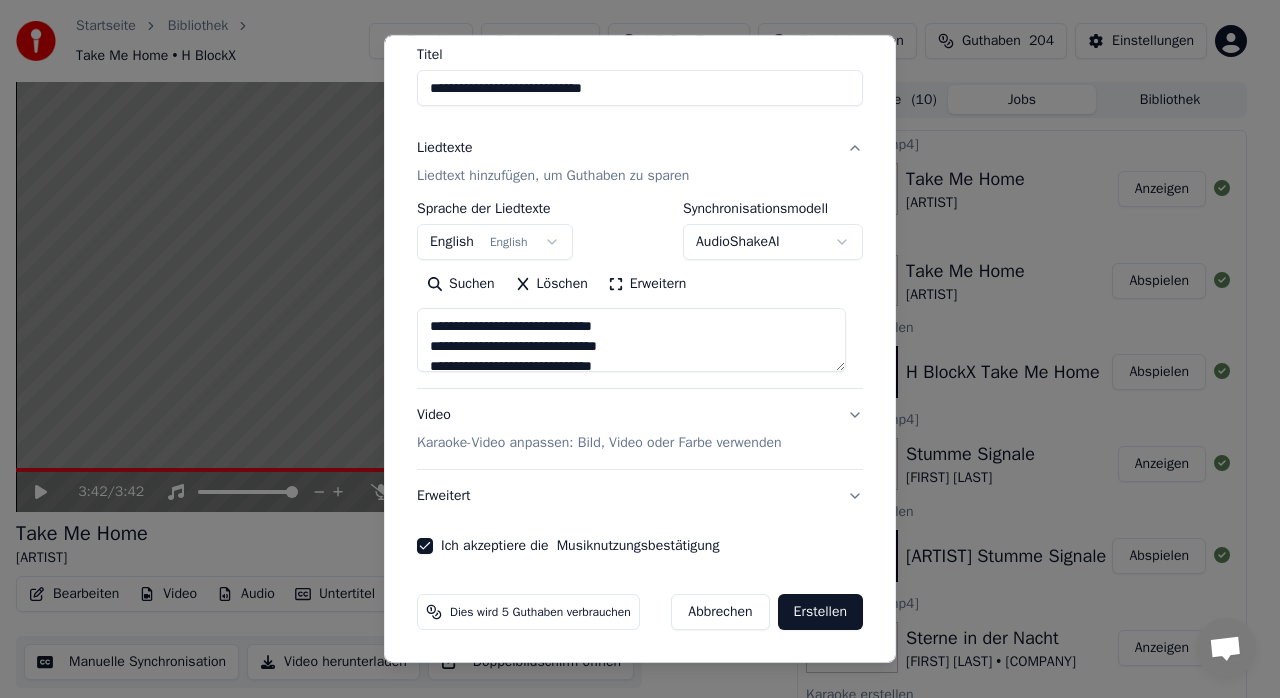 click on "Erstellen" at bounding box center (820, 612) 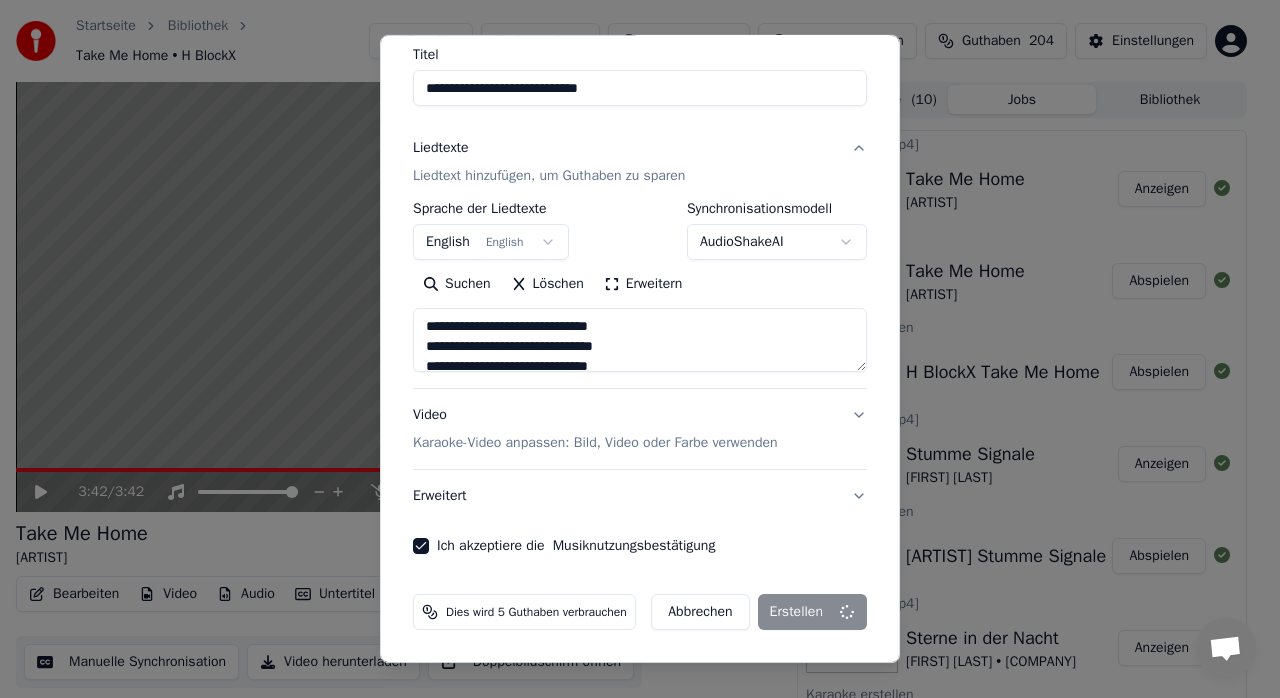 type on "**********" 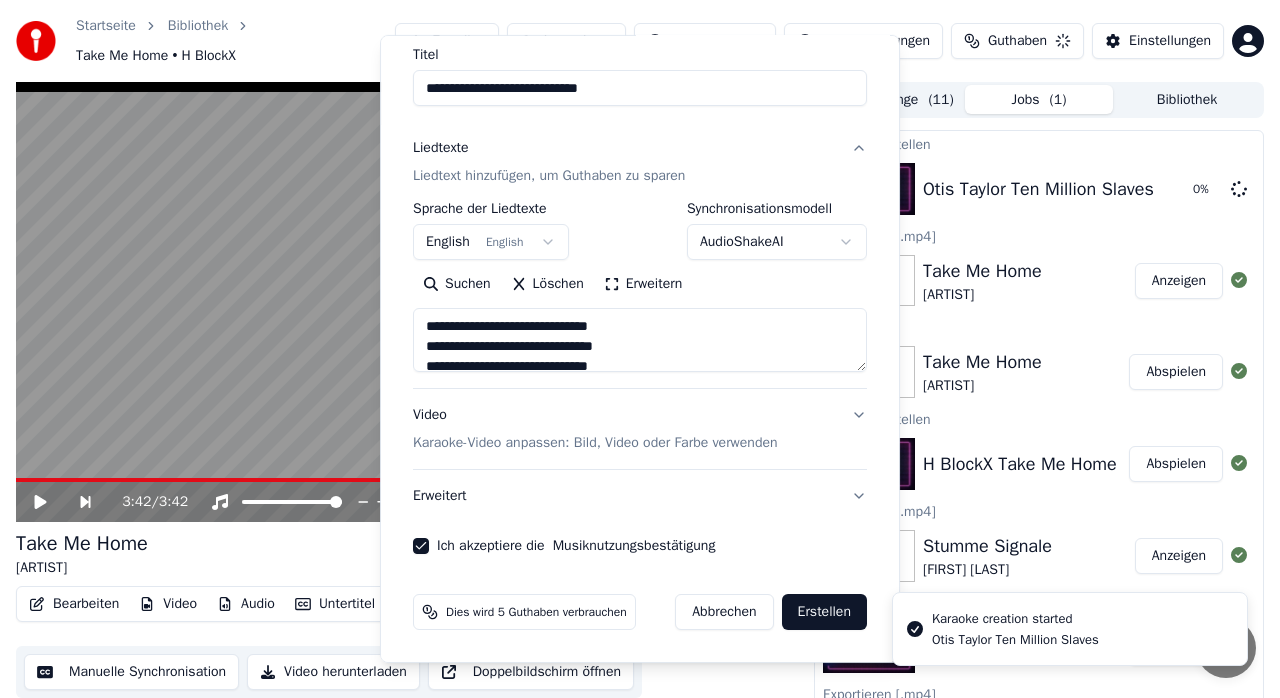 type 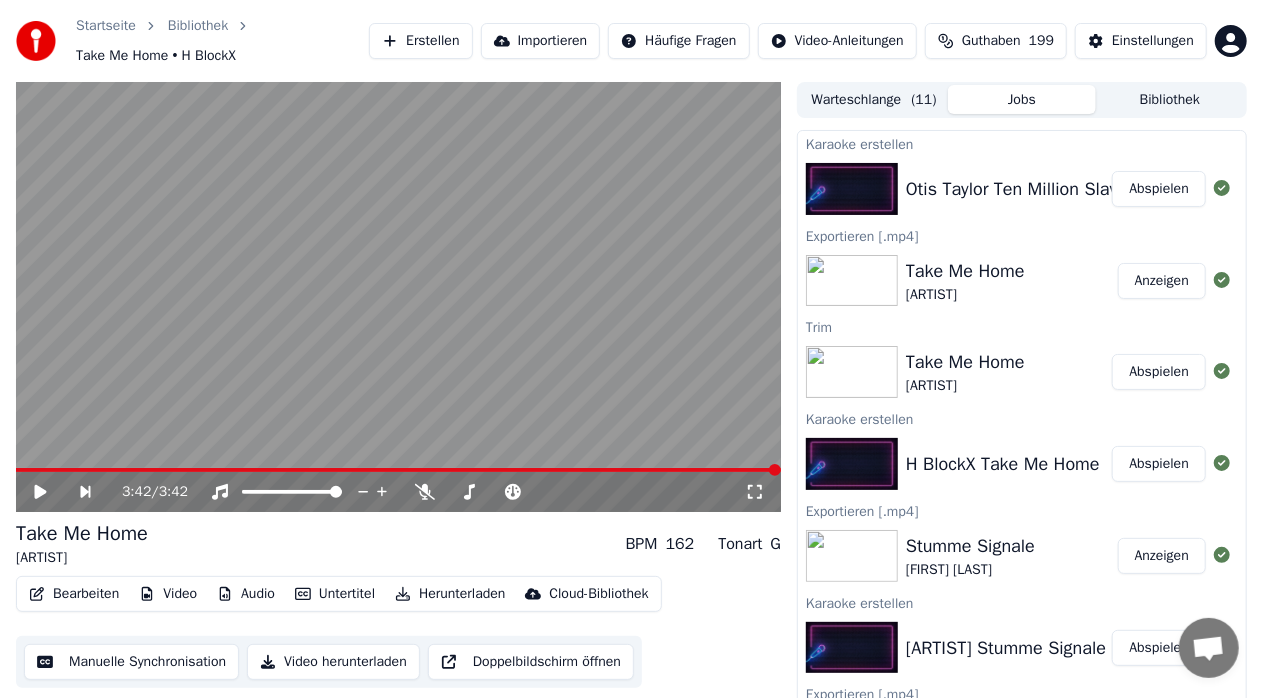 click on "Abspielen" at bounding box center [1159, 189] 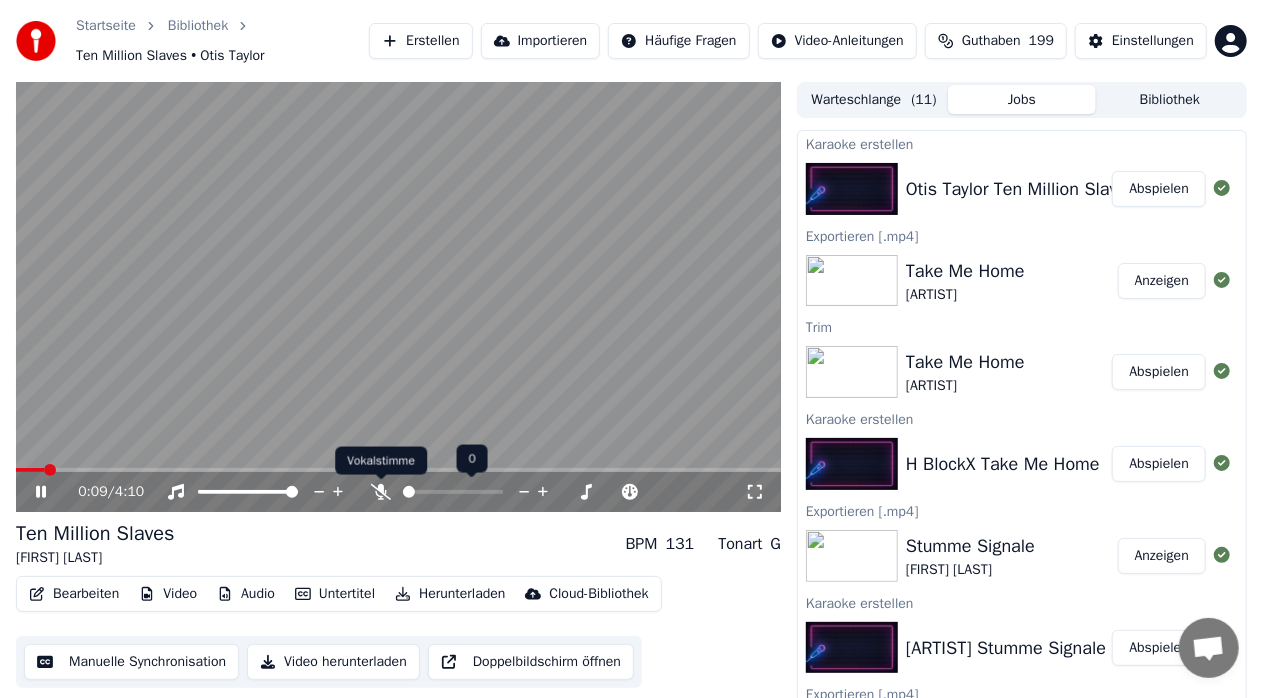 click 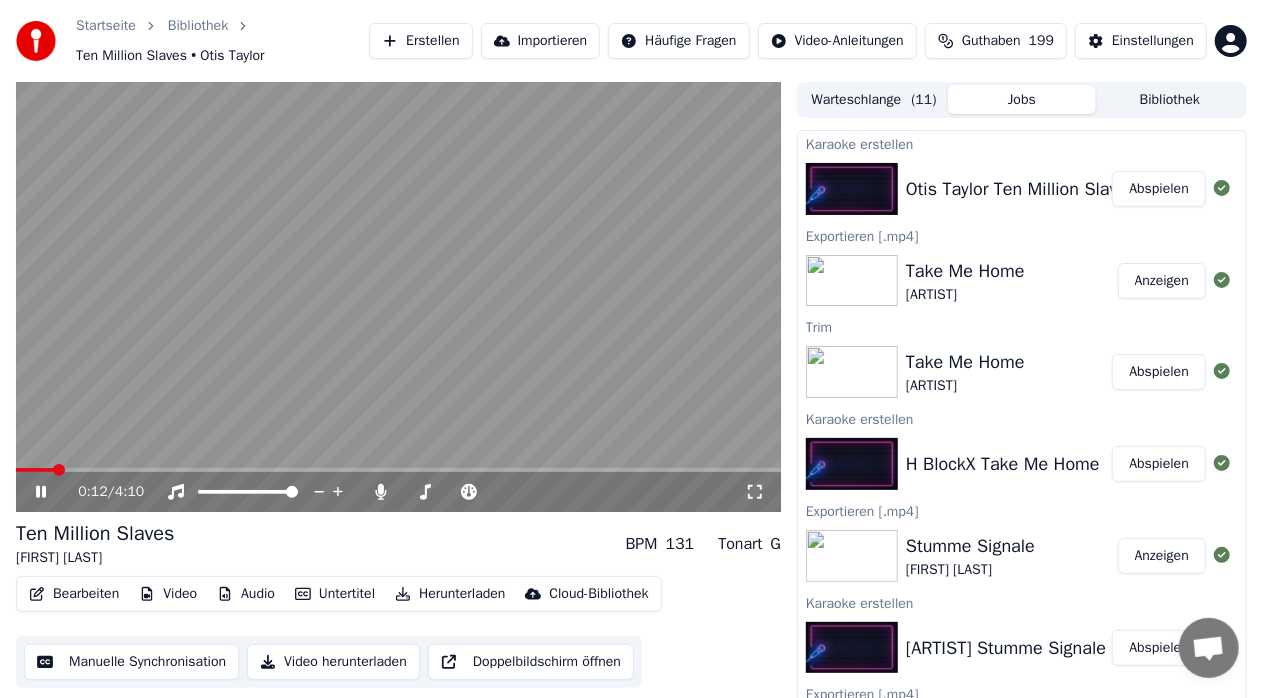 click at bounding box center [398, 470] 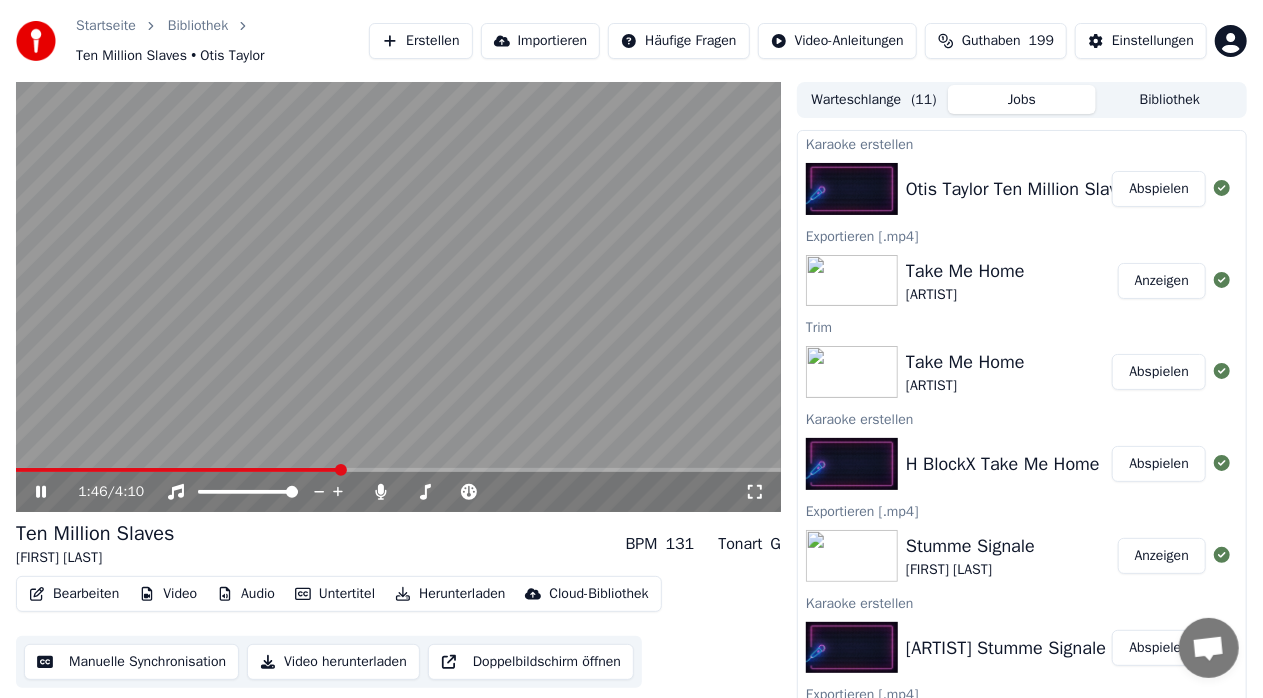 click at bounding box center [398, 470] 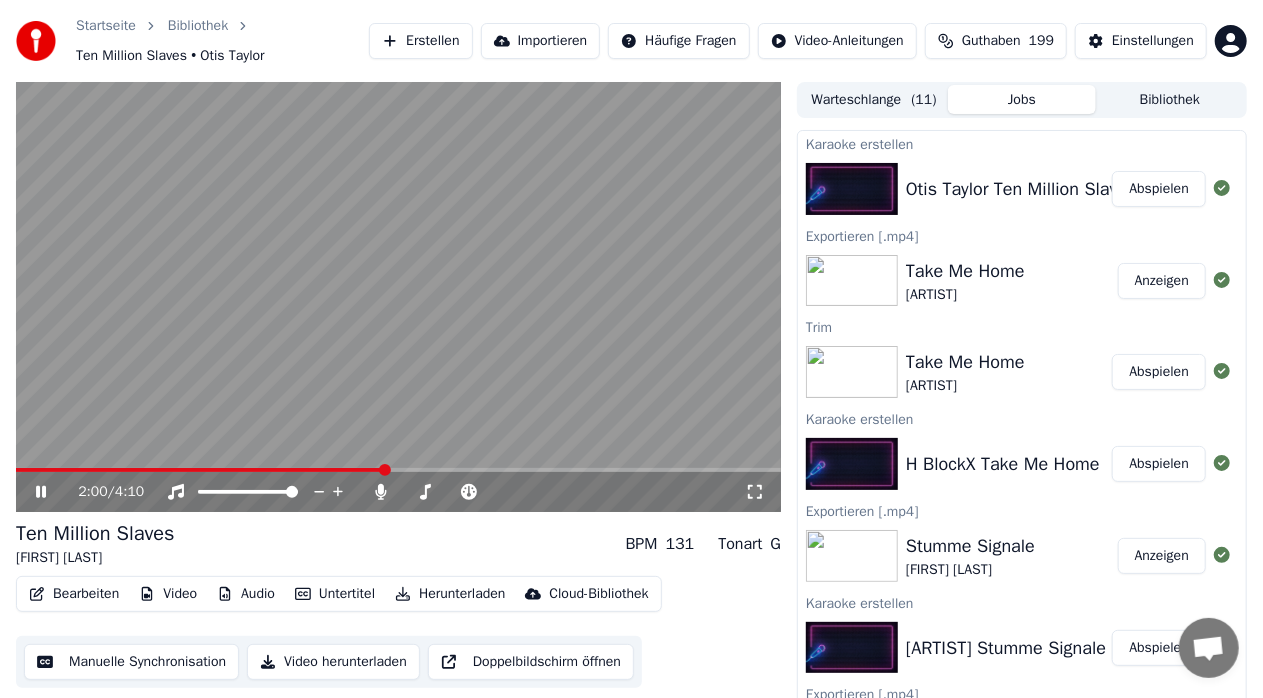 click at bounding box center [398, 470] 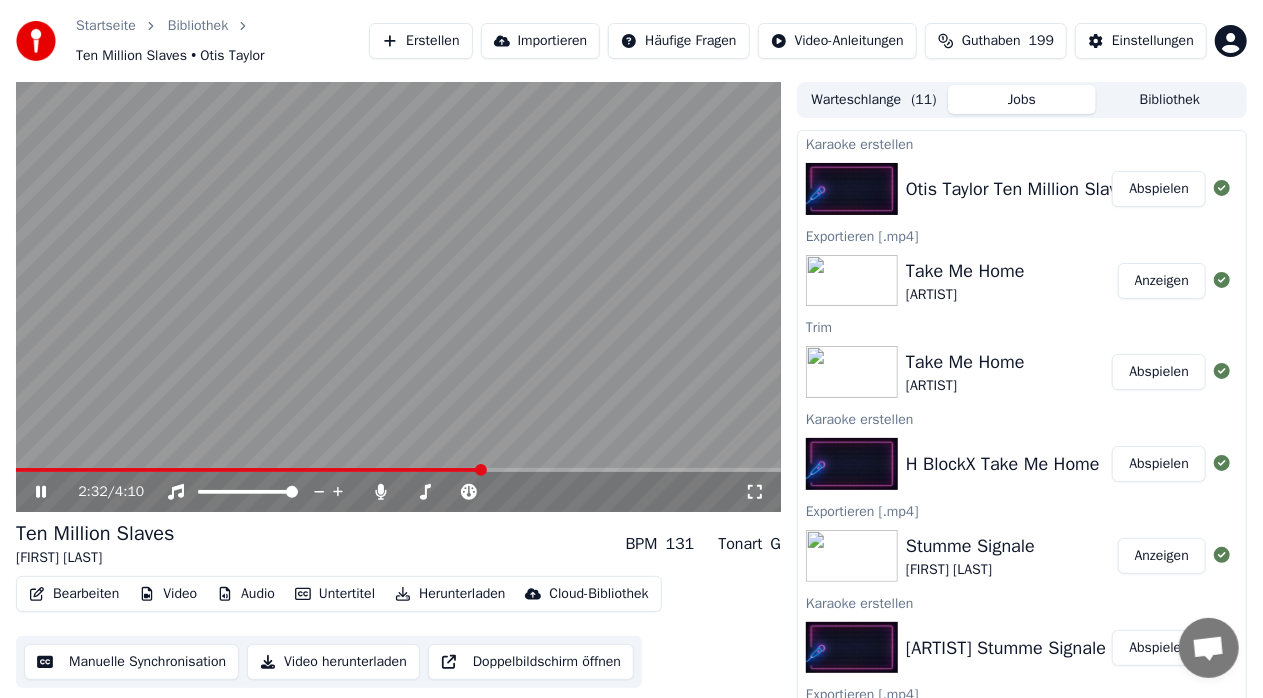 click at bounding box center [398, 470] 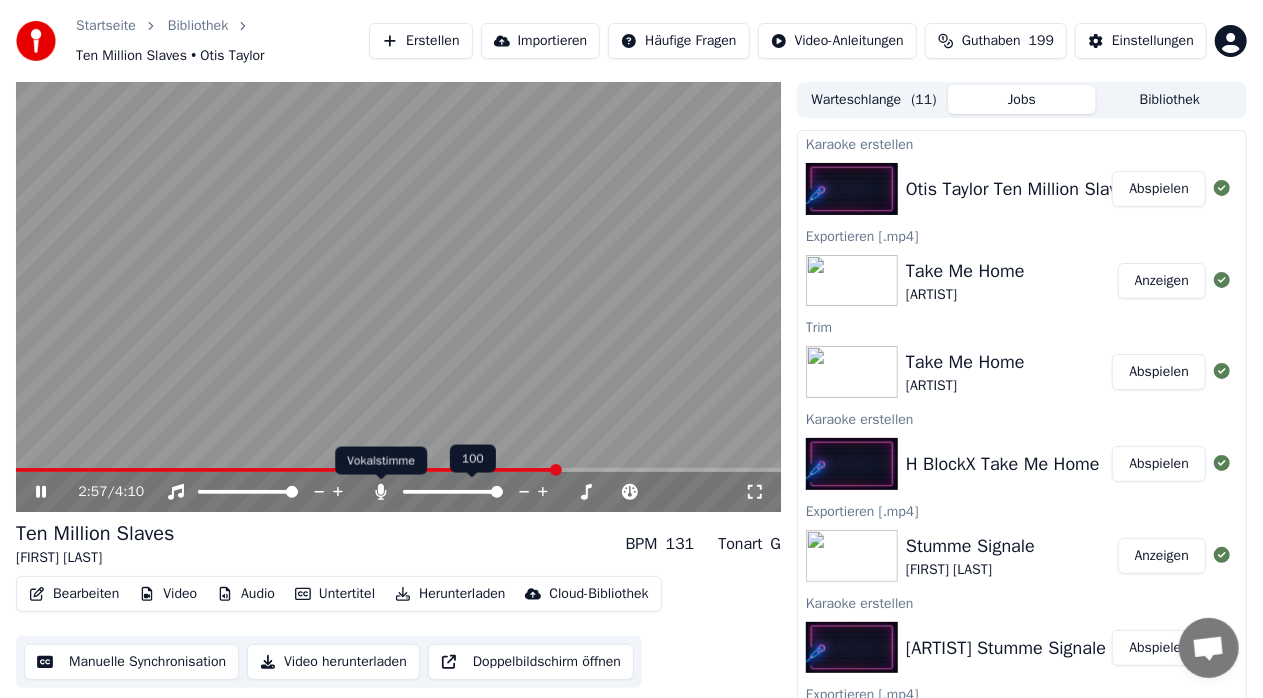 click 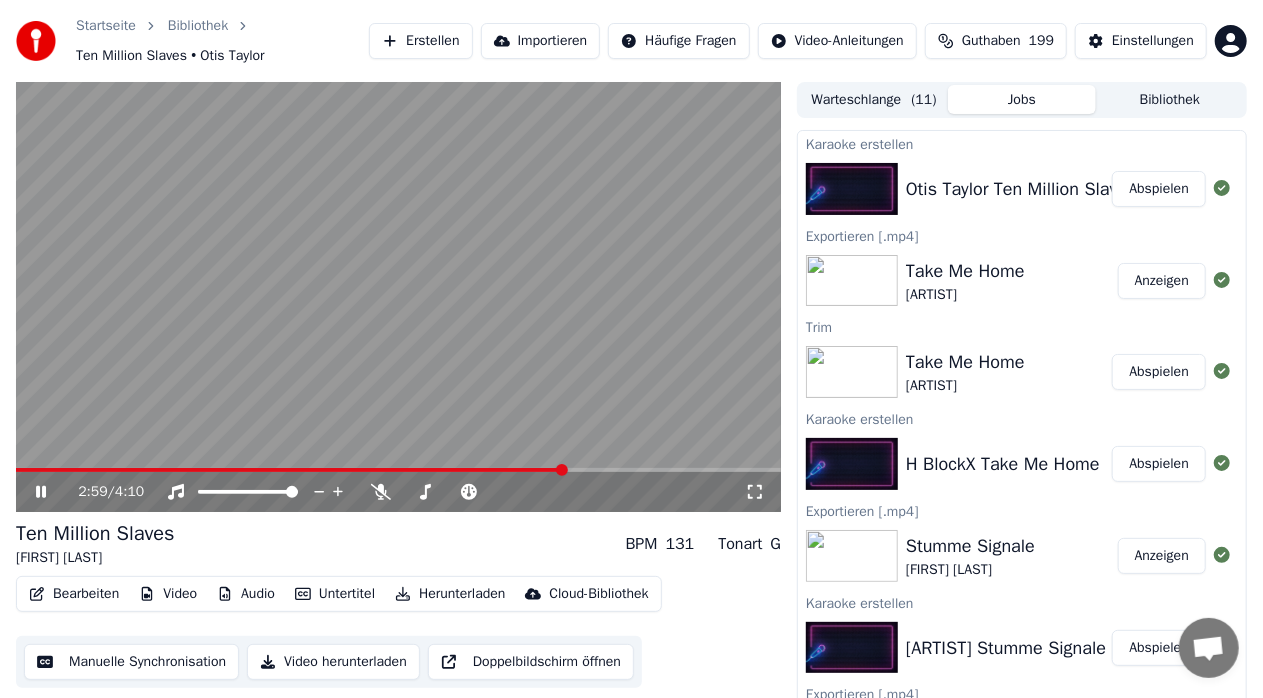 click 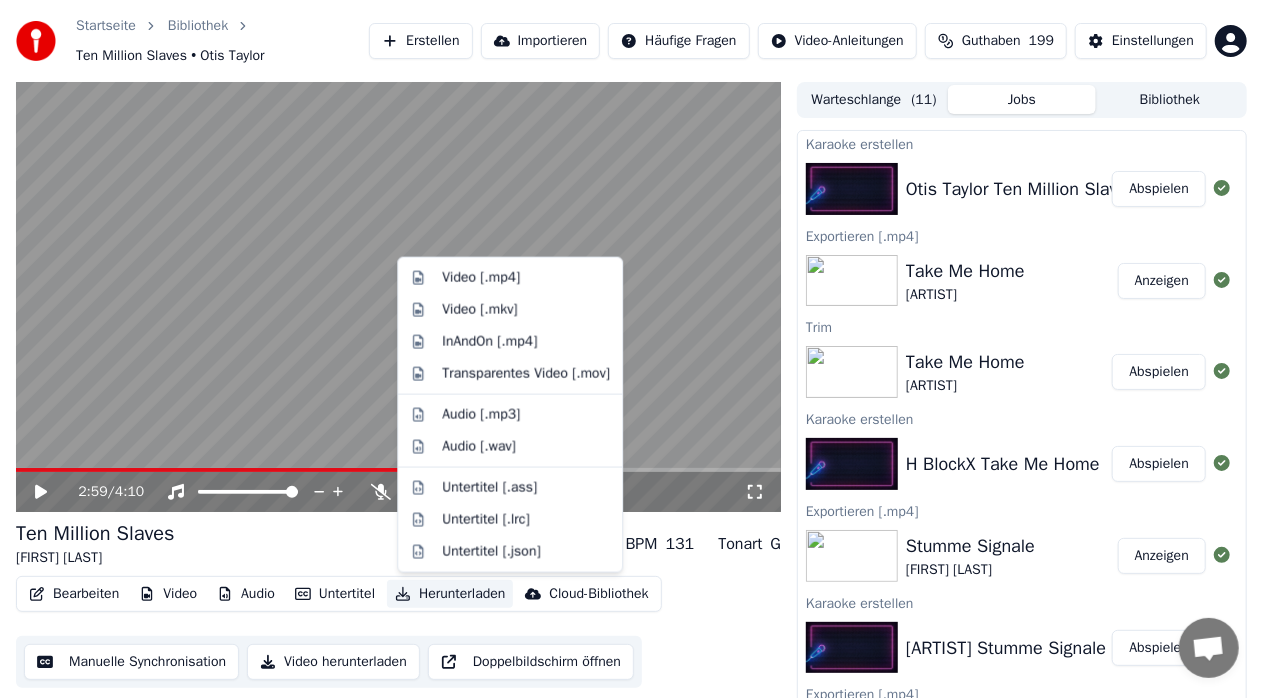 click on "Herunterladen" at bounding box center (450, 594) 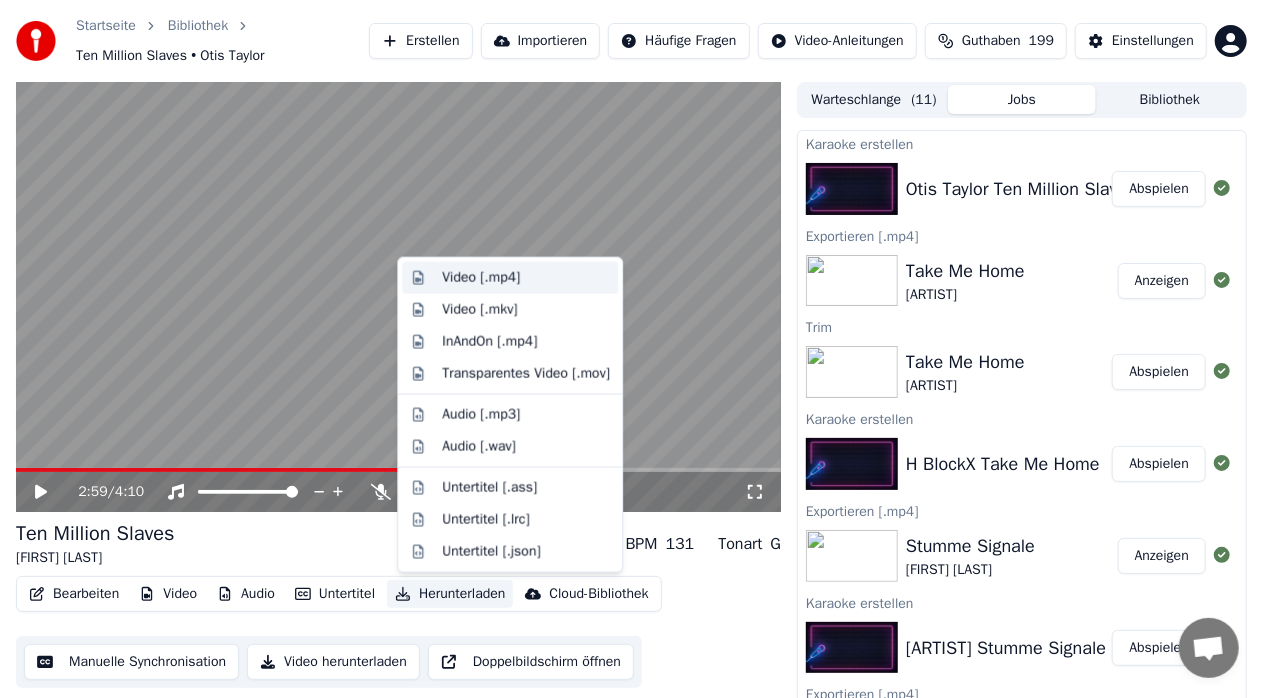 click on "Video [.mp4]" at bounding box center [481, 278] 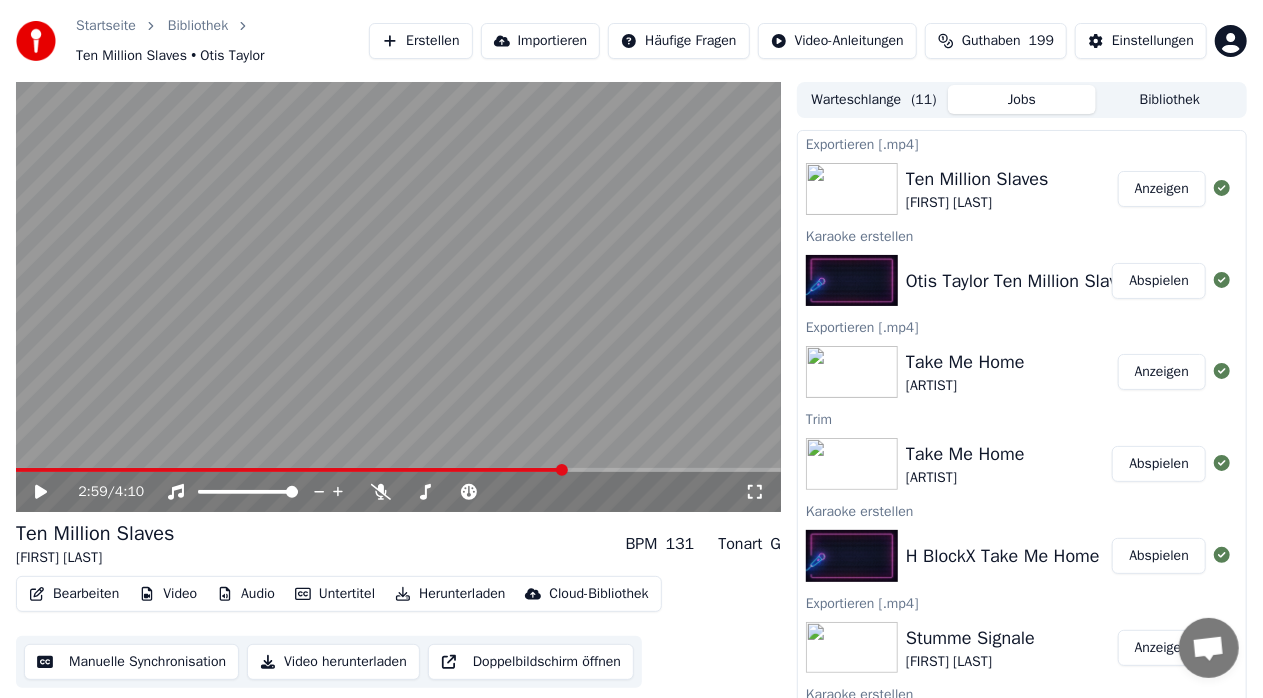 click 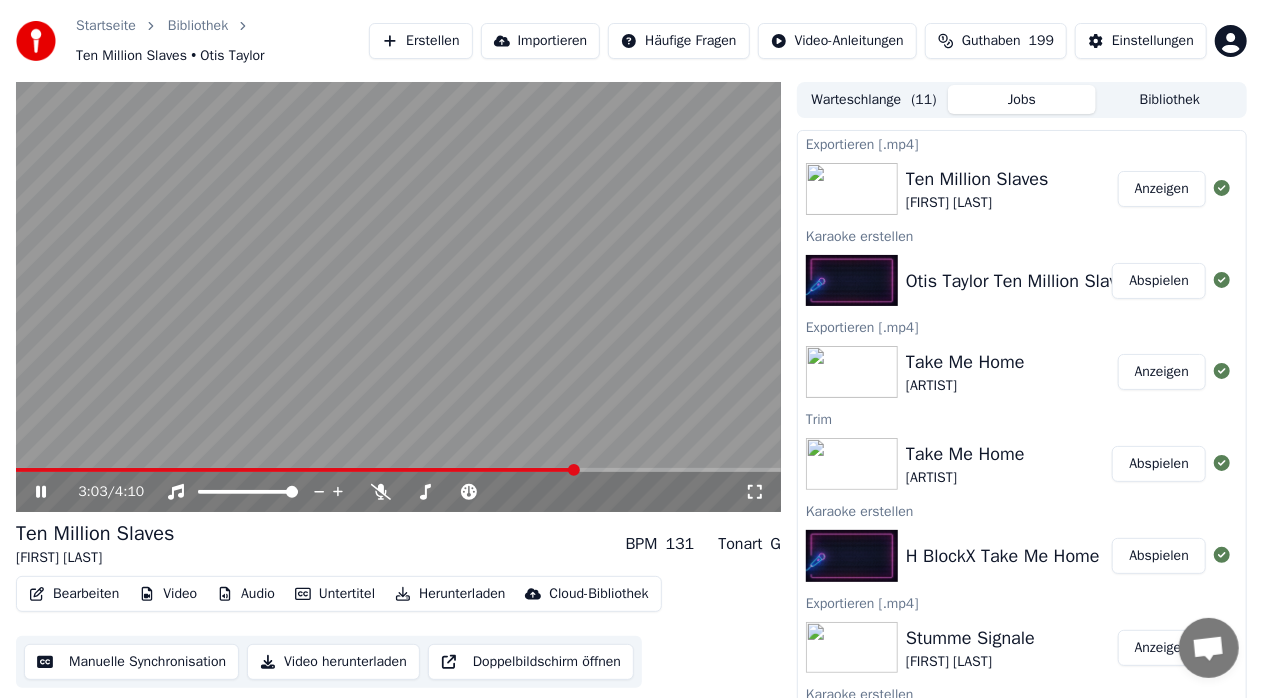 click 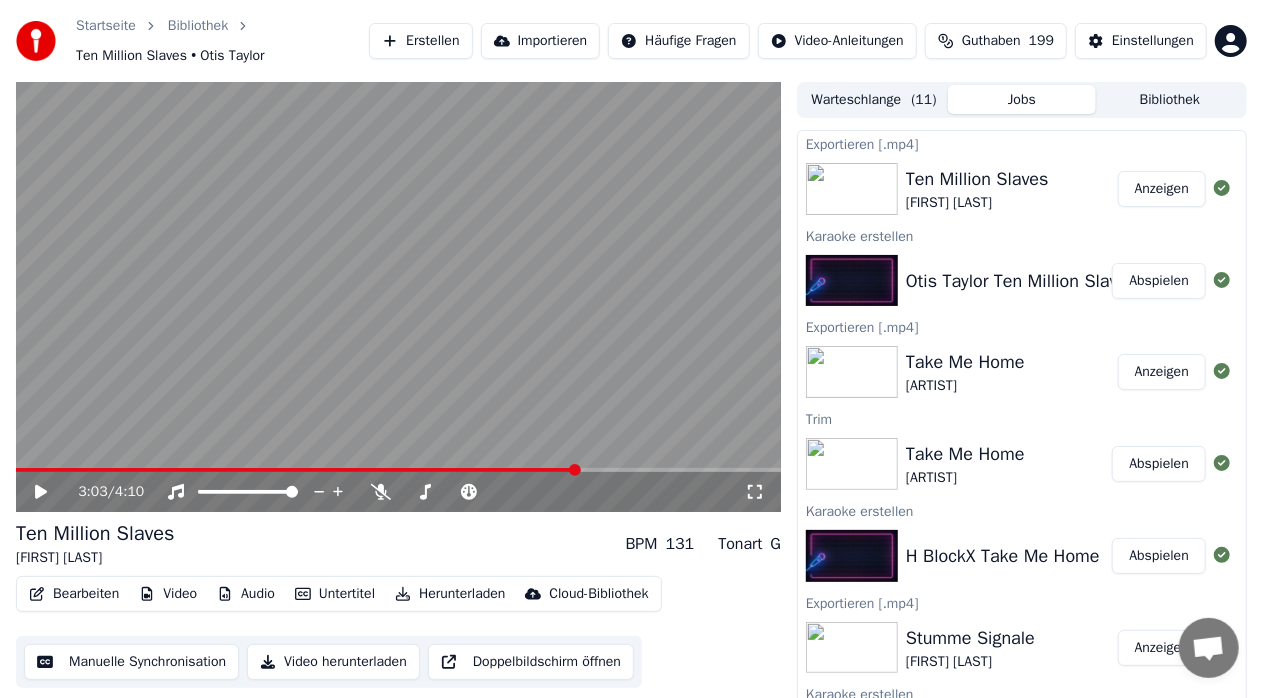 click on "Erstellen" at bounding box center [420, 41] 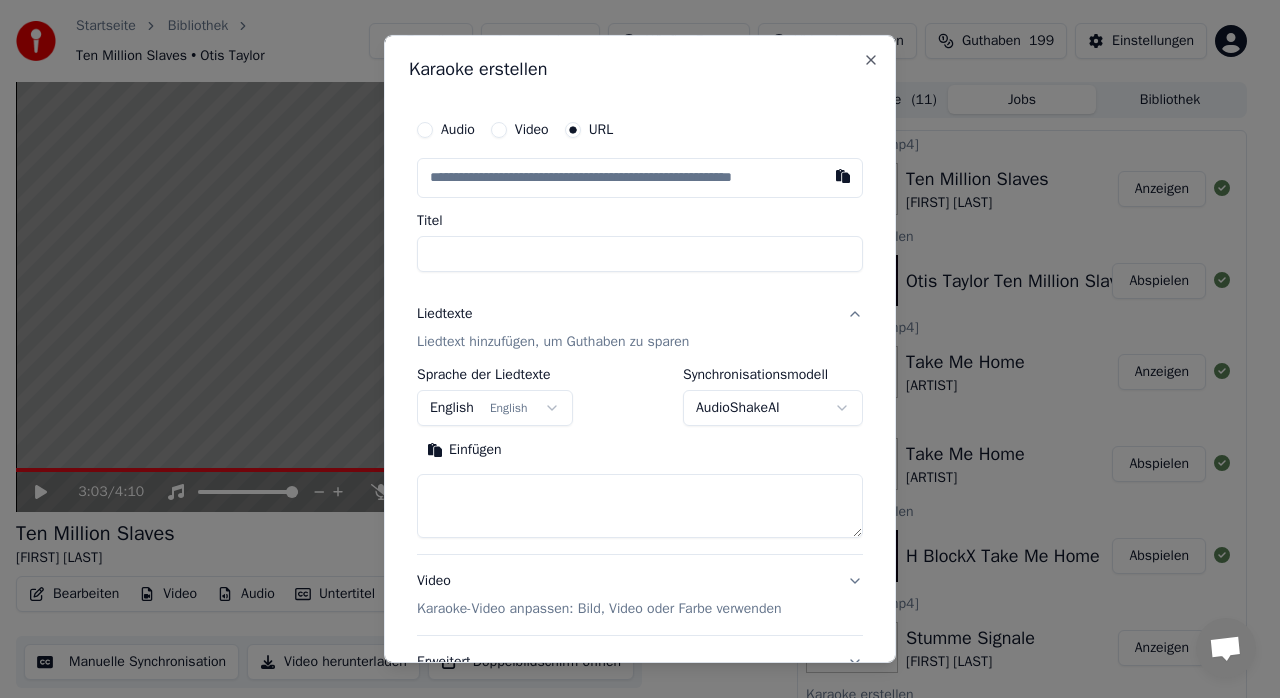 type on "**********" 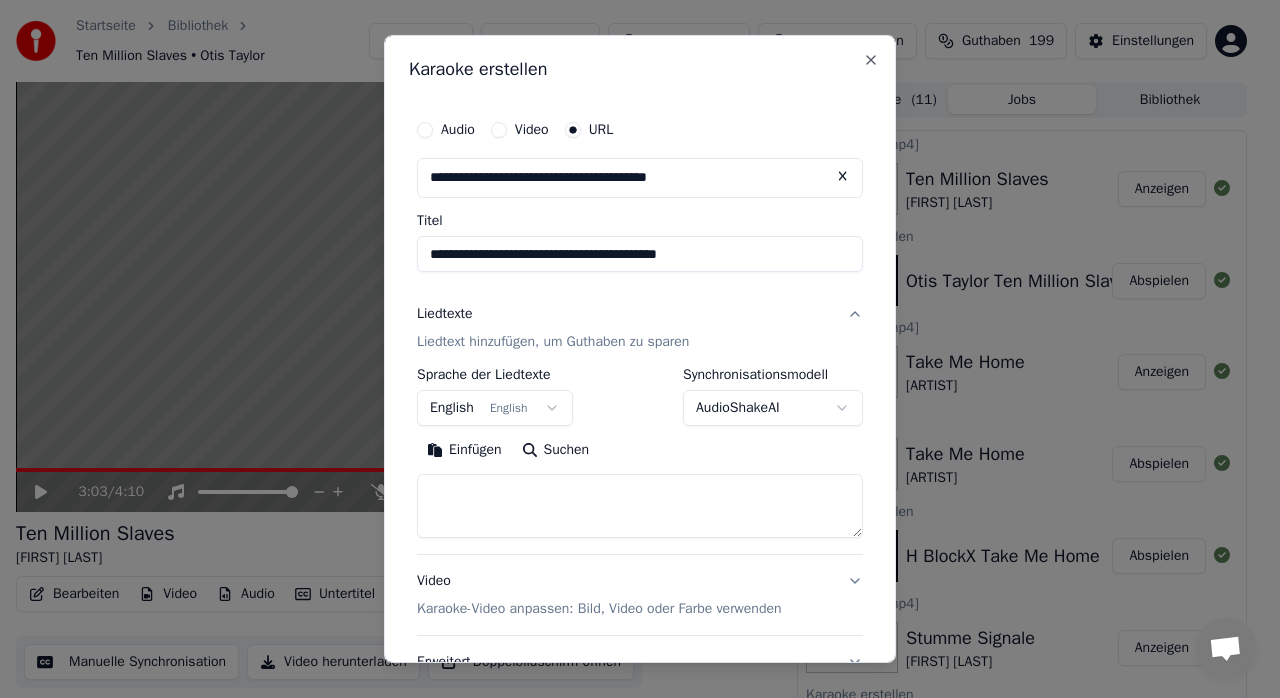 type on "**********" 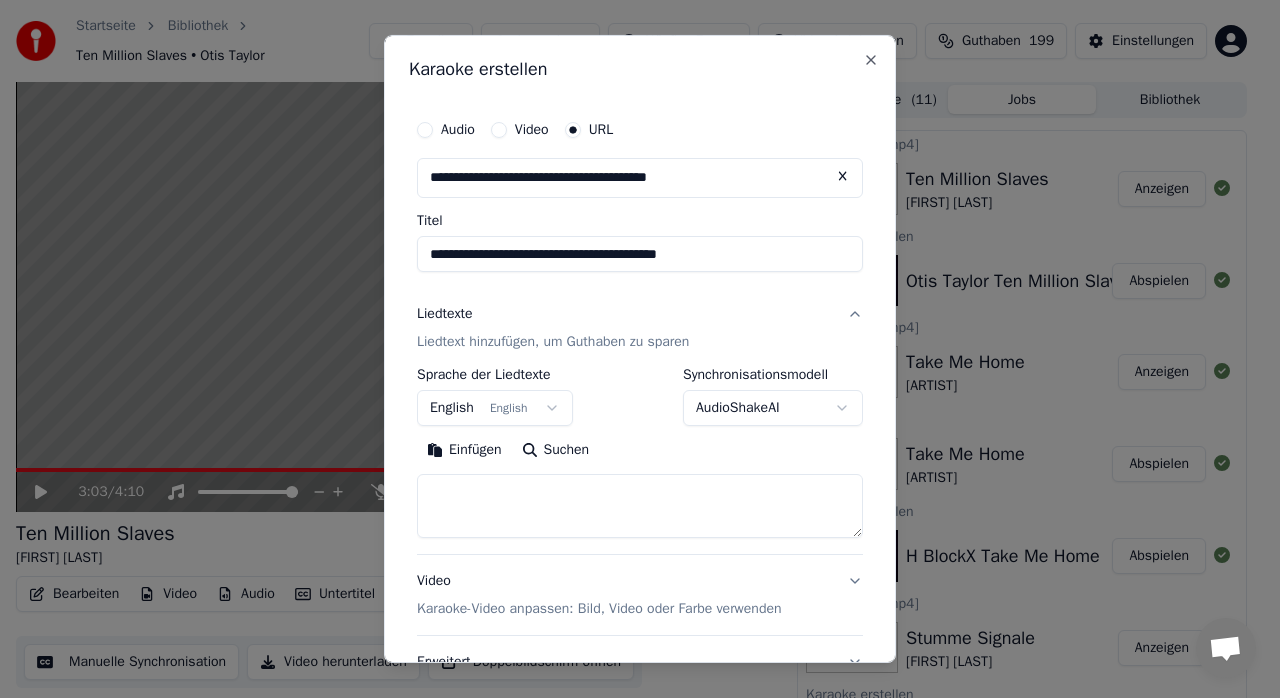 type on "**********" 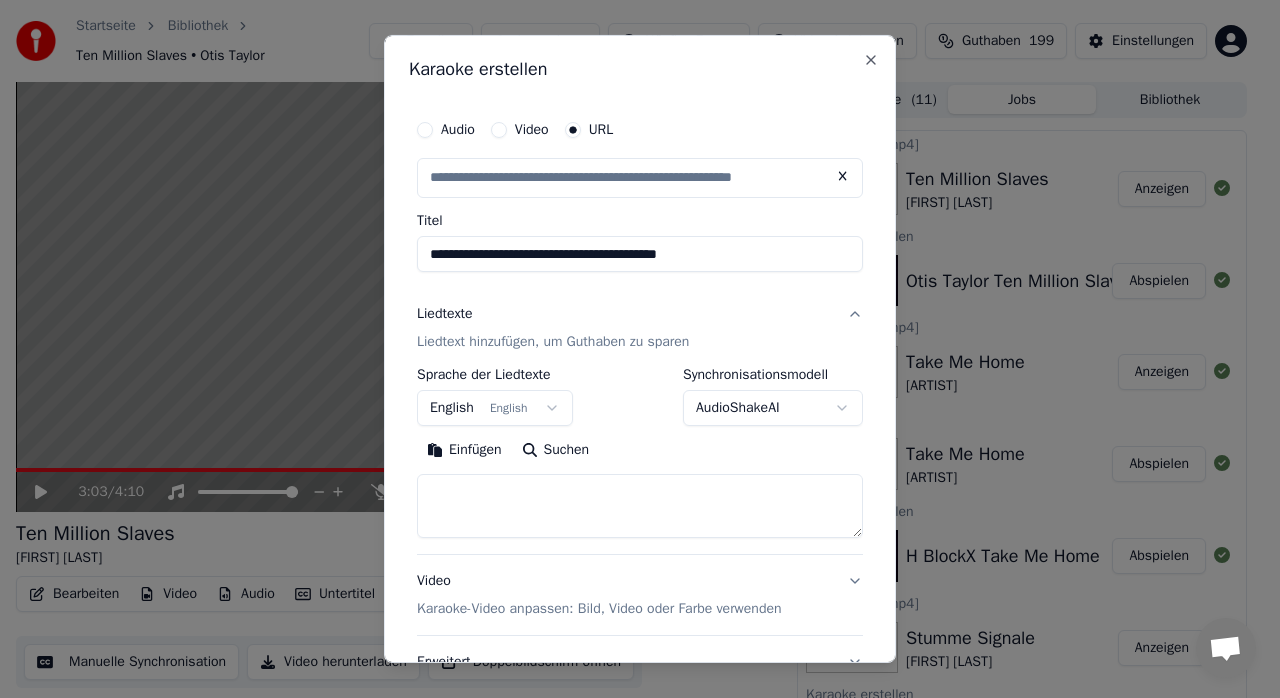 click on "**********" at bounding box center [640, 254] 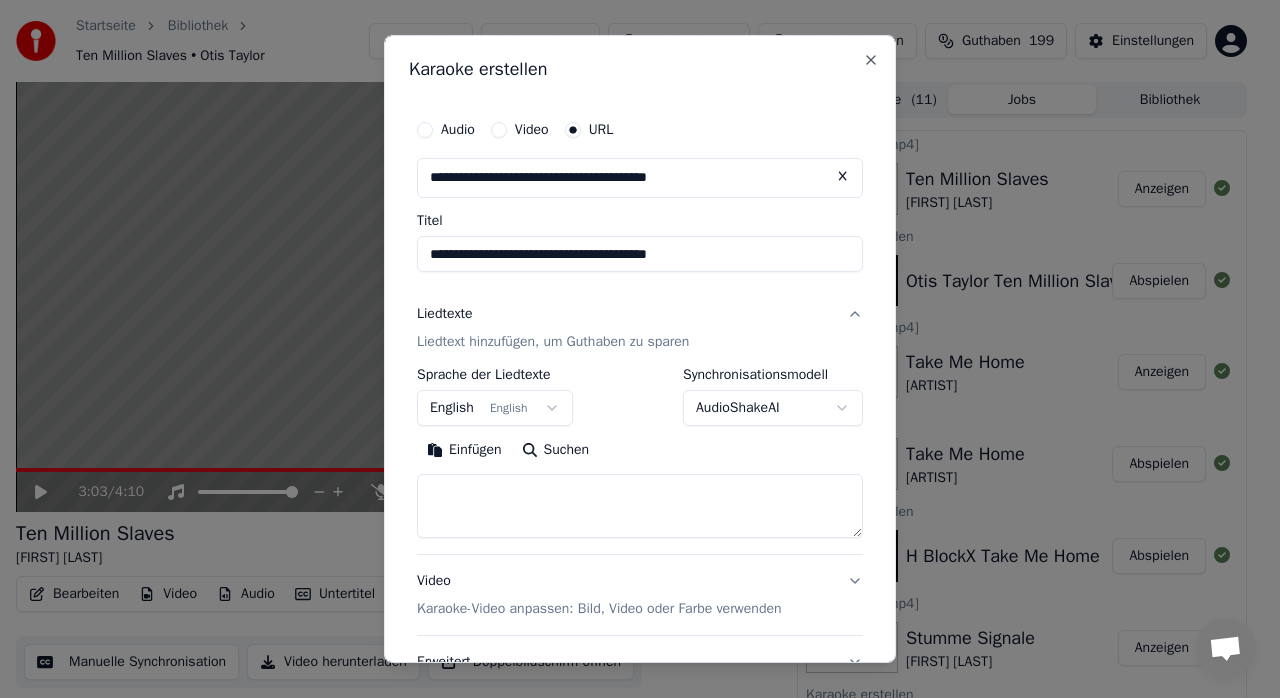 click on "**********" at bounding box center (640, 254) 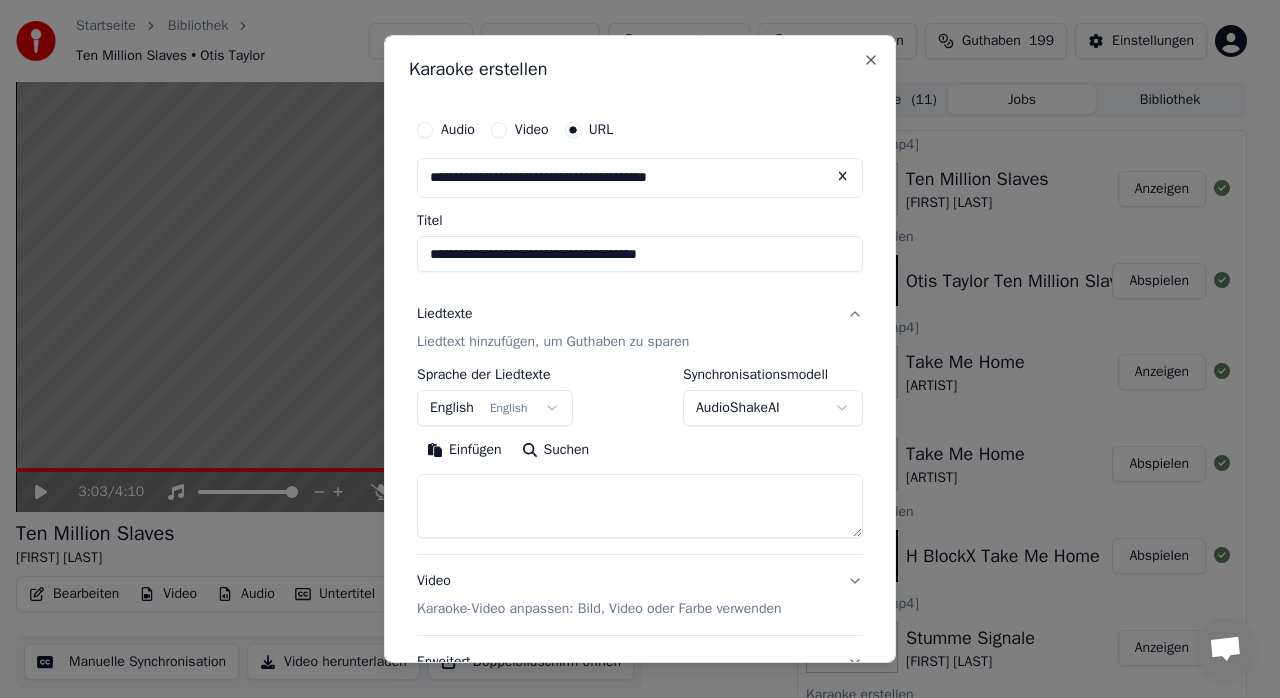 type on "**********" 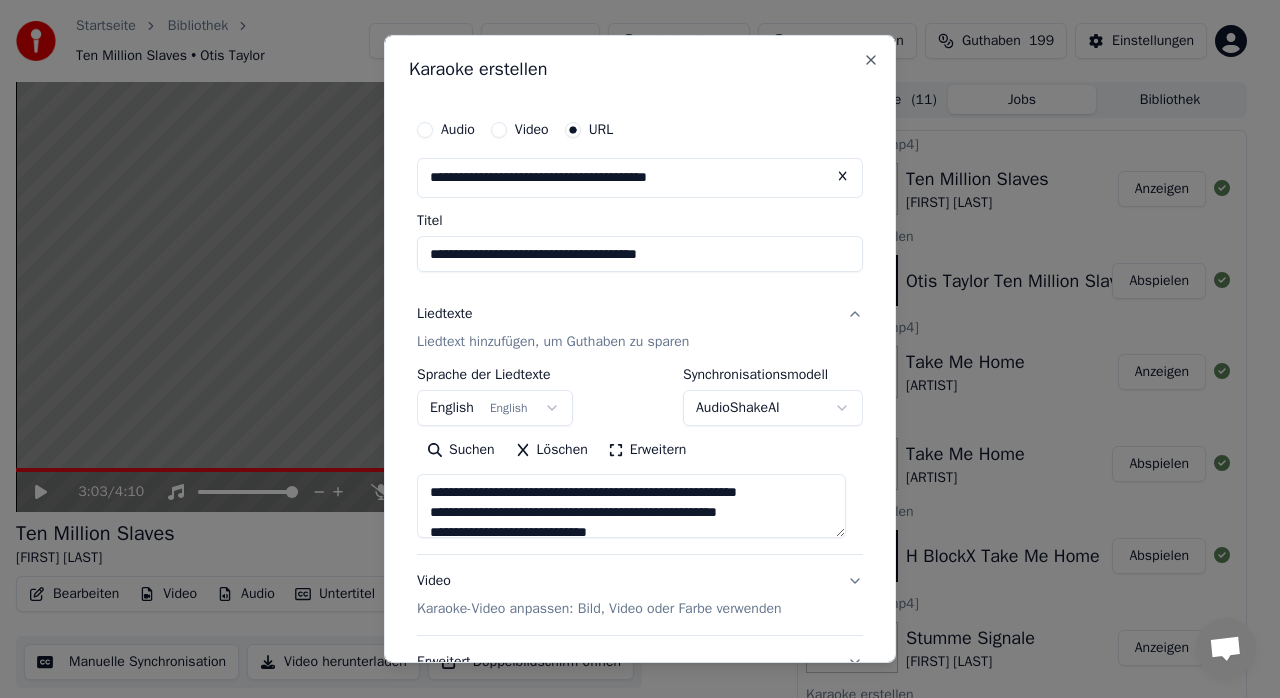 scroll, scrollTop: 166, scrollLeft: 0, axis: vertical 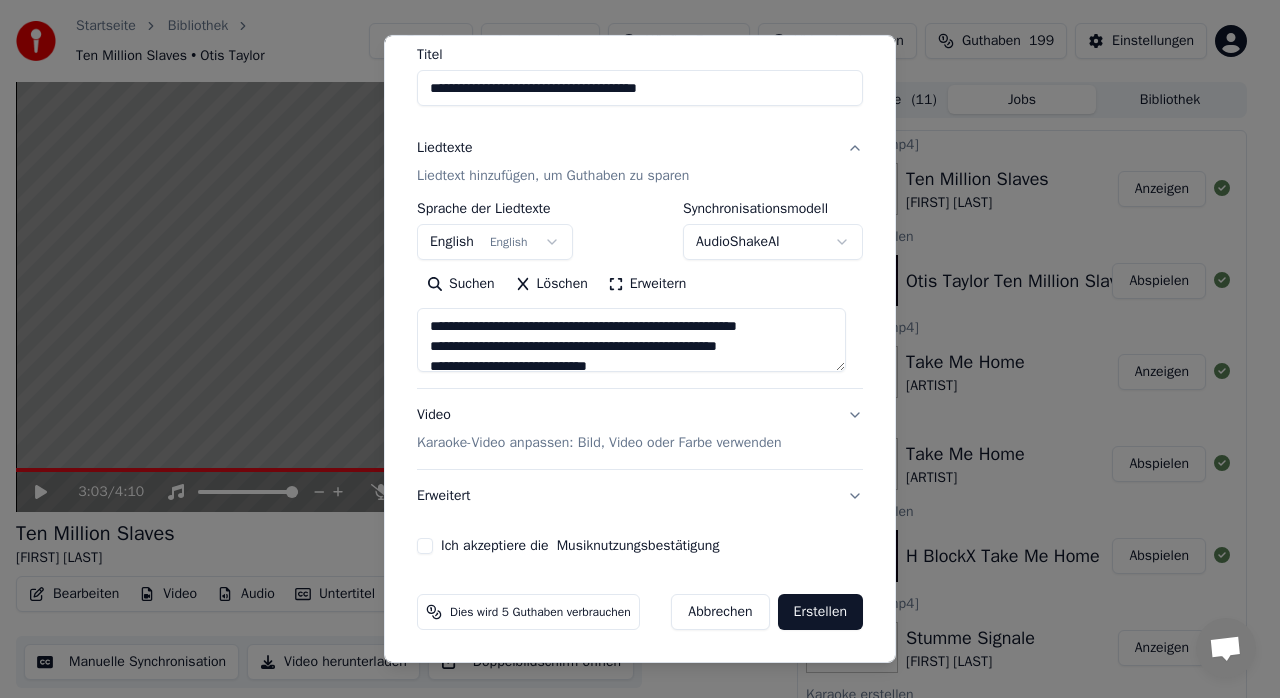 click on "Ich akzeptiere die   Musiknutzungsbestätigung" at bounding box center (425, 546) 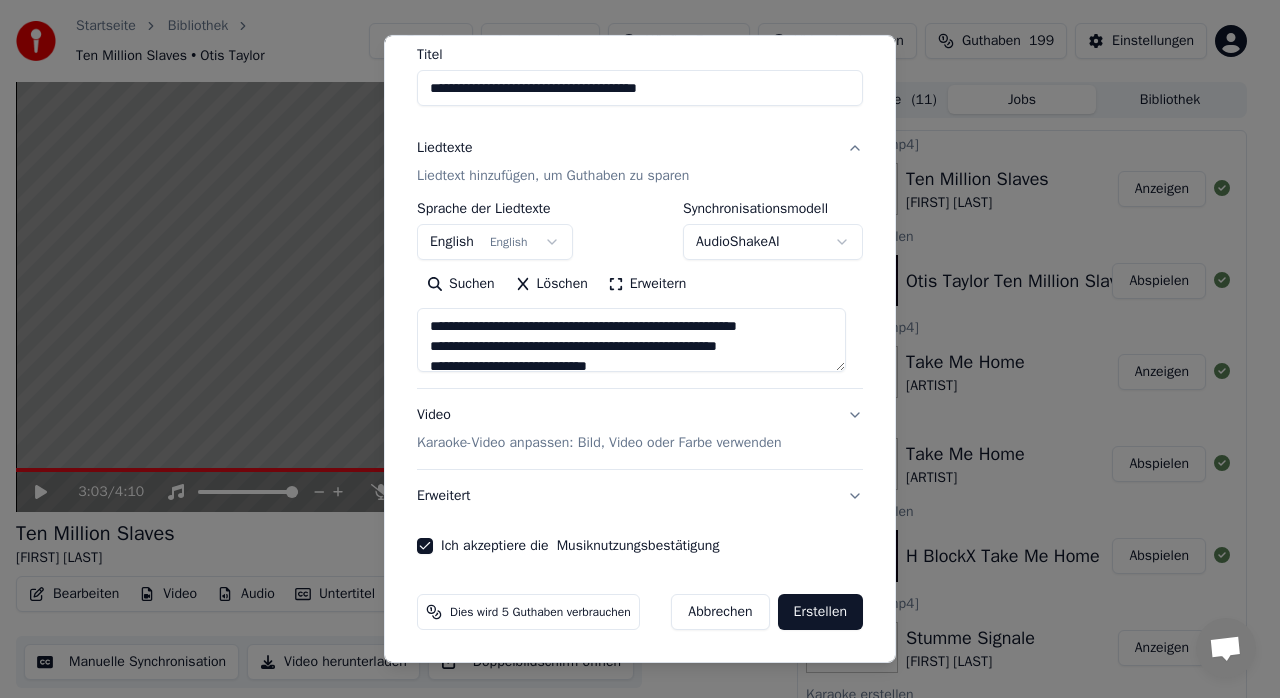 click on "Erstellen" at bounding box center (820, 612) 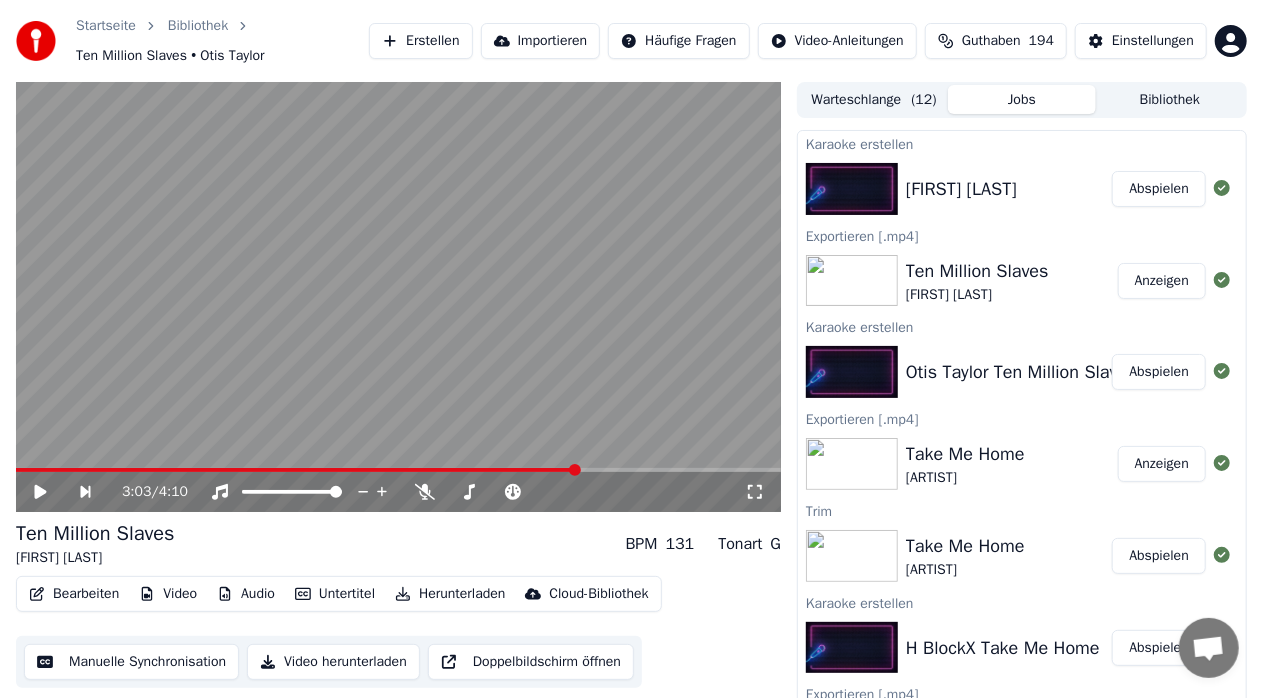 click on "Abspielen" at bounding box center (1159, 189) 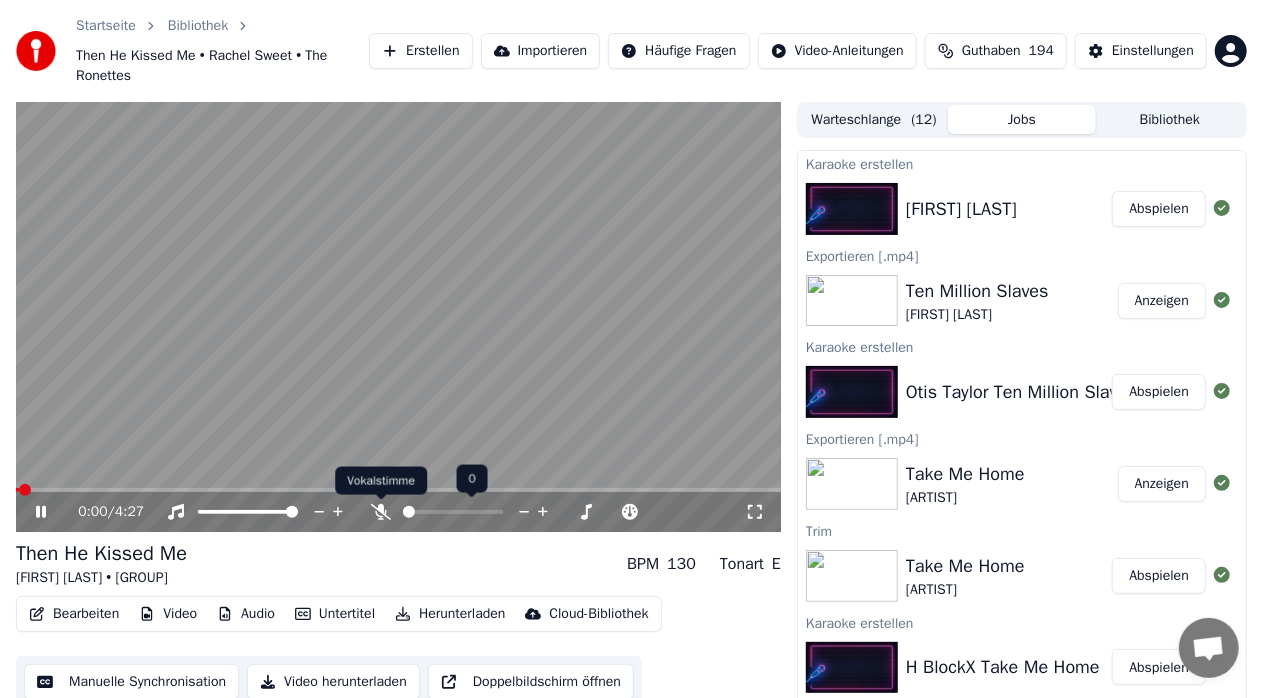 click 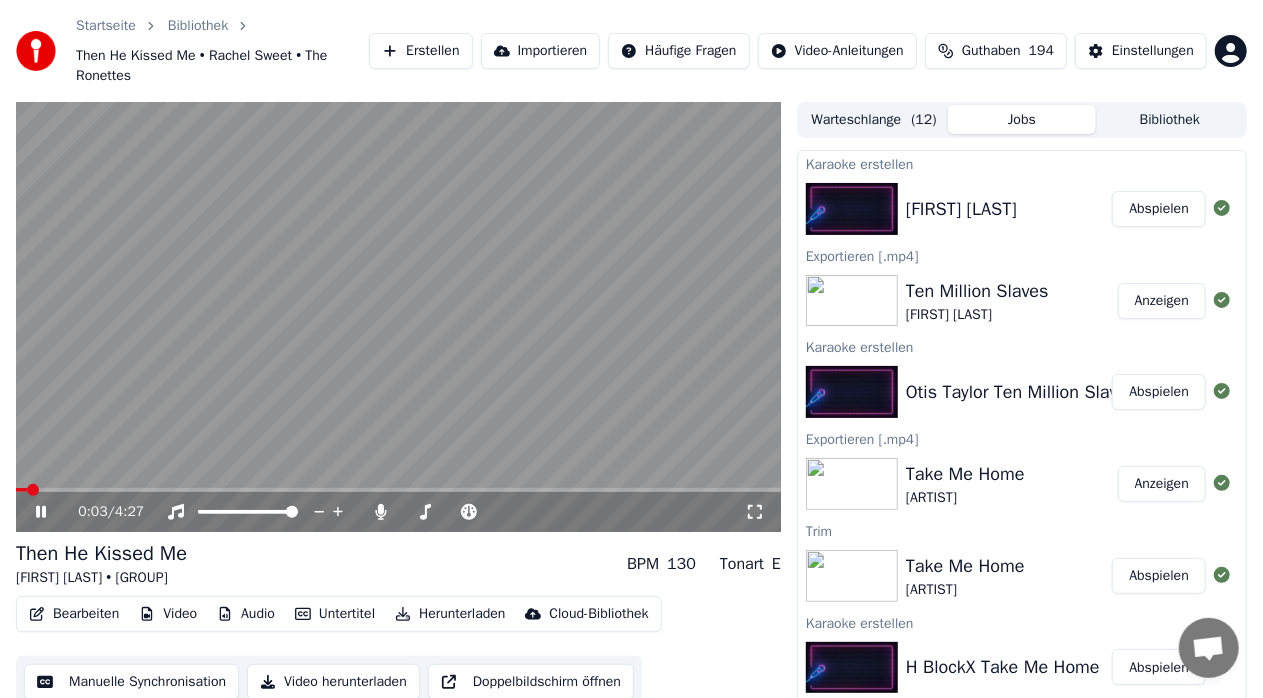 click at bounding box center (33, 490) 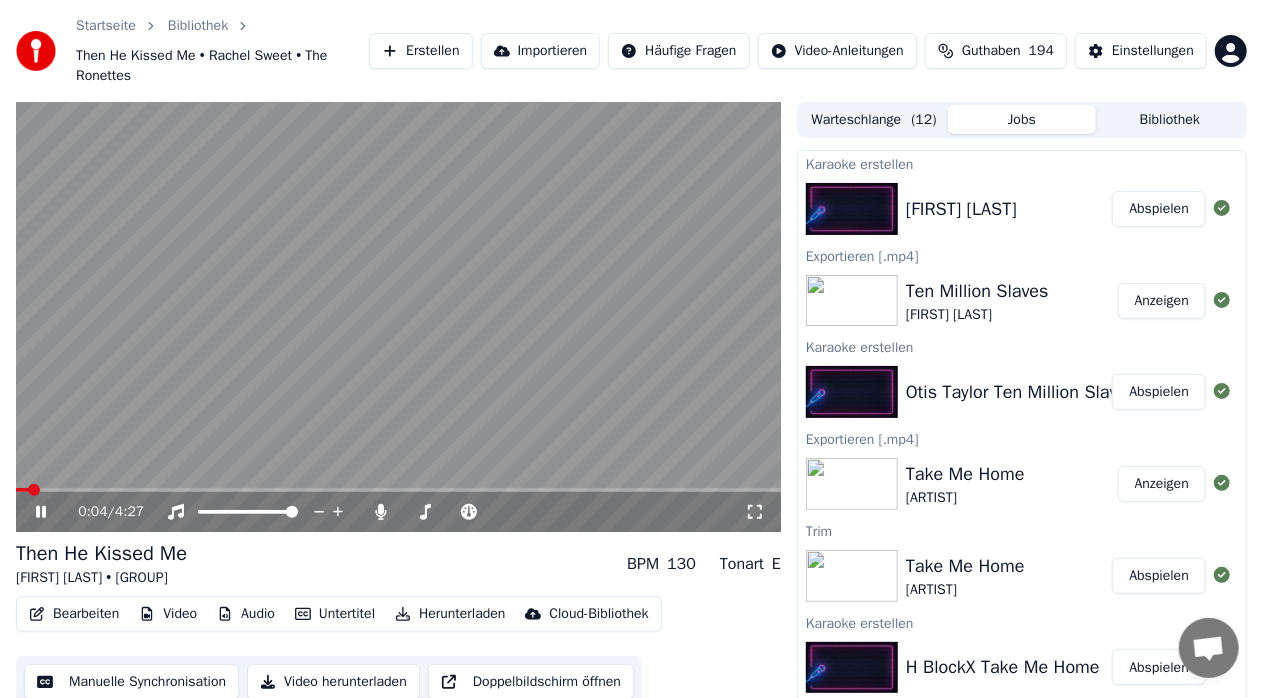 click 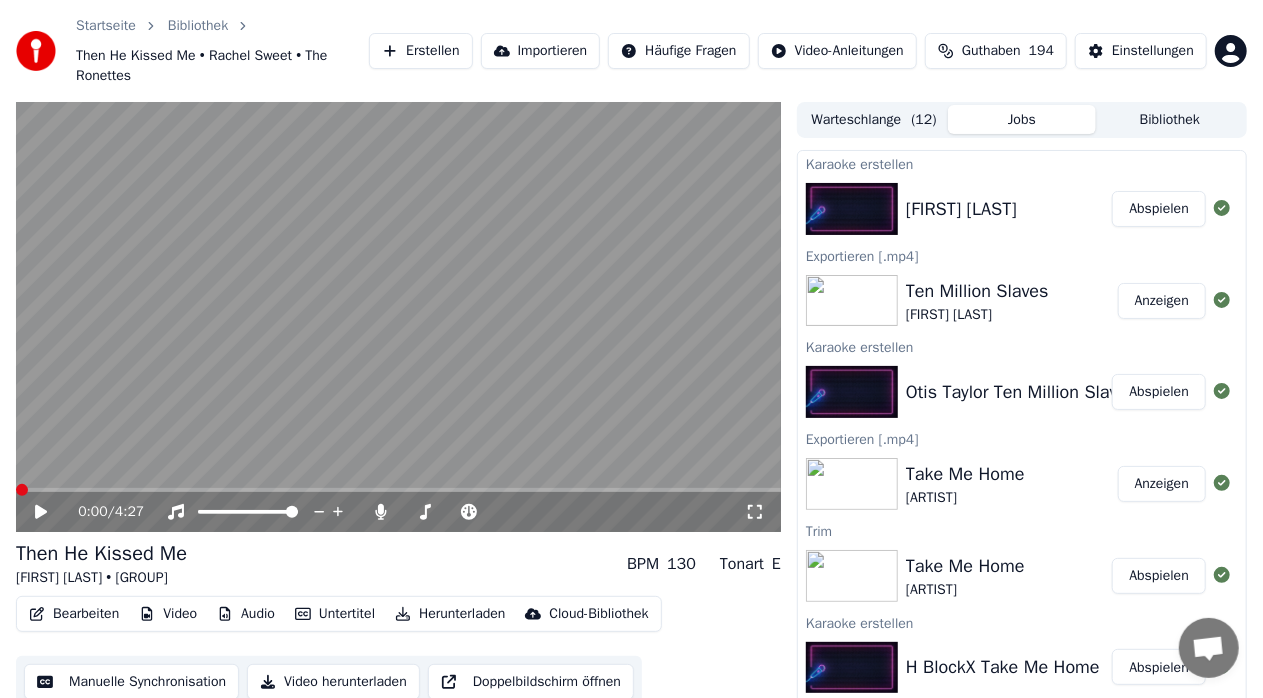 click at bounding box center (22, 490) 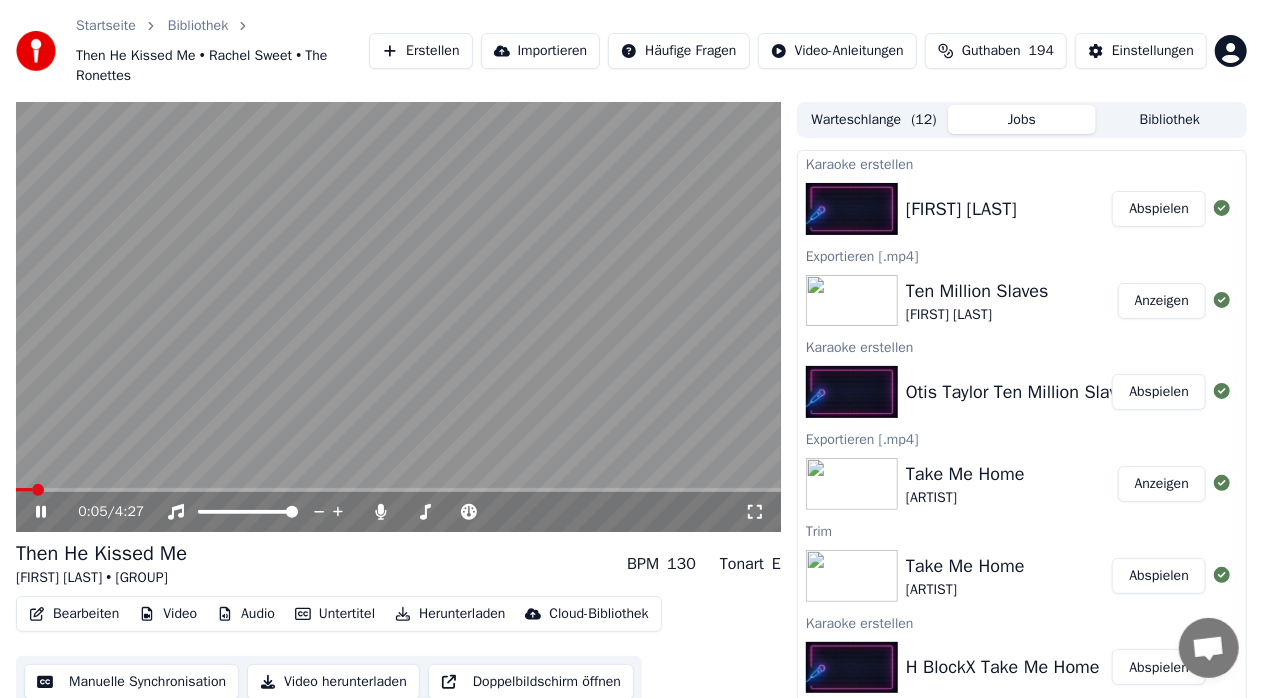 click 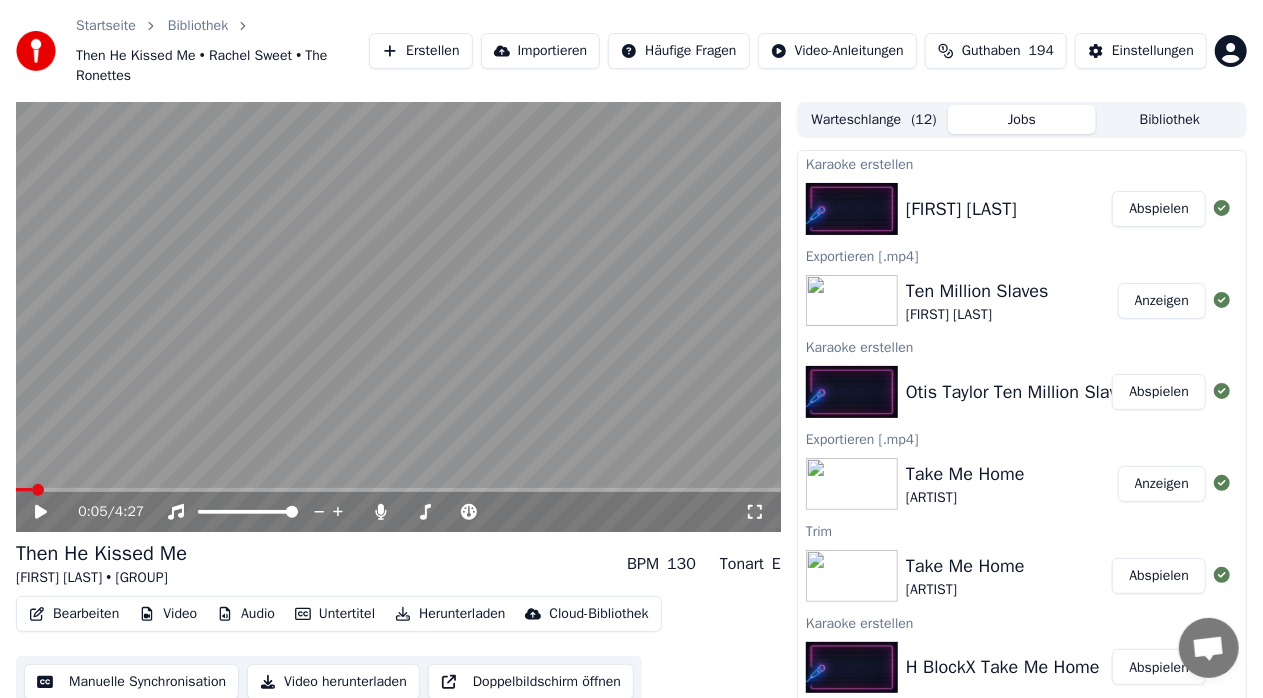 click 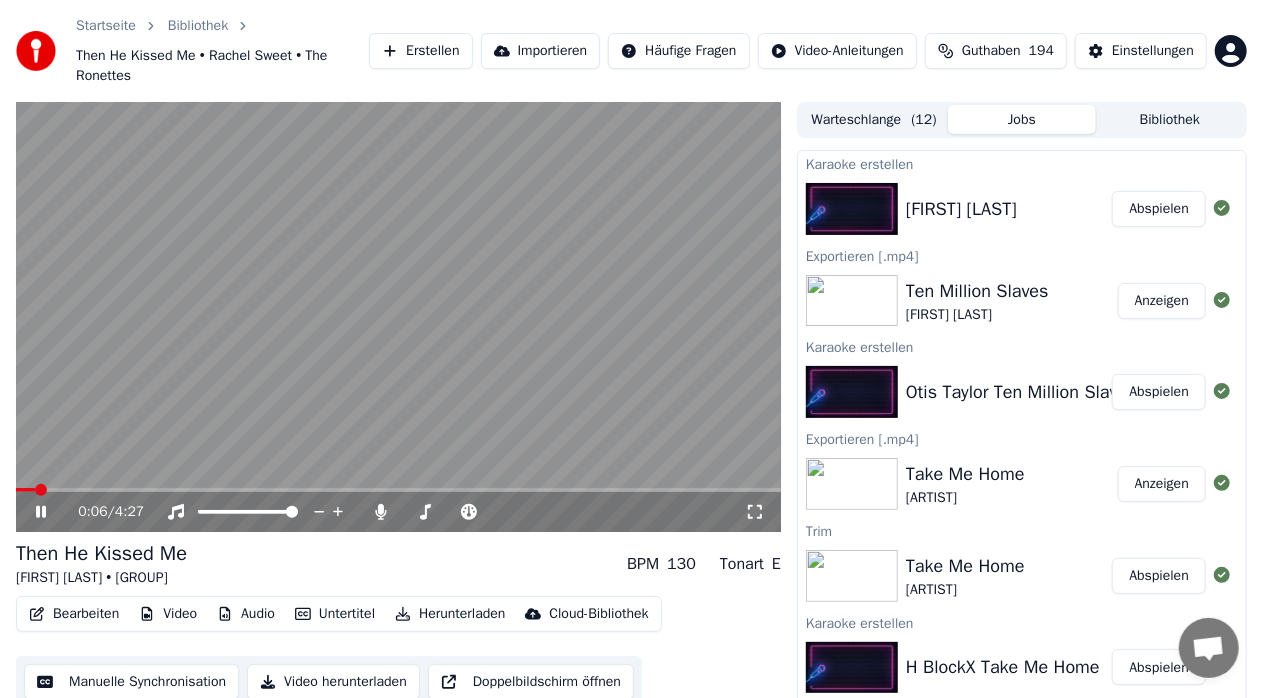 click 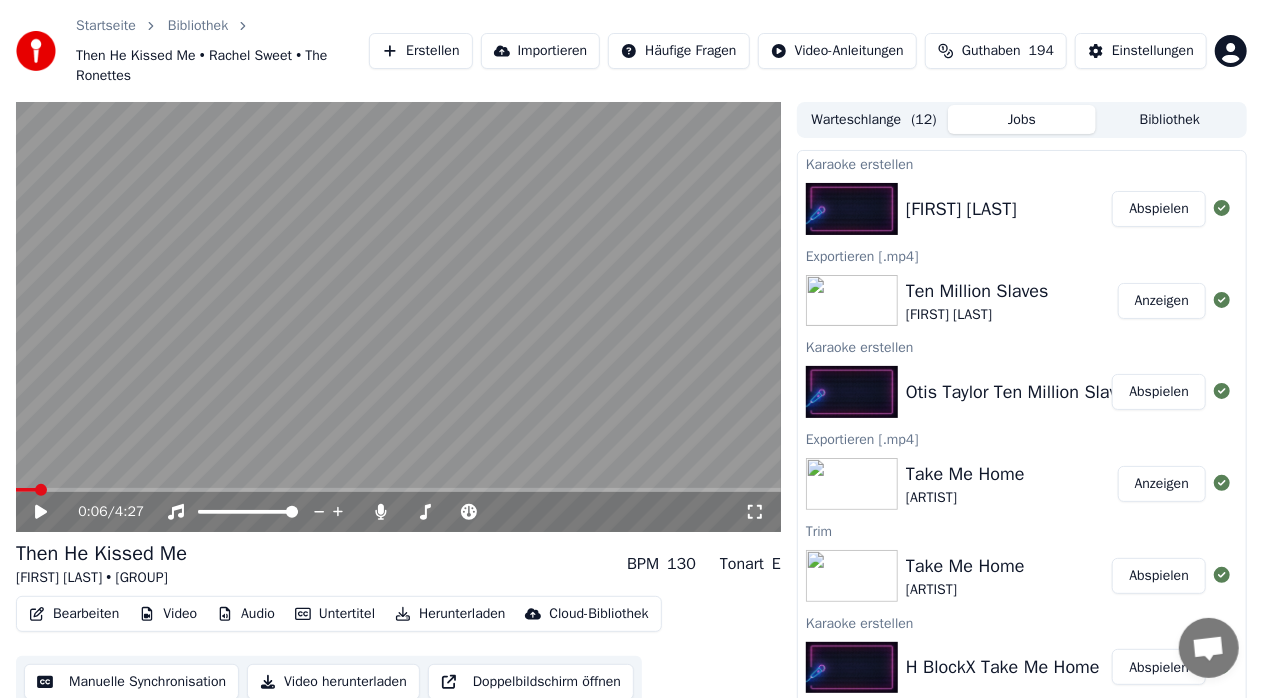 click 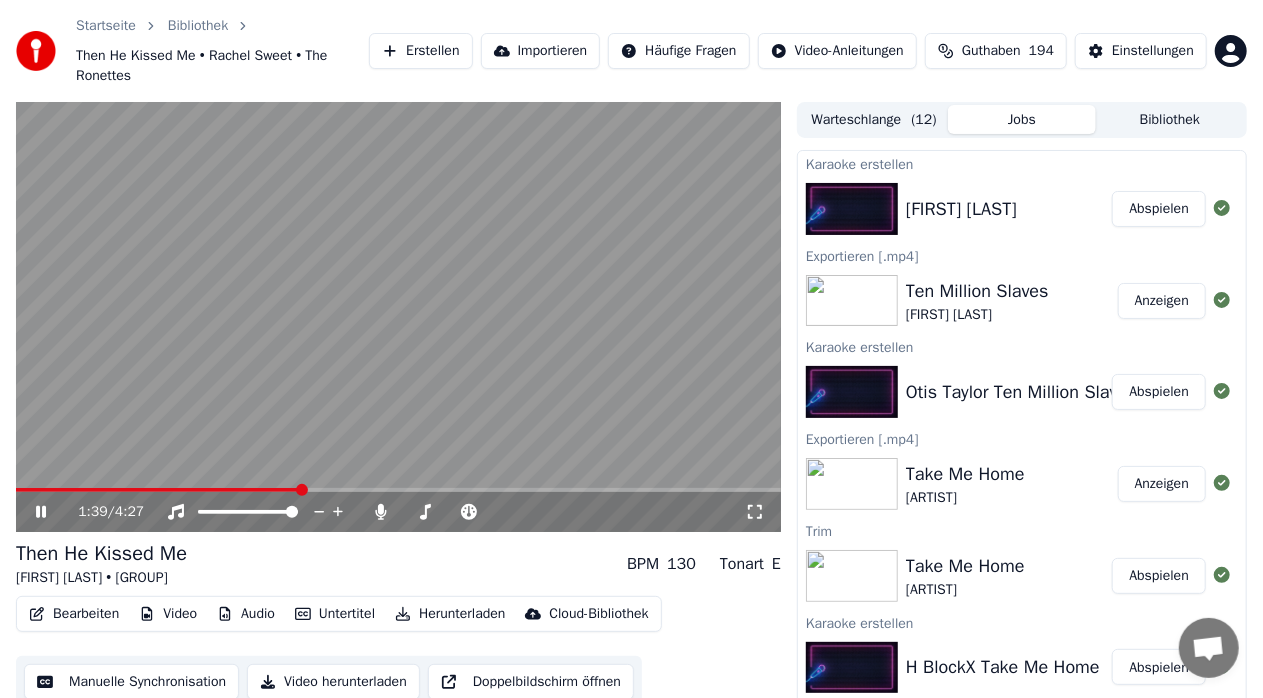 click 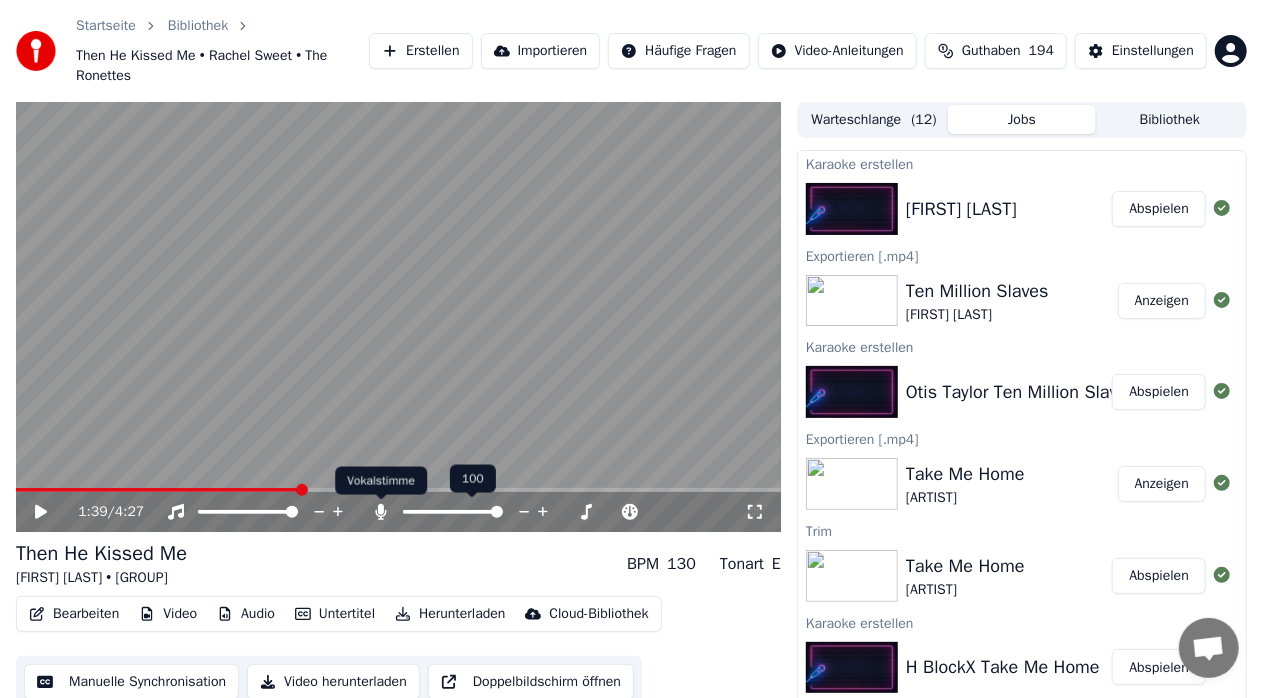 click 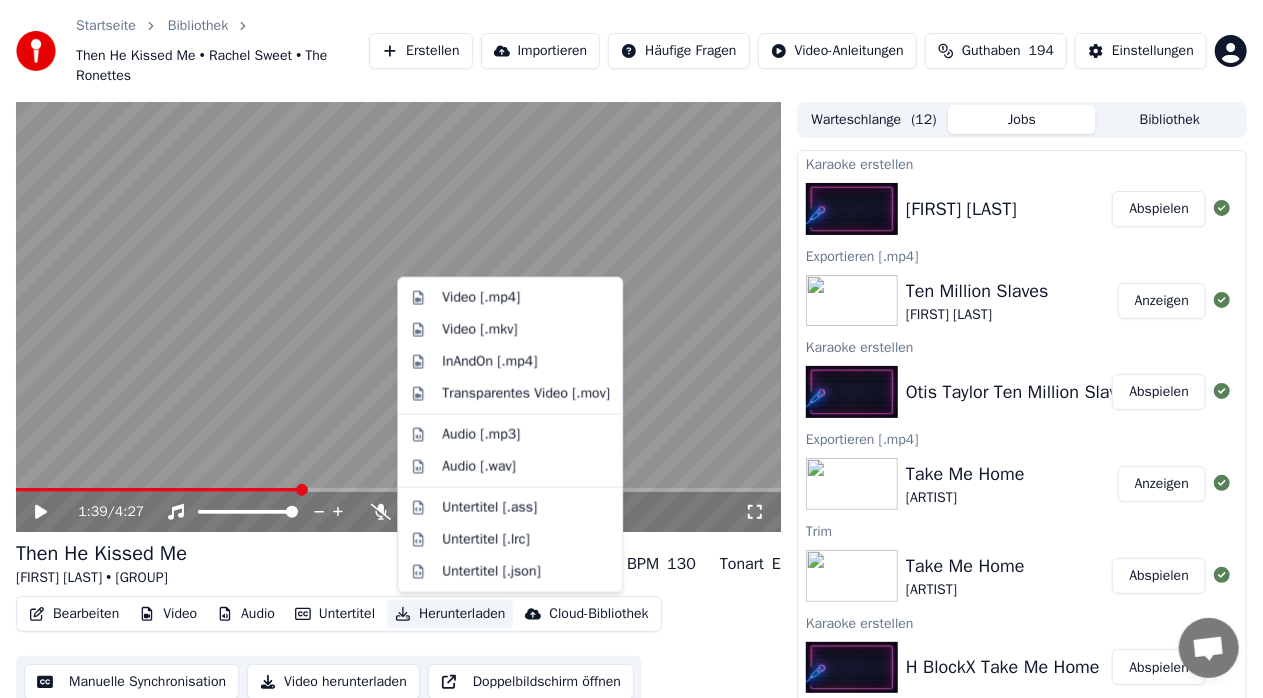 click on "Herunterladen" at bounding box center [450, 614] 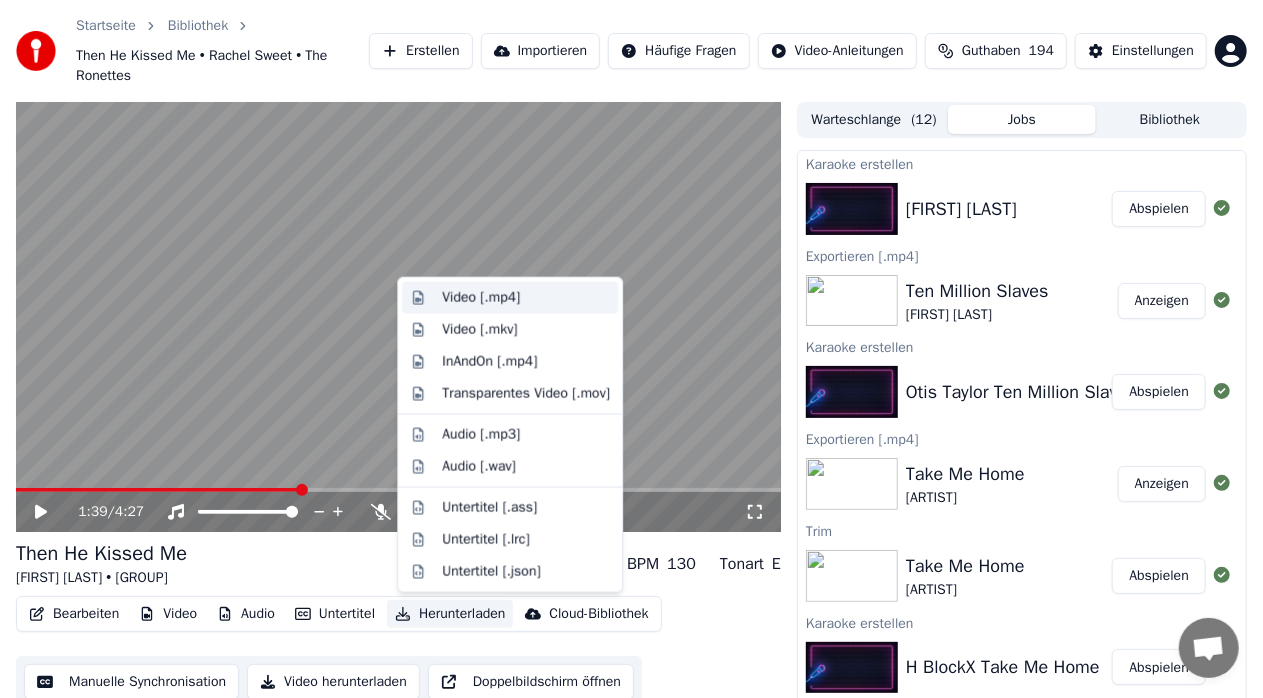 click on "Video [.mp4]" at bounding box center (481, 298) 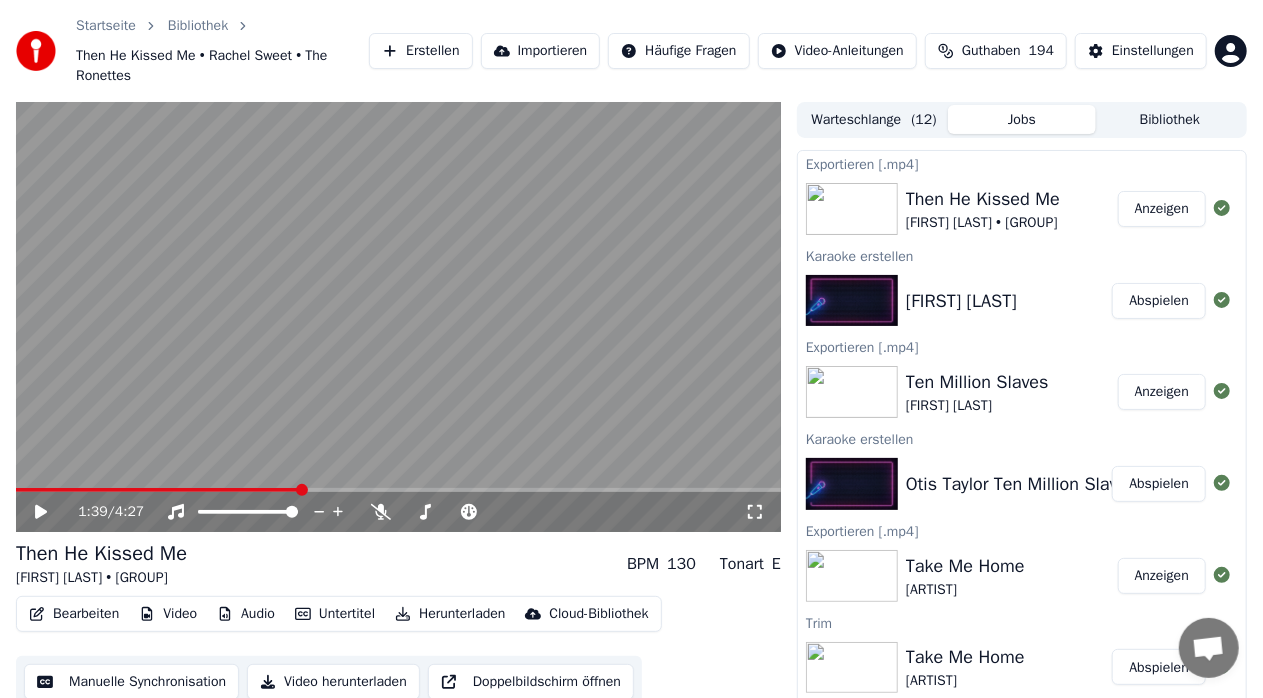 click on "Erstellen" at bounding box center [420, 51] 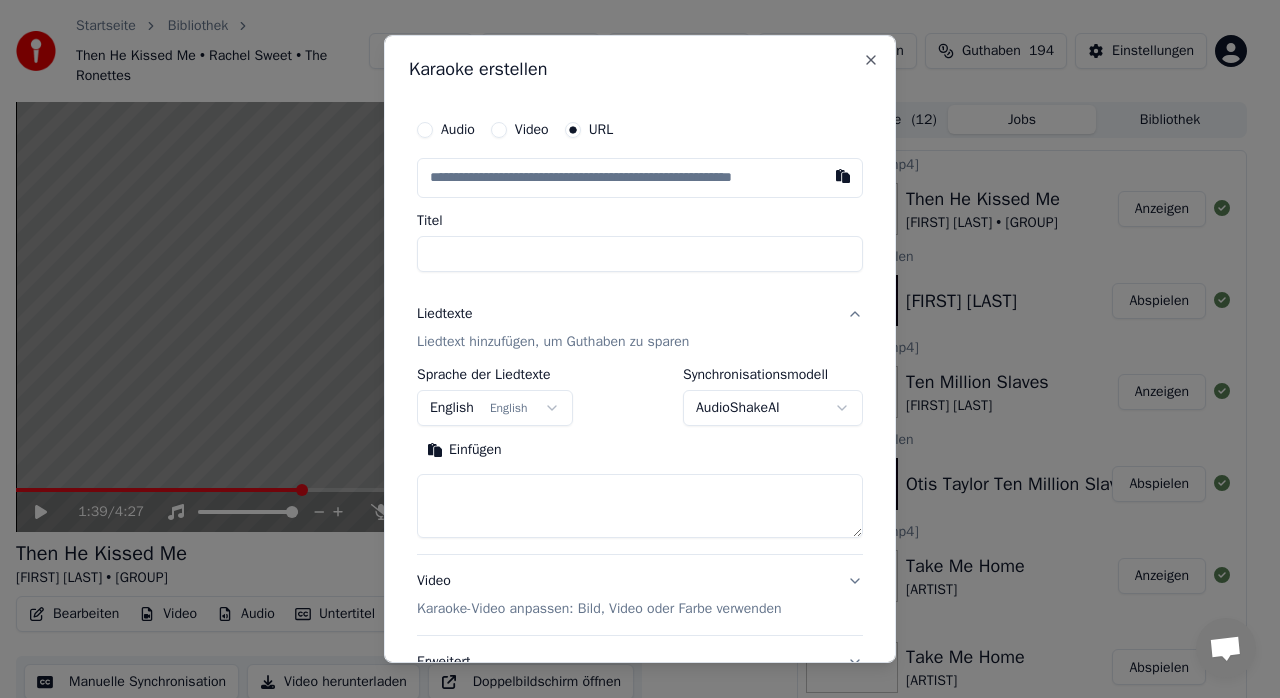 type on "**********" 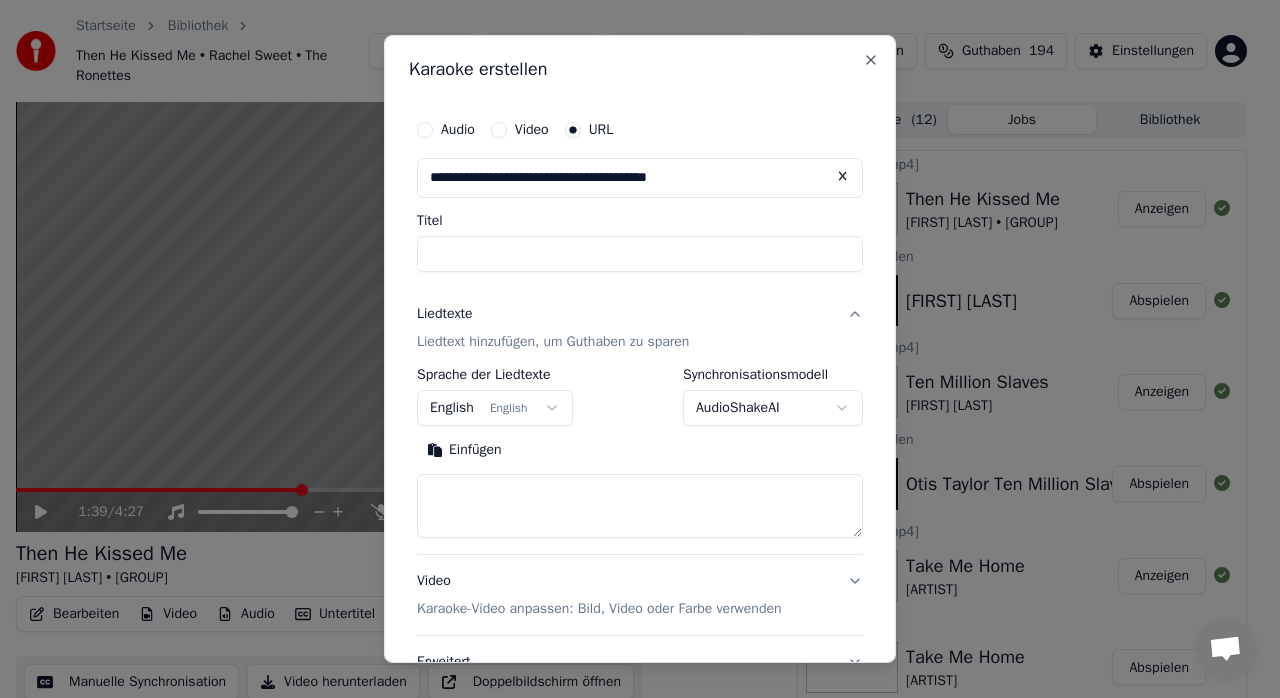 type on "**********" 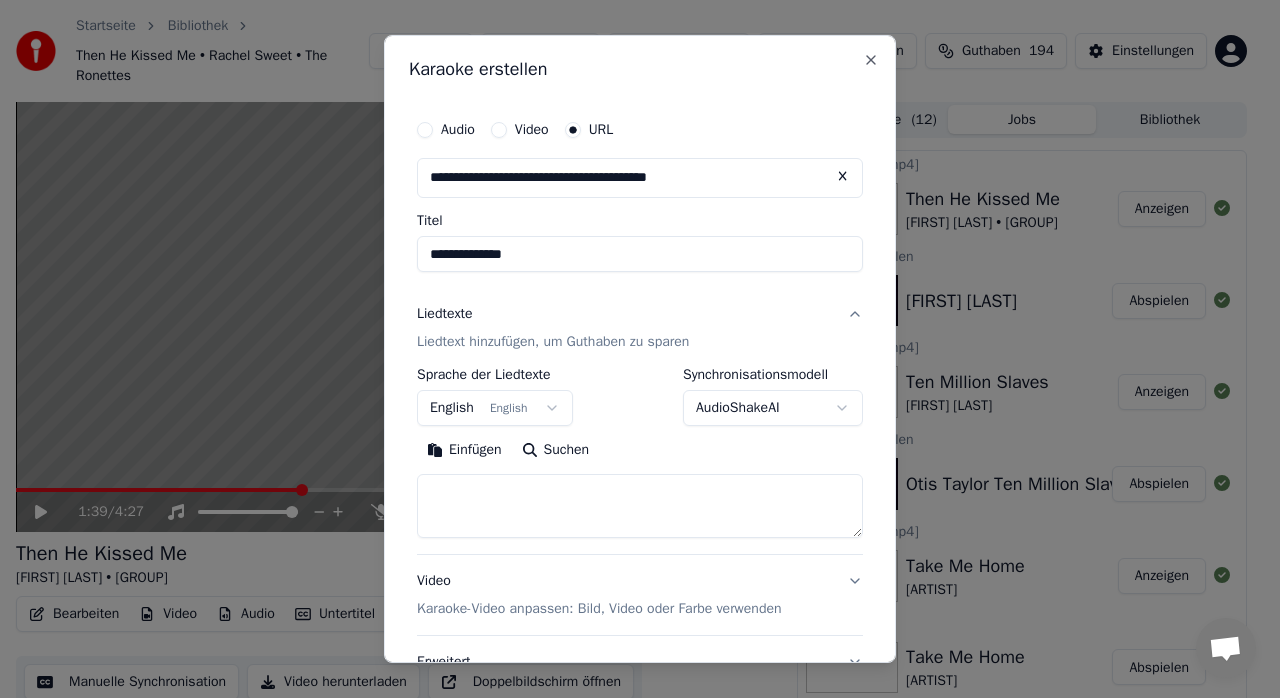 type on "**********" 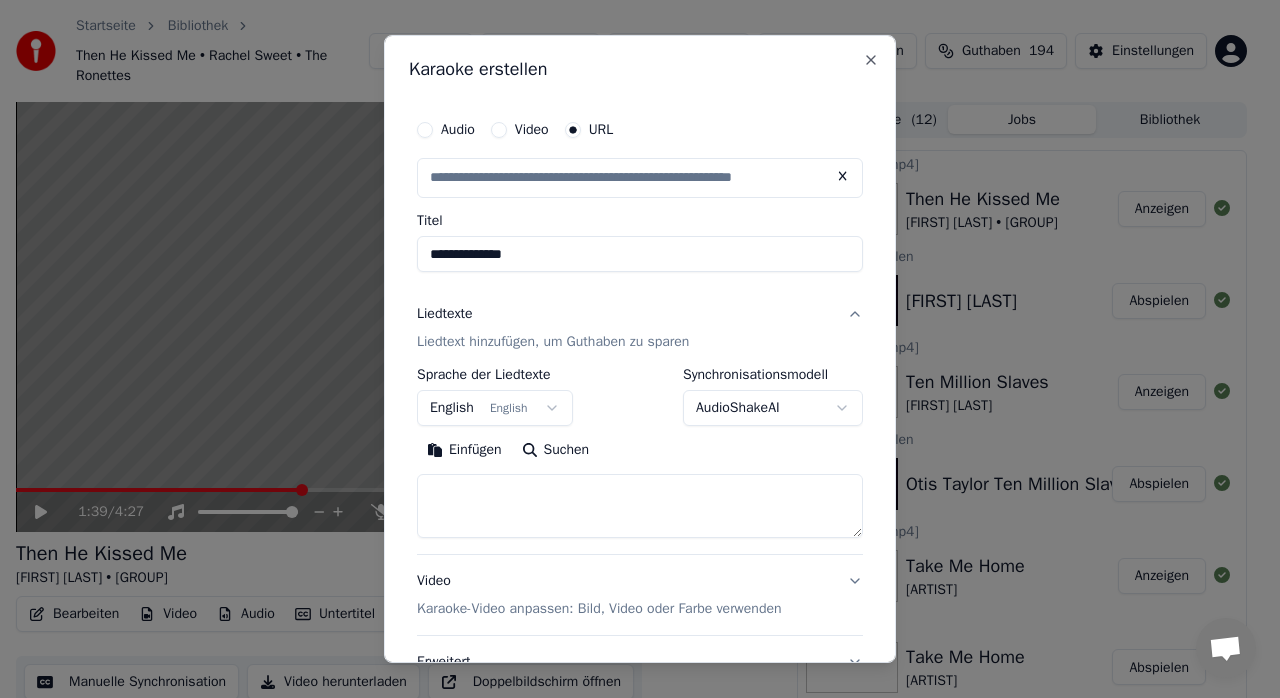 click on "**********" at bounding box center [640, 254] 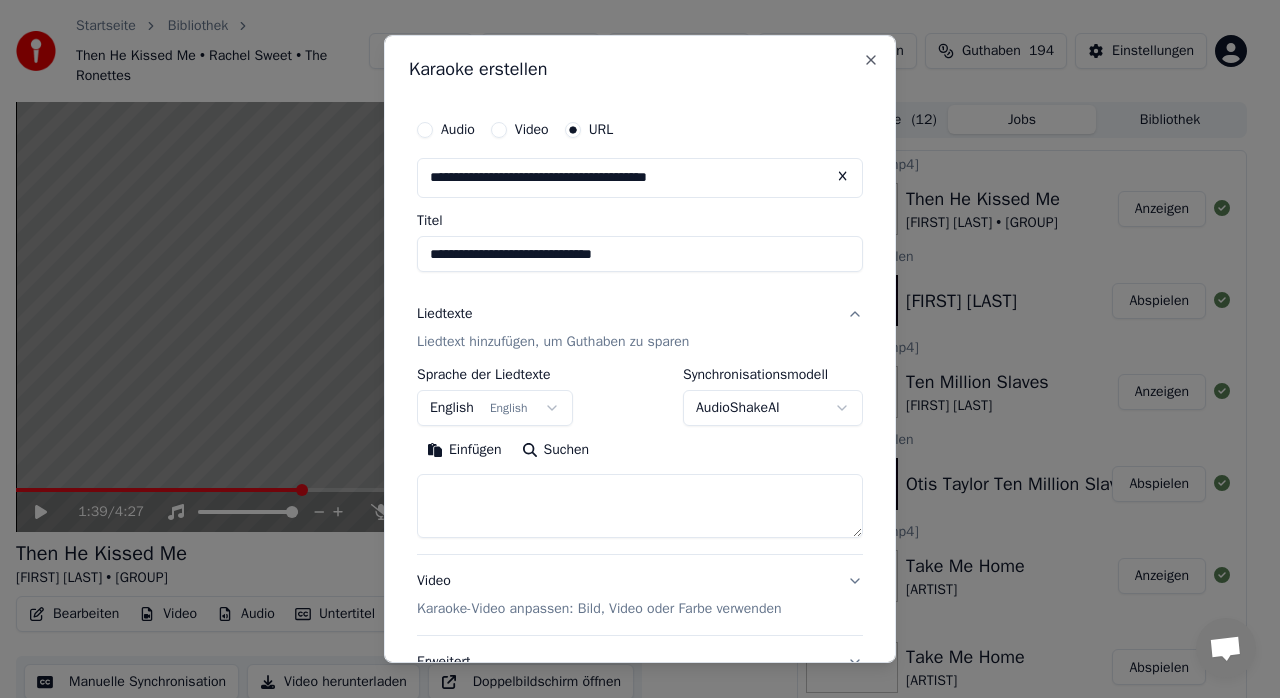 type on "**********" 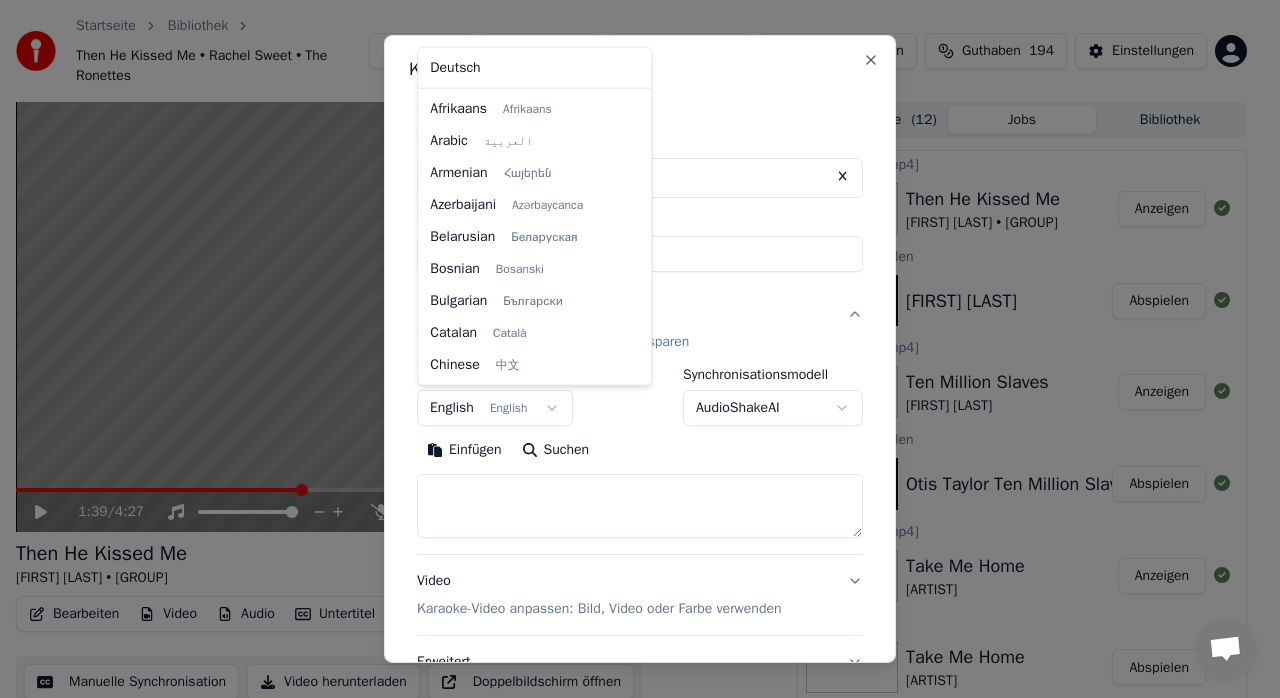 click on "Startseite Bibliothek Then He Kissed Me • [ARTIST] • The Ronettes Erstellen Importieren Häufige Fragen Video-Anleitungen Guthaben 194 Einstellungen 1:39  /  4:27 Then He Kissed Me [ARTIST] • The Ronettes BPM 130 Tonart E Bearbeiten Video Audio Untertitel Herunterladen Cloud-Bibliothek Manuelle Synchronisation Video herunterladen Doppelbildschirm öffnen Warteschlange ( 12 ) Jobs Bibliothek Exportieren [.mp4] Then He Kissed Me [ARTIST] • The Ronettes Anzeigen Karaoke erstellen [ARTIST] Then He Kissed Me Be My Baby Abspielen Exportieren [.mp4] Ten Million Slaves [ARTIST] Anzeigen Karaoke erstellen [ARTIST] Ten Million Slaves Abspielen Exportieren [.mp4] Take Me Home [ARTIST] Anzeigen Trim Take Me Home [ARTIST] Abspielen Karaoke erstellen [ARTIST] Take Me Home Abspielen Exportieren [.mp4] Stumme Signale [ARTIST] Anzeigen Karaoke erstellen [ARTIST] Stumme Signale Abspielen Exportieren [.mp4] Sterne in der Nacht [ARTIST] • [ARTIST] Anzeigen Karaoke erstellen Abspielen" at bounding box center (631, 349) 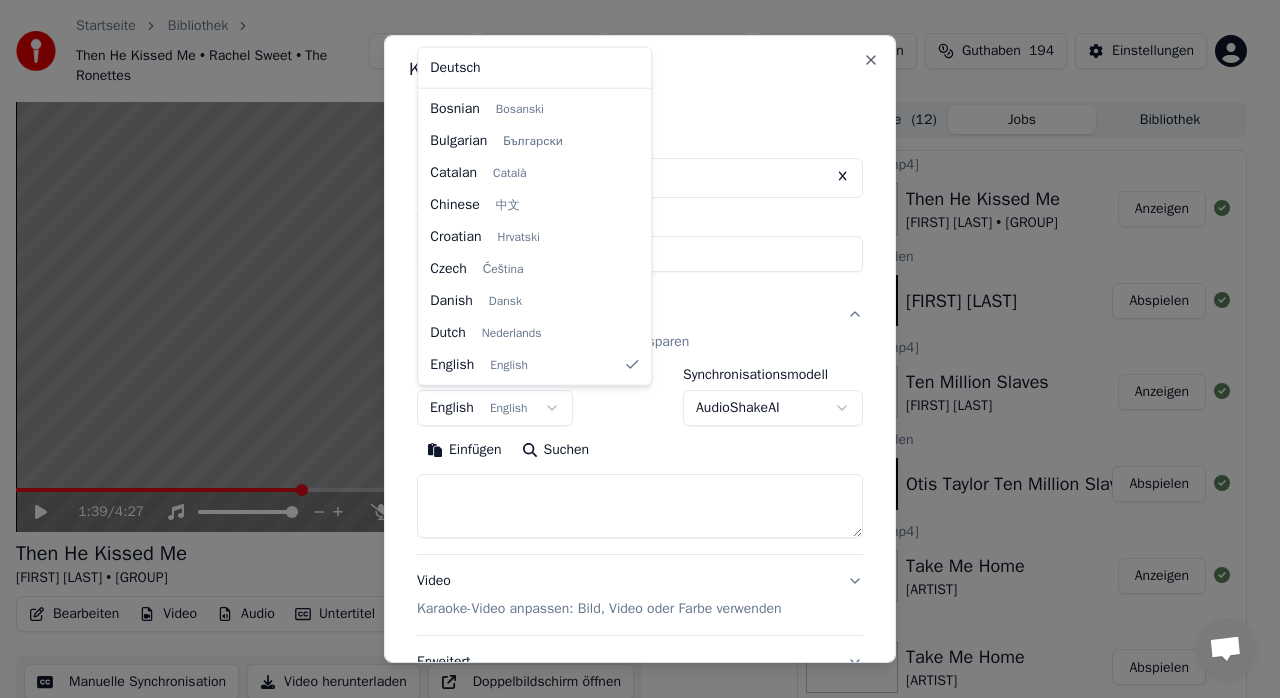 select on "**" 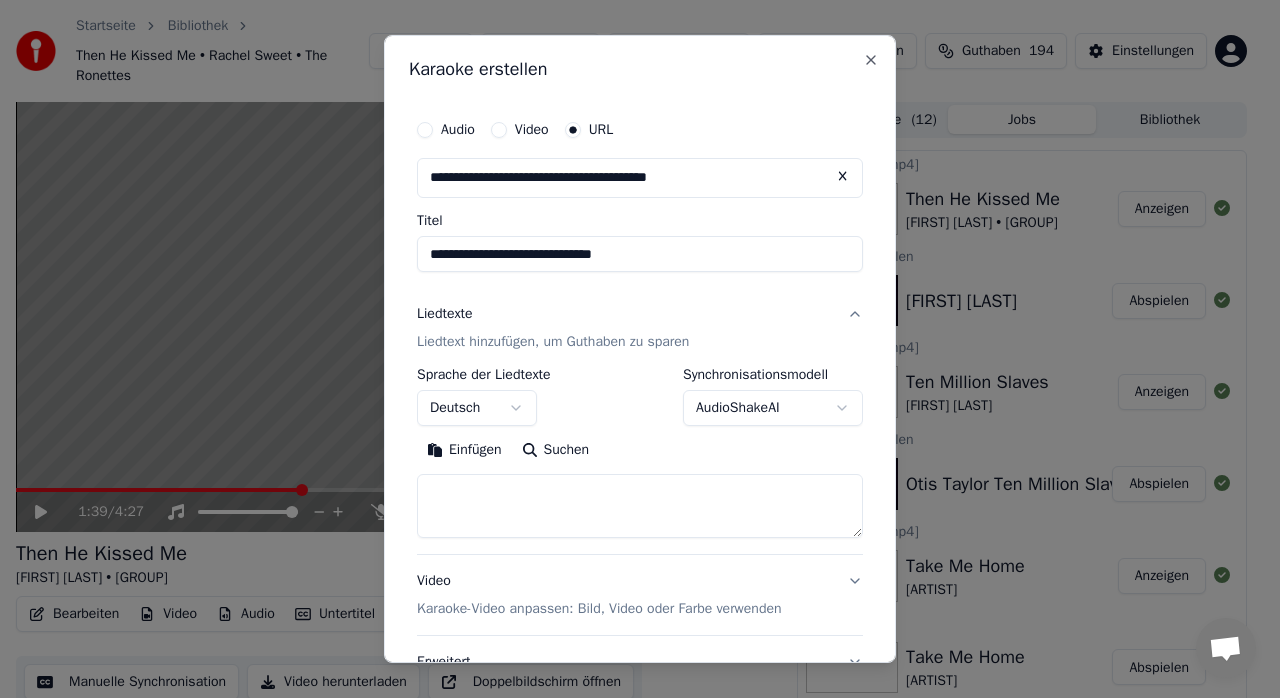 click at bounding box center (640, 506) 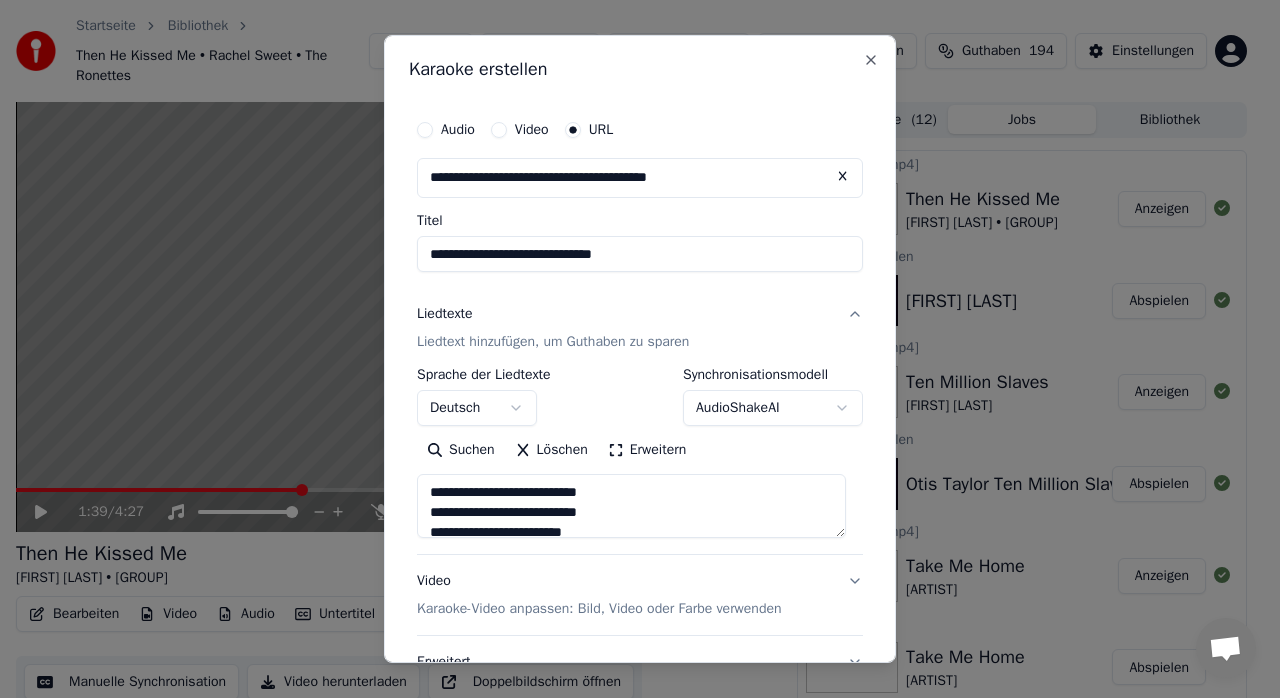 scroll, scrollTop: 166, scrollLeft: 0, axis: vertical 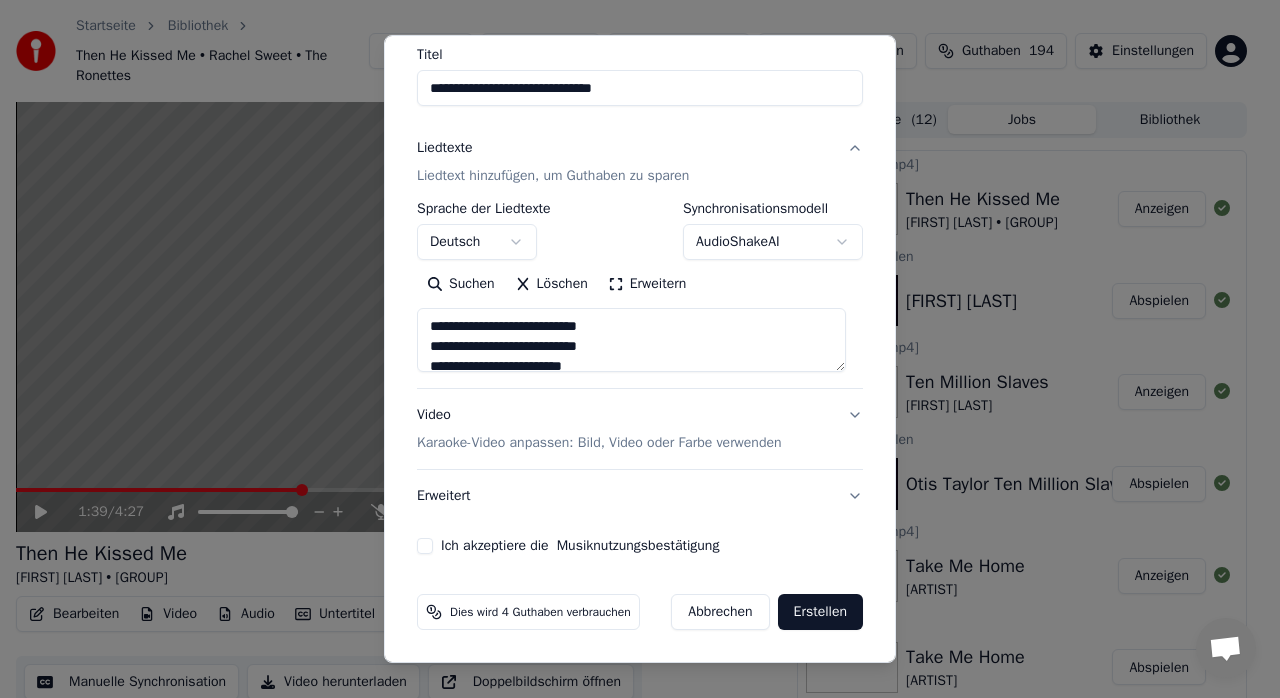 click on "Ich akzeptiere die   Musiknutzungsbestätigung" at bounding box center (425, 546) 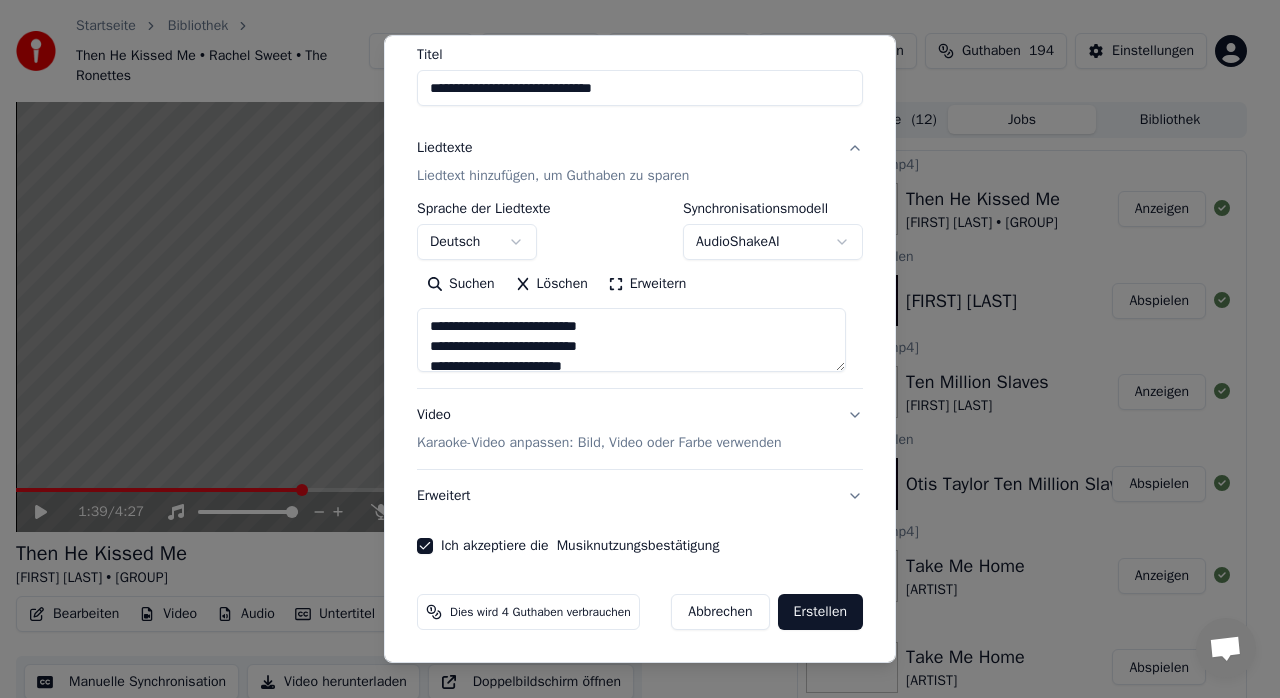 click on "Erstellen" at bounding box center [820, 612] 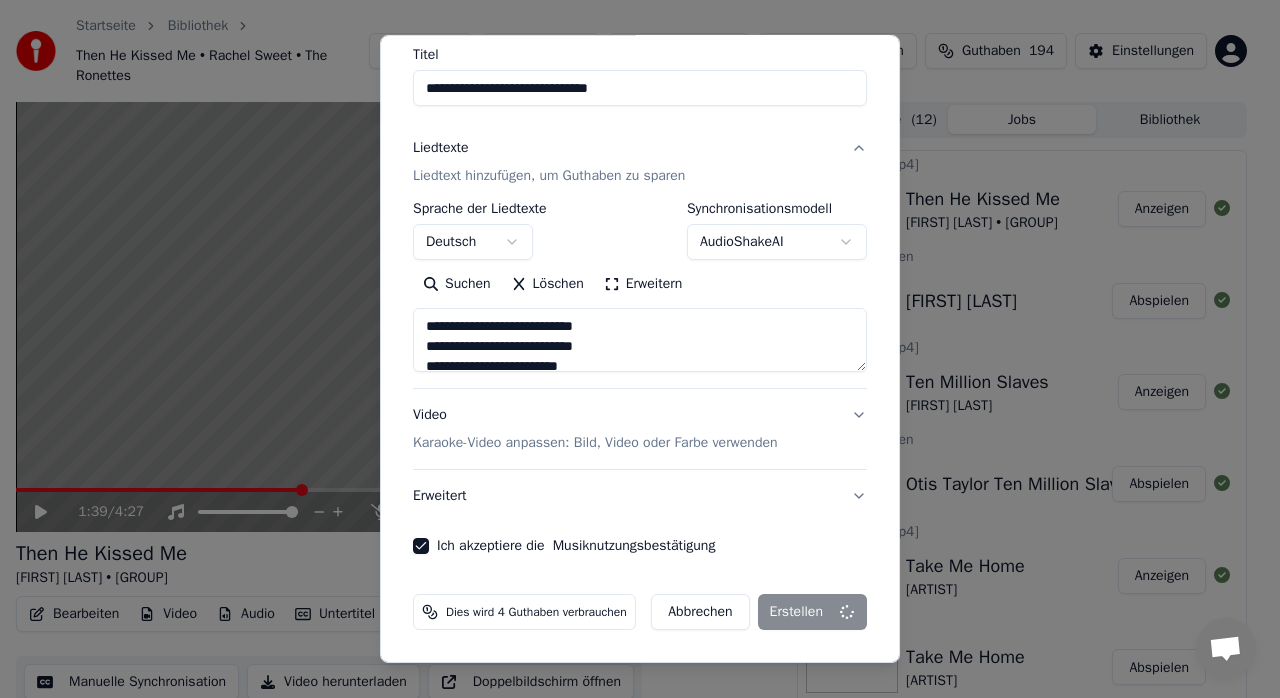 type on "**********" 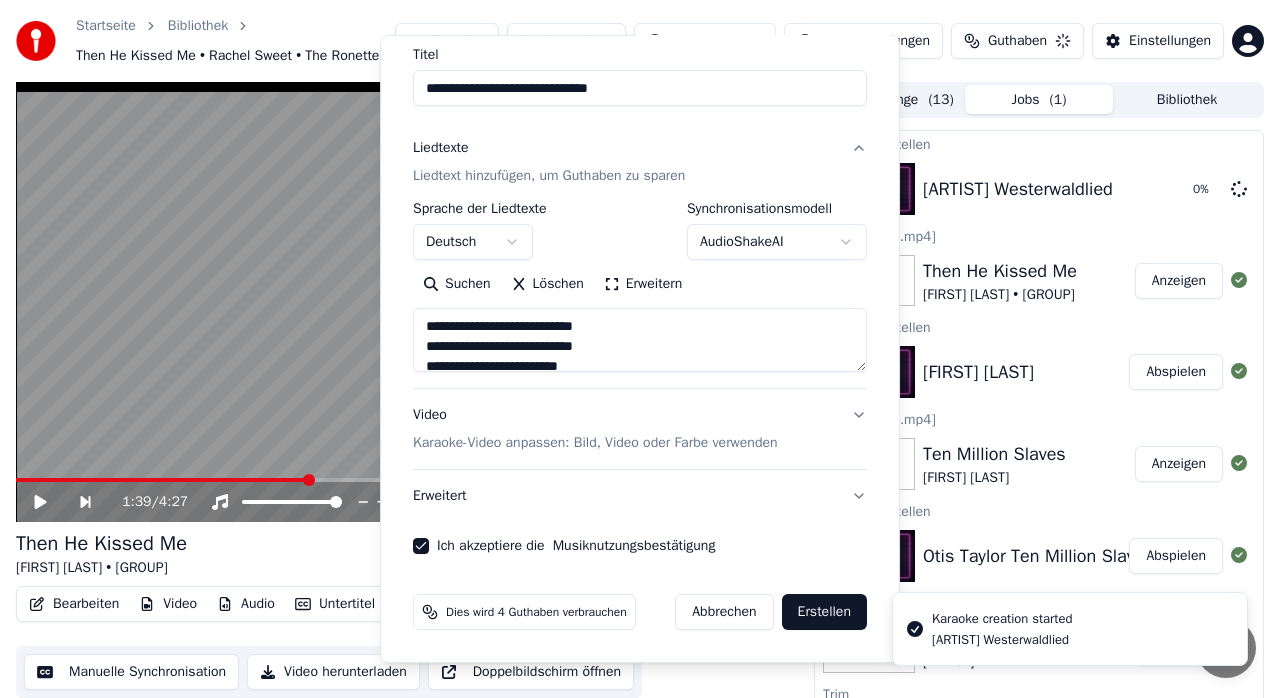 type 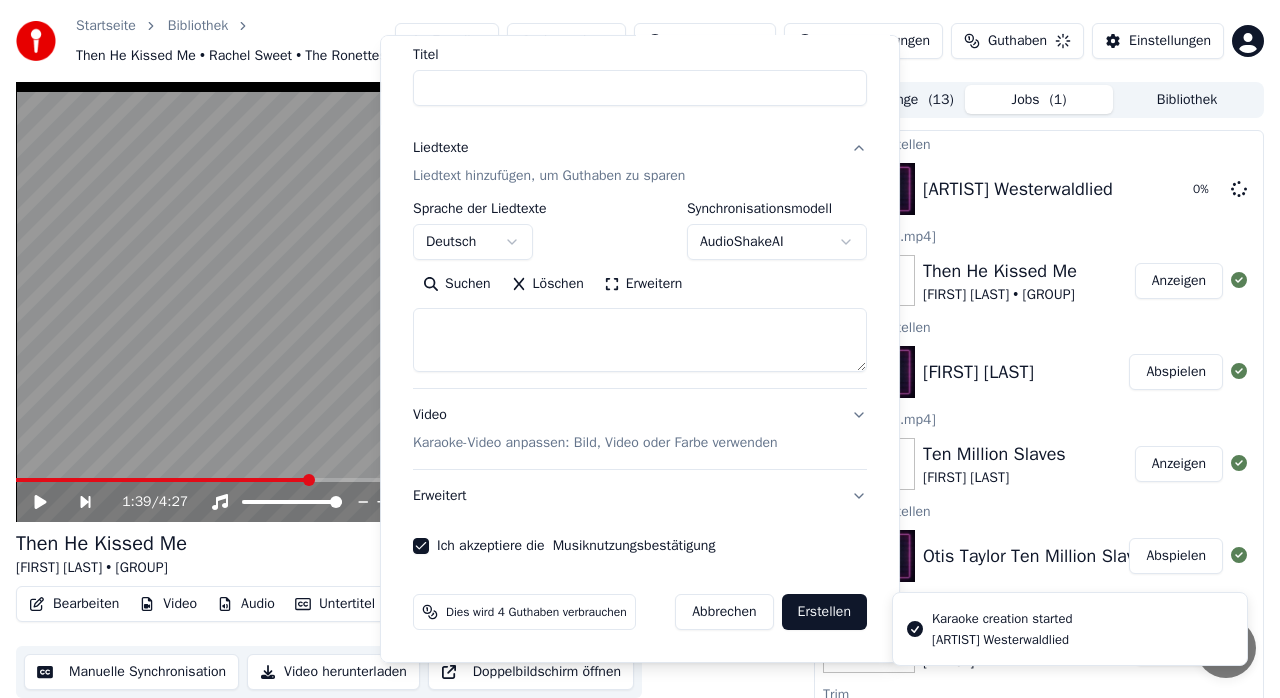 select 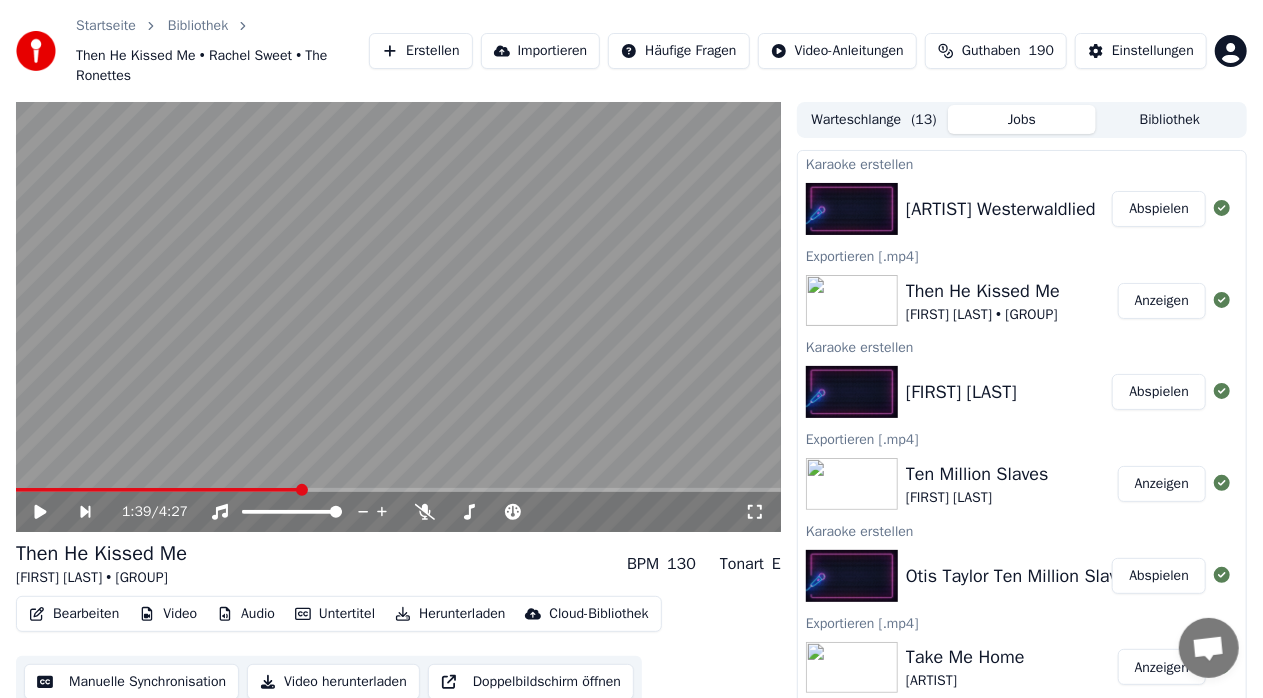 click on "Abspielen" at bounding box center [1159, 209] 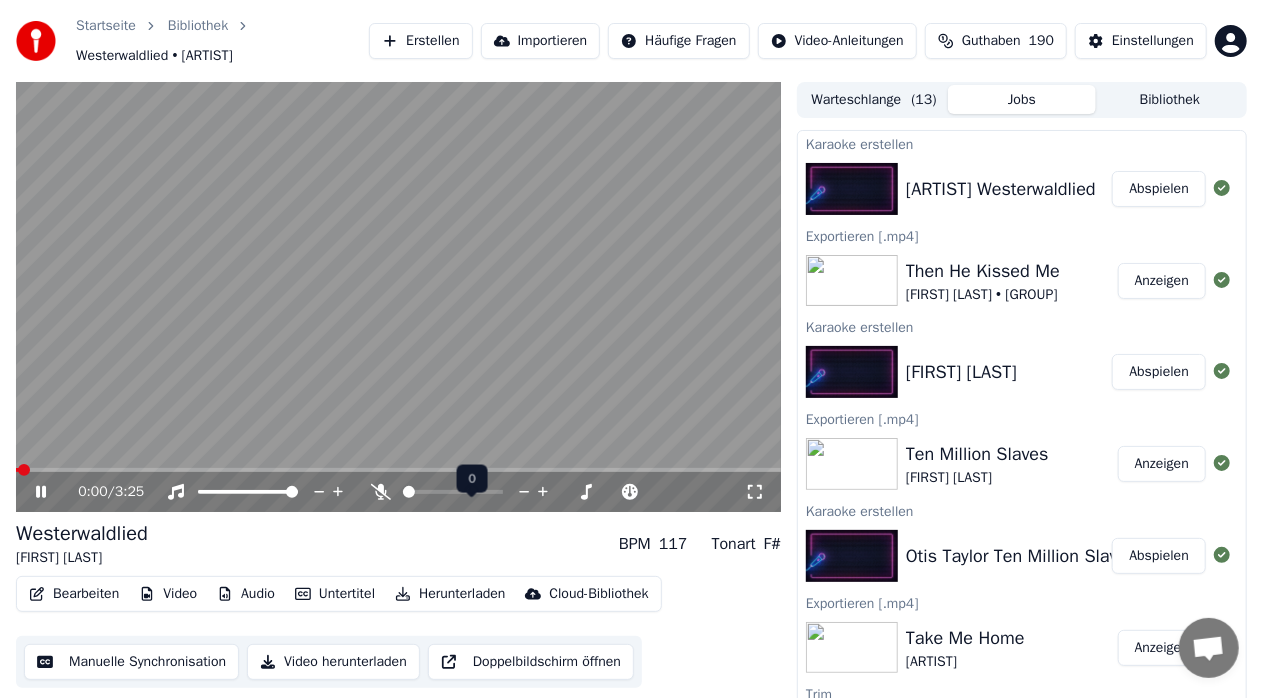 click 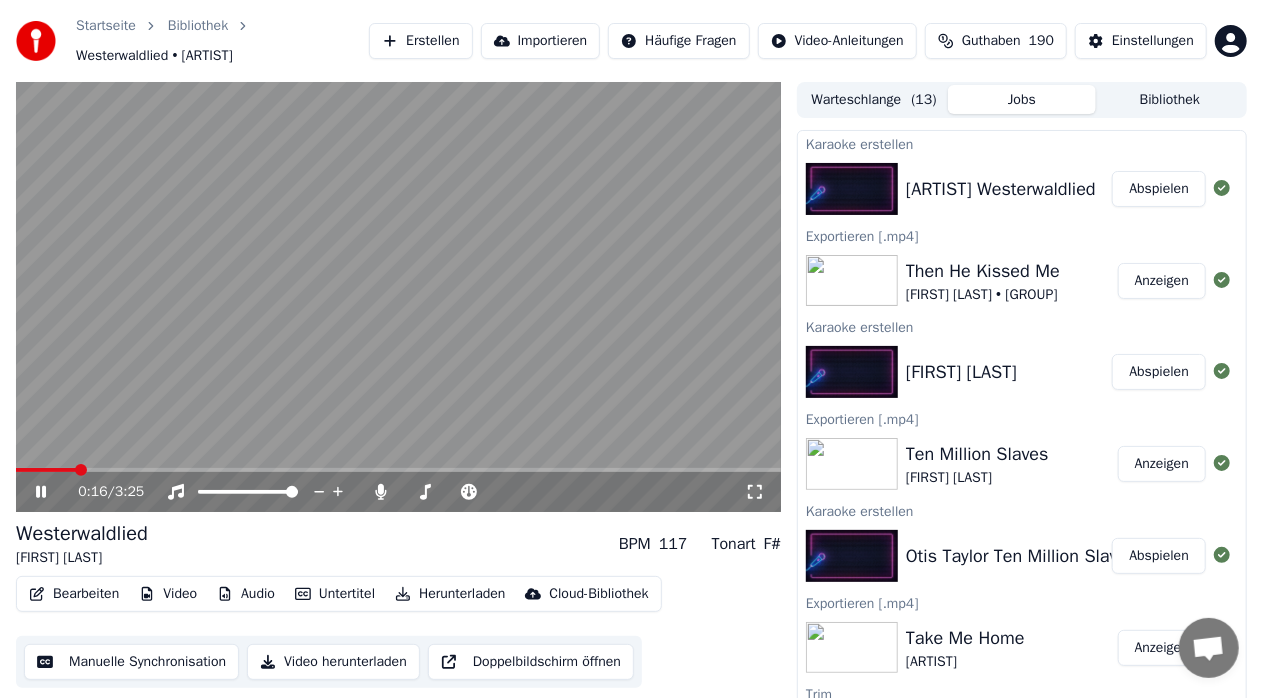 click on "0:16  /  3:25" at bounding box center (398, 492) 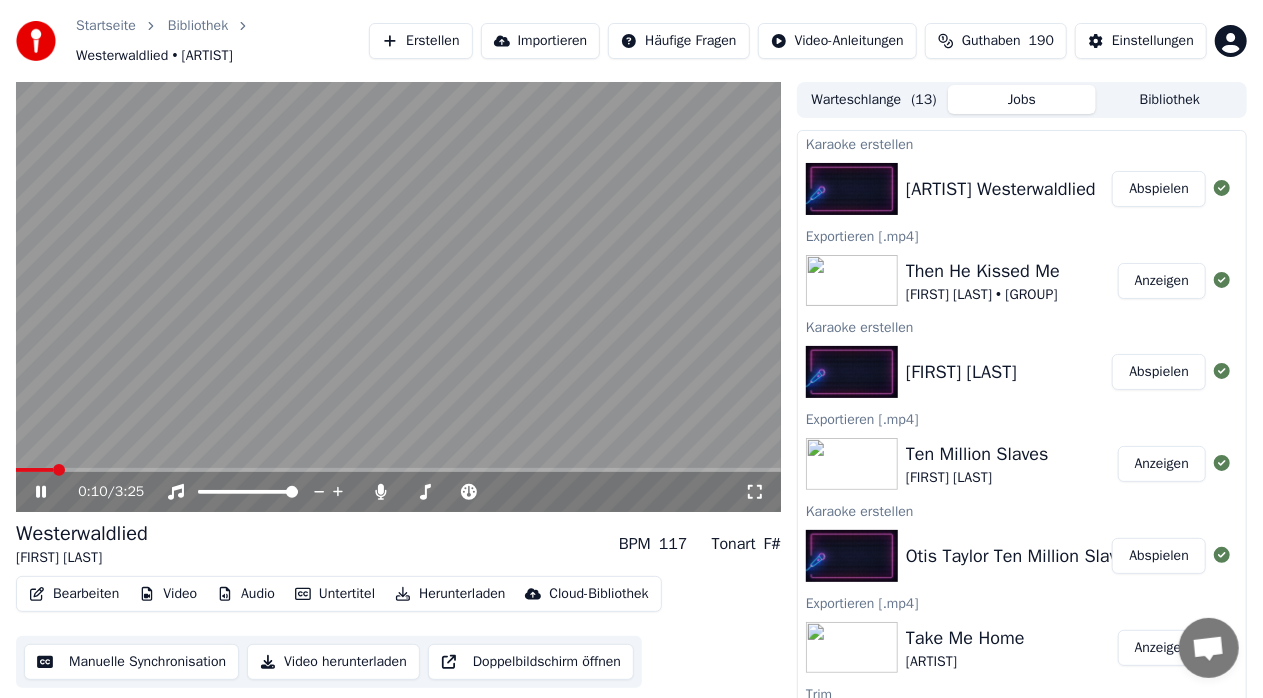click at bounding box center (34, 470) 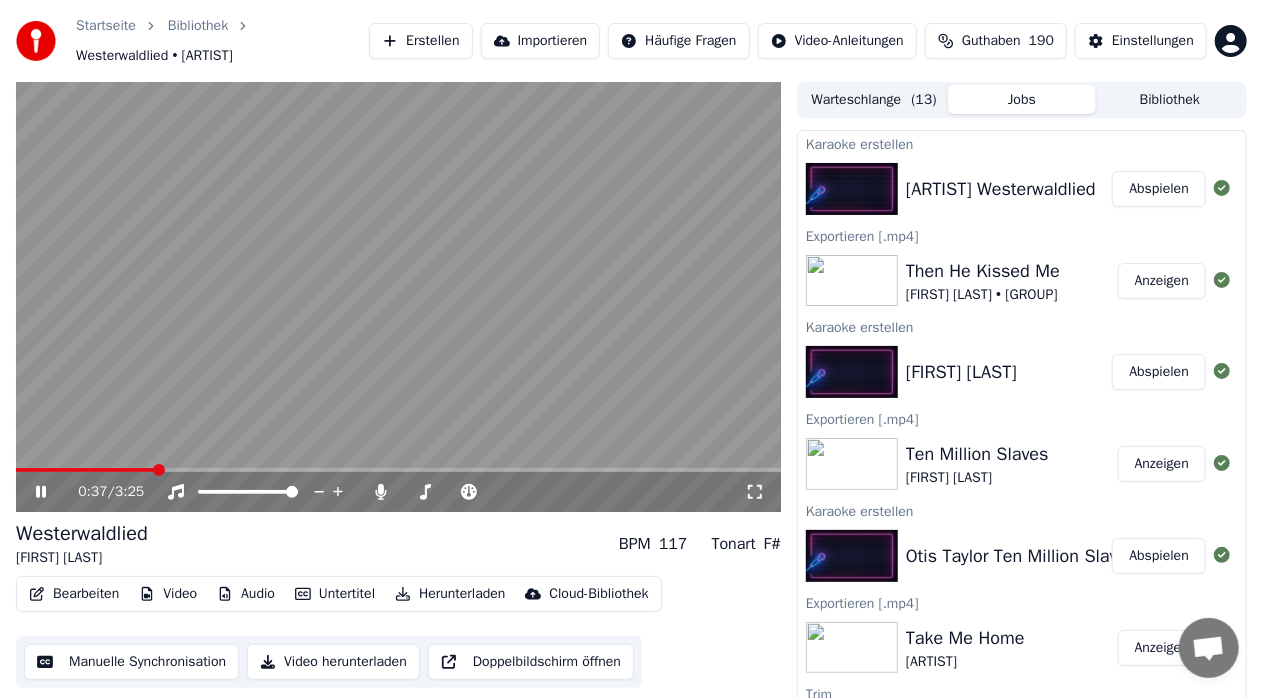 click 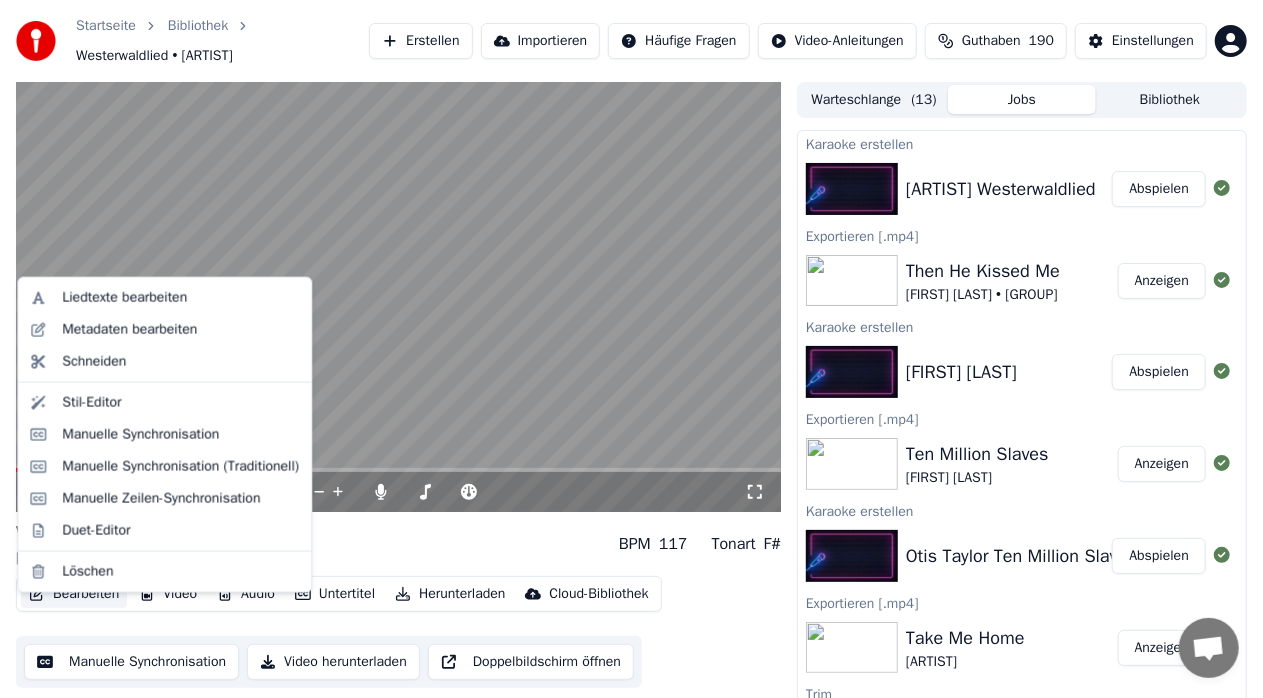 click on "Bearbeiten" at bounding box center (74, 594) 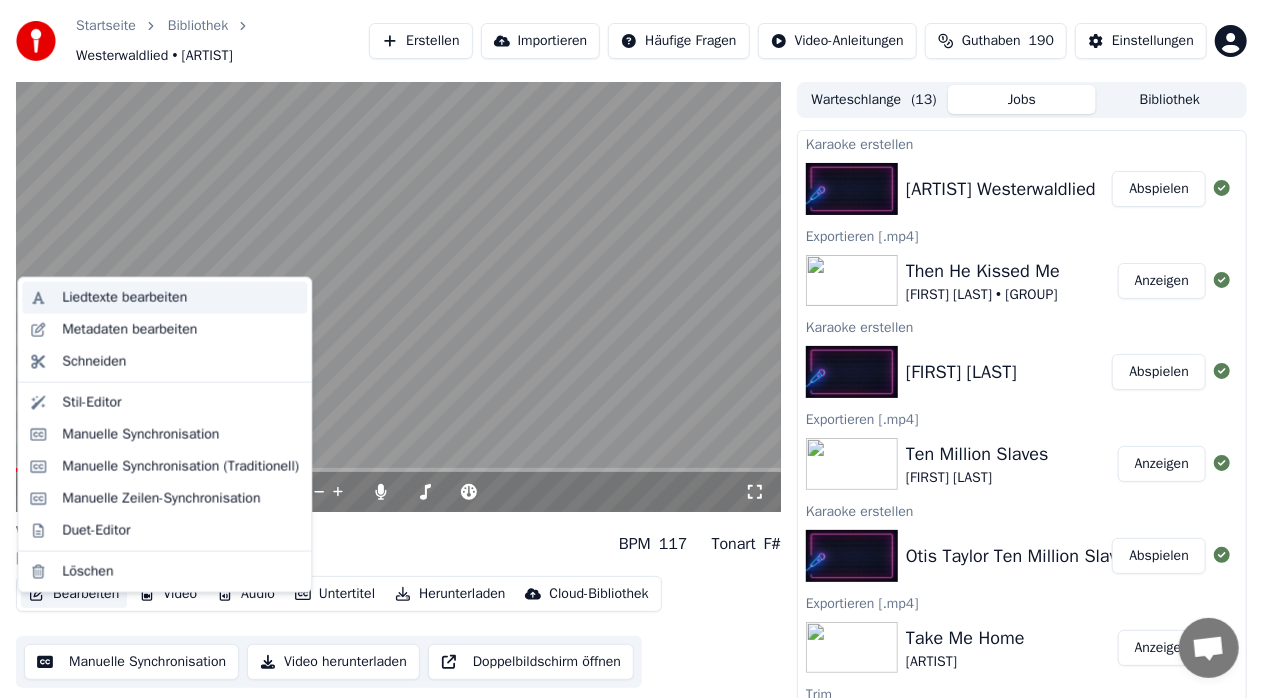 click on "Liedtexte bearbeiten" at bounding box center (164, 298) 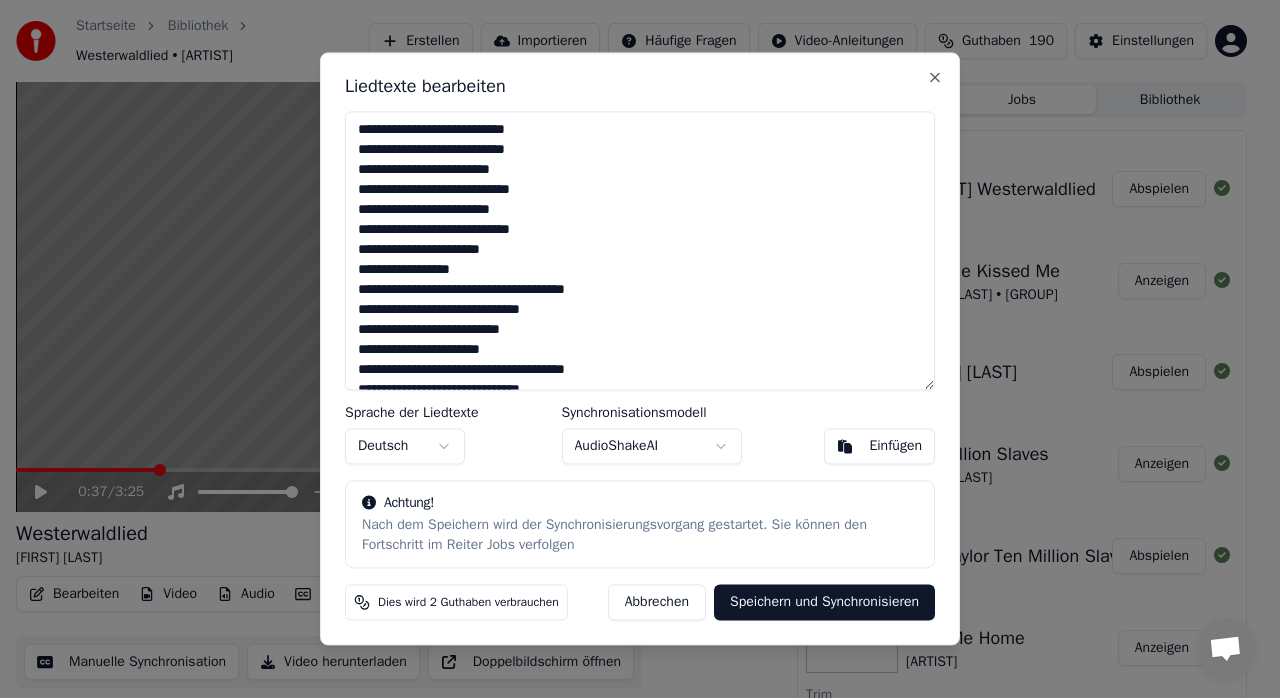 click at bounding box center (640, 250) 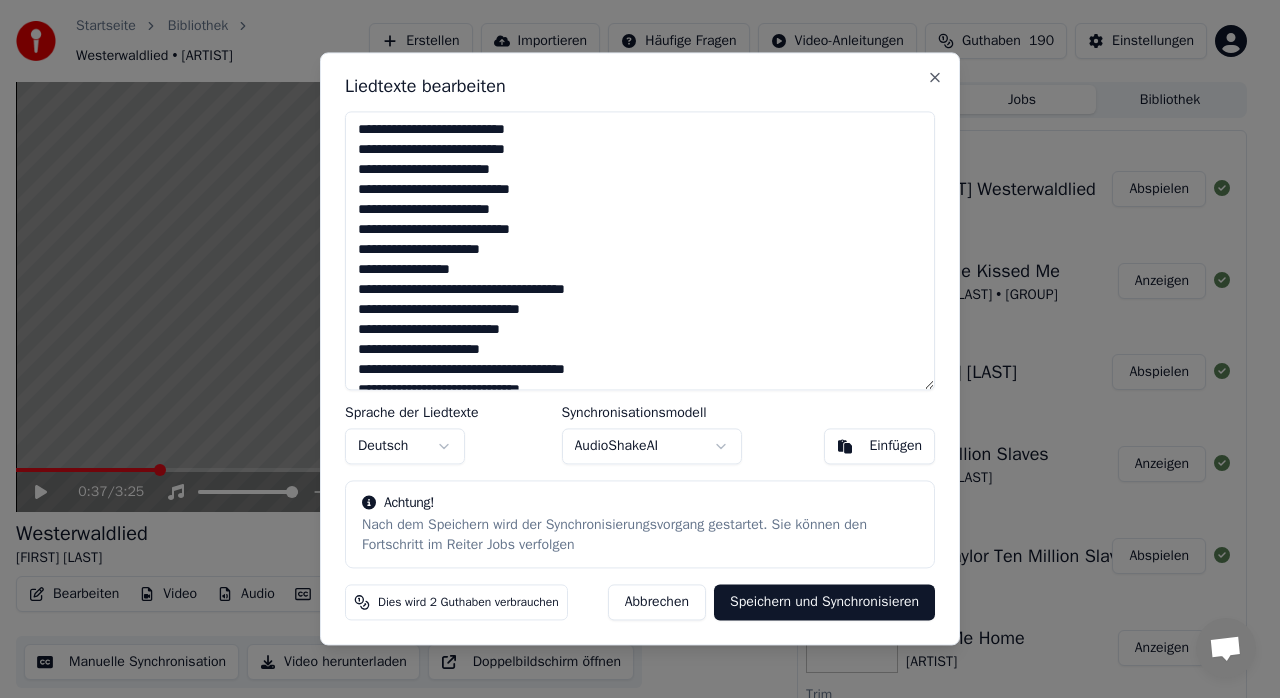 click on "Abbrechen" at bounding box center (657, 603) 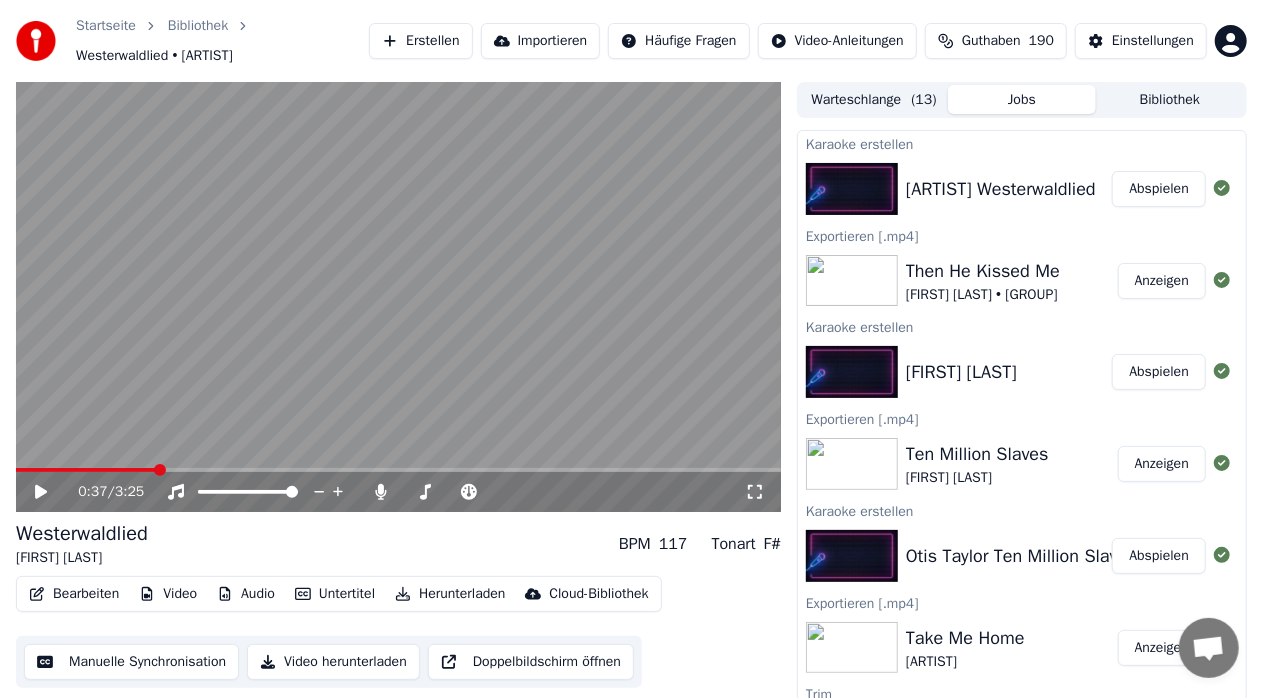 click 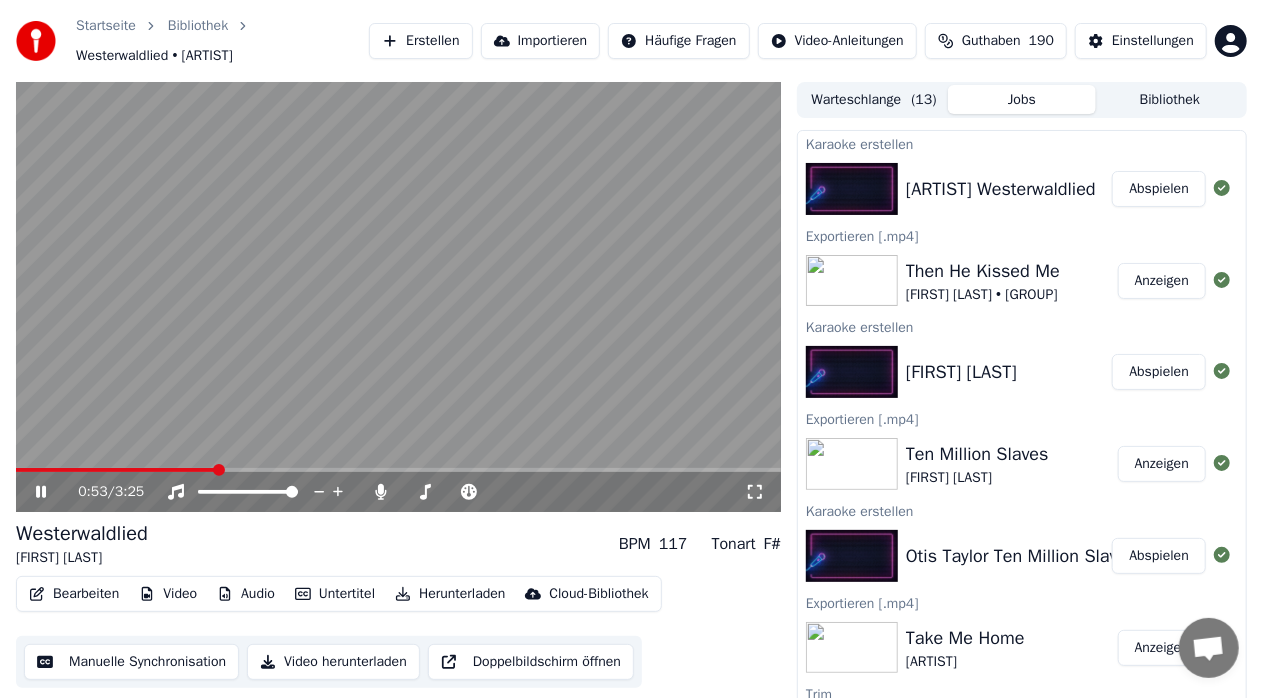 drag, startPoint x: 40, startPoint y: 510, endPoint x: 46, endPoint y: 530, distance: 20.880613 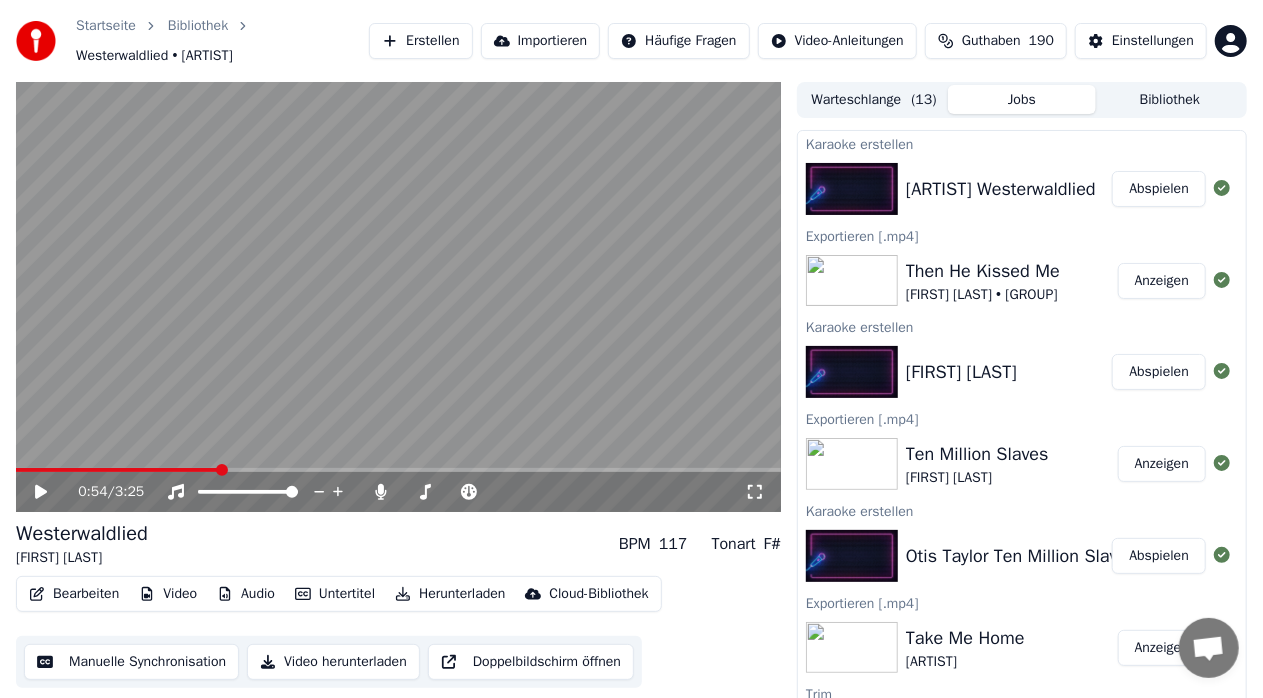 click on "Bearbeiten" at bounding box center [74, 594] 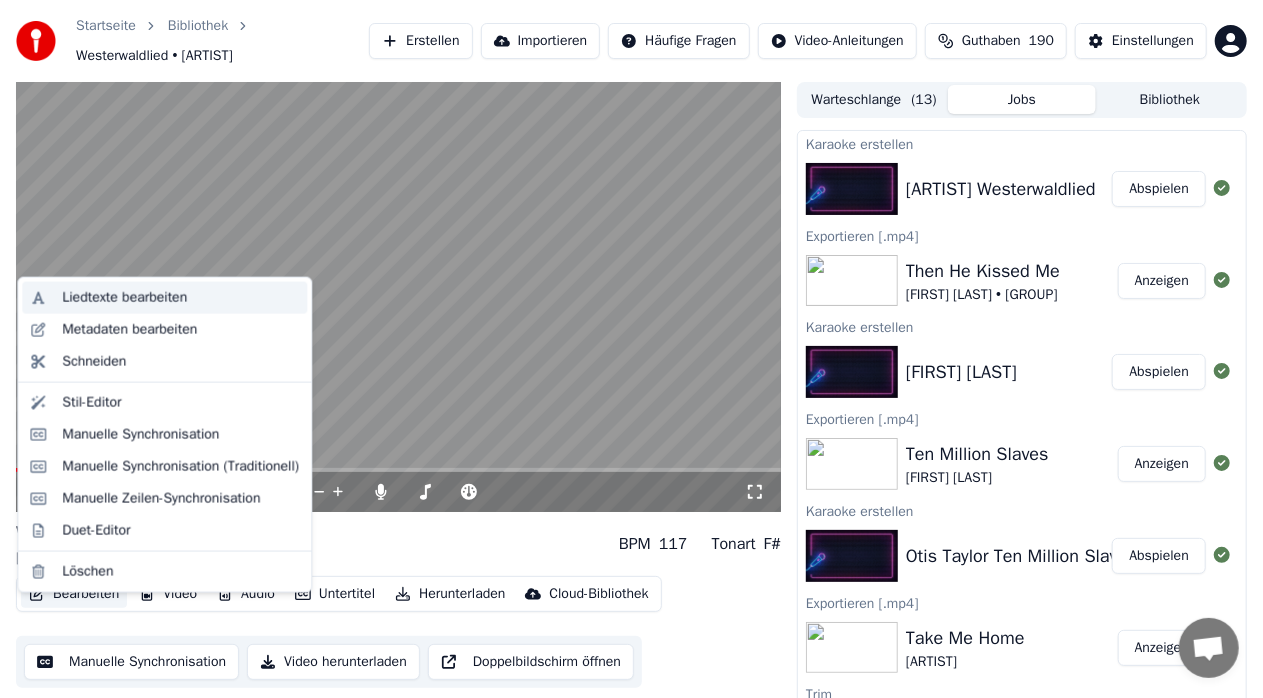 click on "Liedtexte bearbeiten" at bounding box center (124, 298) 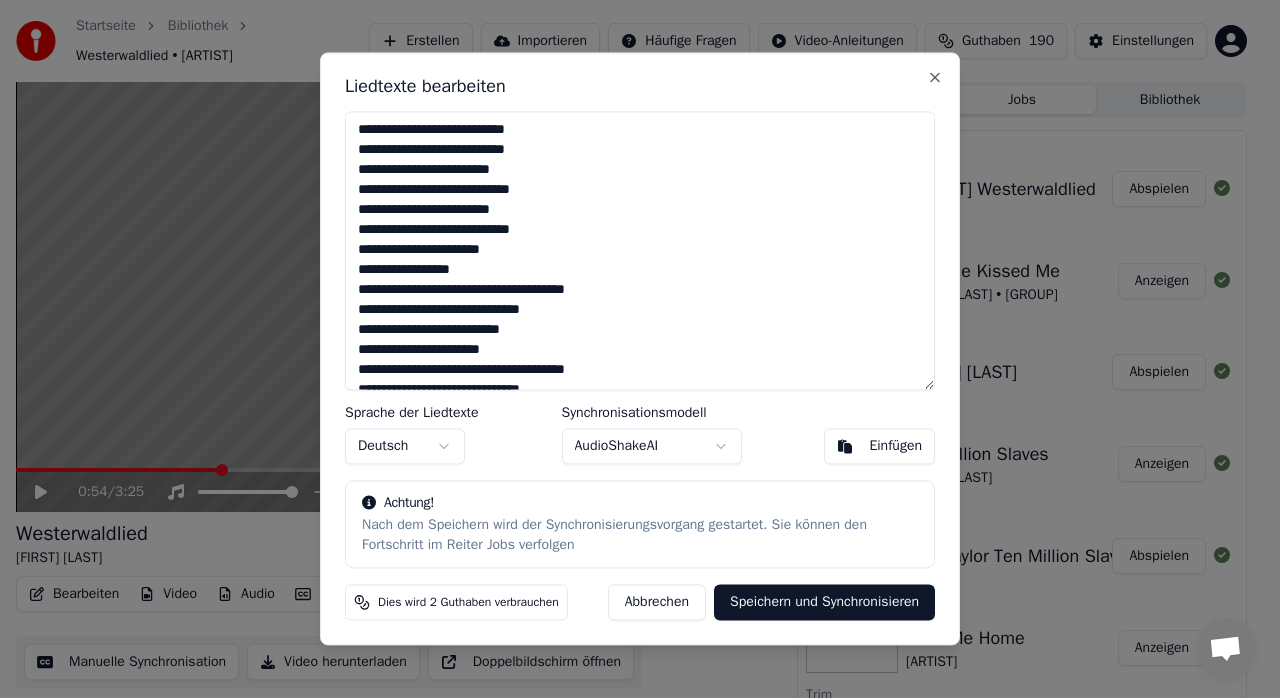 click at bounding box center [640, 250] 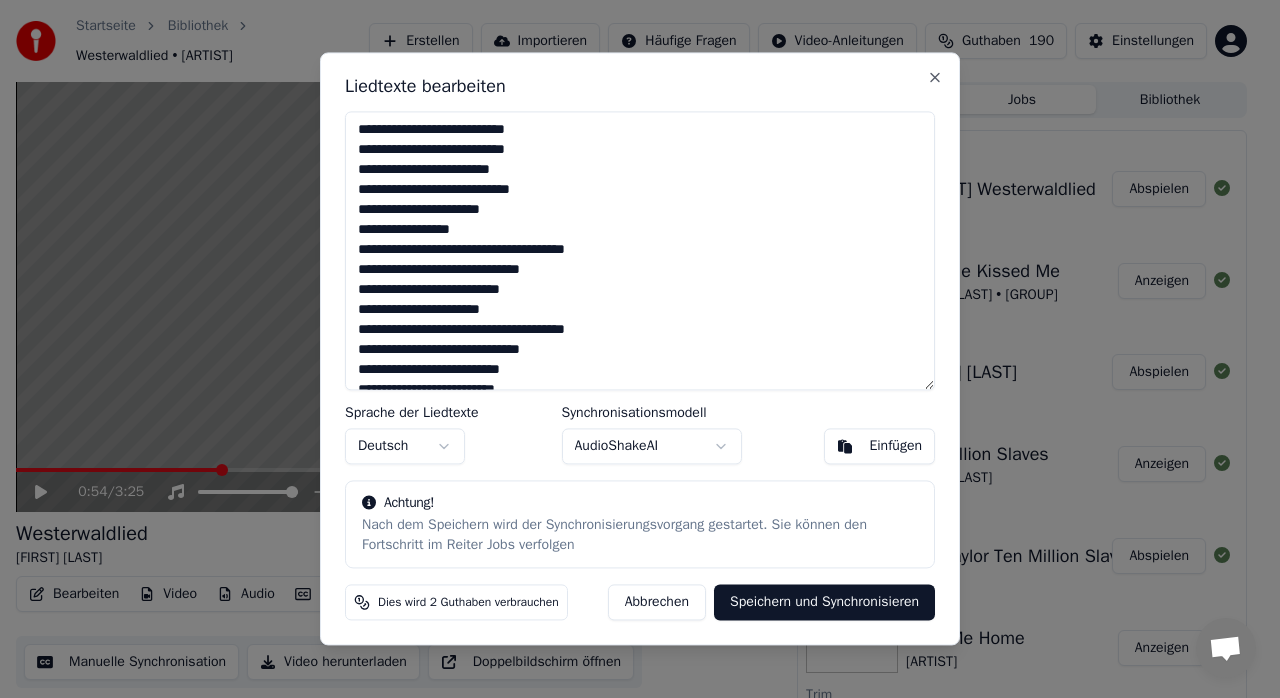 scroll, scrollTop: 490, scrollLeft: 0, axis: vertical 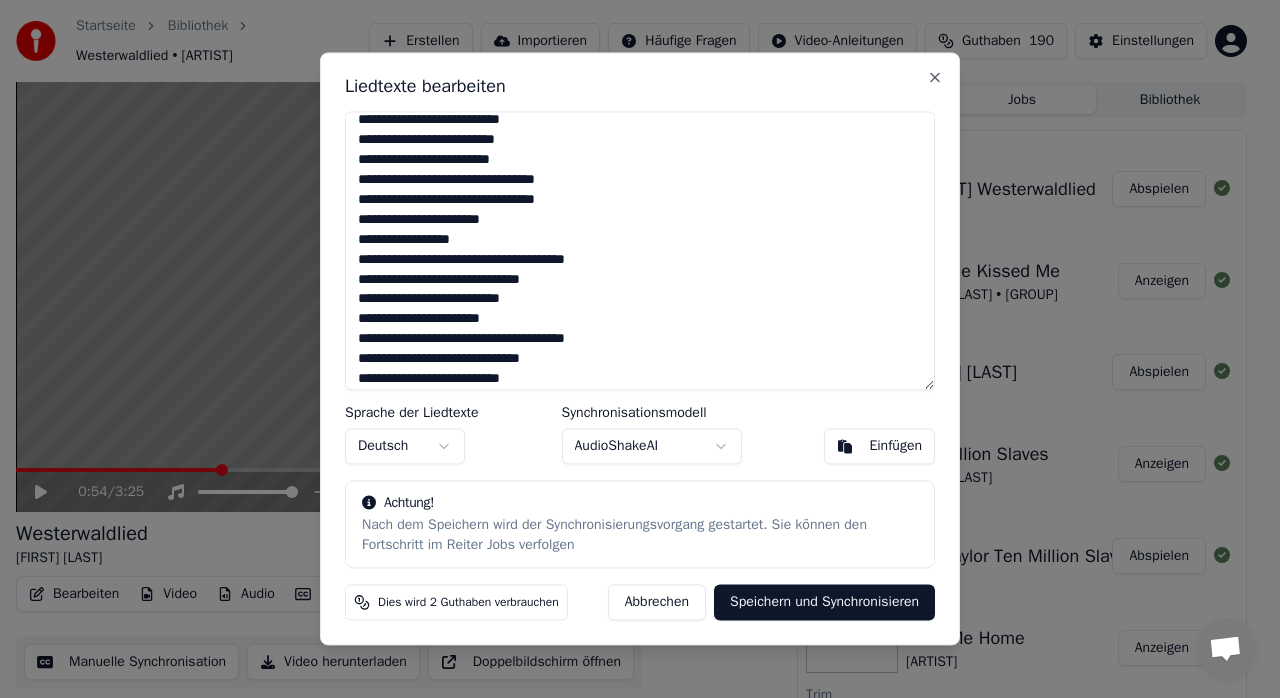 type on "**********" 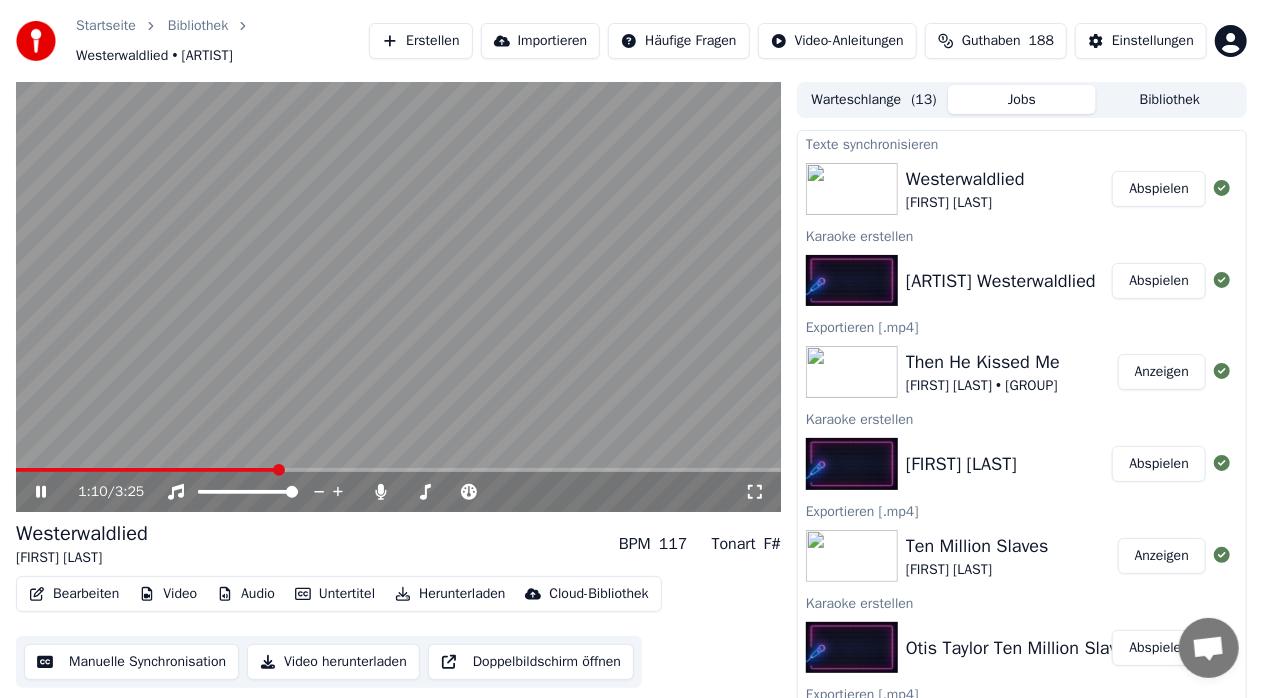 click on "Abspielen" at bounding box center [1159, 189] 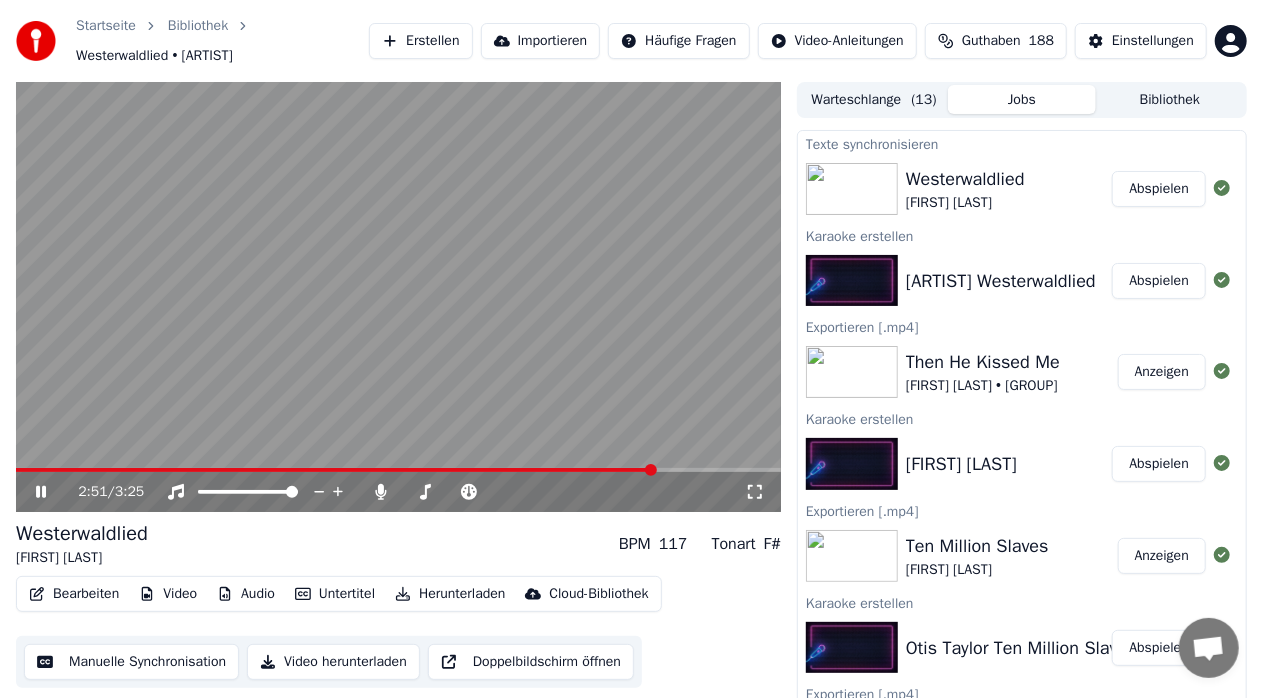 click 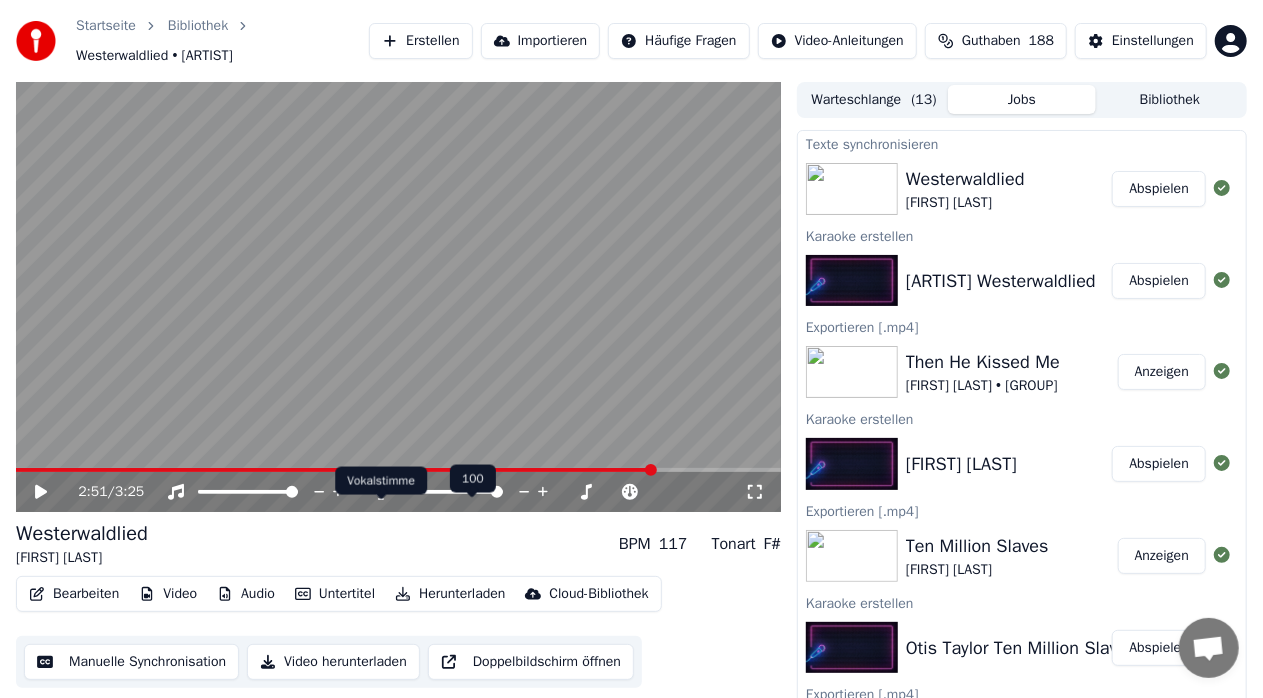 click 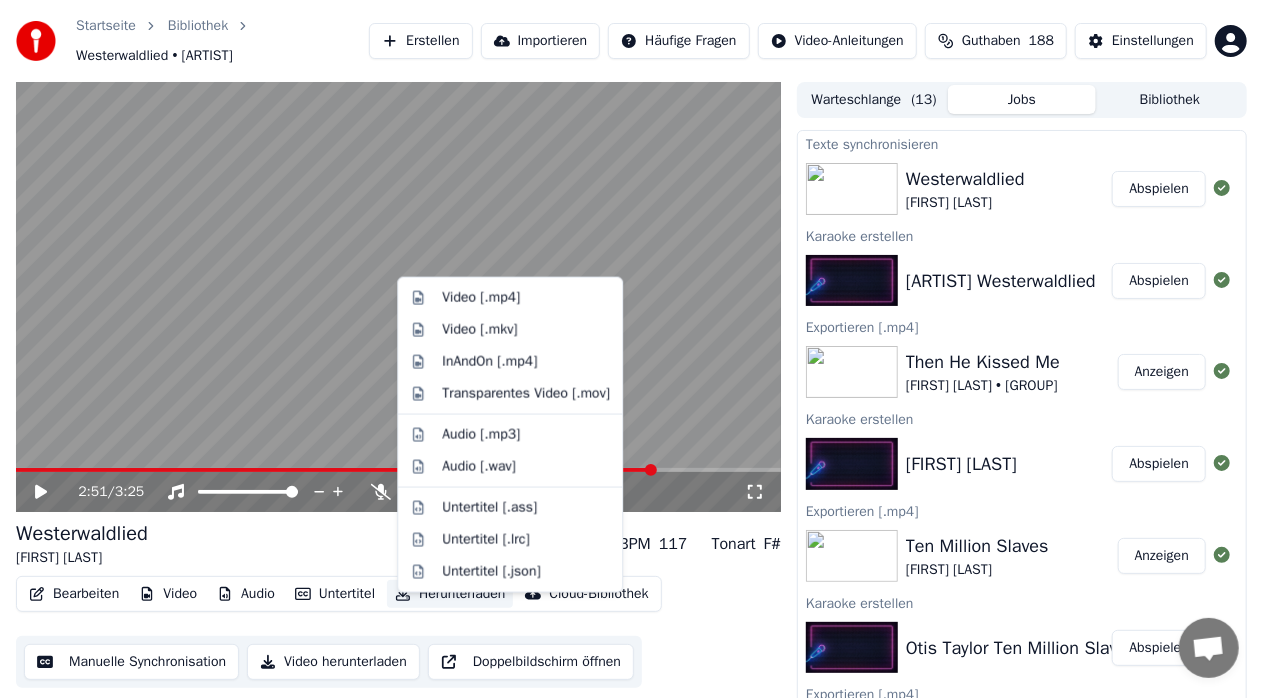 click on "Herunterladen" at bounding box center [450, 594] 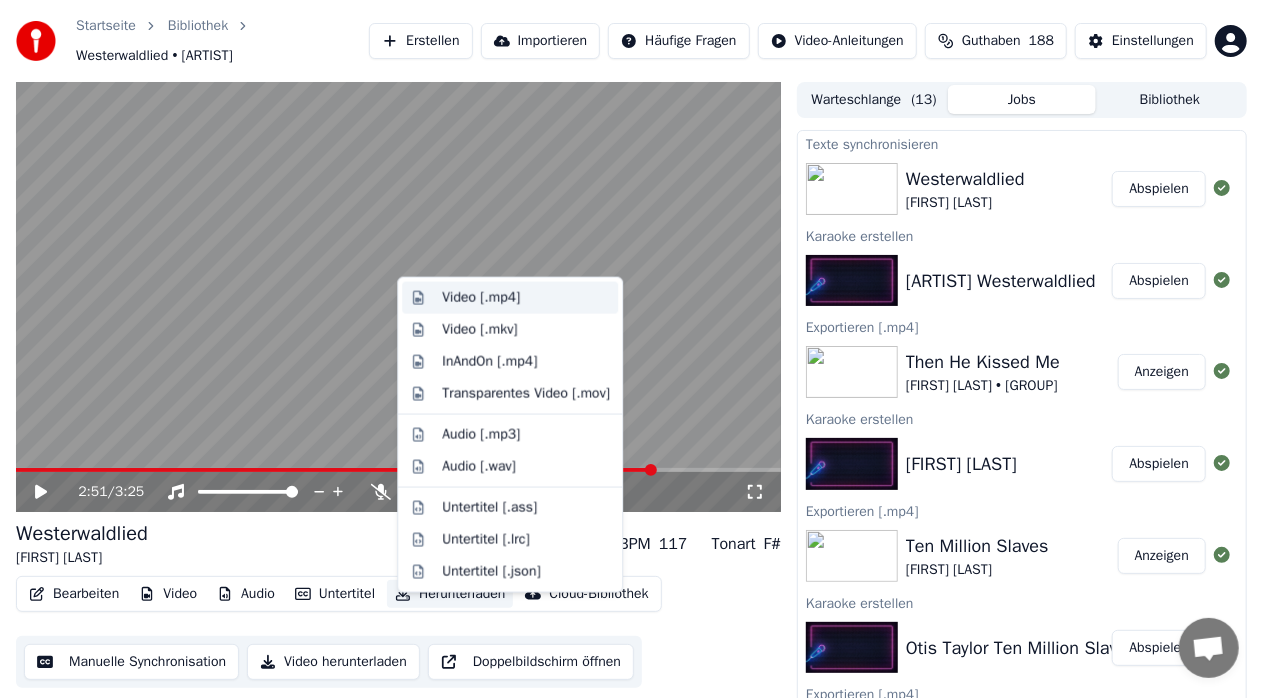 click on "Video [.mp4]" at bounding box center (481, 298) 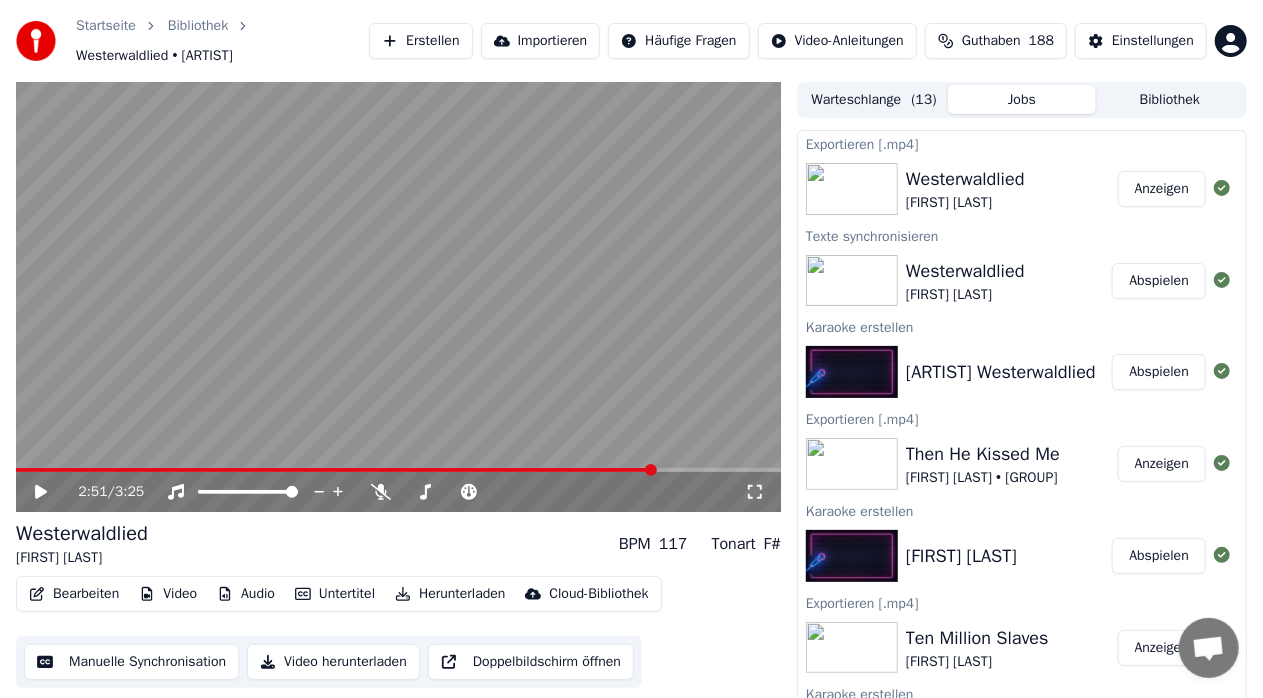 click on "Erstellen" at bounding box center [420, 41] 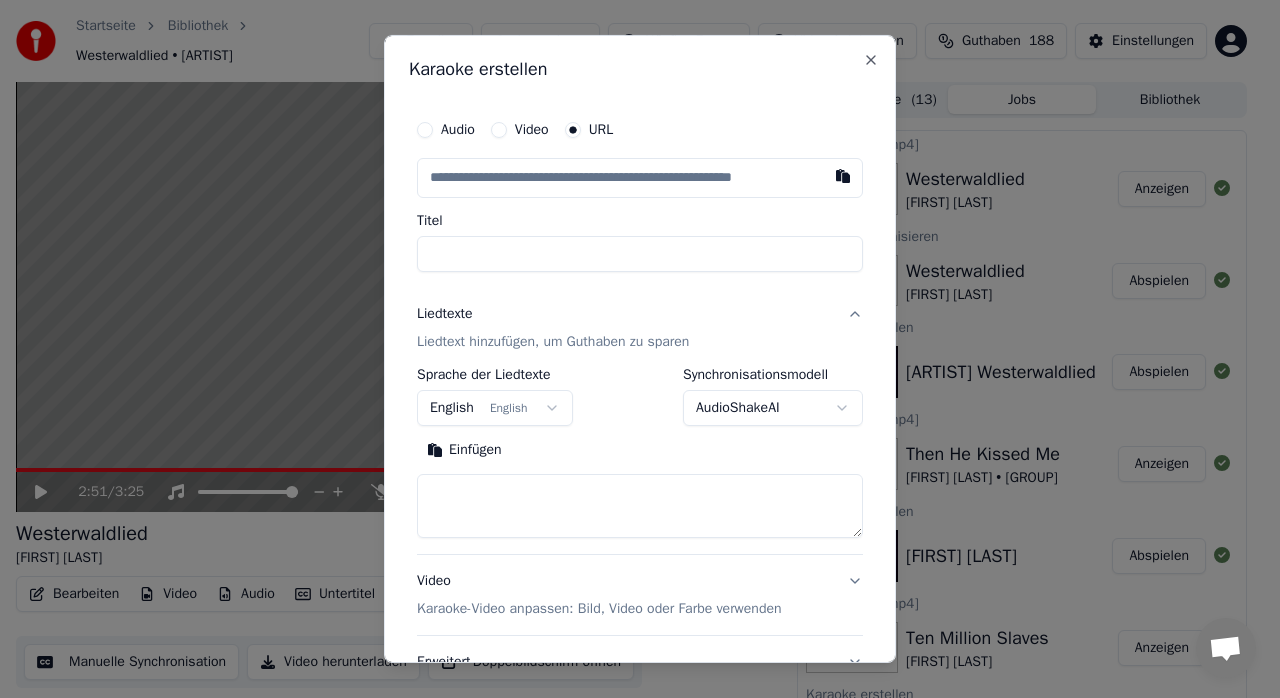 type on "**********" 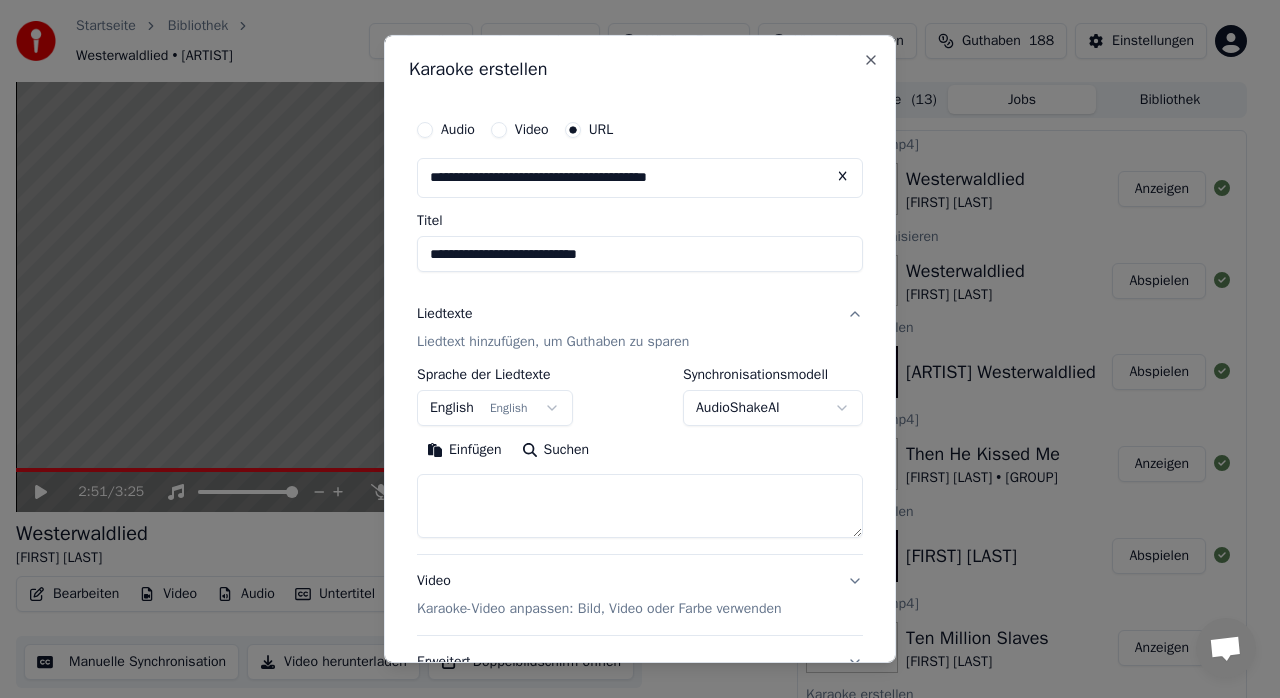 type on "**********" 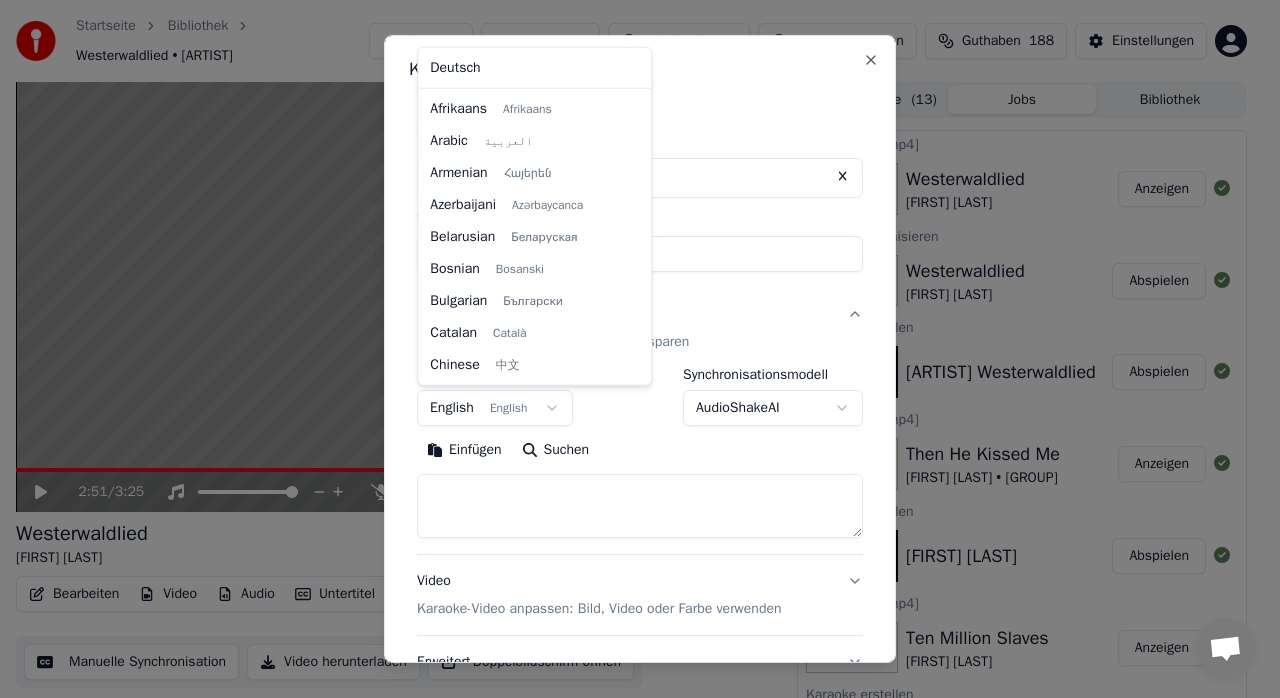 type 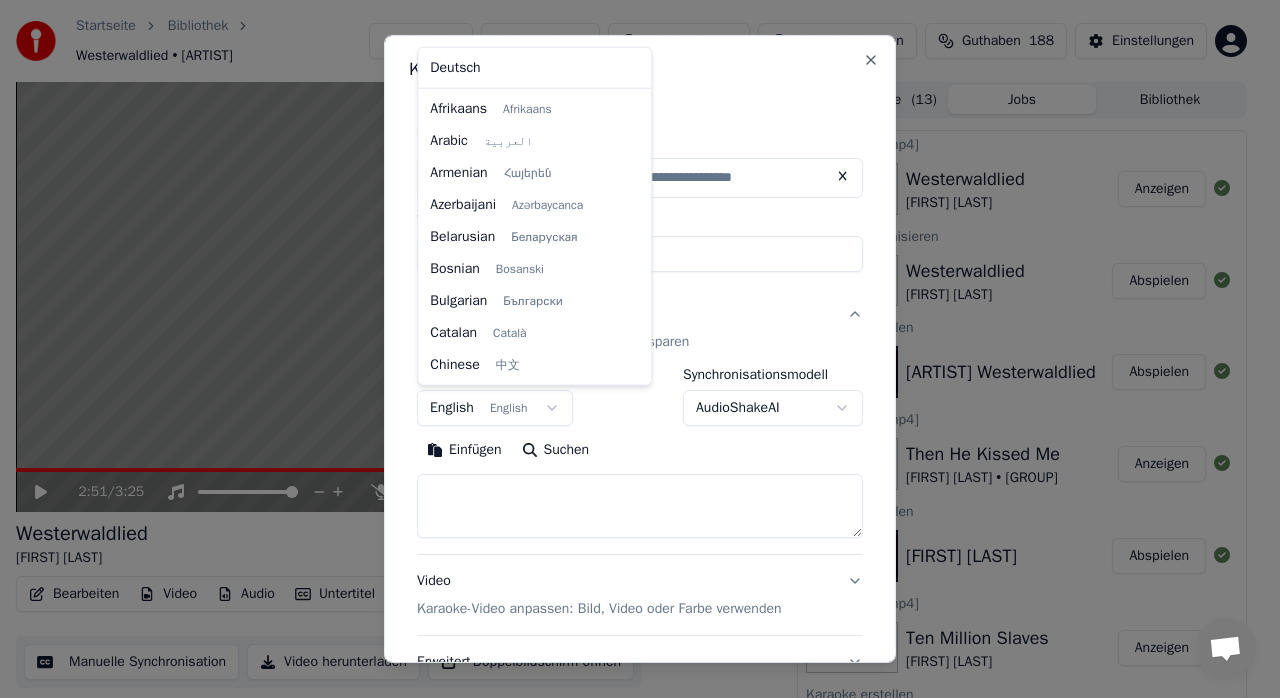 click on "Startseite Bibliothek Westerwaldlied • [ARTIST] Erstellen Importieren Häufige Fragen Video-Anleitungen Guthaben 188 Einstellungen 2:51  /  3:25 Westerwaldlied [ARTIST] BPM 117 Tonart F# Bearbeiten Video Audio Untertitel Herunterladen Cloud-Bibliothek Manuelle Synchronisation Video herunterladen Doppelbildschirm öffnen Warteschlange ( 13 ) Jobs Bibliothek Exportieren [.mp4] Westerwaldlied [ARTIST] Anzeigen Texte synchronisieren Westerwaldlied [ARTIST] Abspielen Karaoke erstellen [ARTIST] Westerwaldlied Abspielen Exportieren [.mp4] Then He Kissed Me [ARTIST] • The Ronettes Anzeigen Karaoke erstellen [ARTIST] Then He Kissed Me Be My Baby Abspielen Exportieren [.mp4] Ten Million Slaves [ARTIST] Anzeigen Karaoke erstellen [ARTIST] Ten Million Slaves Abspielen Exportieren [.mp4] Take Me Home [ARTIST] Anzeigen Trim Take Me Home [ARTIST] Abspielen Karaoke erstellen [ARTIST] Take Me Home Abspielen Exportieren [.mp4] Stumme Signale [ARTIST] Anzeigen" at bounding box center [631, 349] 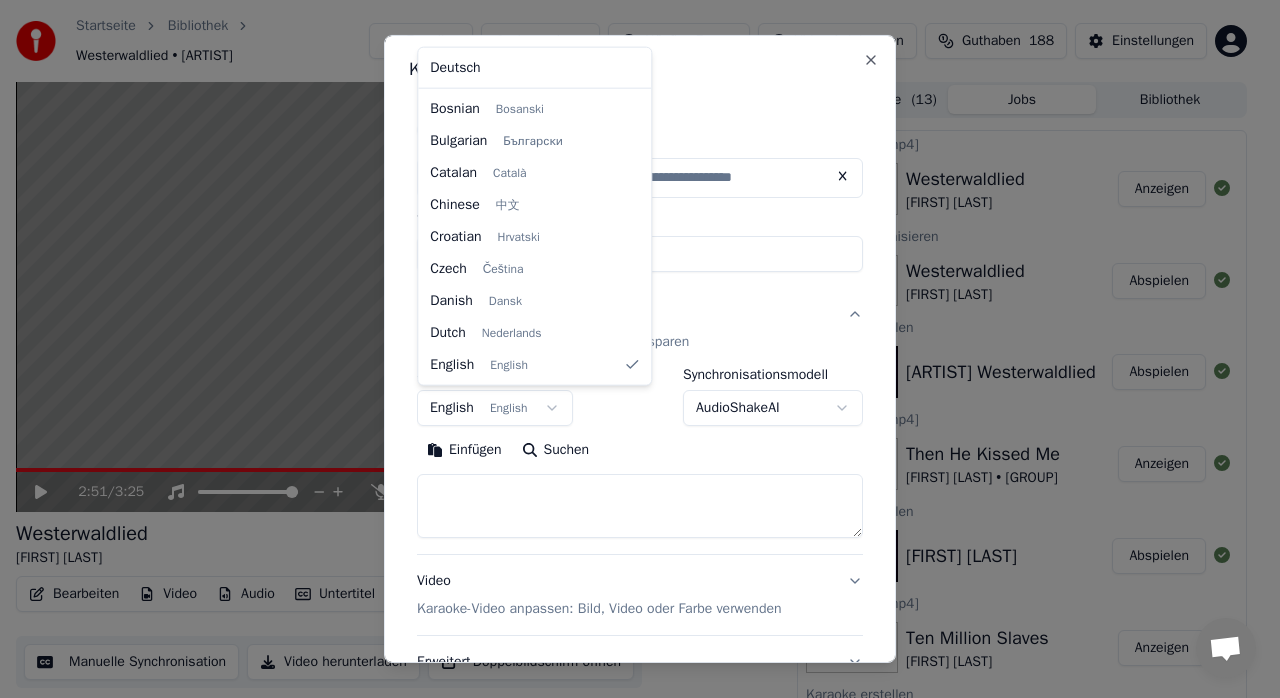 select on "**" 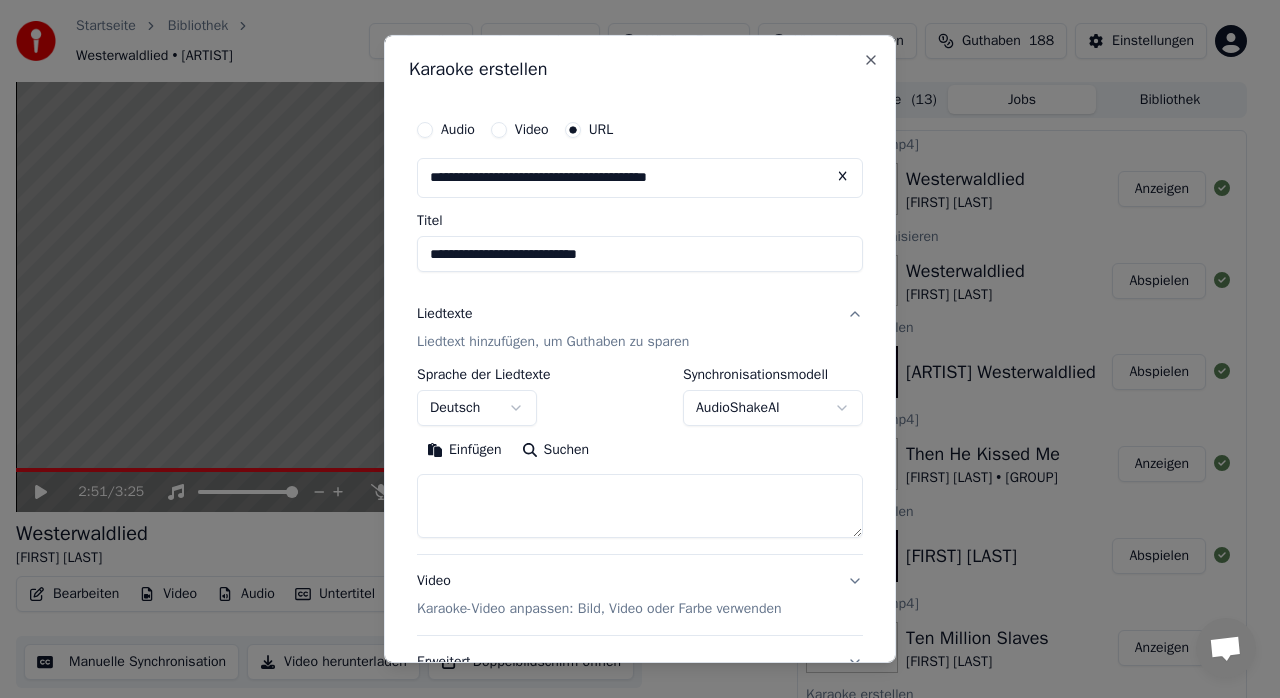 drag, startPoint x: 541, startPoint y: 501, endPoint x: 478, endPoint y: 447, distance: 82.9759 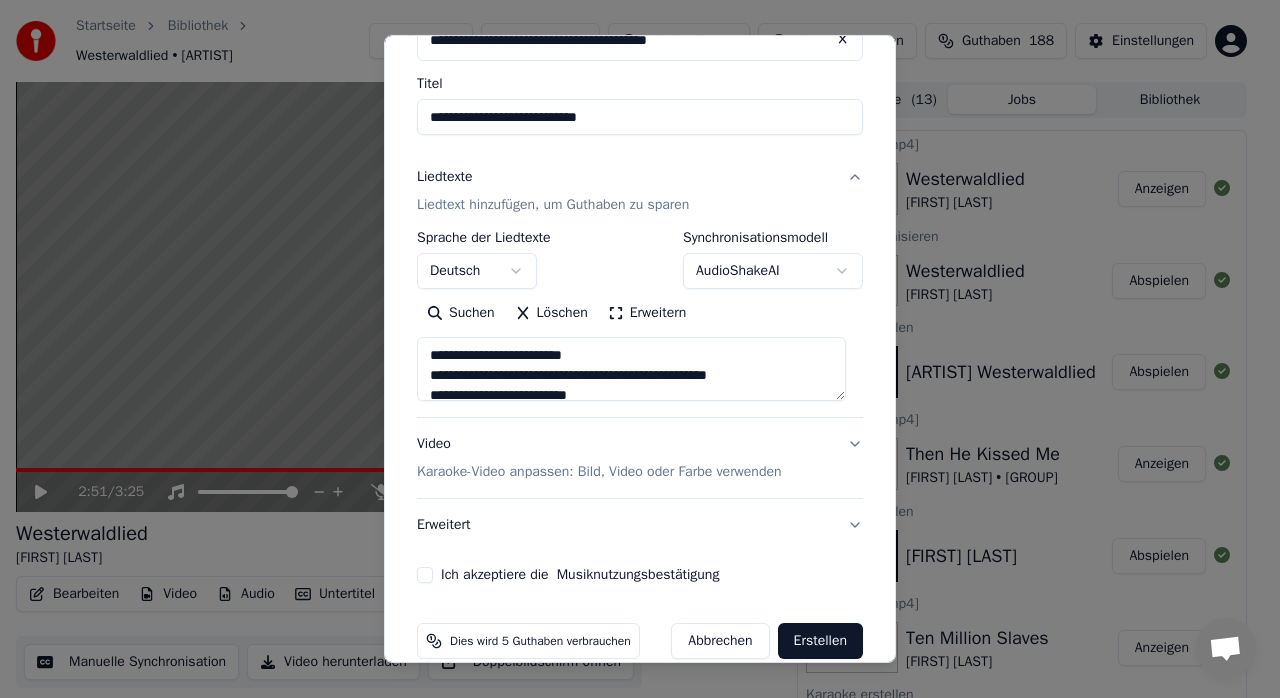 scroll, scrollTop: 166, scrollLeft: 0, axis: vertical 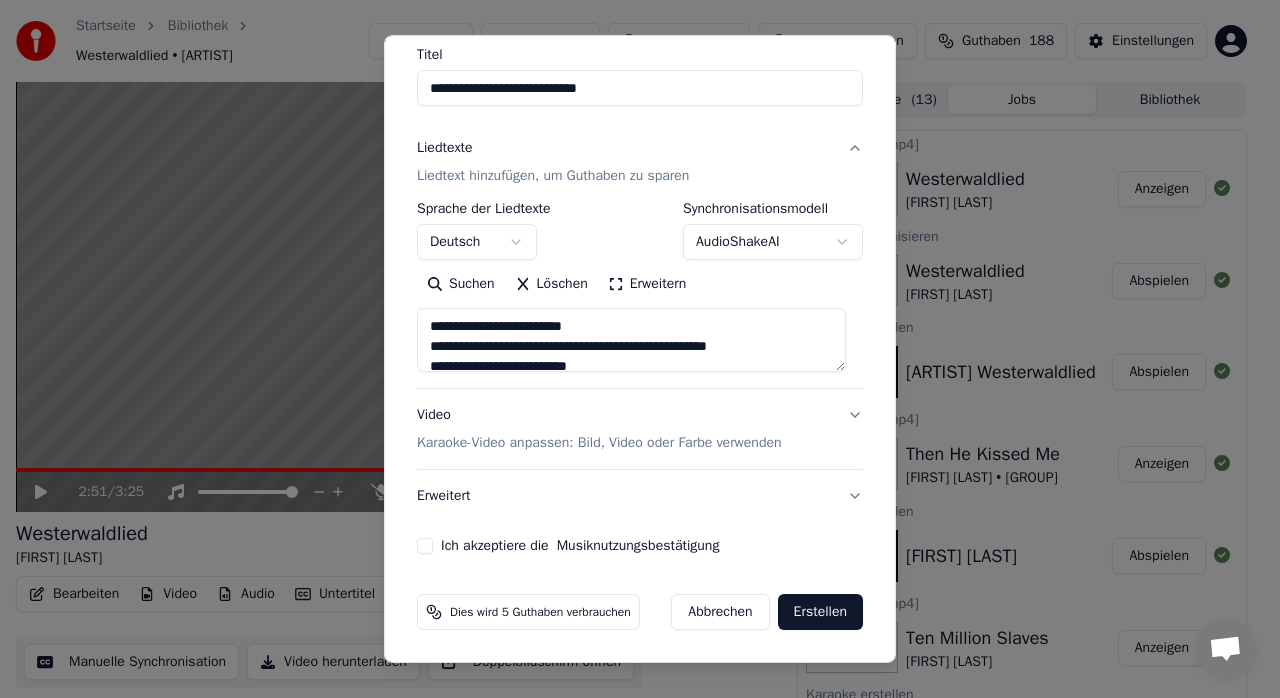 click on "Ich akzeptiere die   Musiknutzungsbestätigung" at bounding box center (425, 546) 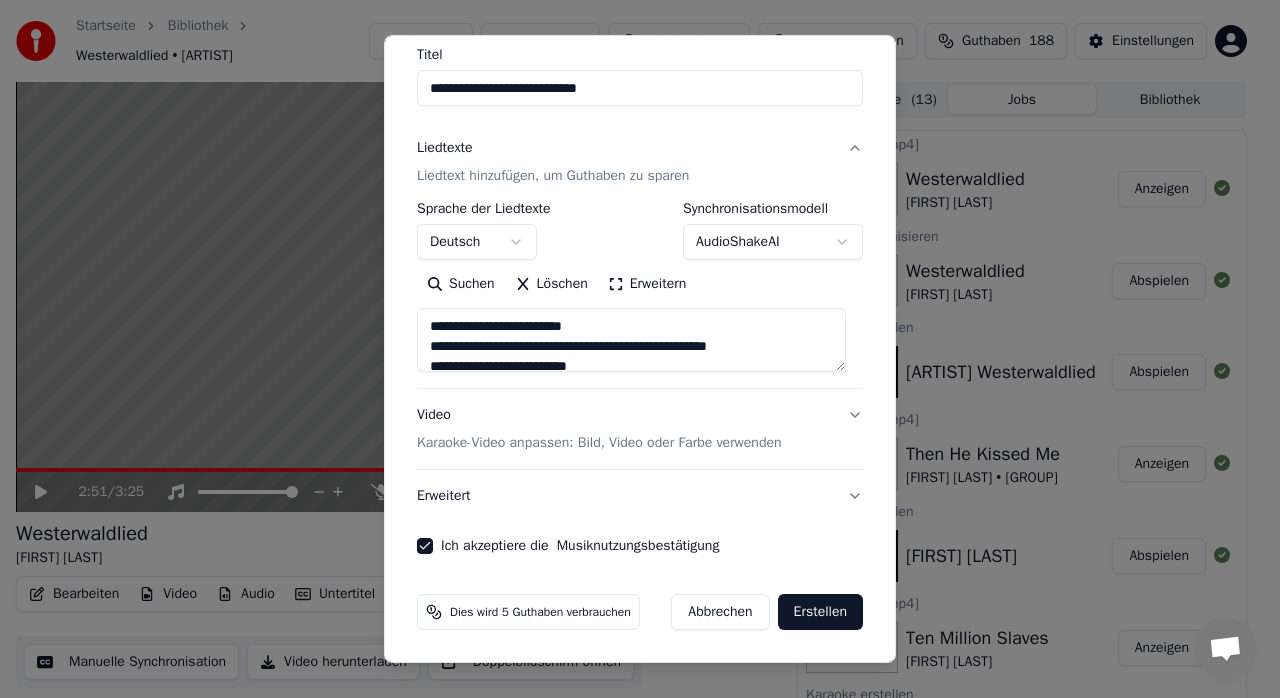 click on "Erstellen" at bounding box center (820, 612) 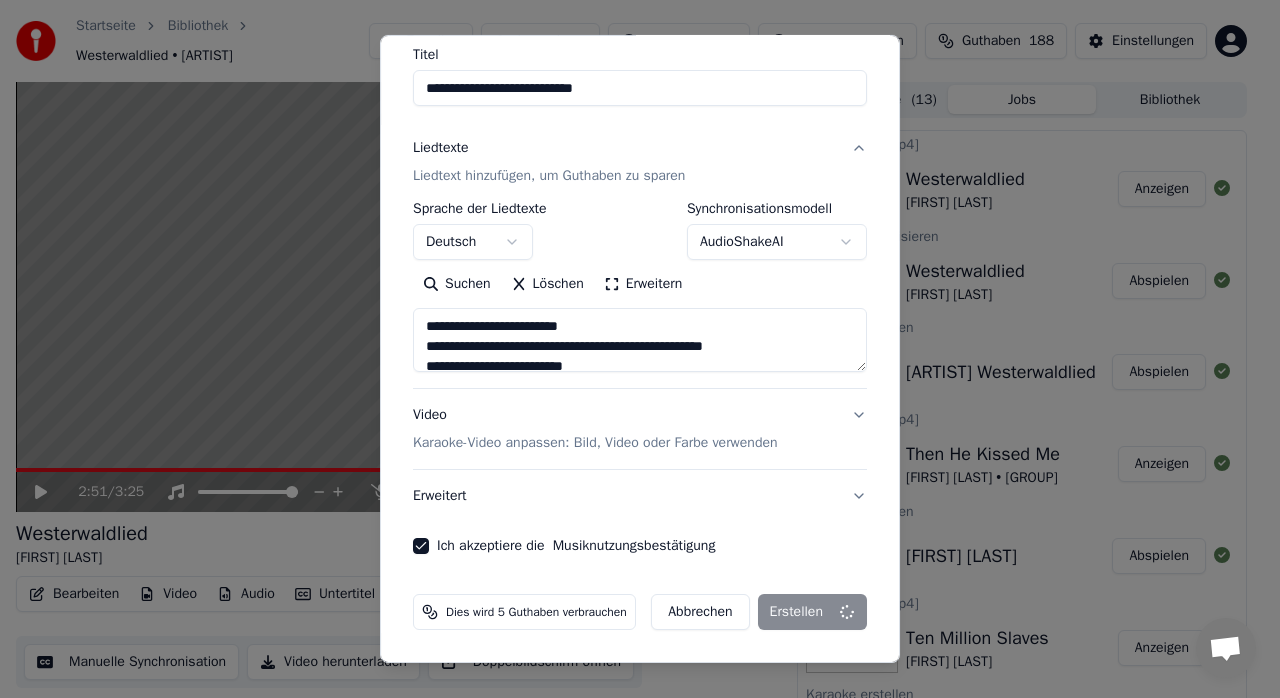 type on "**********" 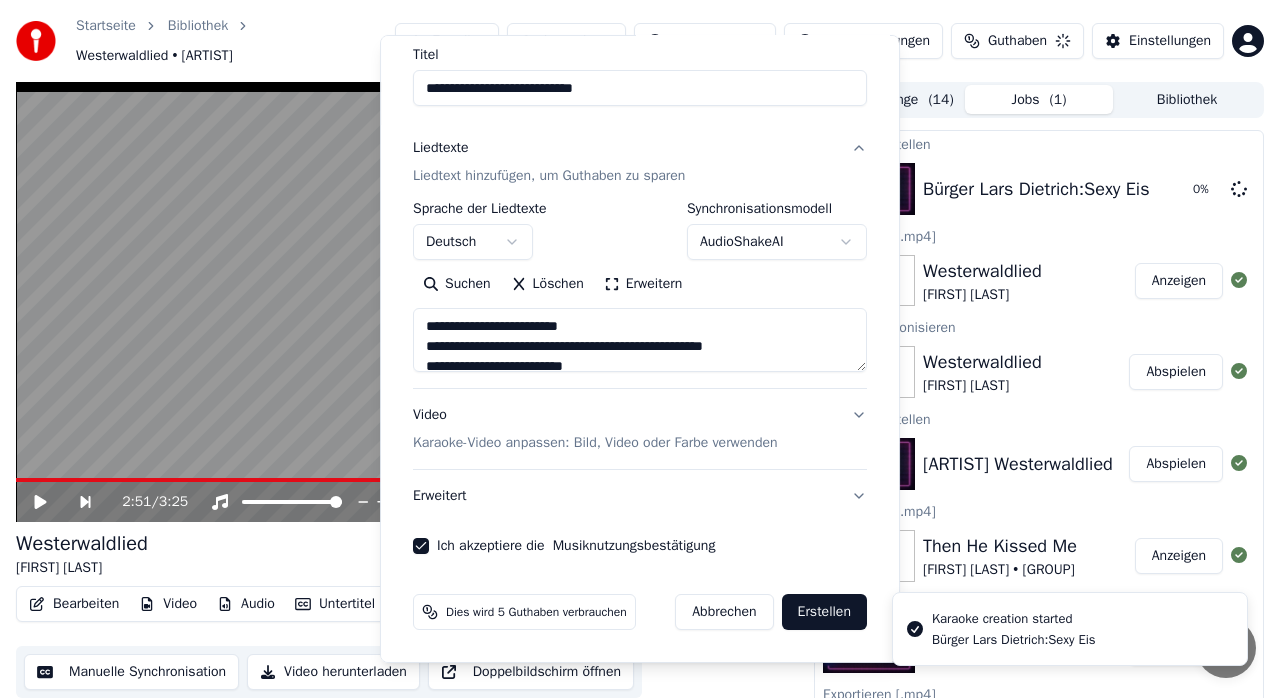 type 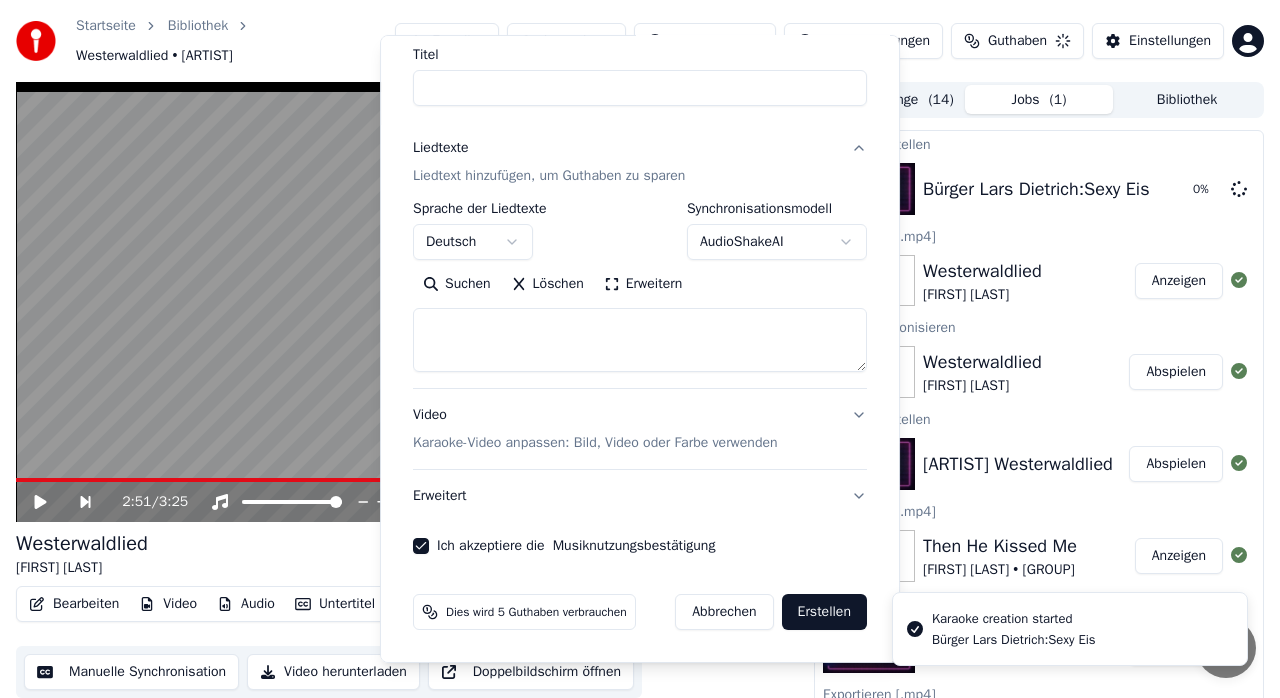 select 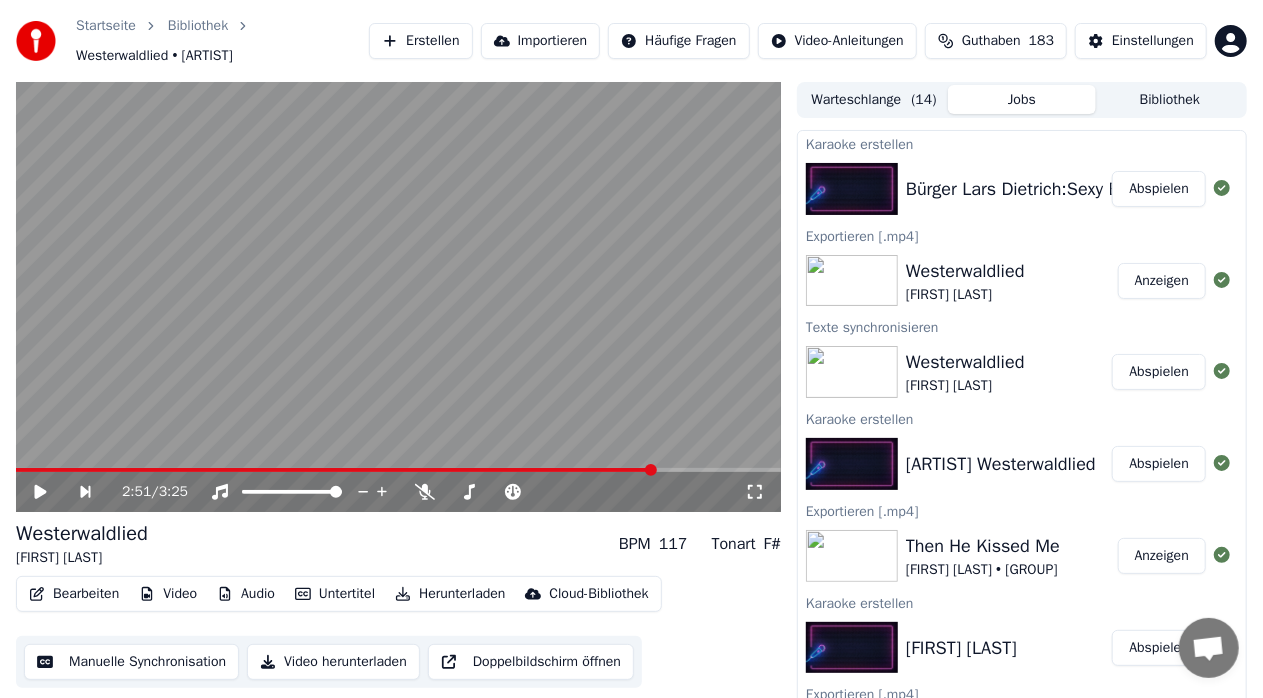 click on "Abspielen" at bounding box center [1159, 189] 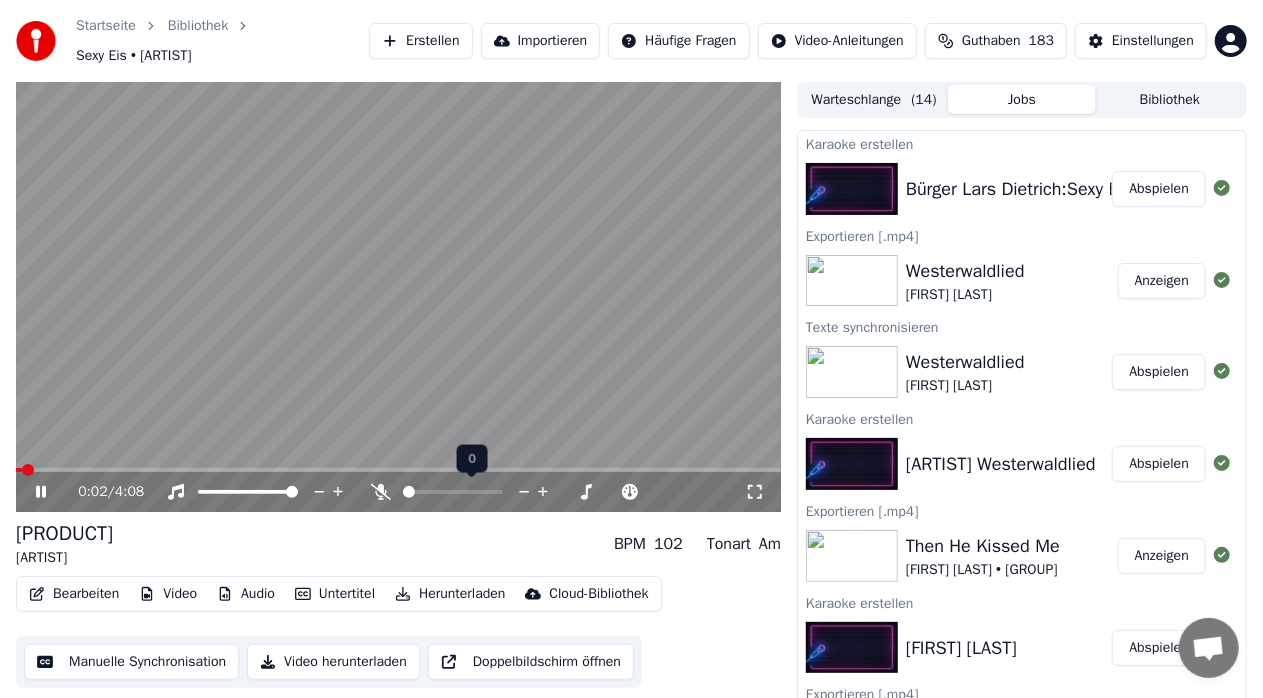 click 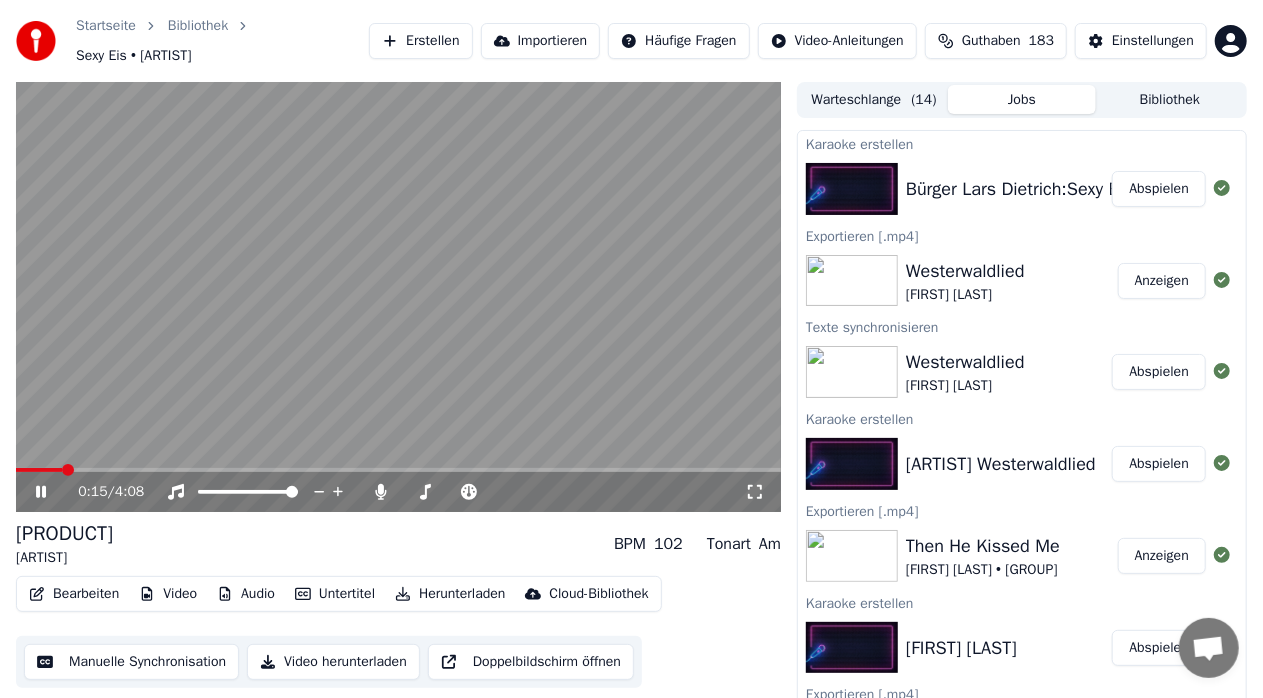 click at bounding box center [39, 470] 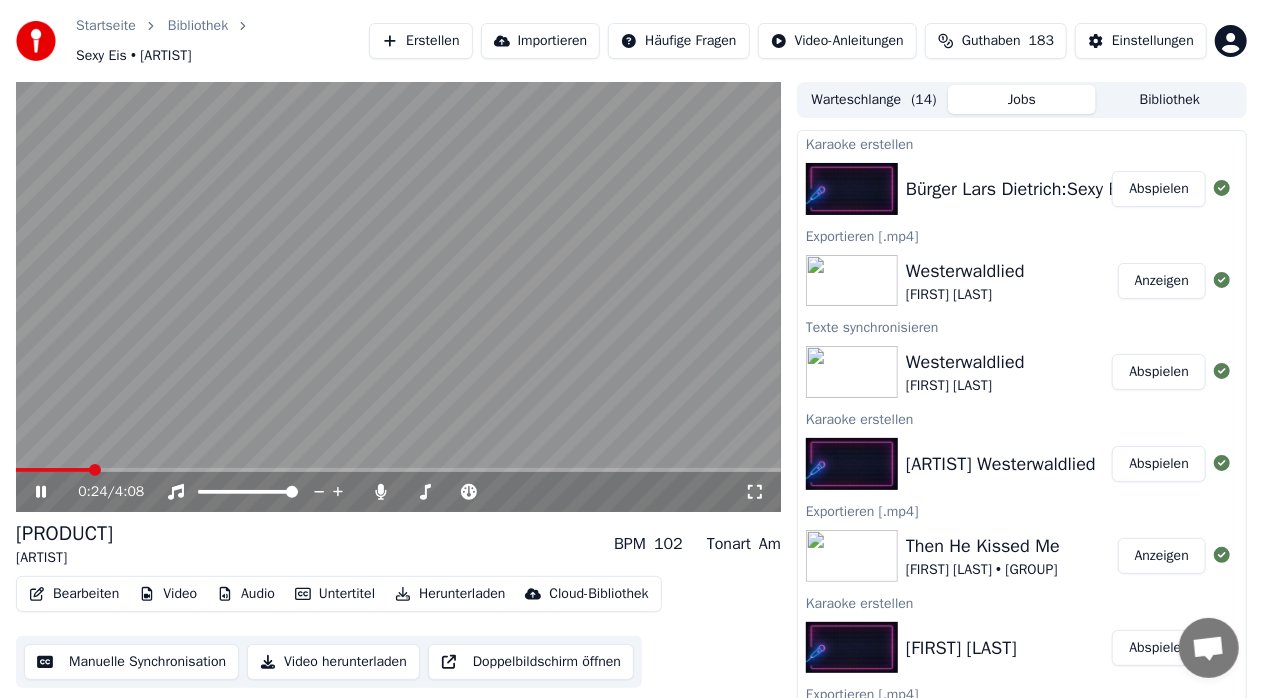 click at bounding box center [398, 470] 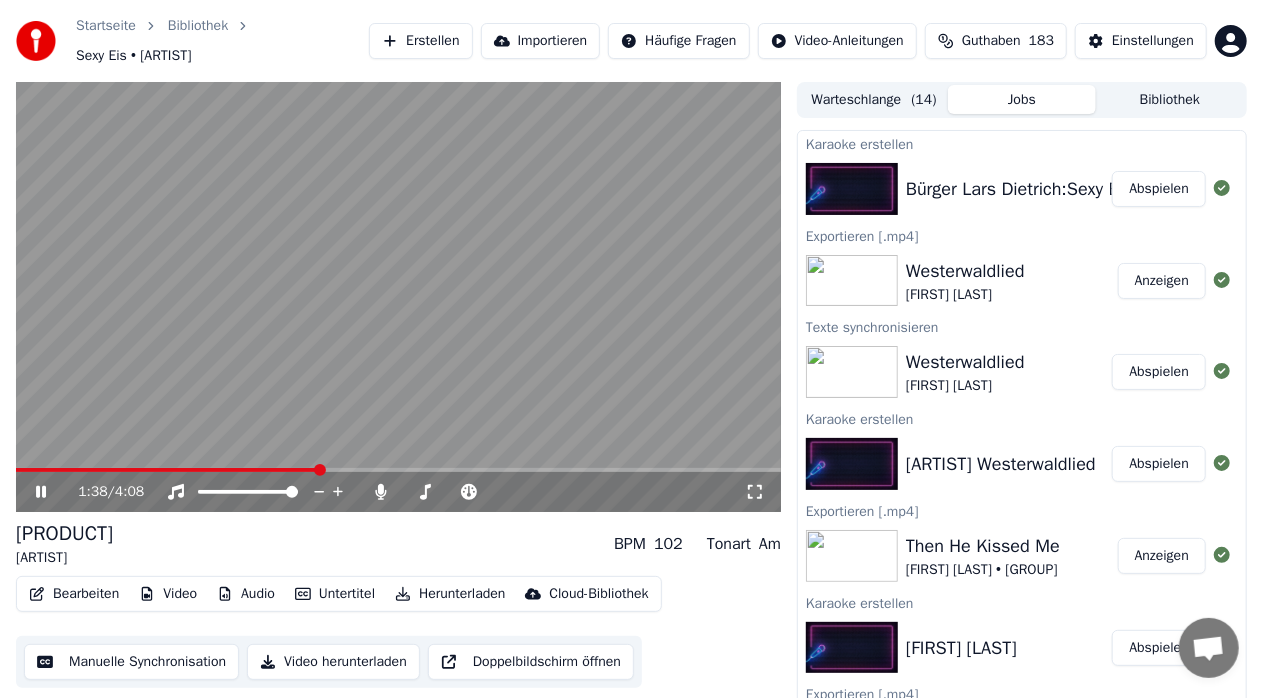 click on "1:38  /  4:08" at bounding box center (398, 492) 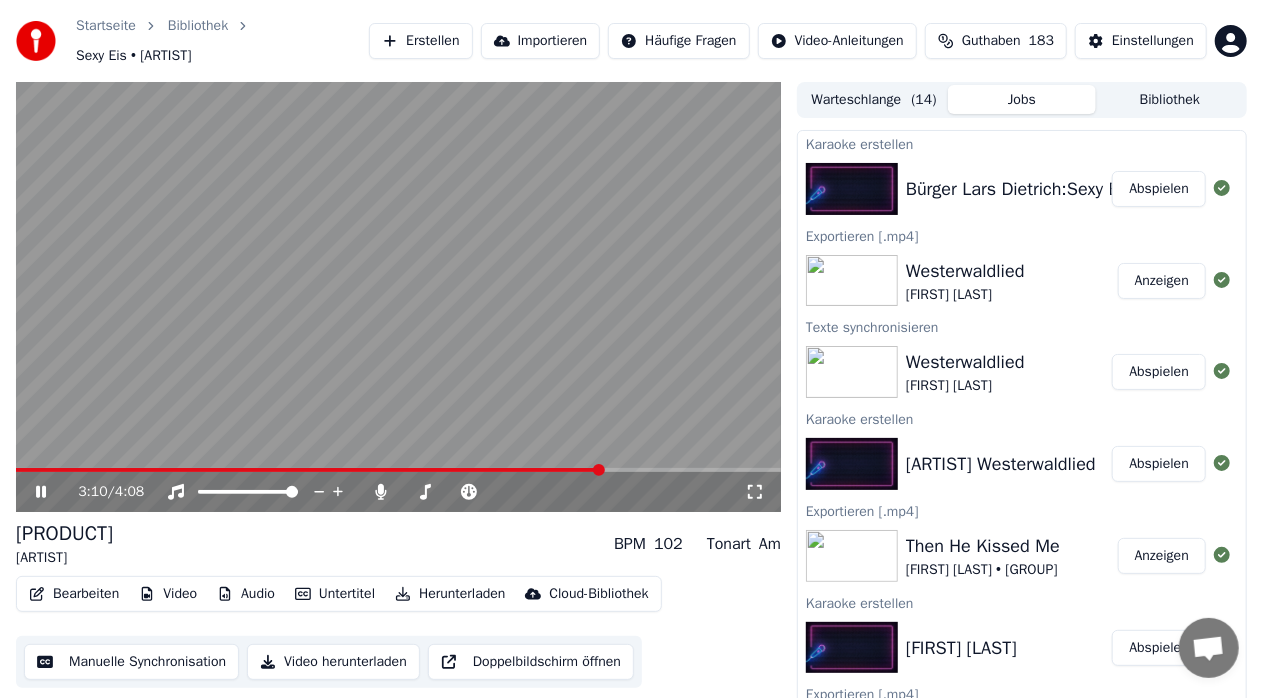 click at bounding box center [398, 470] 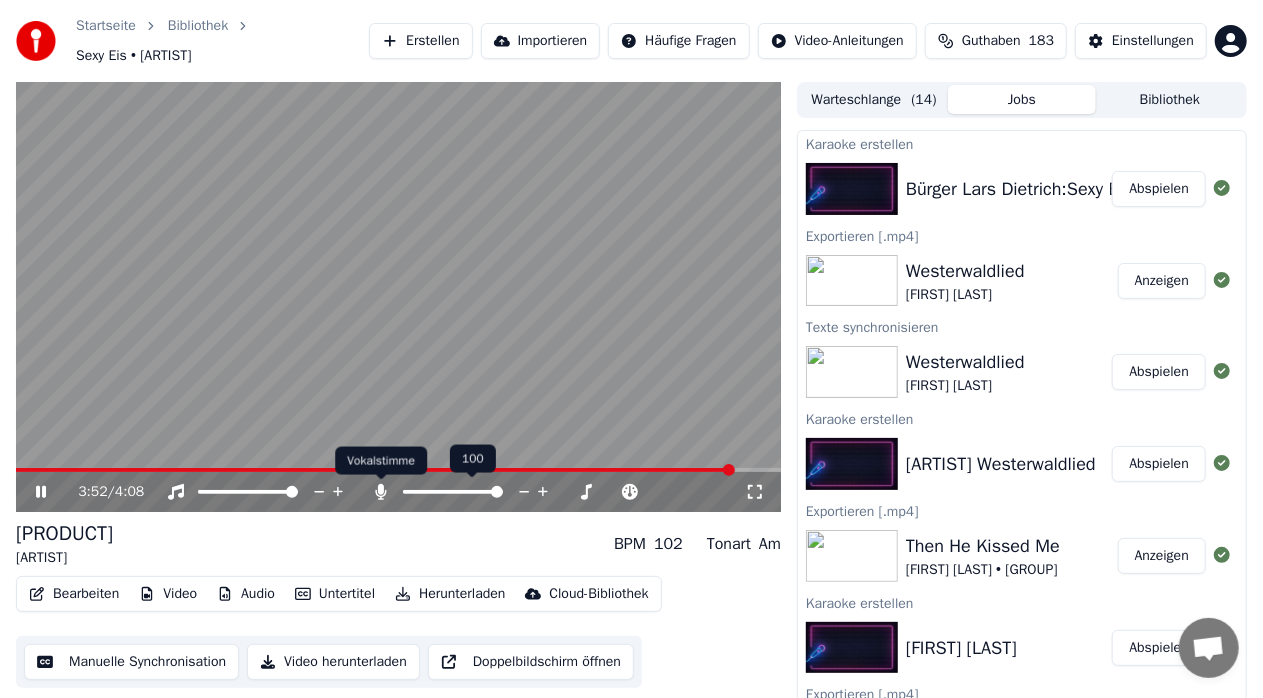 click 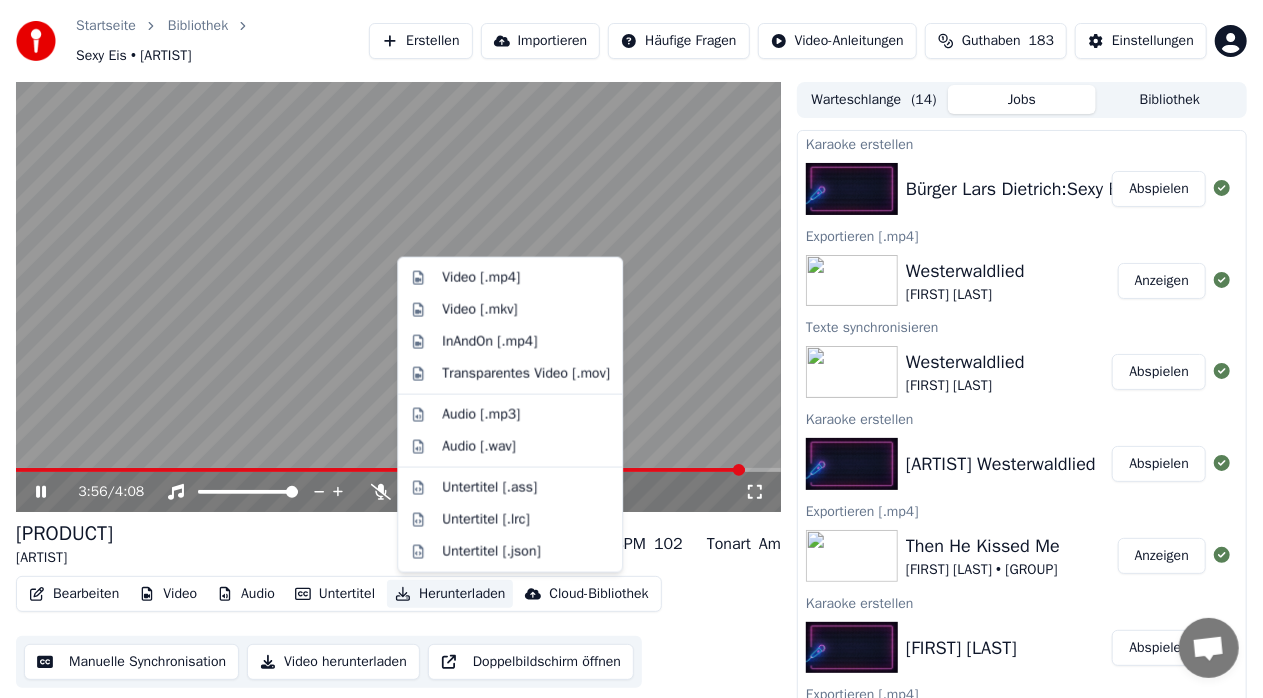 click on "Herunterladen" at bounding box center (450, 594) 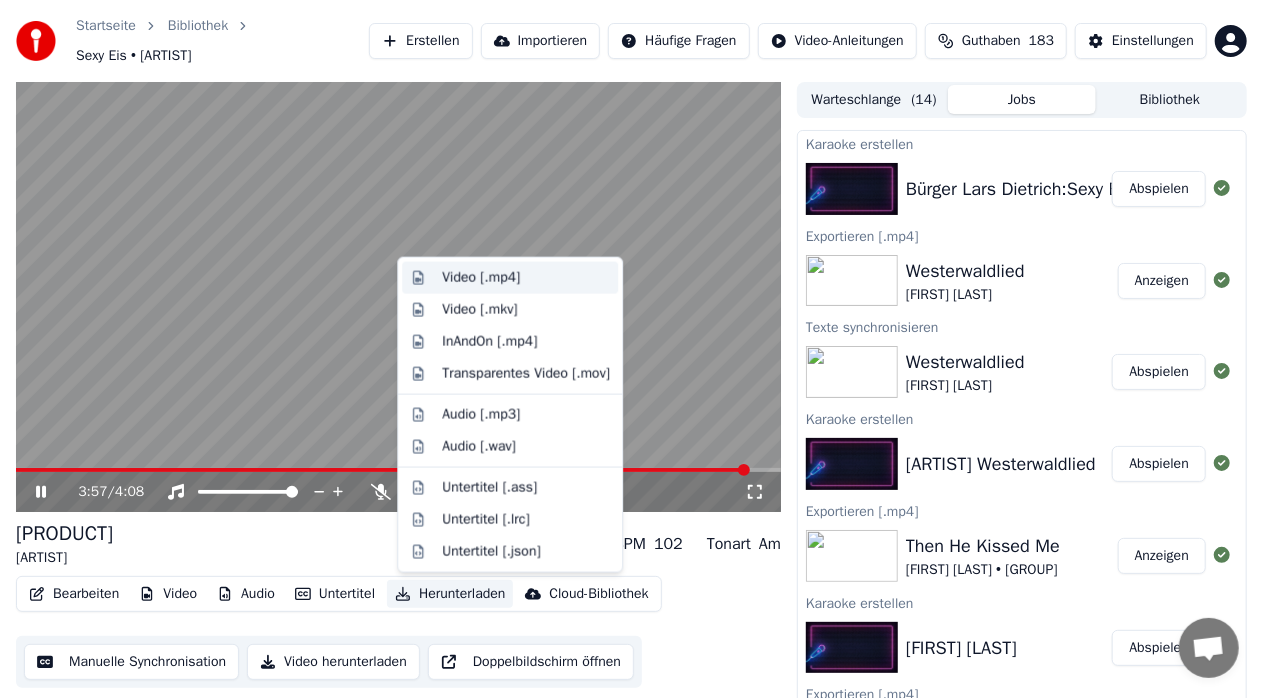 click on "Video [.mp4]" at bounding box center [481, 278] 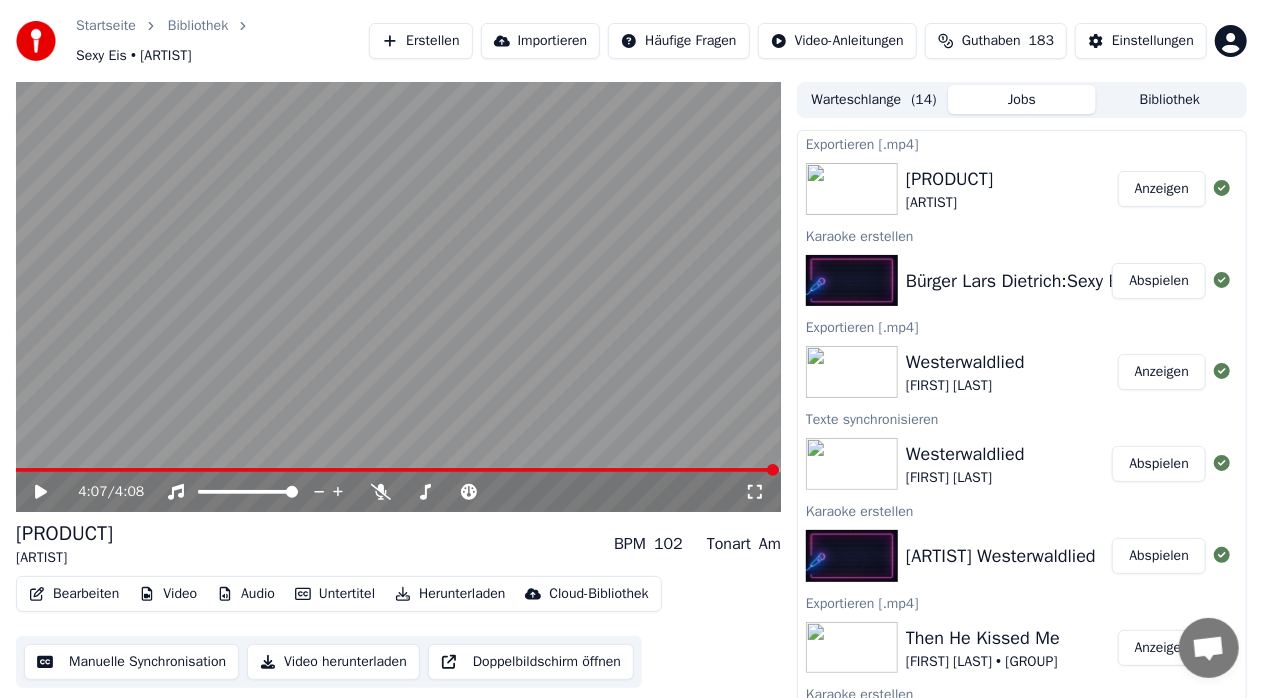 click on "Erstellen" at bounding box center (420, 41) 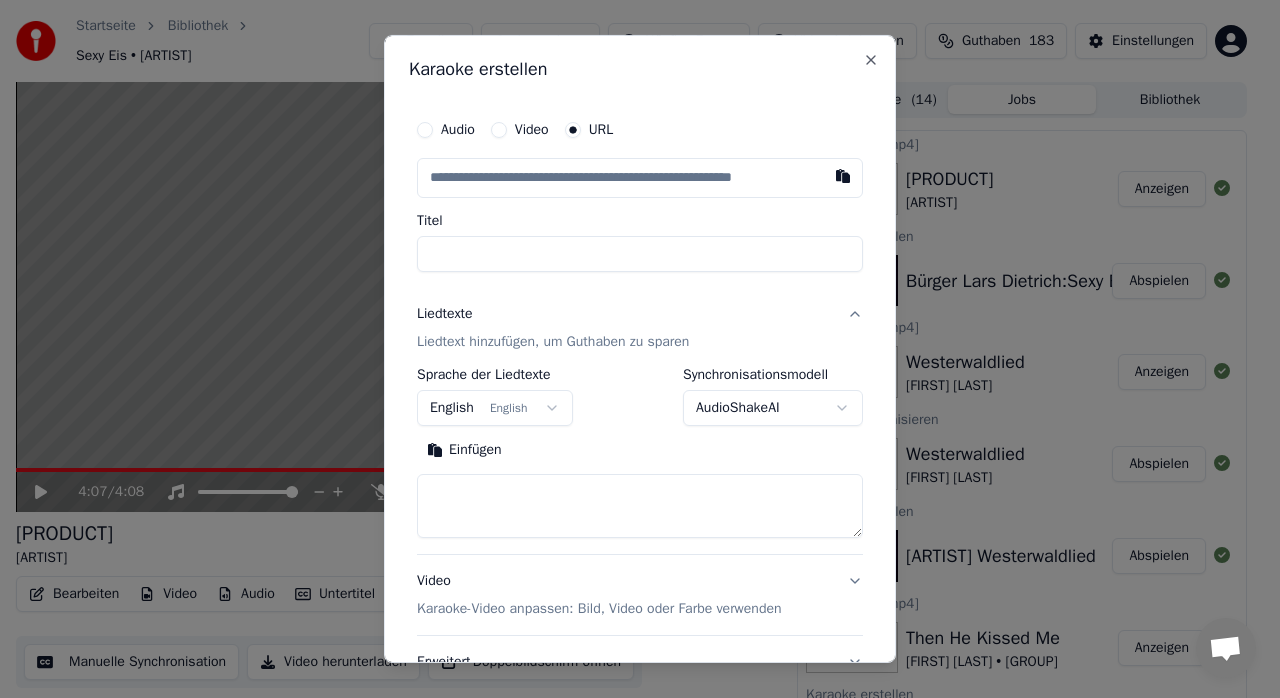 type on "**********" 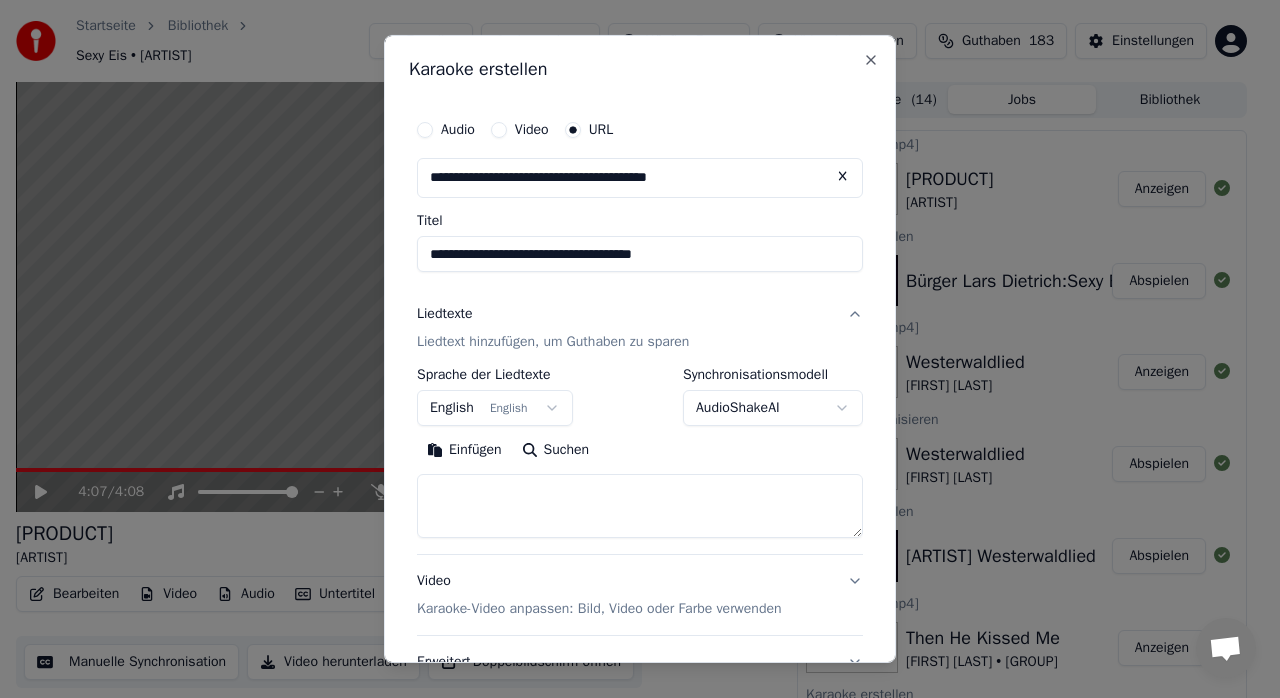 type on "**********" 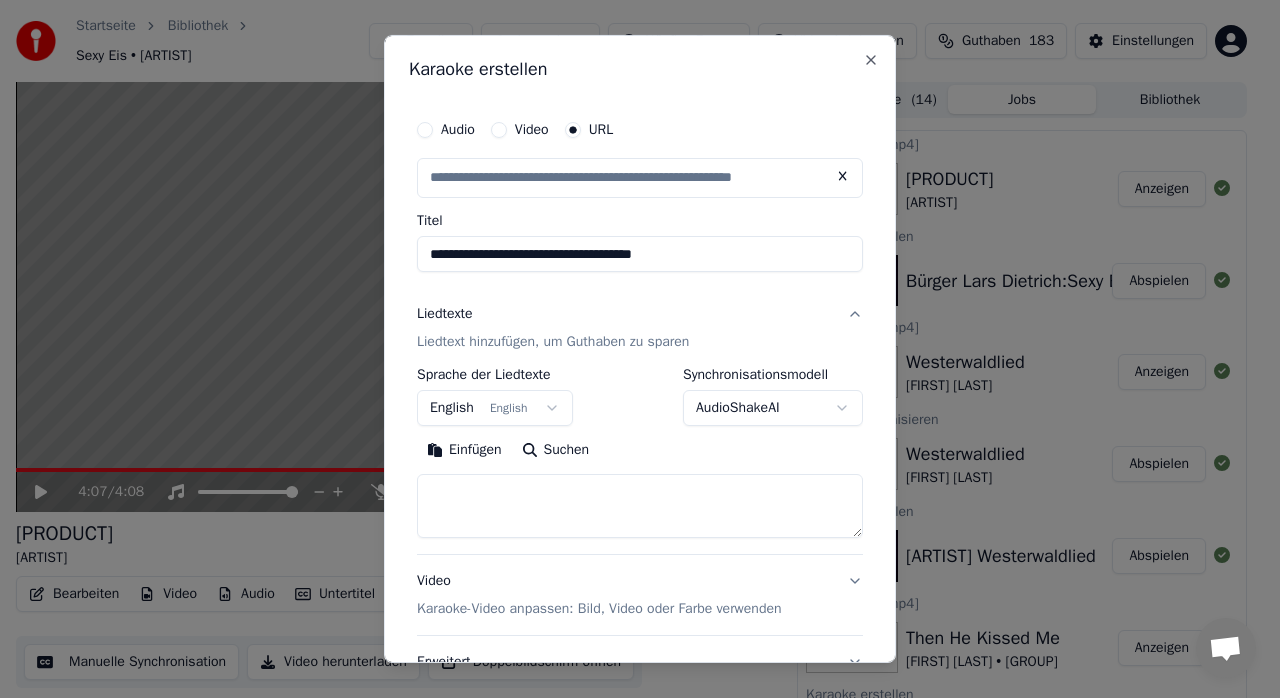 click on "**********" at bounding box center [640, 254] 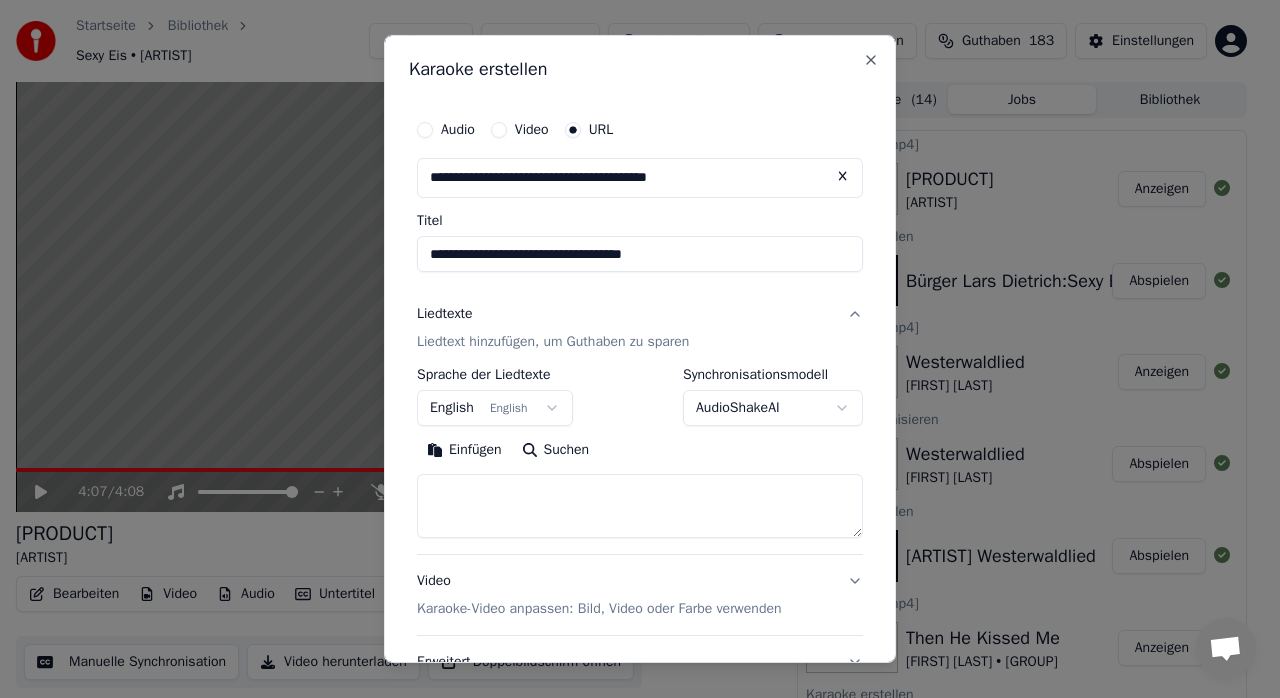 drag, startPoint x: 543, startPoint y: 258, endPoint x: 922, endPoint y: 222, distance: 380.70593 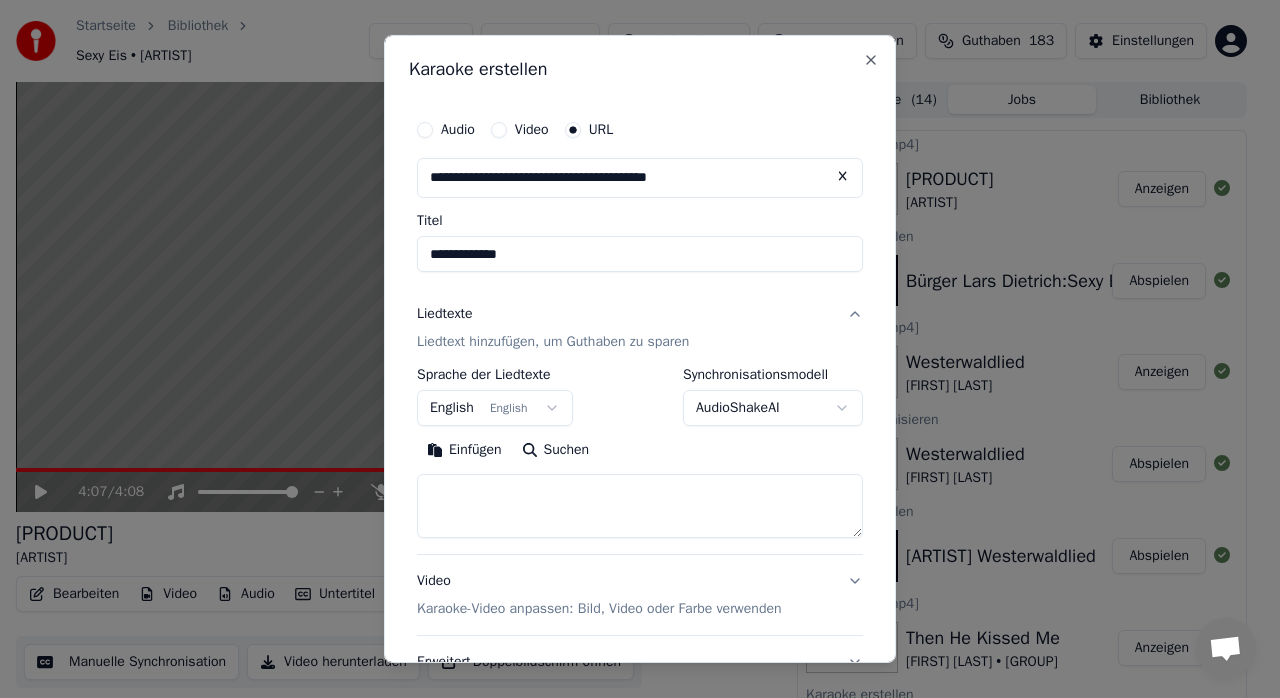 type on "**********" 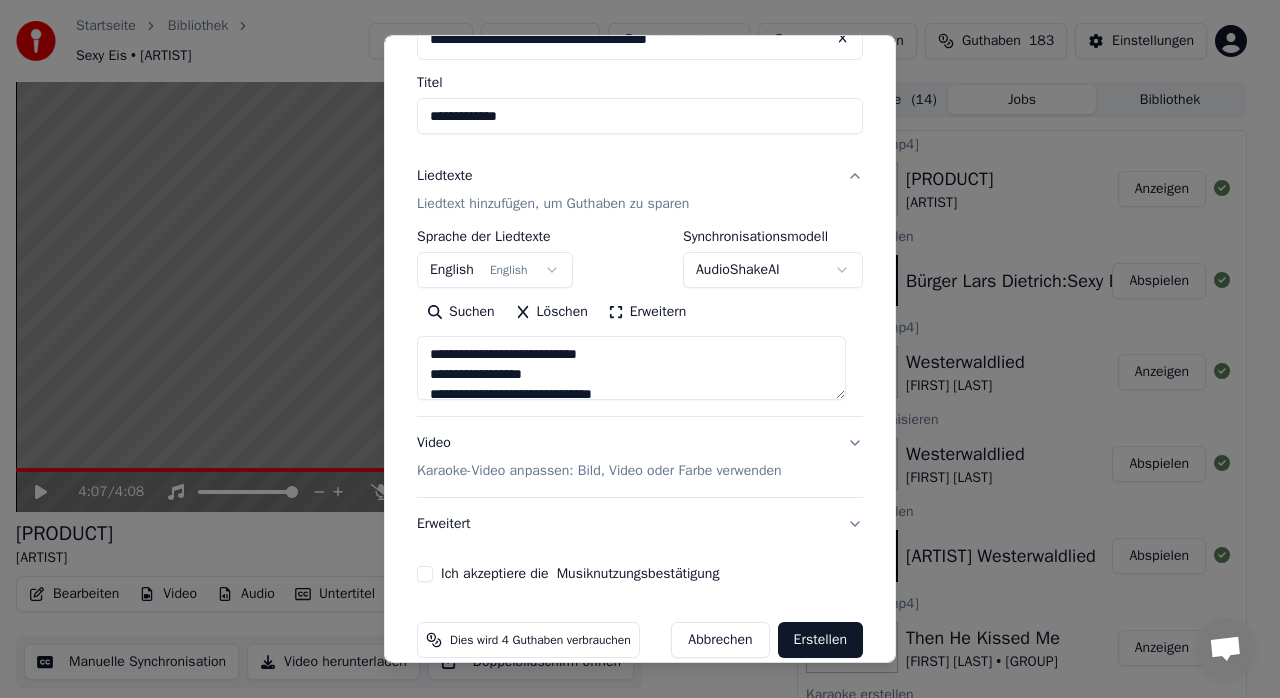 scroll, scrollTop: 166, scrollLeft: 0, axis: vertical 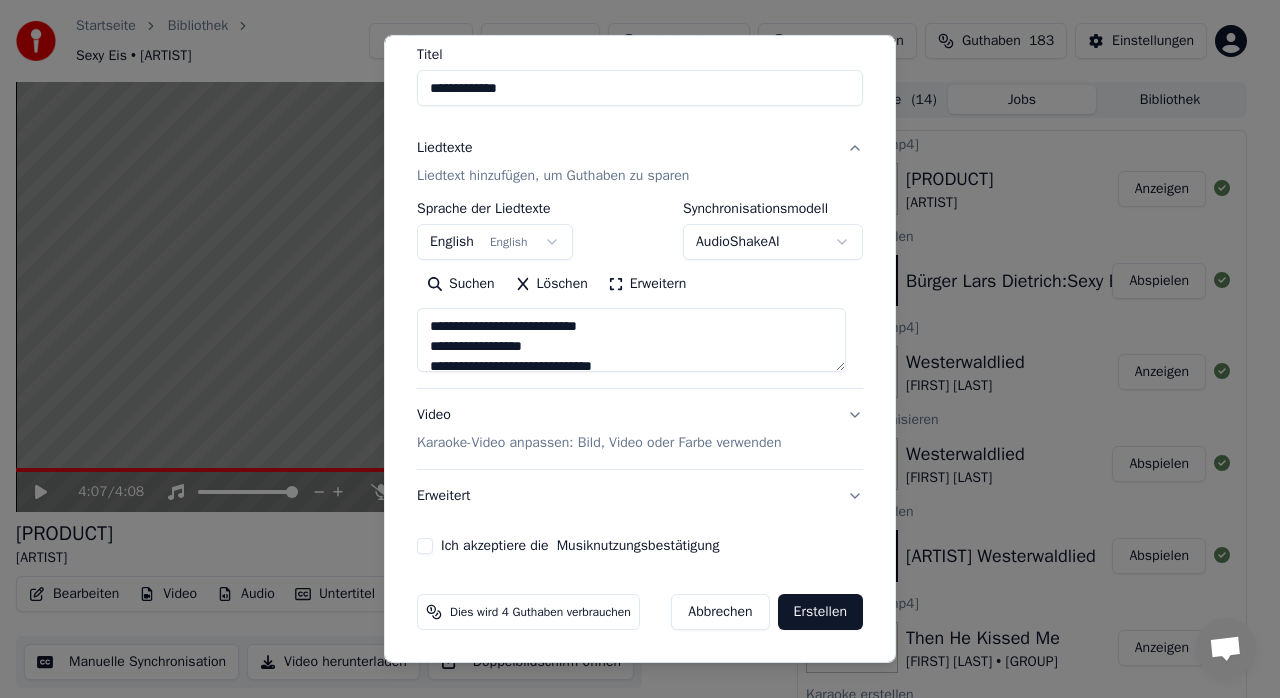 click on "Ich akzeptiere die   Musiknutzungsbestätigung" at bounding box center [425, 546] 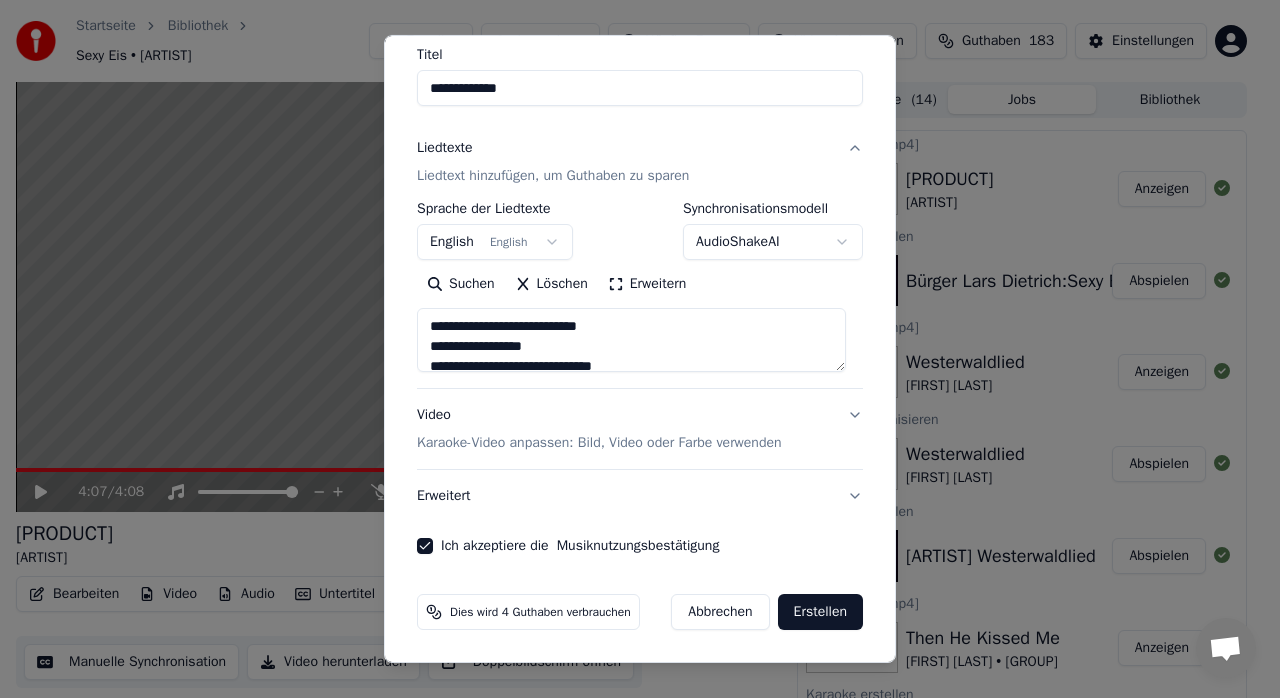 click on "Erstellen" at bounding box center [820, 612] 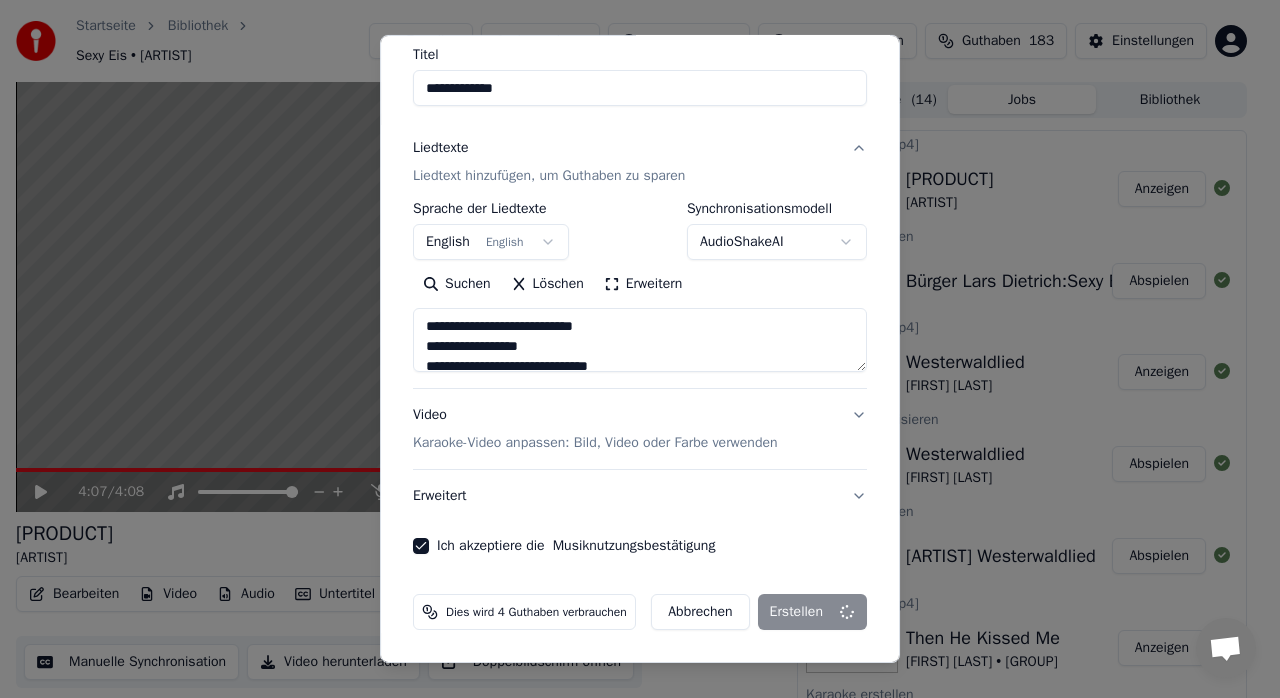 type on "**********" 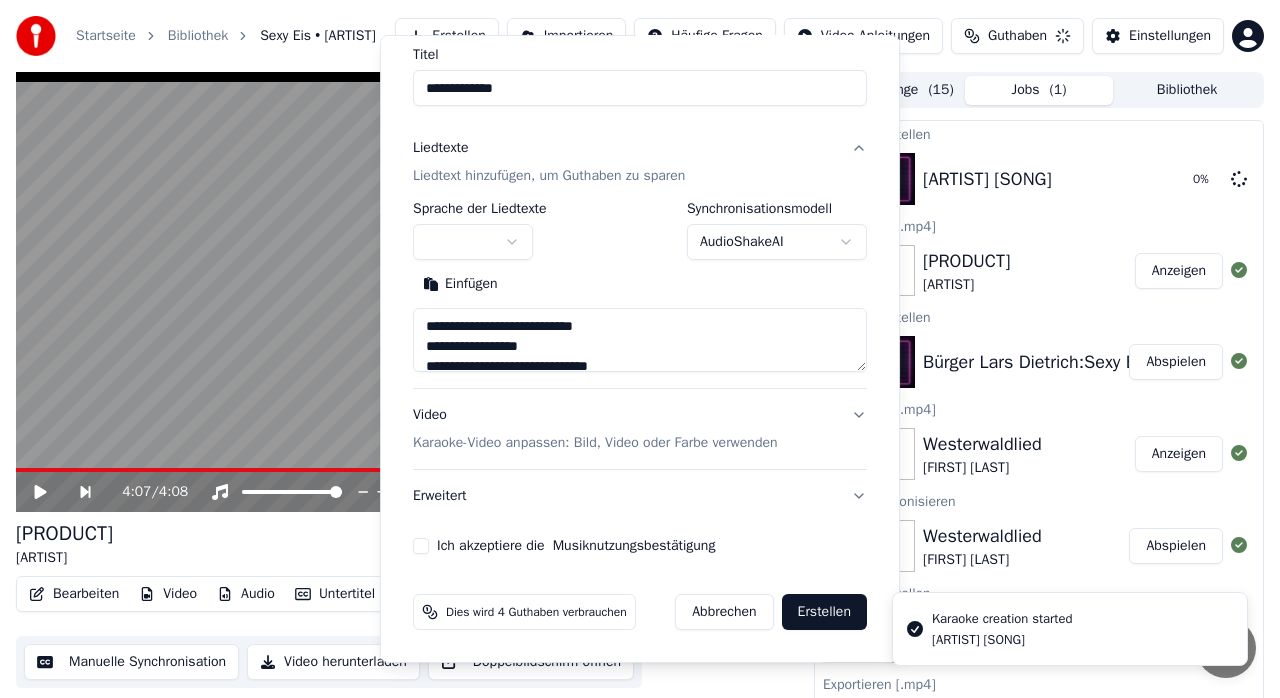 type 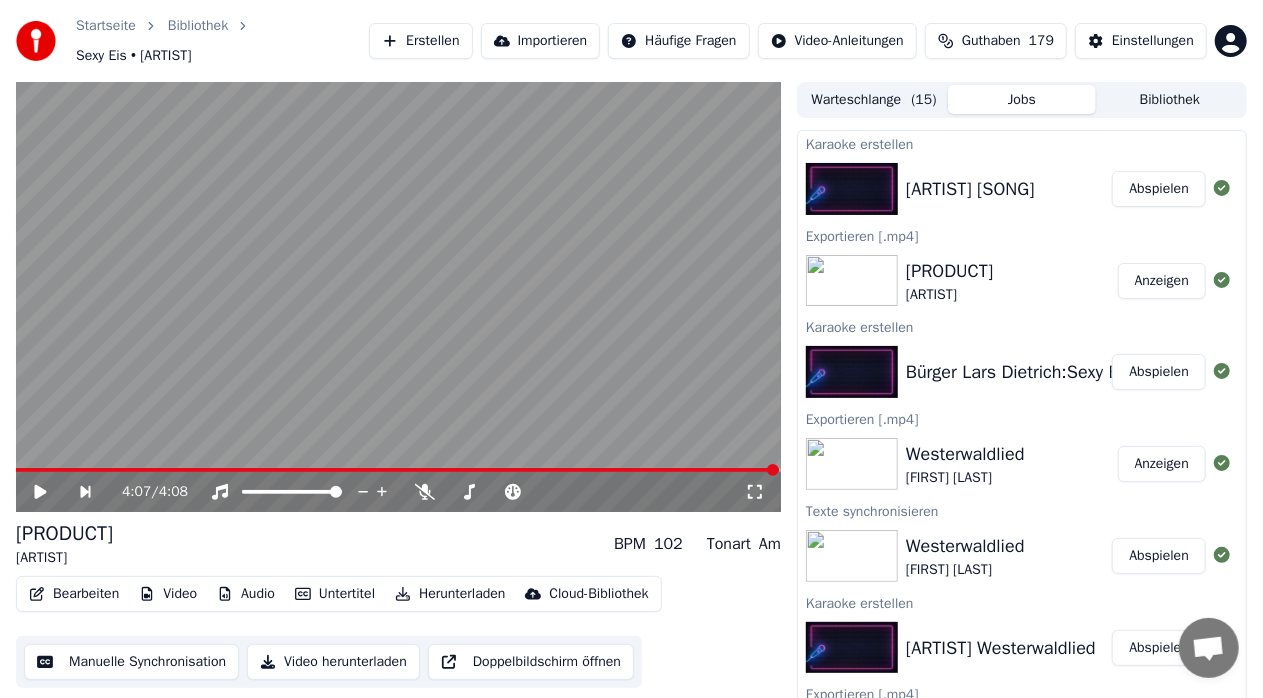 click on "Abspielen" at bounding box center [1159, 189] 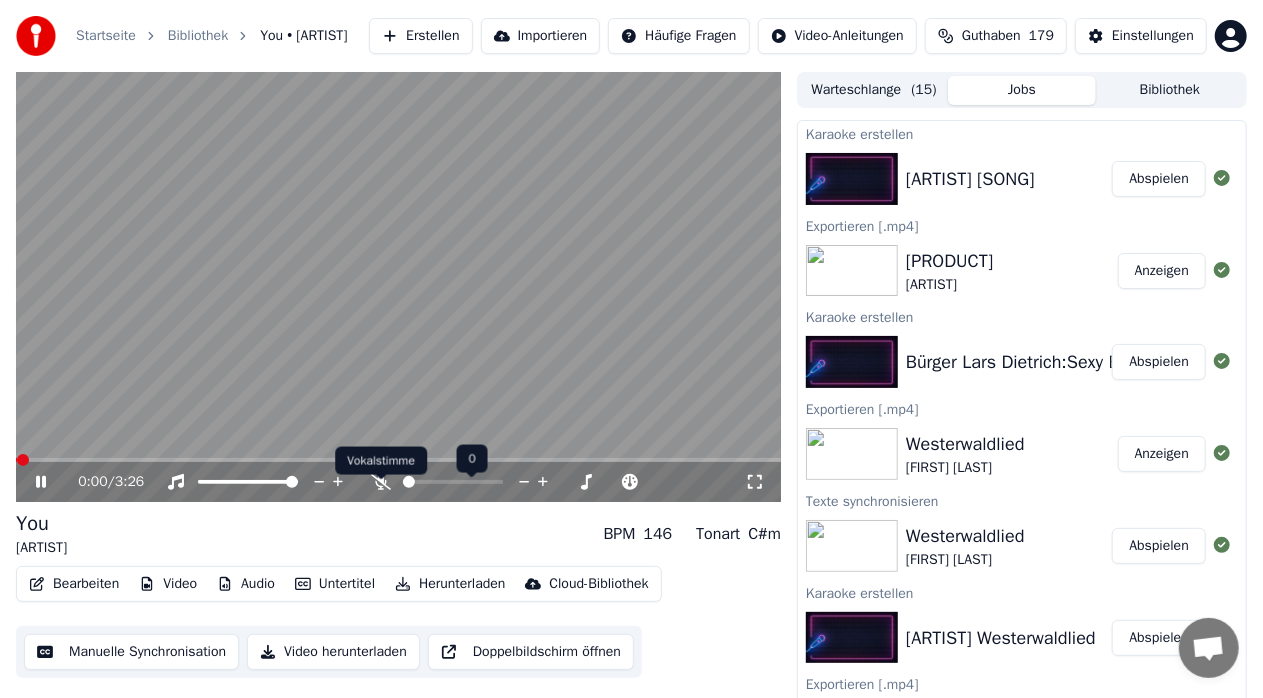 click 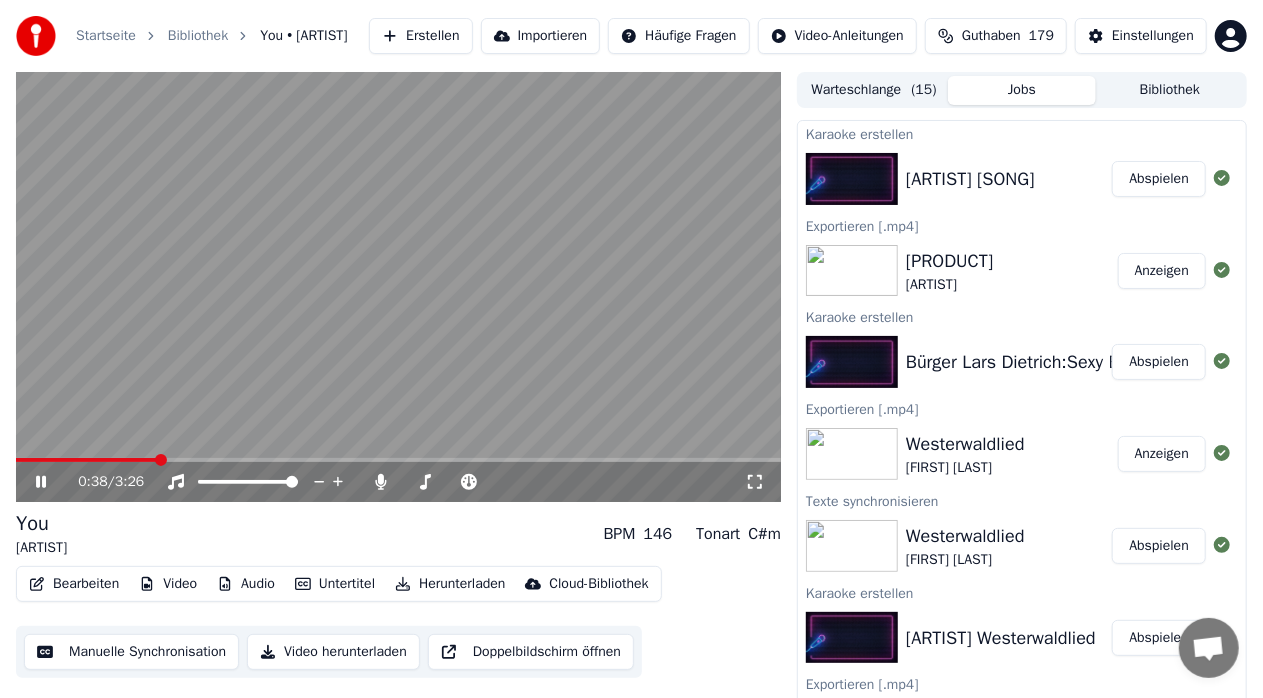 click at bounding box center [398, 460] 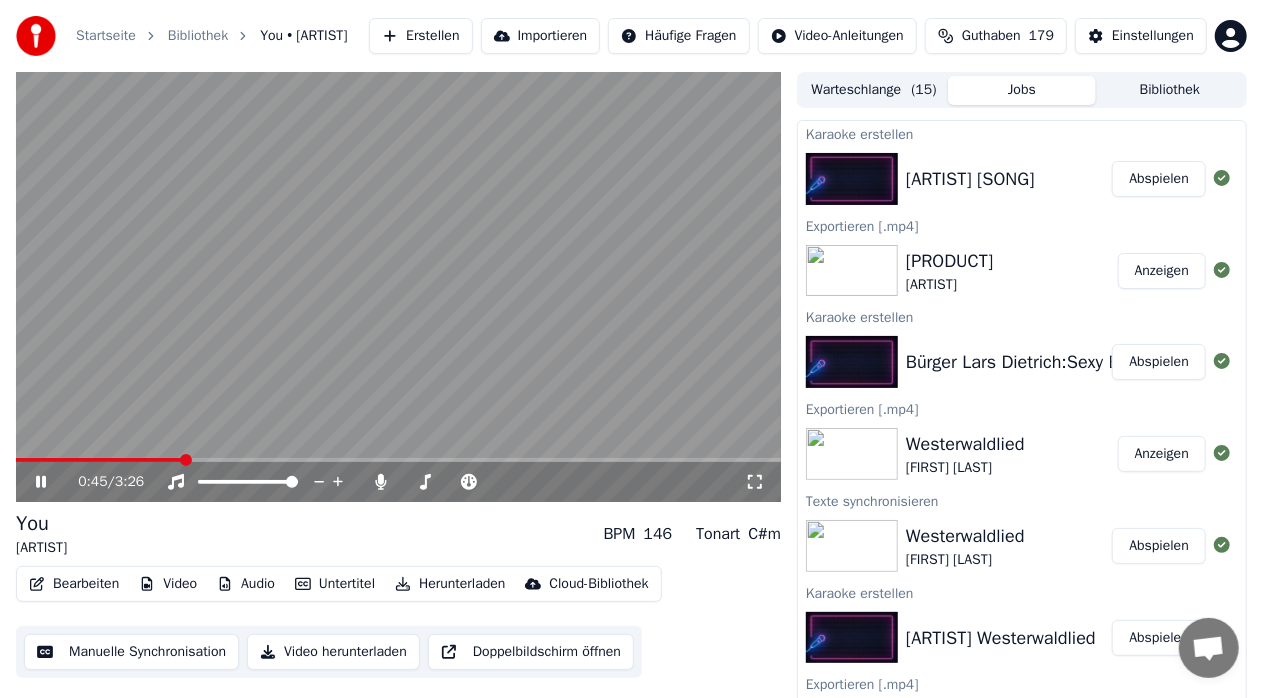 click at bounding box center (398, 460) 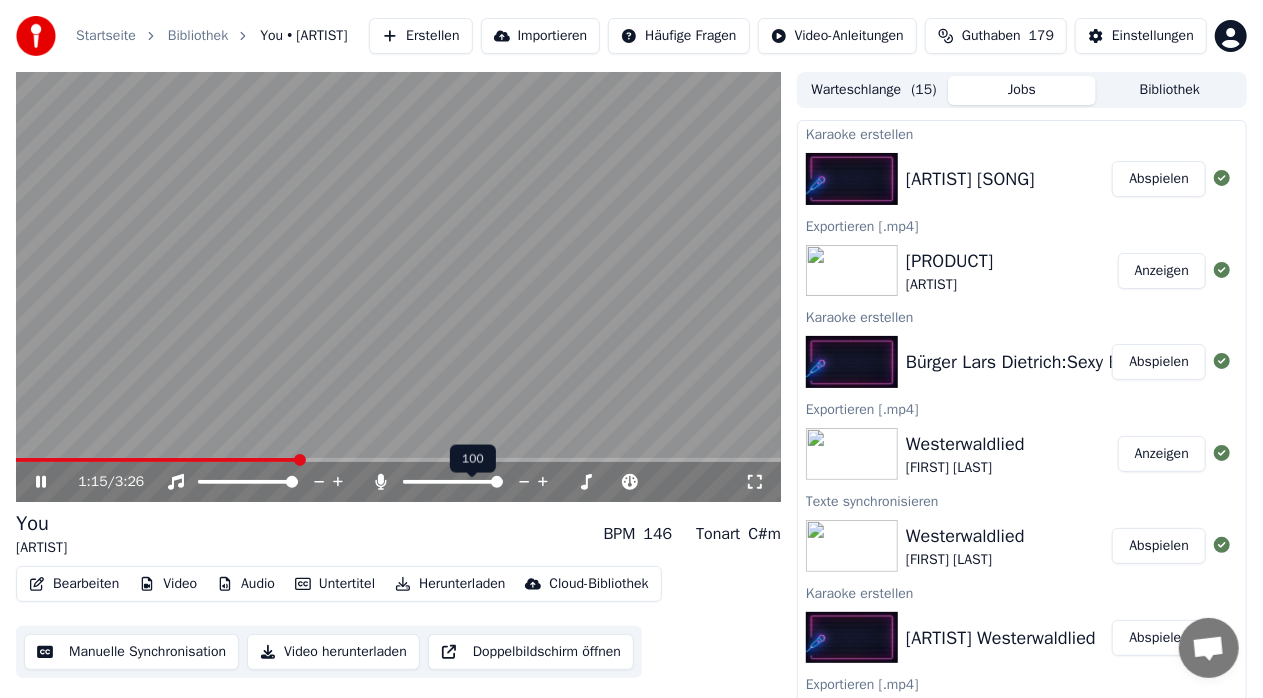 click 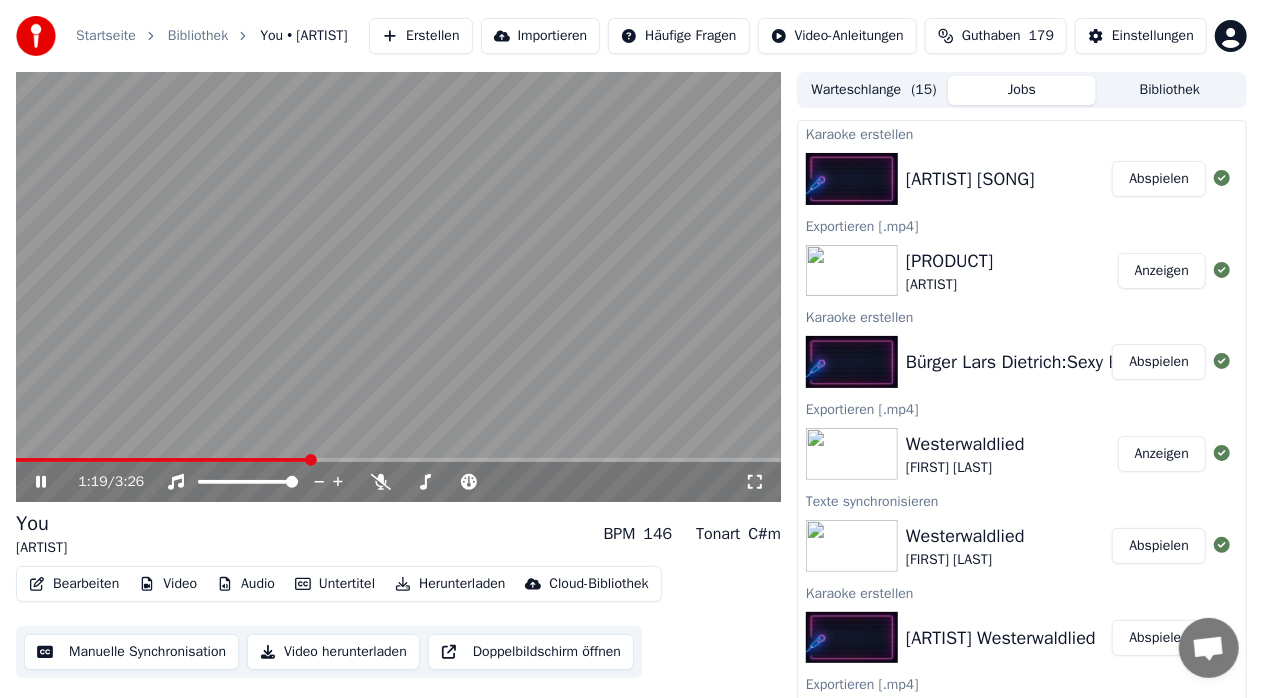 click 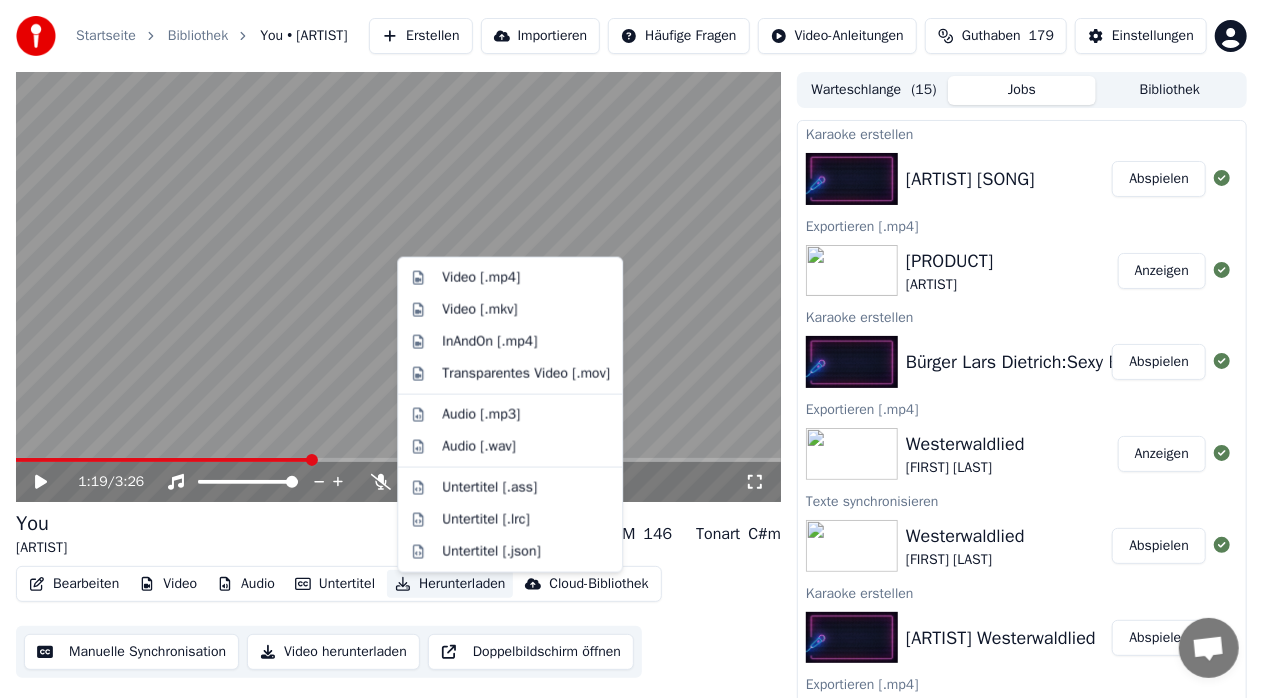 click on "Herunterladen" at bounding box center [450, 584] 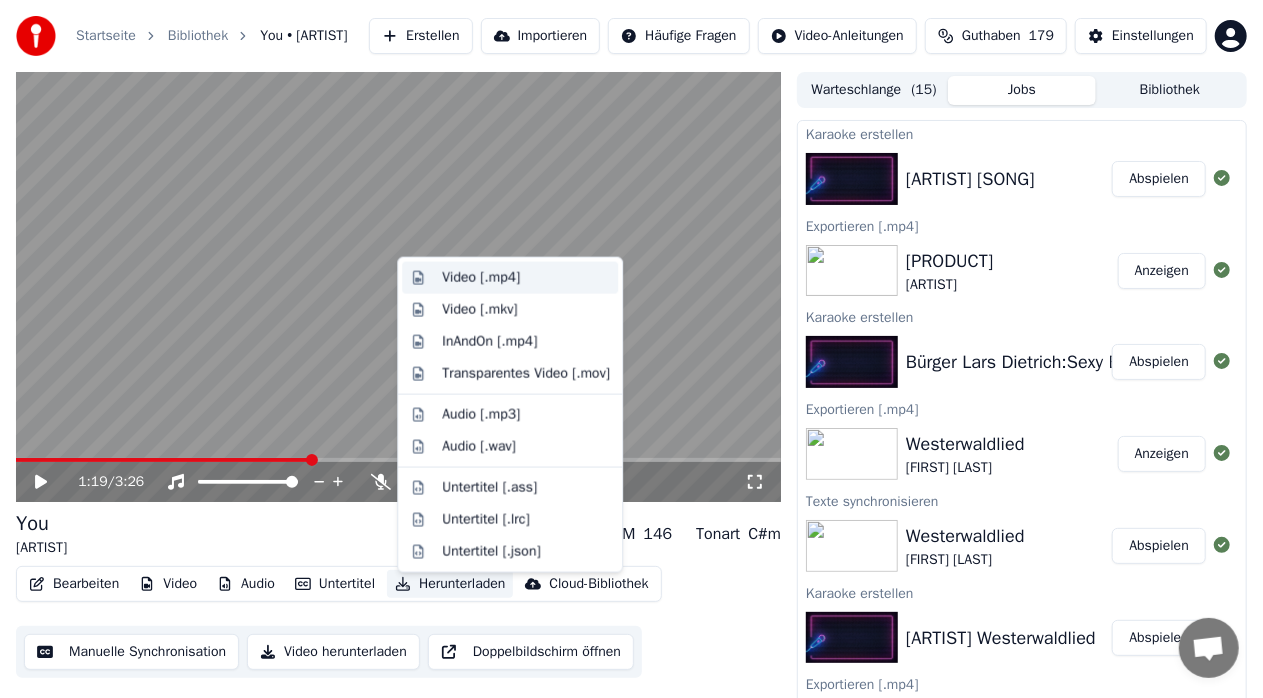 click on "Video [.mp4]" at bounding box center [481, 278] 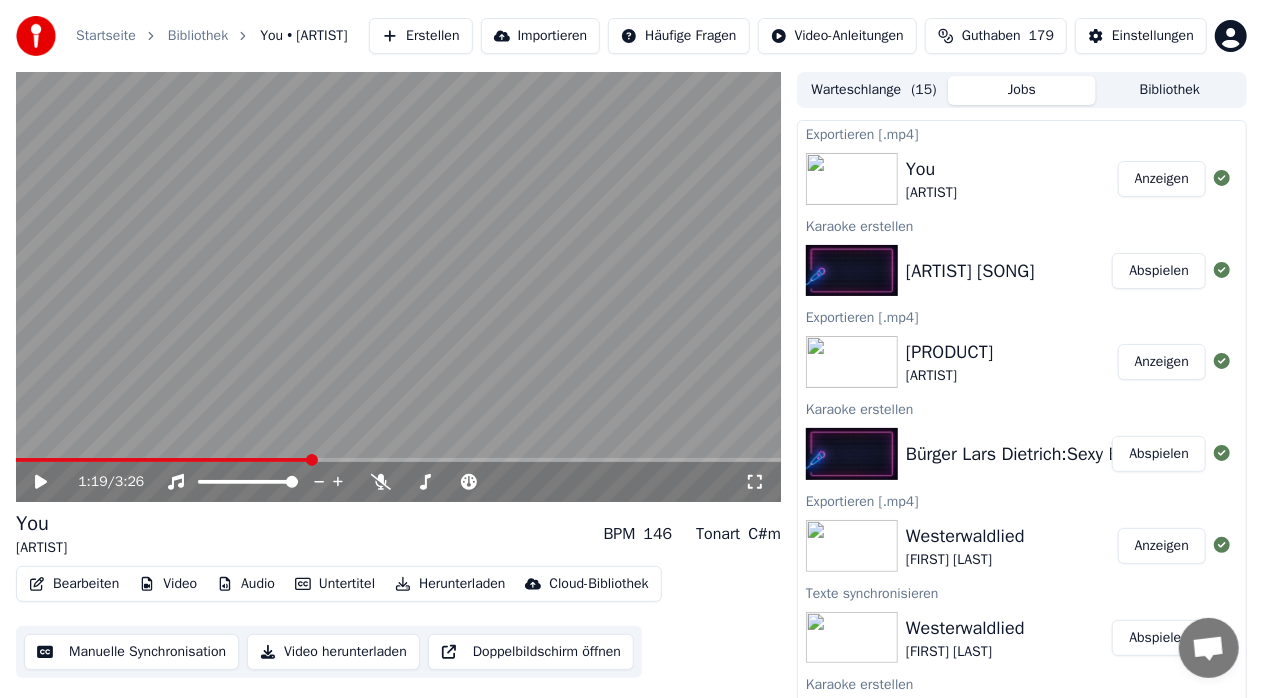 click on "Erstellen" at bounding box center (420, 36) 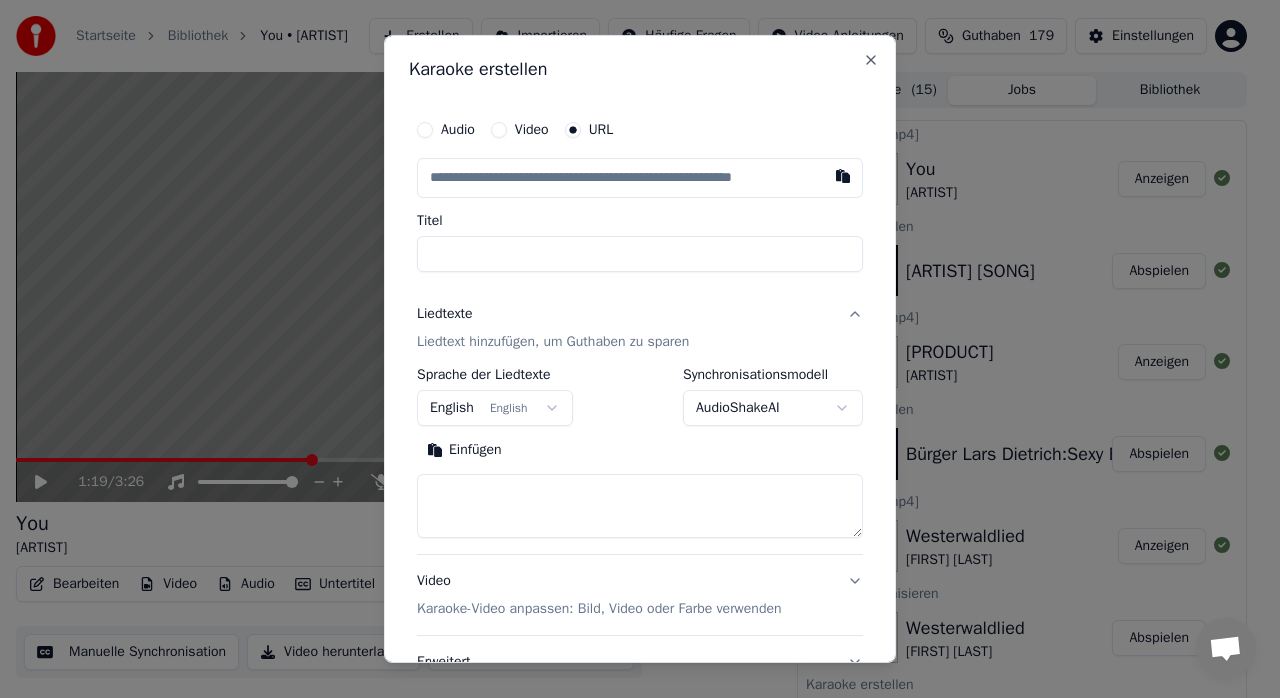 type on "**********" 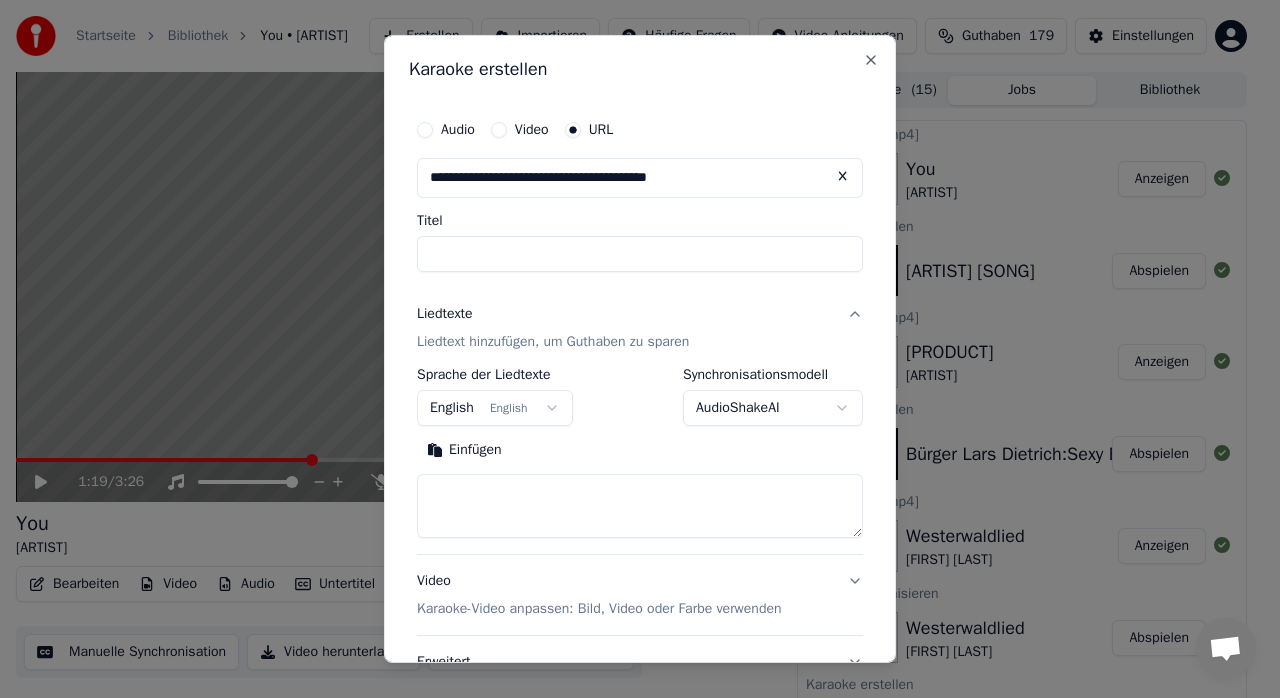 type on "**********" 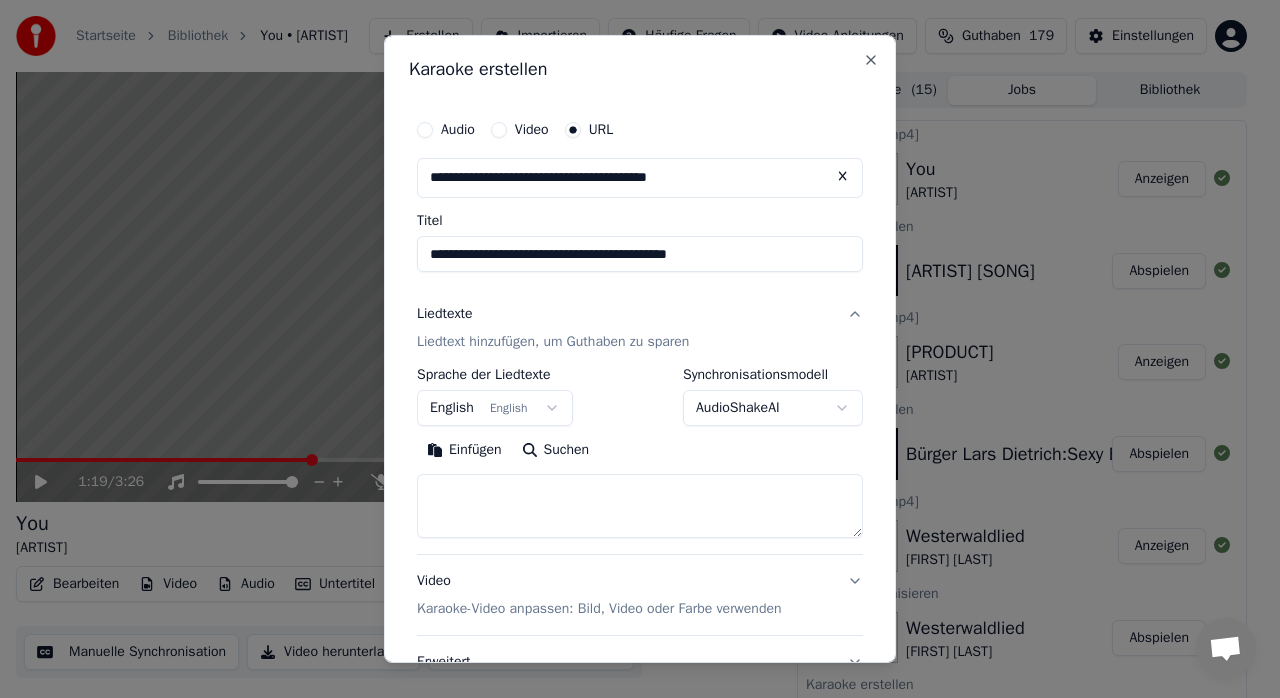 type on "**********" 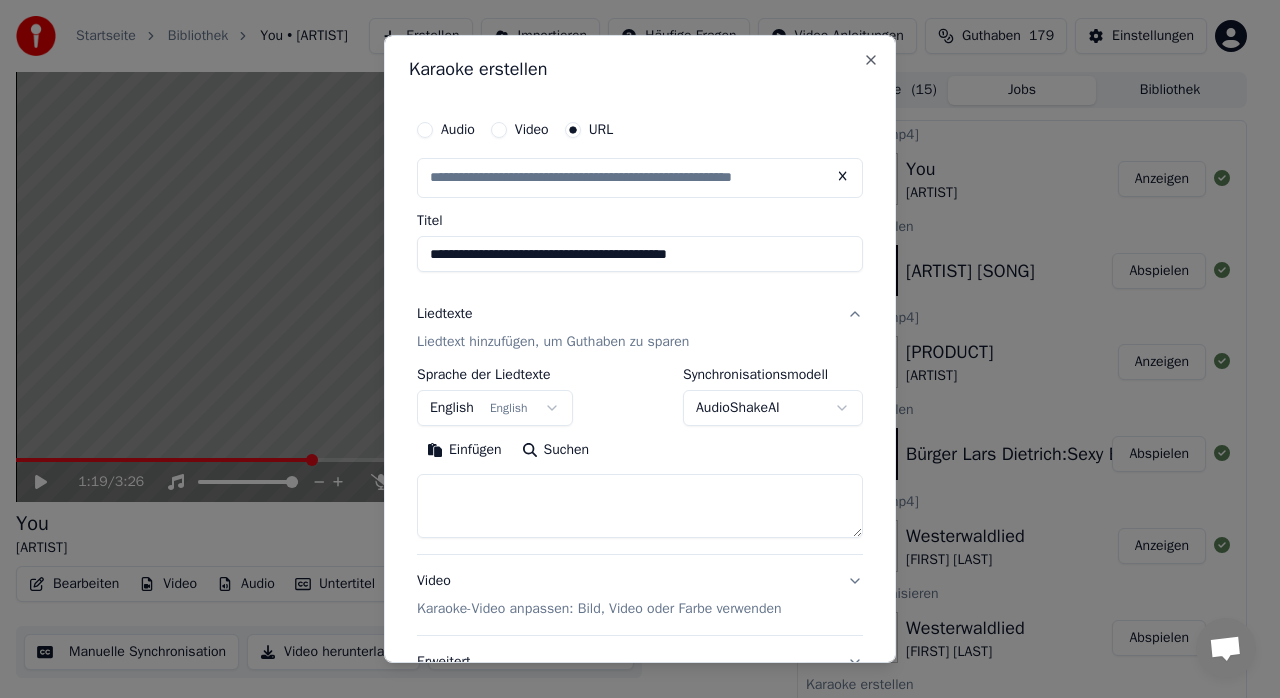 click on "**********" at bounding box center [640, 254] 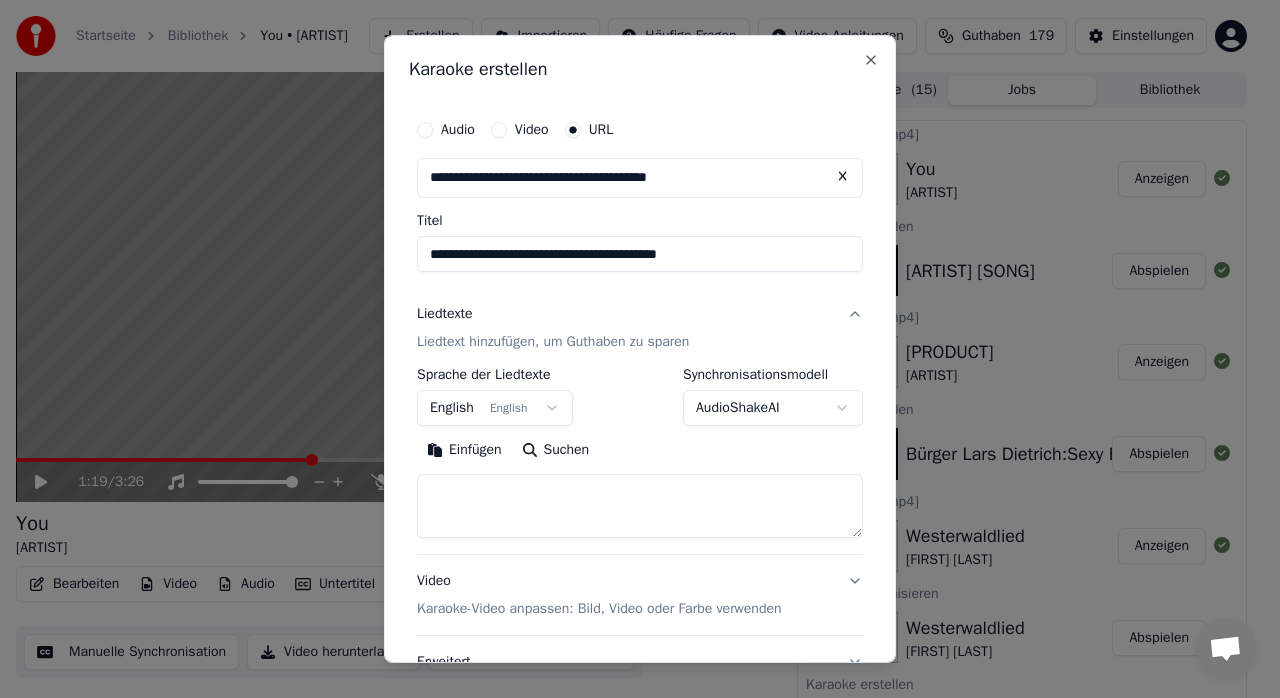 type on "**********" 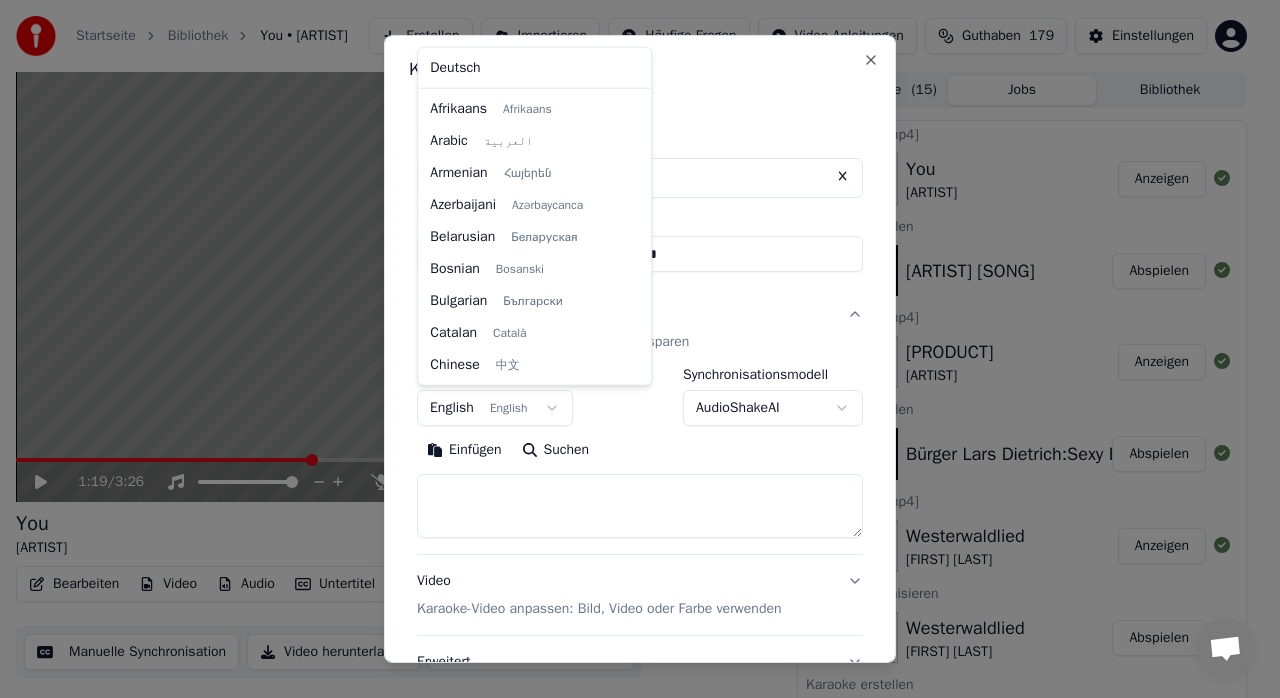 click on "Startseite Bibliothek You • Boytronic Erstellen Importieren Häufige Fragen Video-Anleitungen Guthaben 179 Einstellungen 1:19  /  3:26 You Boytronic BPM 146 Tonart C#m Bearbeiten Video Audio Untertitel Herunterladen Cloud-Bibliothek Manuelle Synchronisation Video herunterladen Doppelbildschirm öffnen Warteschlange ( 15 ) Jobs Bibliothek Exportieren [.mp4] You Boytronic Anzeigen Karaoke erstellen Boytronic You Abspielen Exportieren [.mp4] Sexy Eis Bürger Lars Dietrich Anzeigen Karaoke erstellen Bürger Lars Dietrich:Sexy Eis Abspielen Exportieren [.mp4] Westerwaldlied Joseph Neuhaeuser Anzeigen Texte synchronisieren Westerwaldlied Joseph Neuhaeuser Abspielen Karaoke erstellen Joseph Neuhaeuser Westerwaldlied Abspielen Exportieren [.mp4] Then He Kissed Me Rachel Sweet • The Ronettes Anzeigen Karaoke erstellen Rachel Sweet Then He Kissed Me Be My Baby Abspielen Exportieren [.mp4] Ten Million Slaves Otis Taylor Anzeigen Karaoke erstellen Otis Taylor Ten Million Slaves Abspielen Exportieren [.mp4] H BlockX" at bounding box center [631, 349] 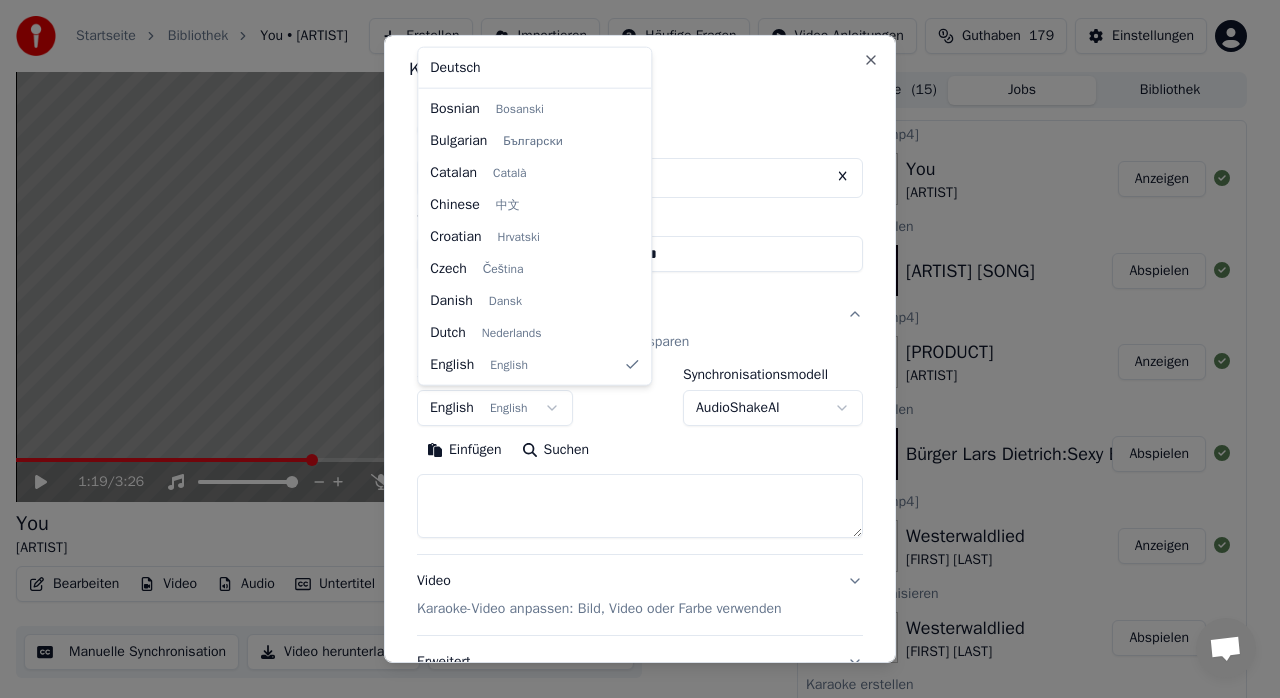select on "**" 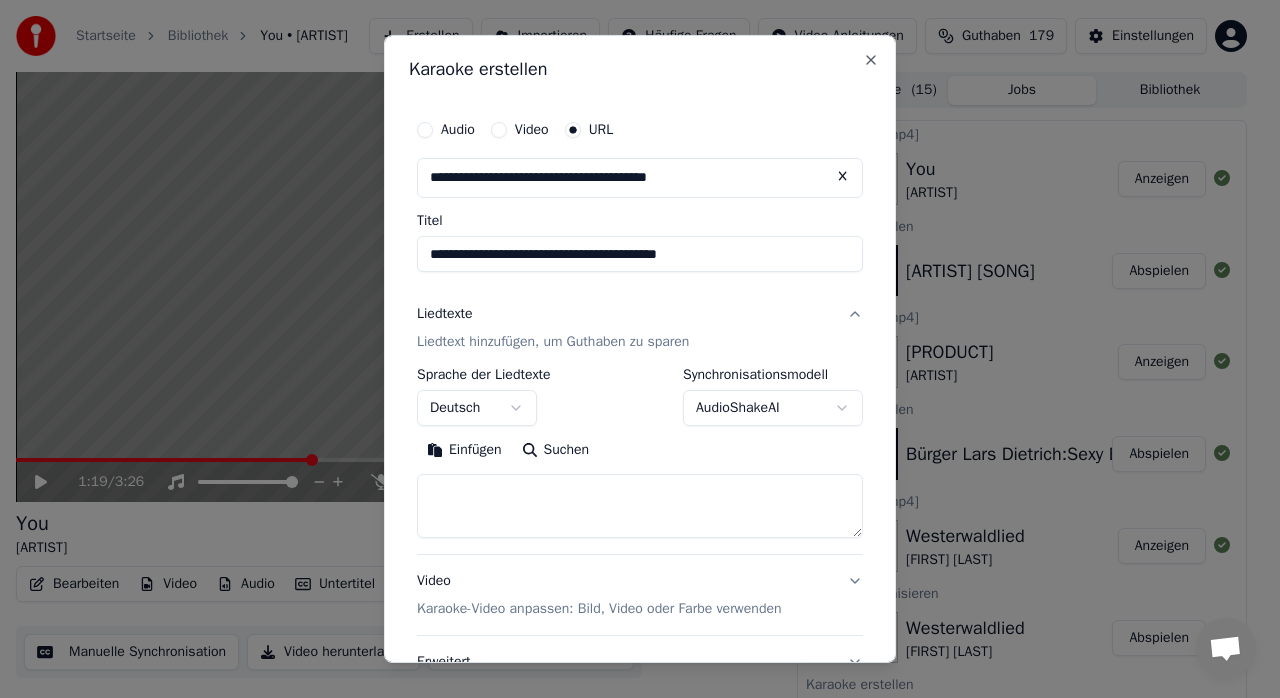 click at bounding box center (640, 506) 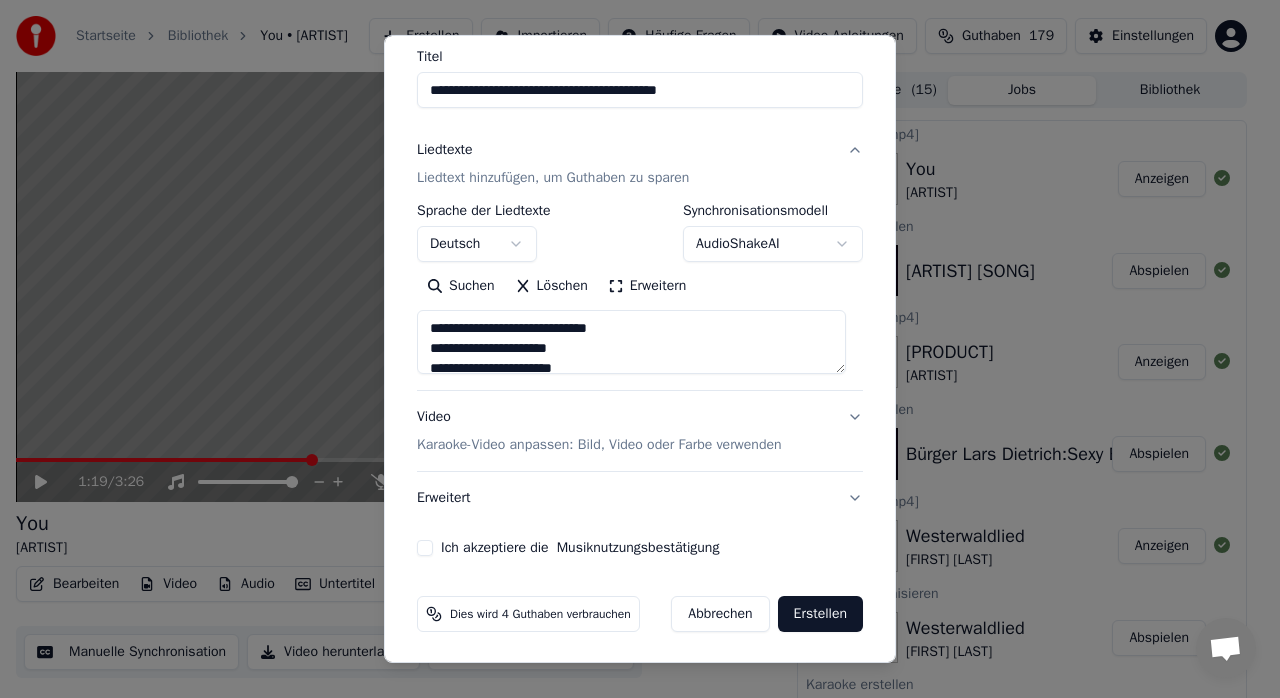 scroll, scrollTop: 166, scrollLeft: 0, axis: vertical 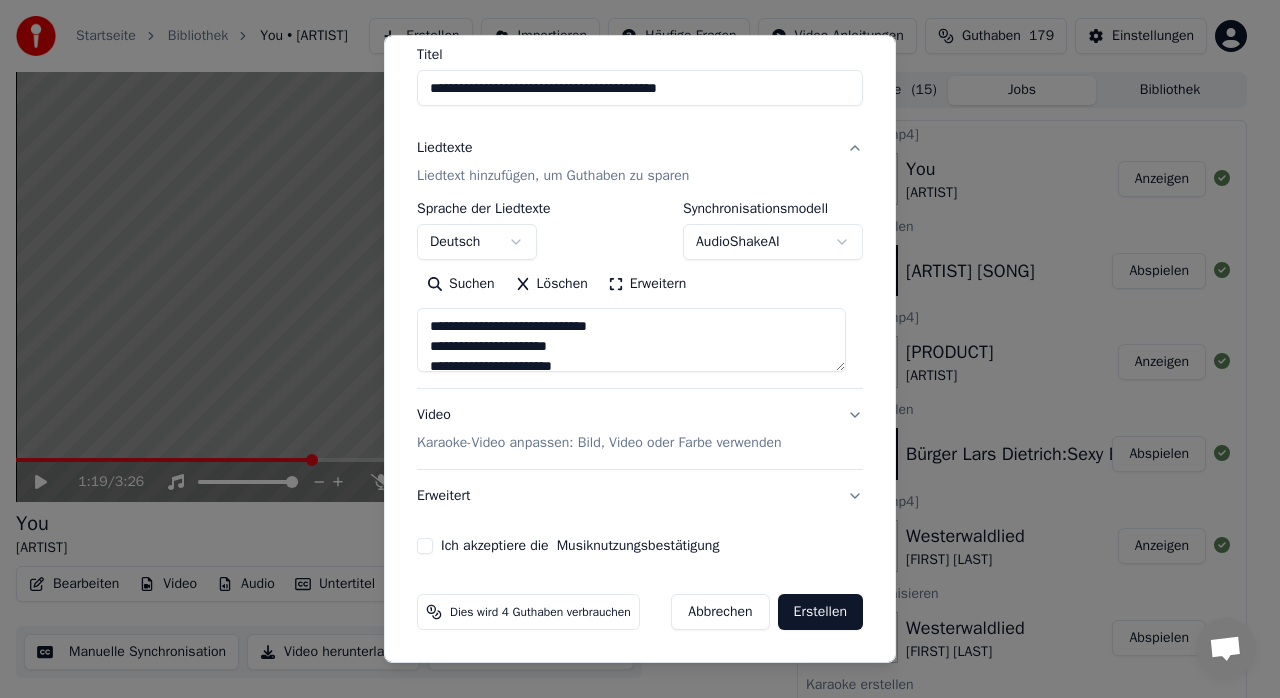 click on "Ich akzeptiere die   Musiknutzungsbestätigung" at bounding box center (425, 546) 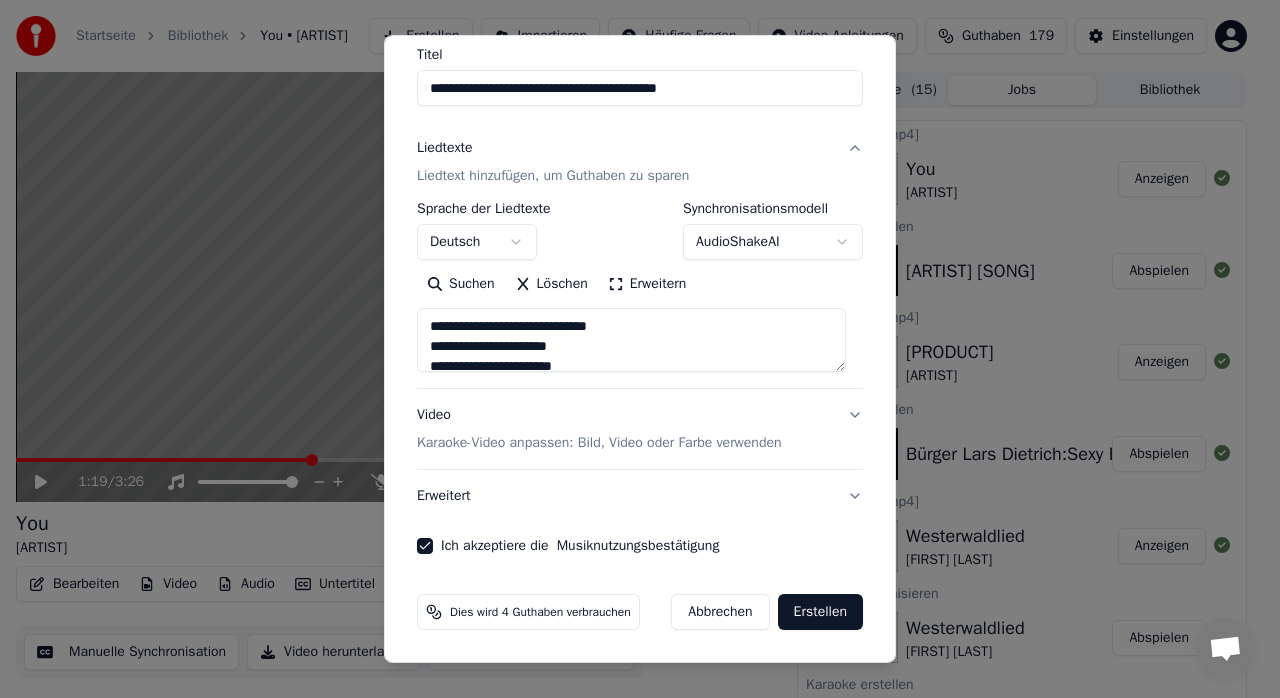click on "Erstellen" at bounding box center [820, 612] 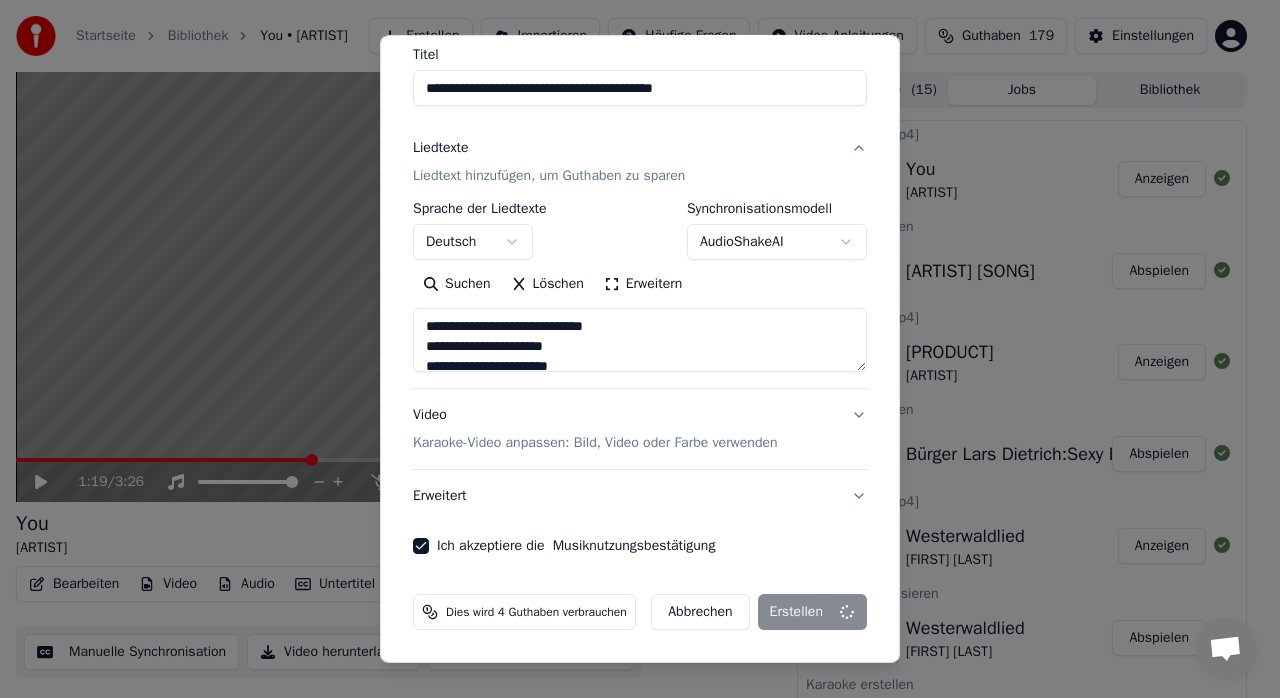 type on "**********" 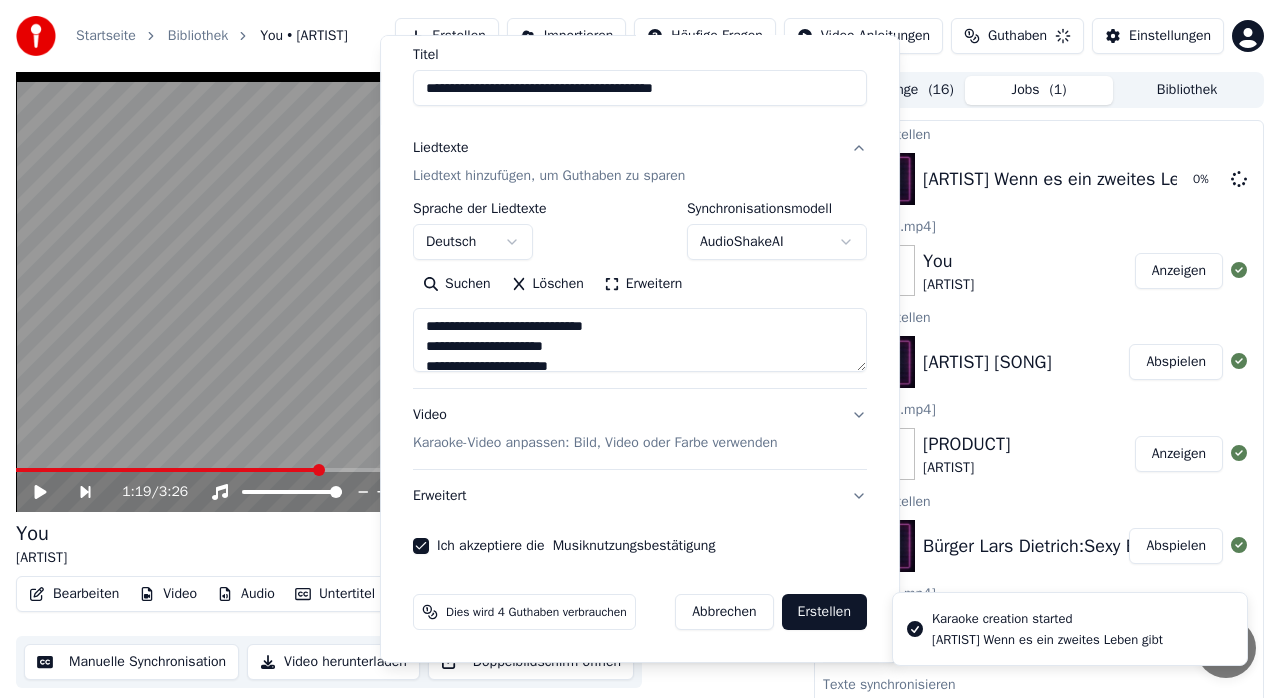 type 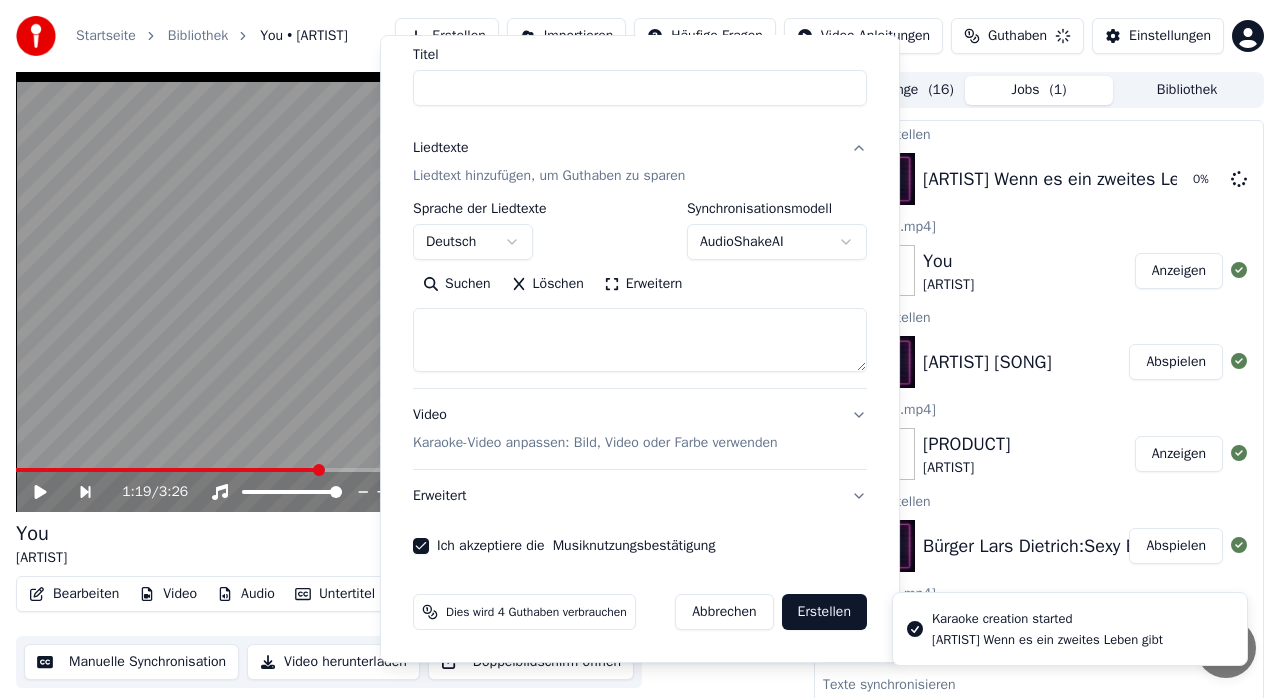 select 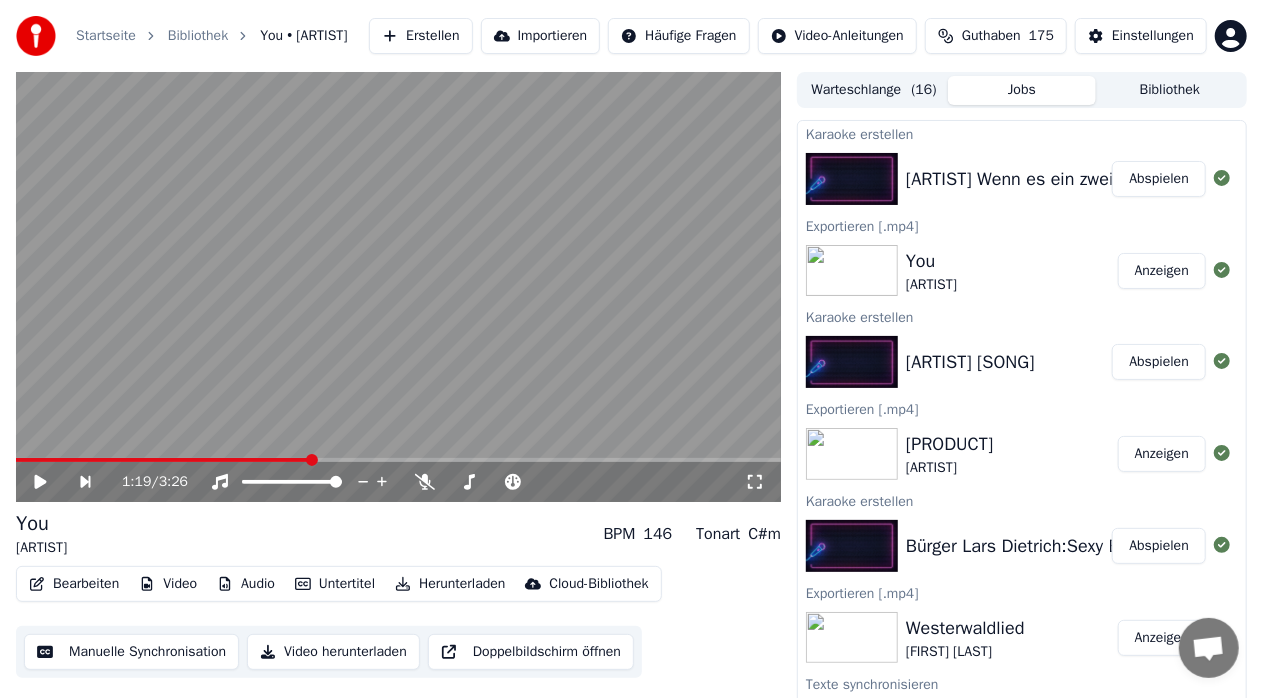 click on "Abspielen" at bounding box center [1159, 179] 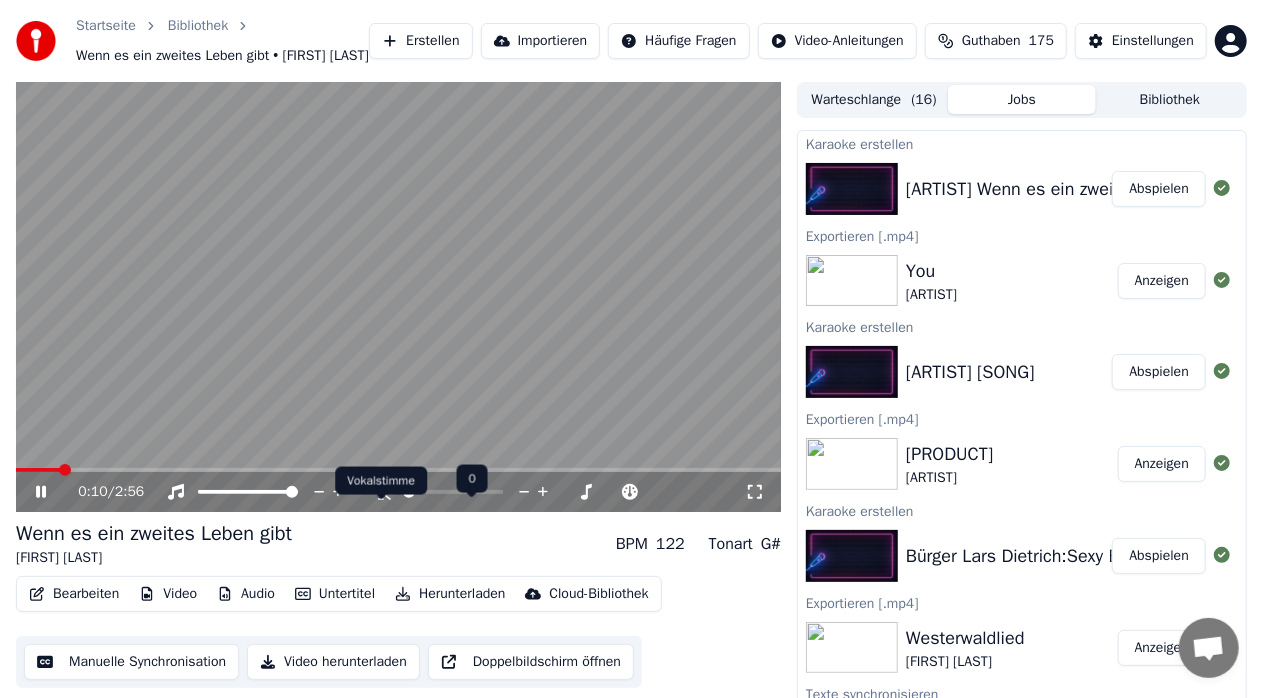 click 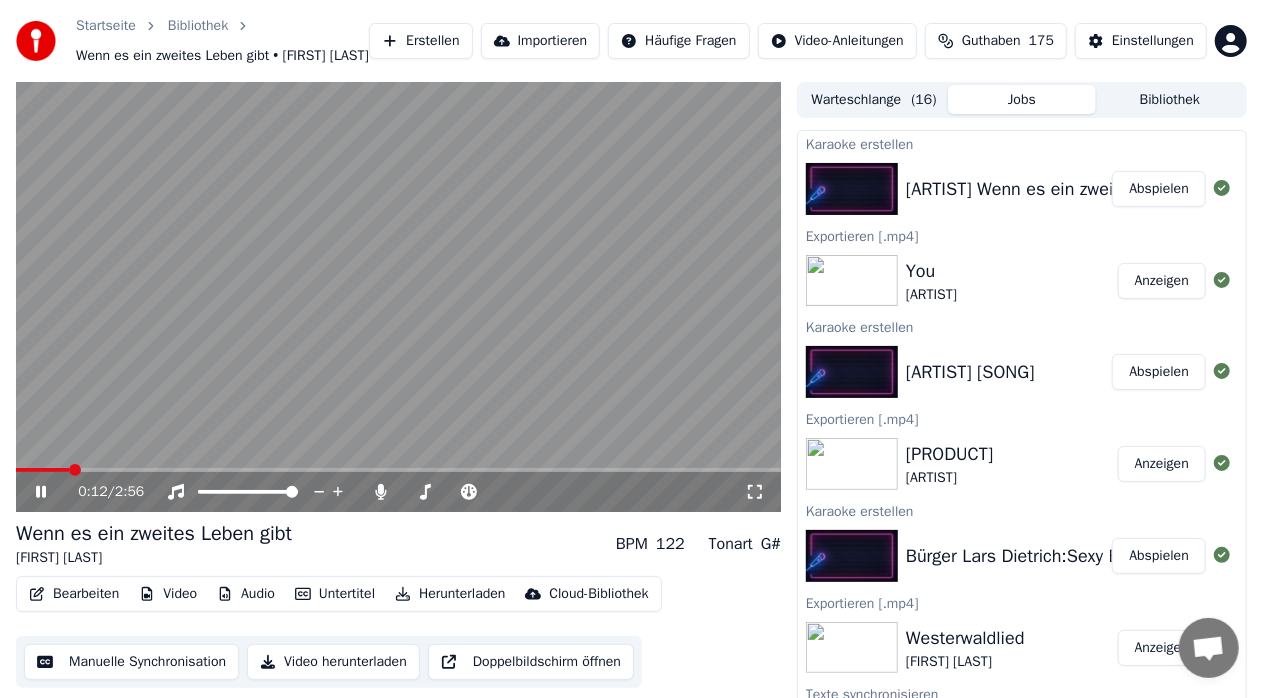 click on "0:12  /  2:56" at bounding box center (398, 492) 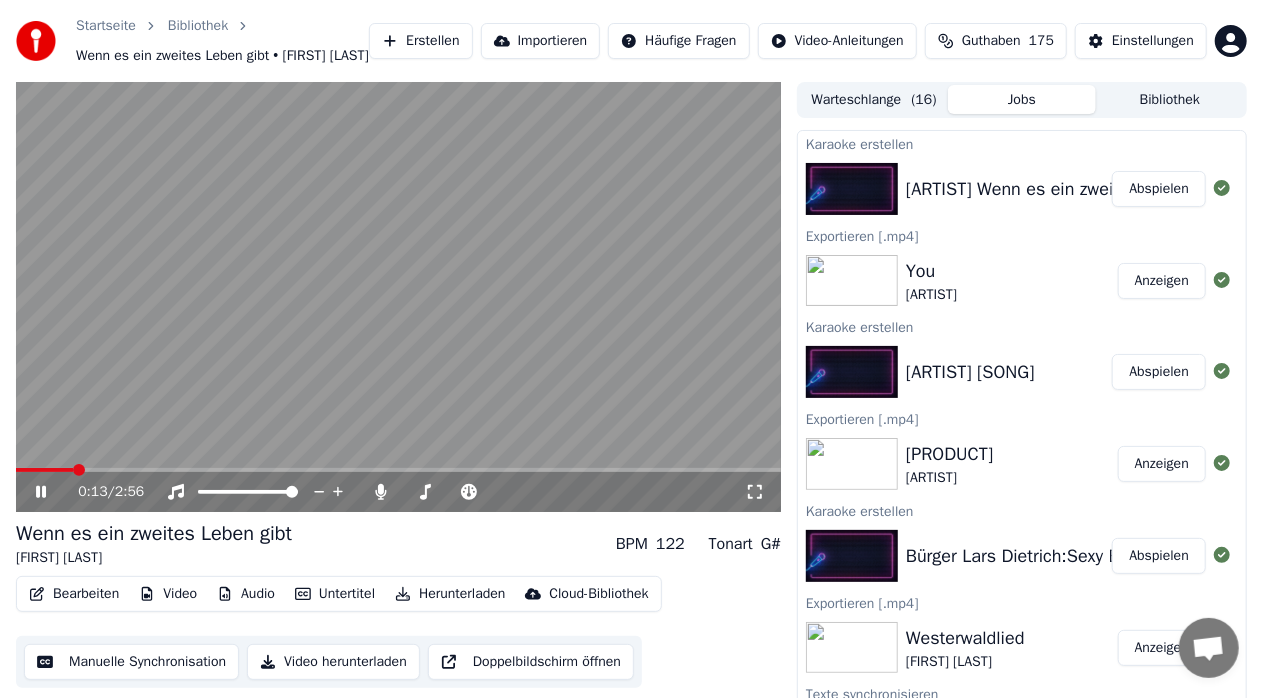 click on "0:13  /  2:56" at bounding box center (398, 492) 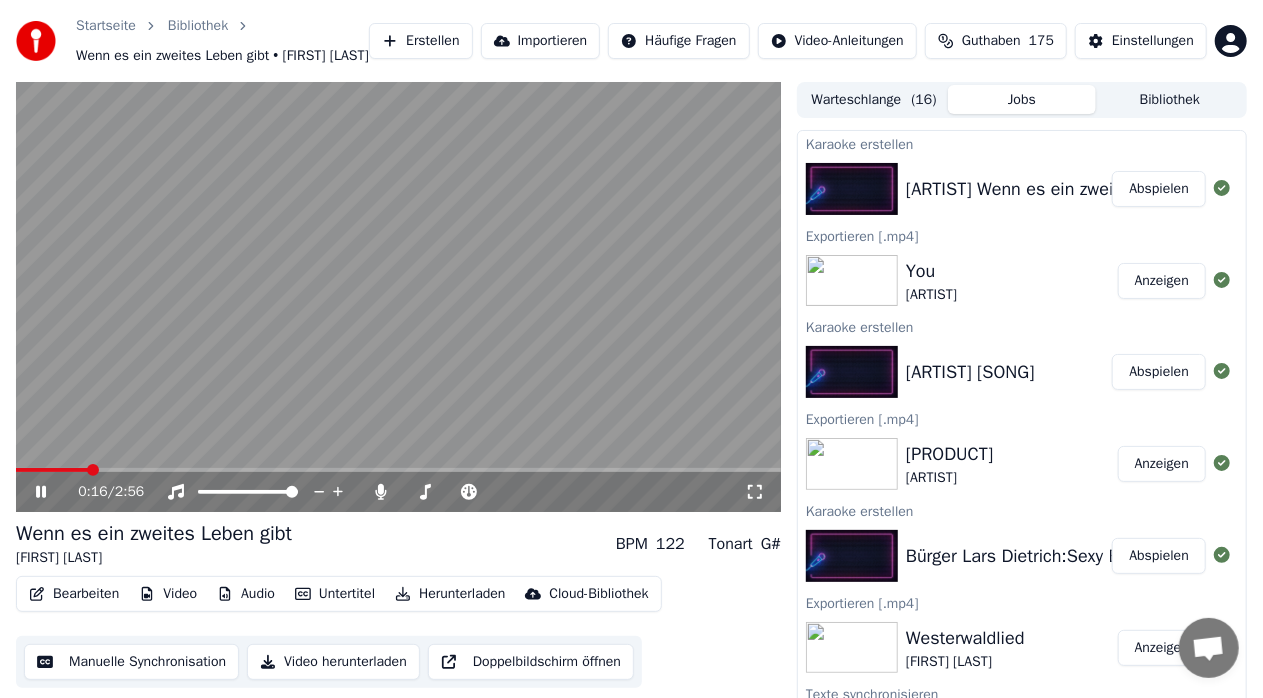 click on "0:16  /  2:56" at bounding box center (398, 492) 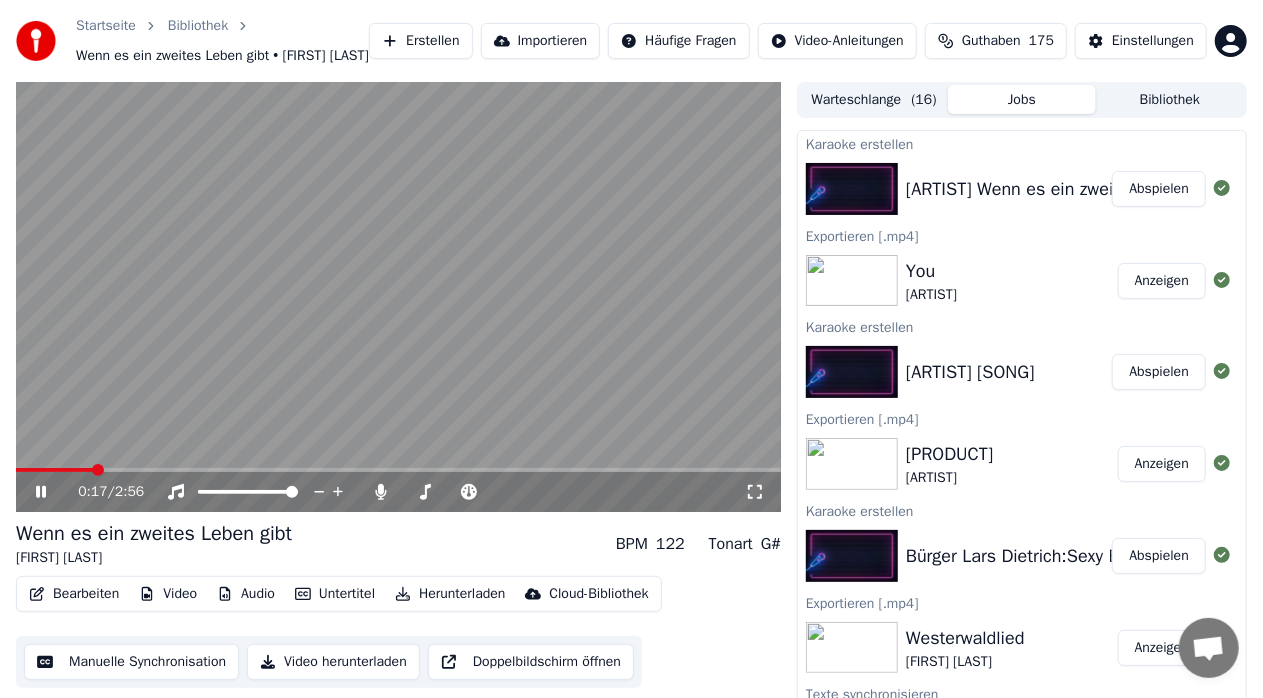 click at bounding box center [54, 470] 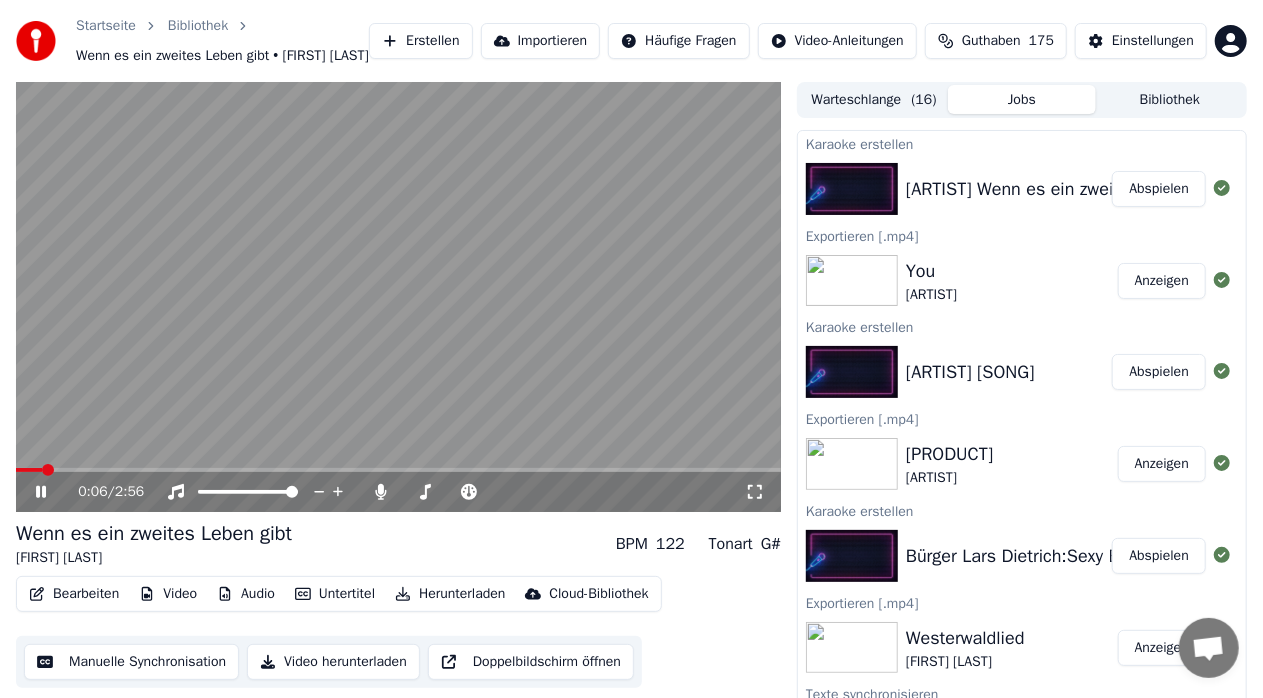 click at bounding box center [29, 470] 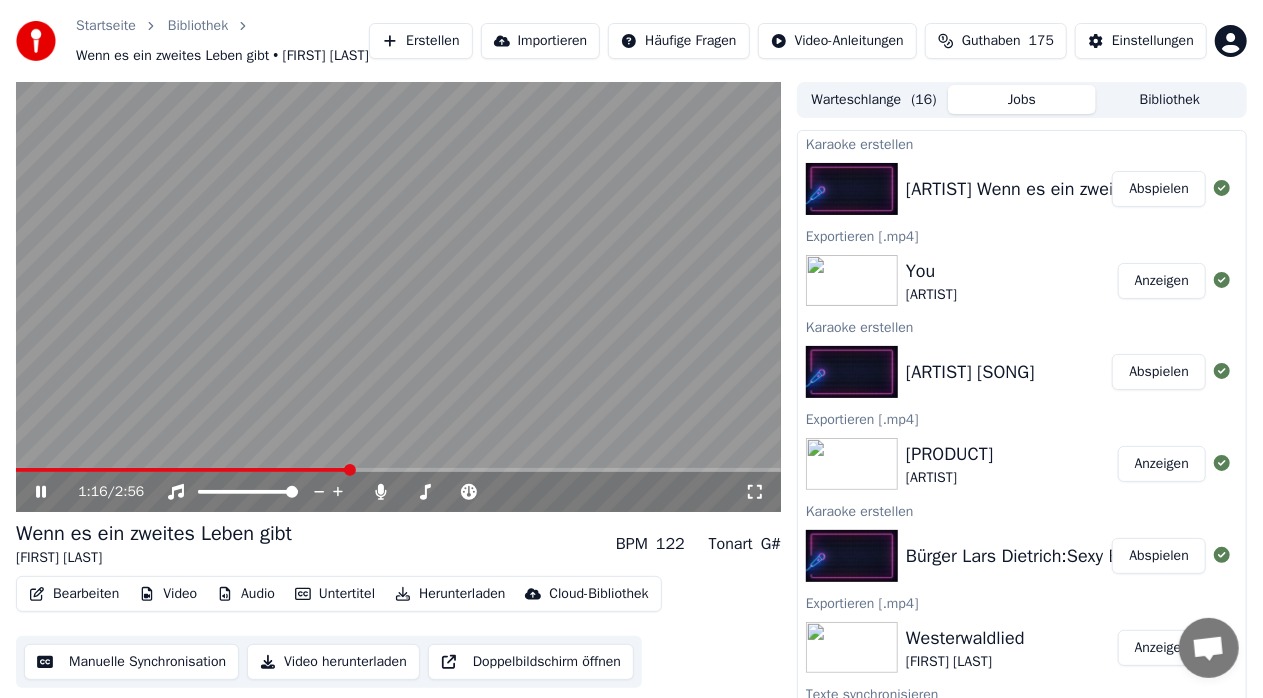 click 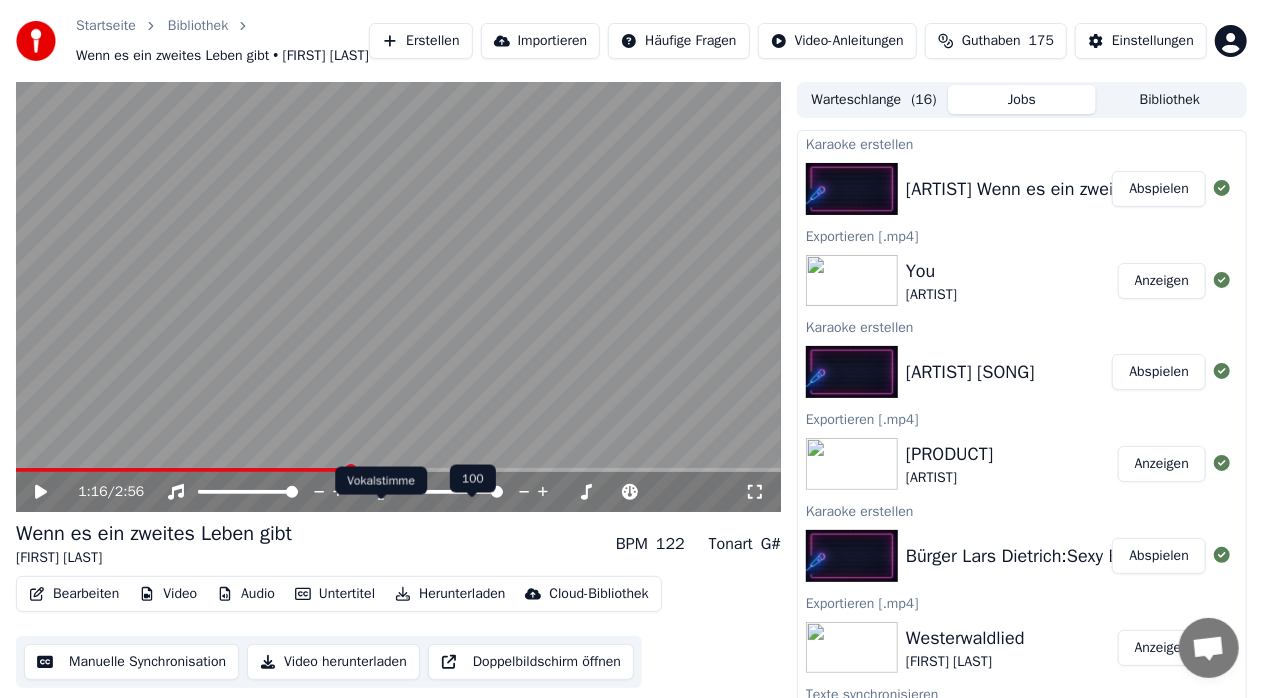 click 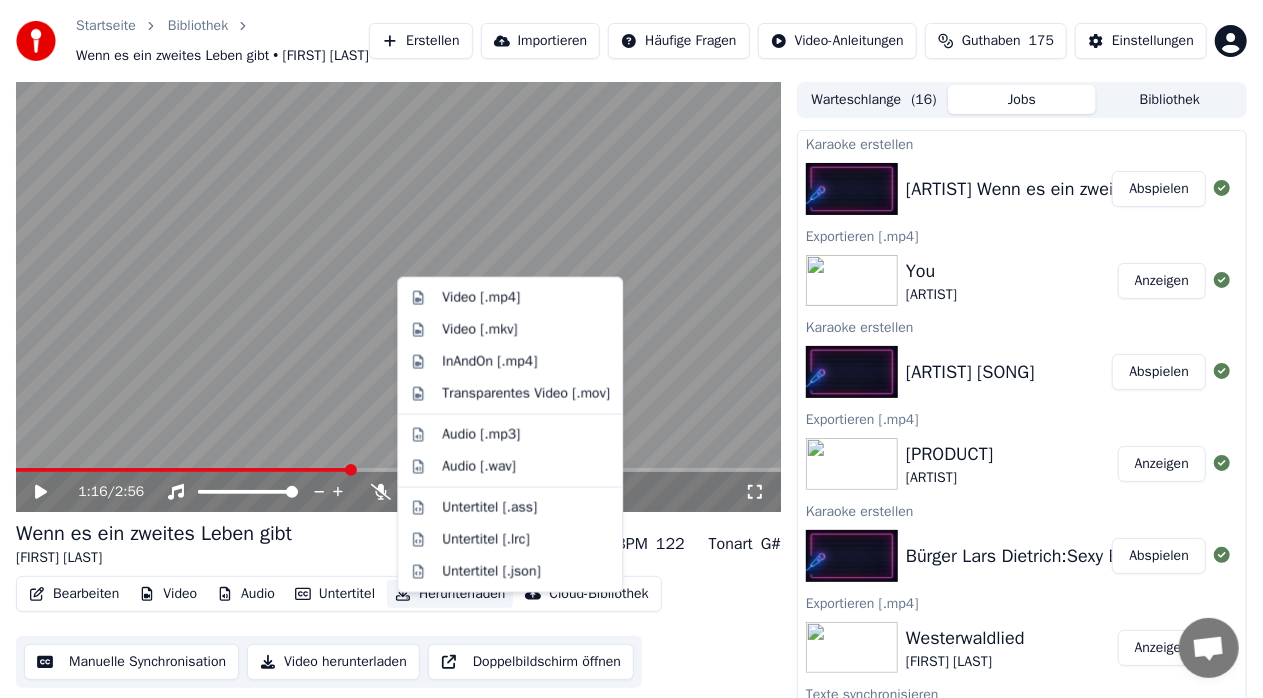 click on "Herunterladen" at bounding box center (450, 594) 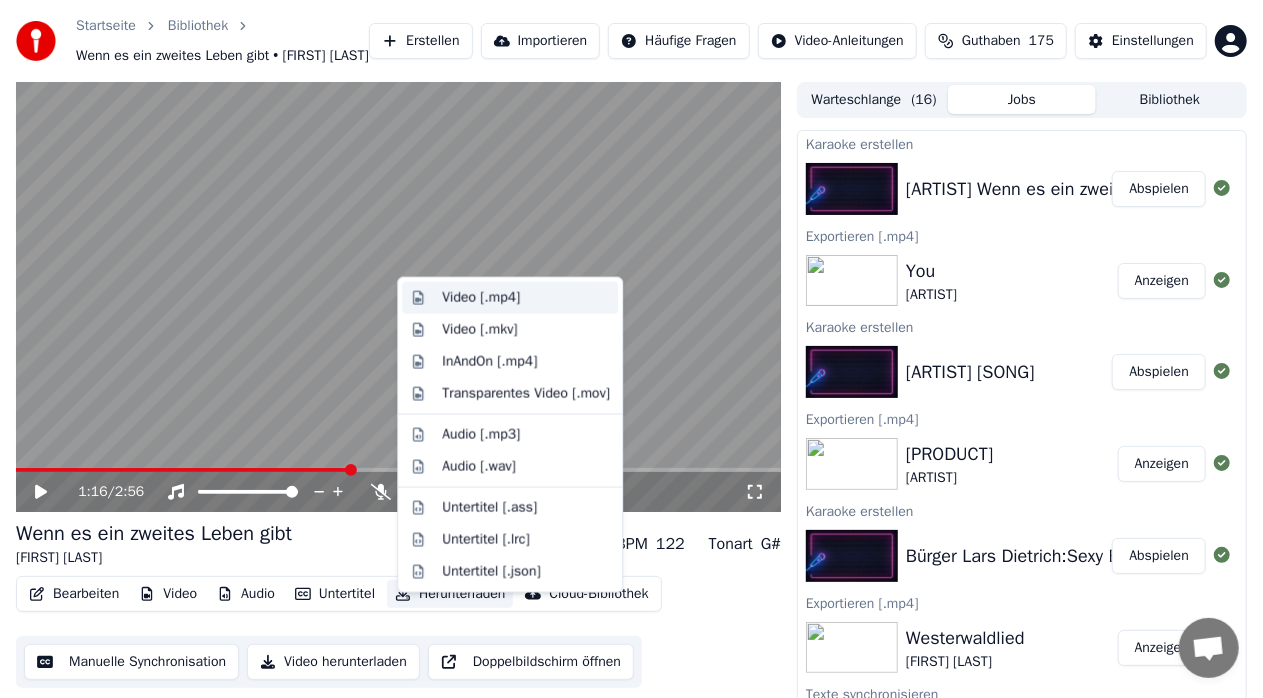 click on "Video [.mp4]" at bounding box center [481, 298] 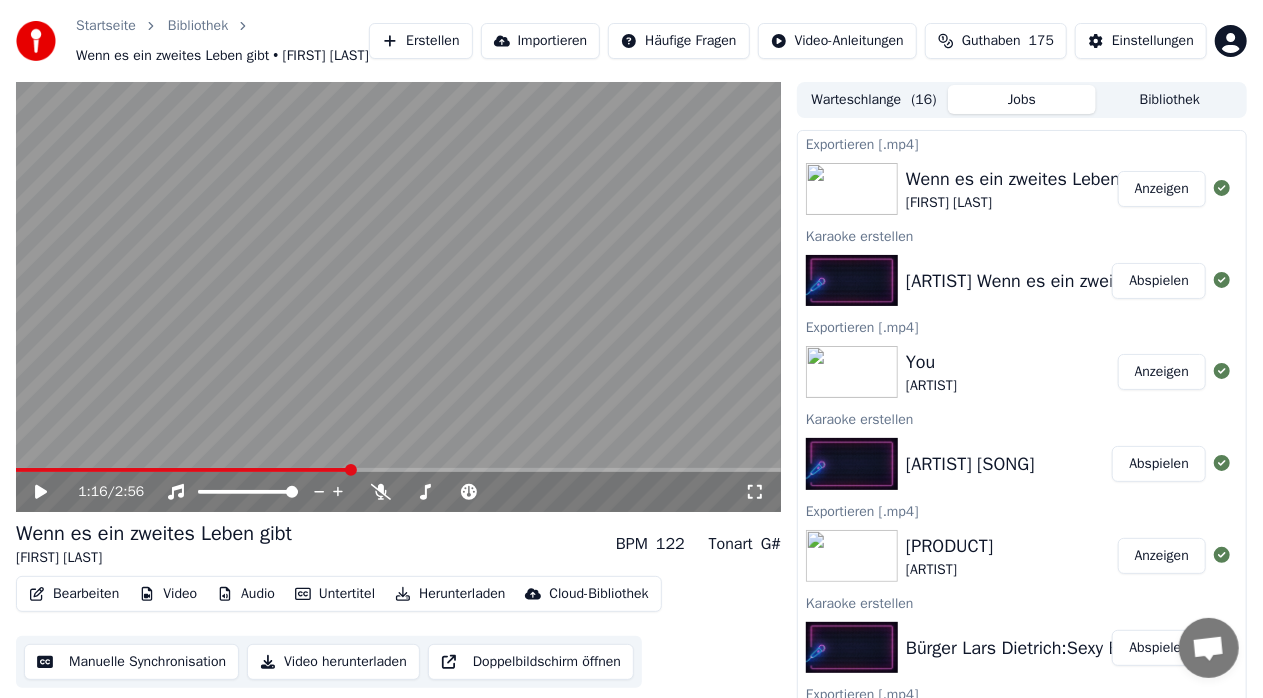 click on "Erstellen" at bounding box center (420, 41) 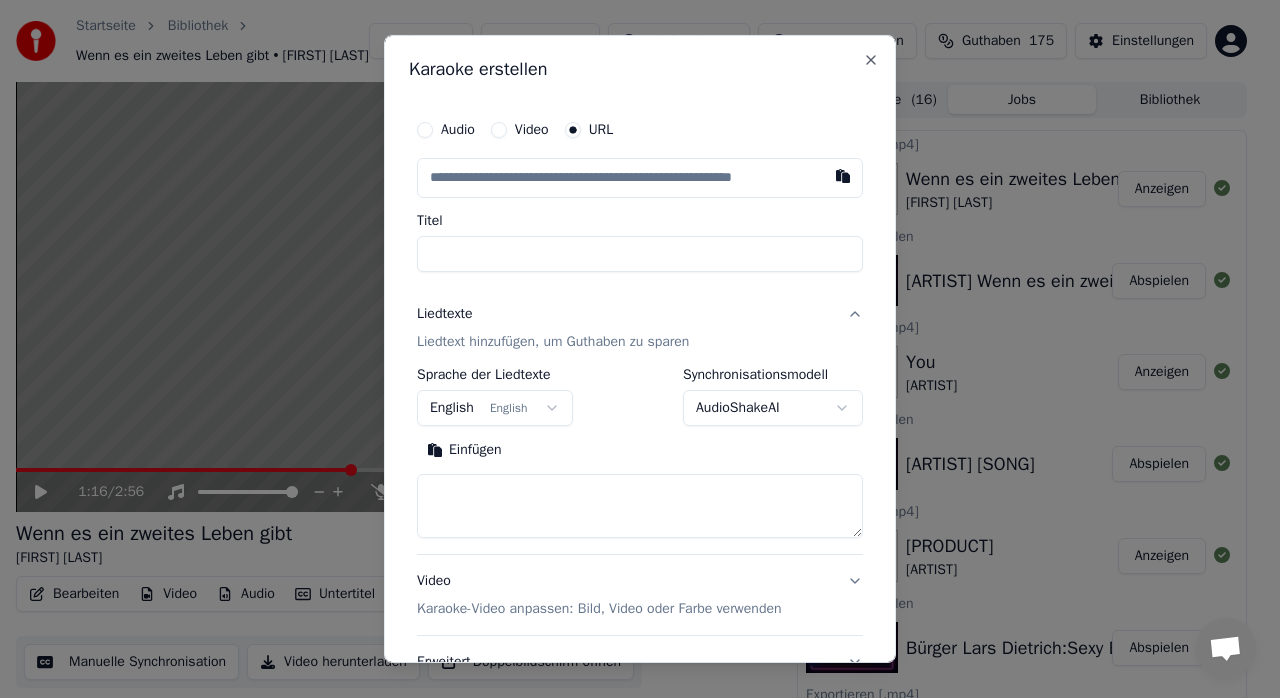 type on "**********" 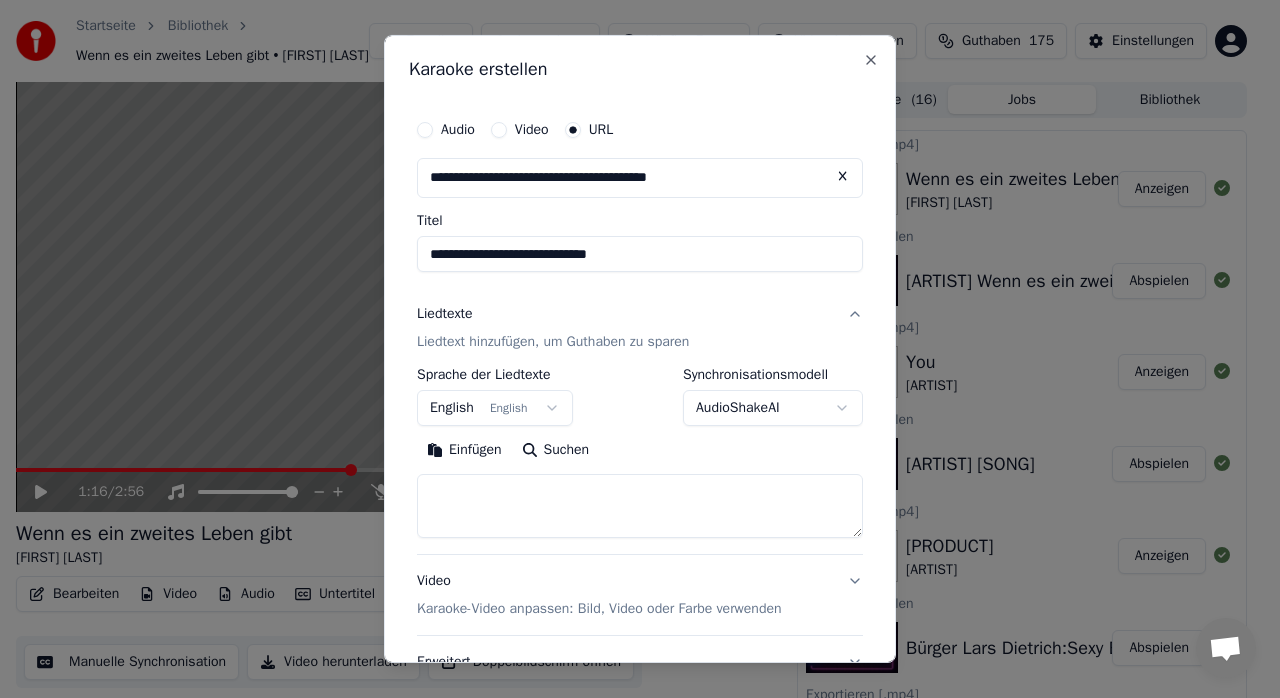 type on "**********" 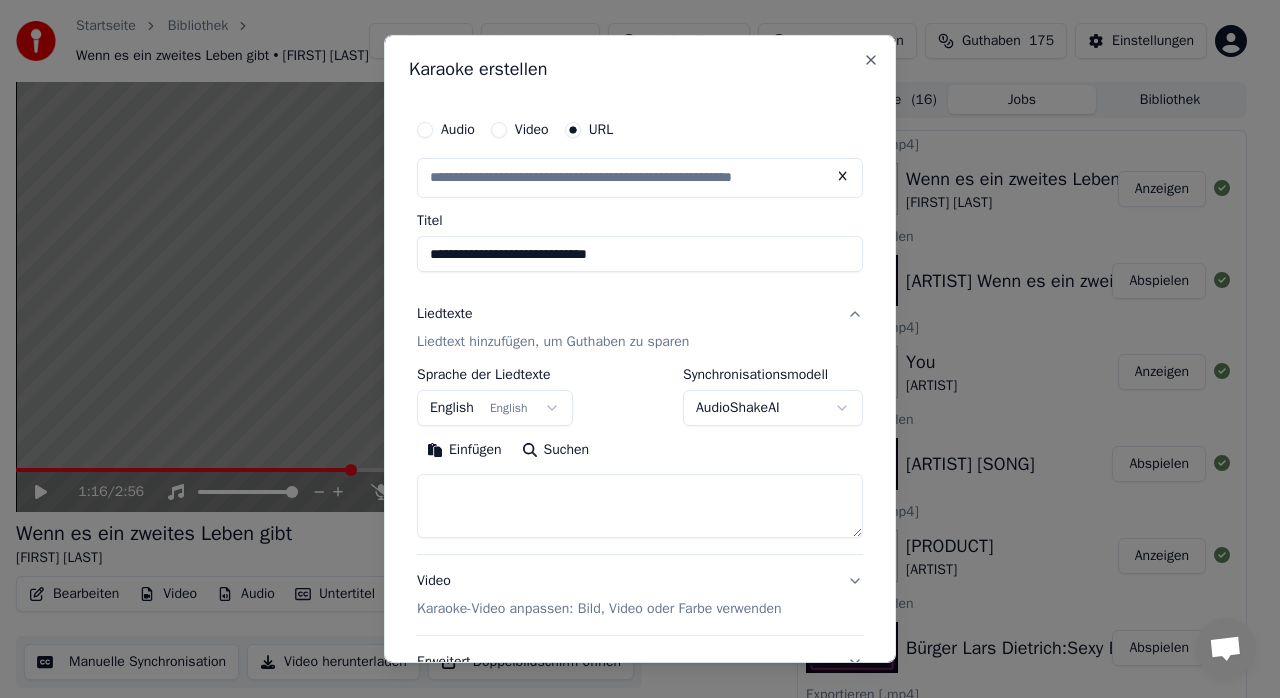 click on "**********" at bounding box center (640, 254) 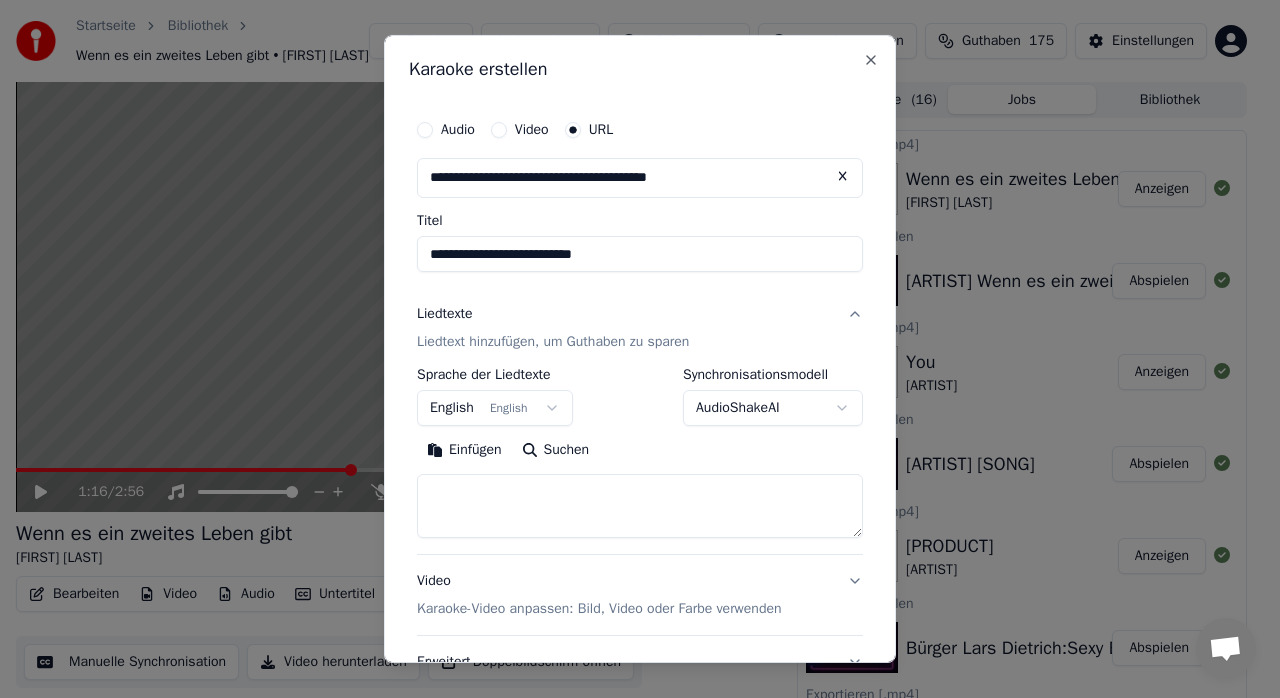 click on "**********" at bounding box center (640, 254) 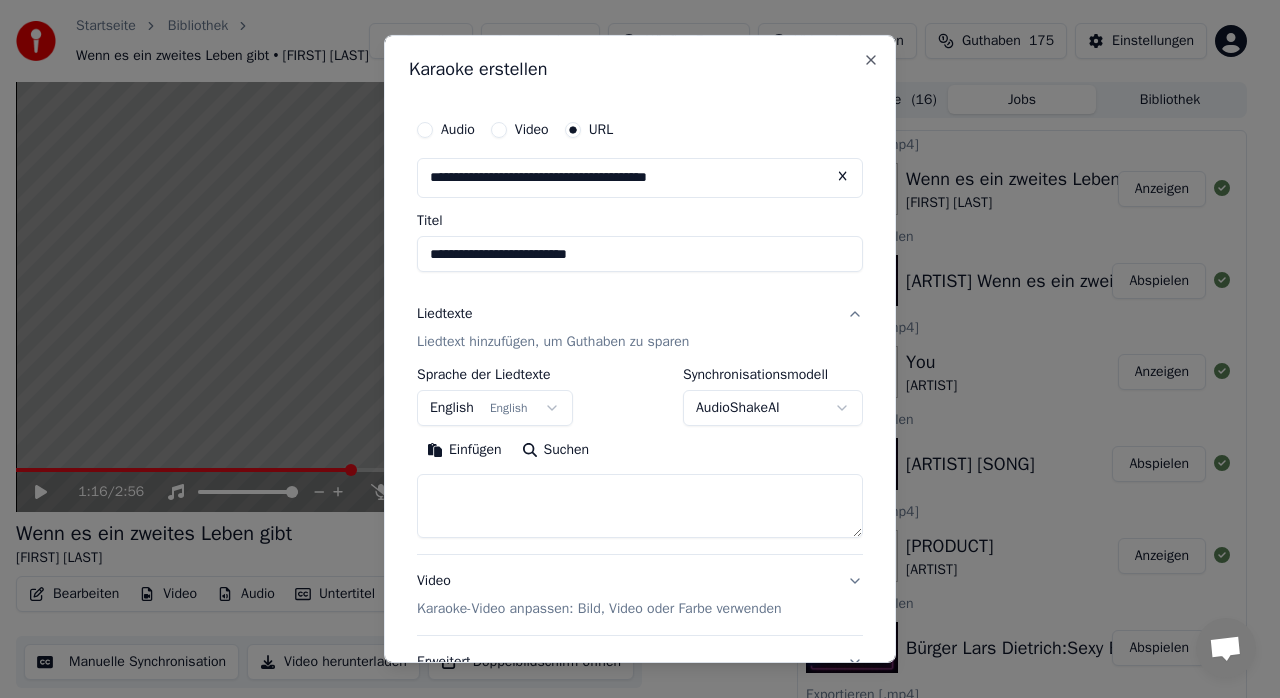 type on "**********" 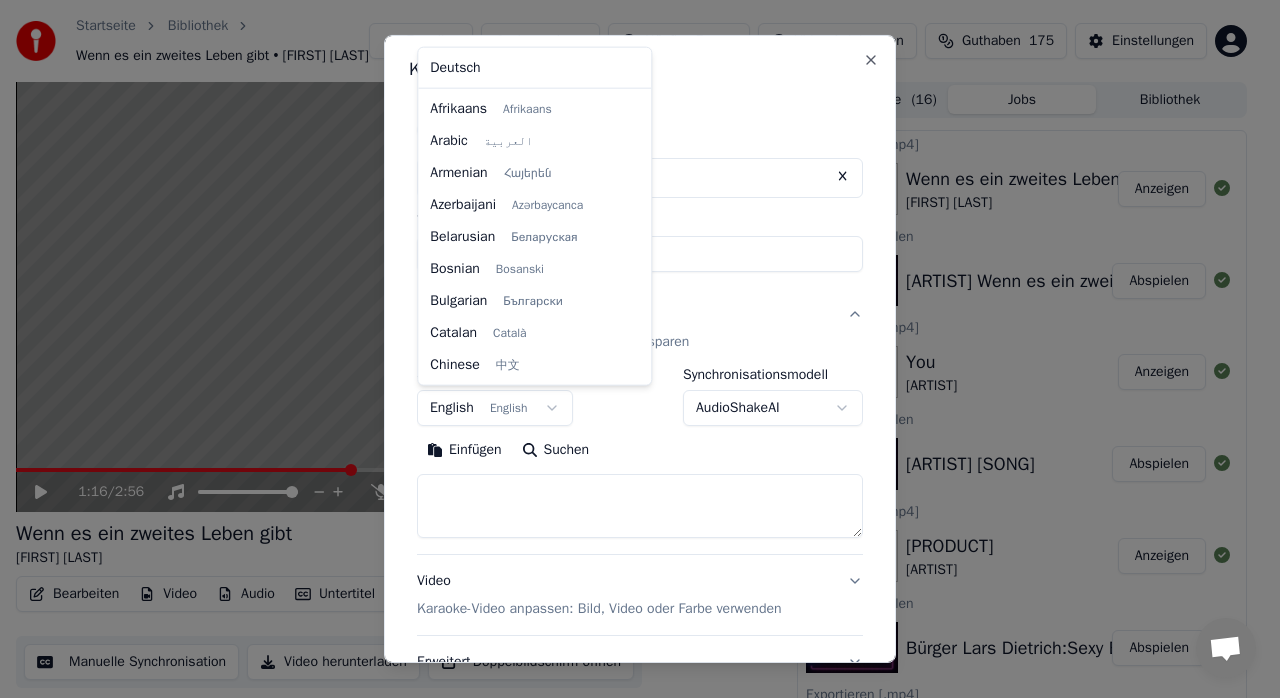 click on "Startseite Bibliothek Wenn es ein zweites Leben gibt • [FIRST] [LAST] Erstellen Importieren Häufige Fragen Video-Anleitungen Guthaben 175 Einstellungen 1:16  /  2:56 Wenn es ein zweites Leben gibt [FIRST] [LAST] BPM 122 Tonart G# Bearbeiten Video Audio Untertitel Herunterladen Cloud-Bibliothek Manuelle Synchronisation Video herunterladen Doppelbildschirm öffnen Warteschlange ( 16 ) Jobs Bibliothek Exportieren [.mp4] Wenn es ein zweites Leben gibt [FIRST] [LAST] Anzeigen Karaoke erstellen [FIRST] [LAST] Wenn es ein zweites Leben gibt Abspielen Exportieren [.mp4] You Boytronic Anzeigen Karaoke erstellen Boytronic You Abspielen Exportieren [.mp4] Sexy Eis Bürger Lars Dietrich Anzeigen Karaoke erstellen Bürger Lars Dietrich:Sexy Eis Abspielen Exportieren [.mp4] Westerwaldlied Joseph Neuhaeuser Anzeigen Texte synchronisieren Westerwaldlied Joseph Neuhaeuser Abspielen Karaoke erstellen Joseph Neuhaeuser Westerwaldlied Abspielen Exportieren [.mp4] Then He Kissed Me Rachel Sweet • The Ronettes Anzeigen Trim" at bounding box center [631, 349] 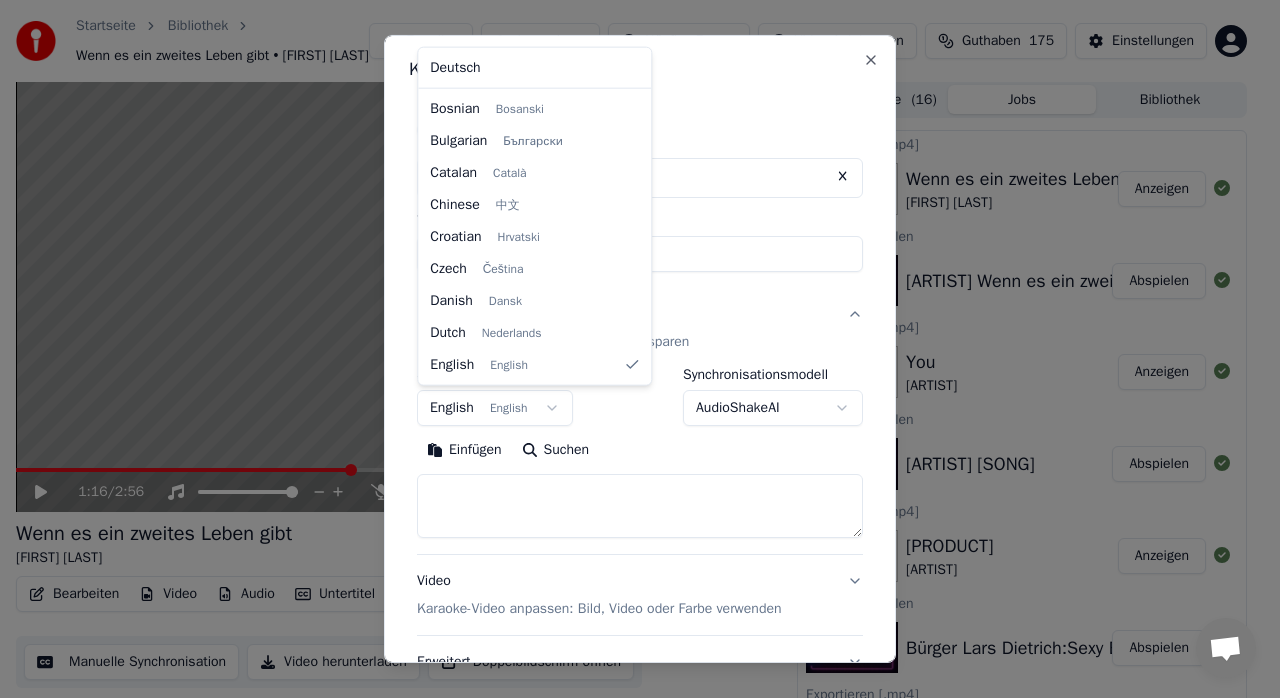 select on "**" 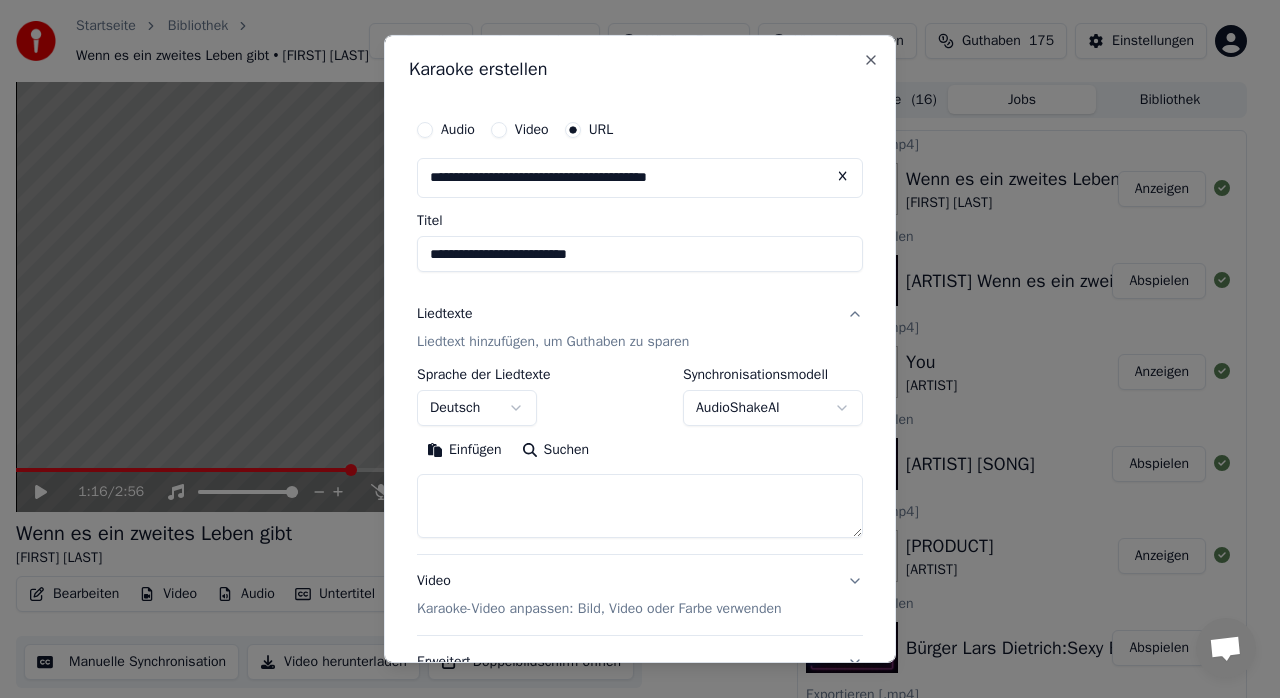 drag, startPoint x: 688, startPoint y: 498, endPoint x: 498, endPoint y: 453, distance: 195.25624 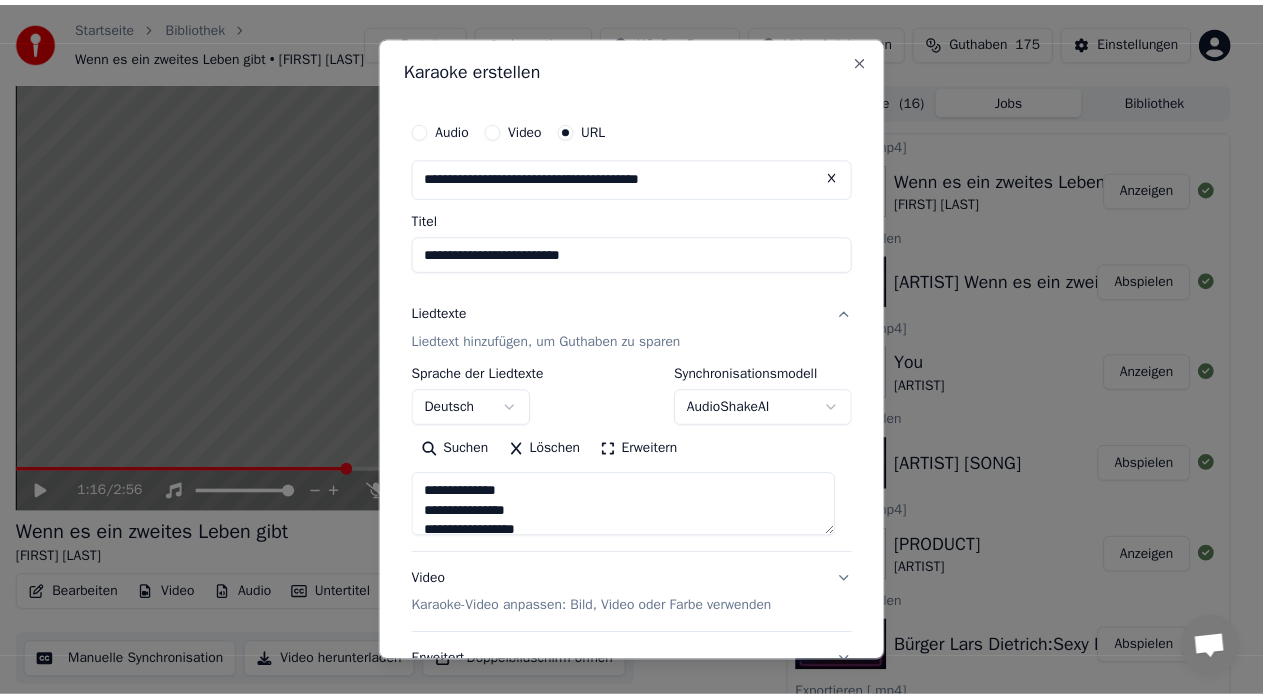 scroll, scrollTop: 166, scrollLeft: 0, axis: vertical 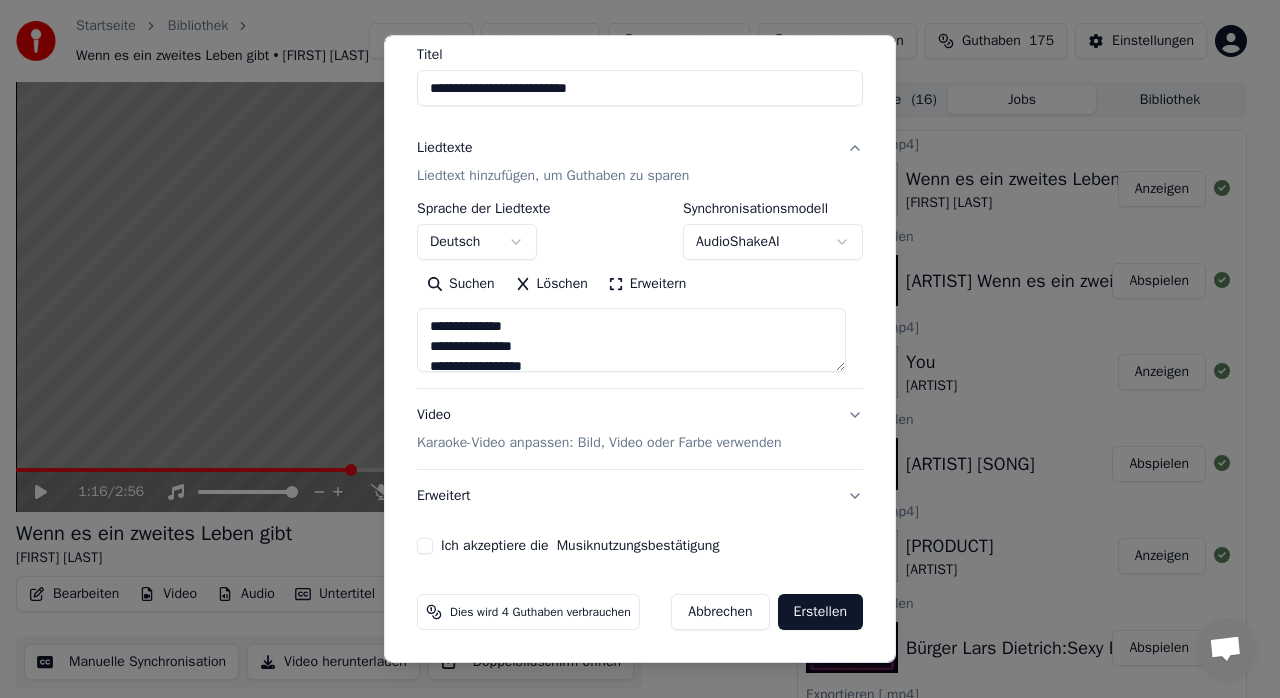 click on "Ich akzeptiere die   Musiknutzungsbestätigung" at bounding box center (425, 546) 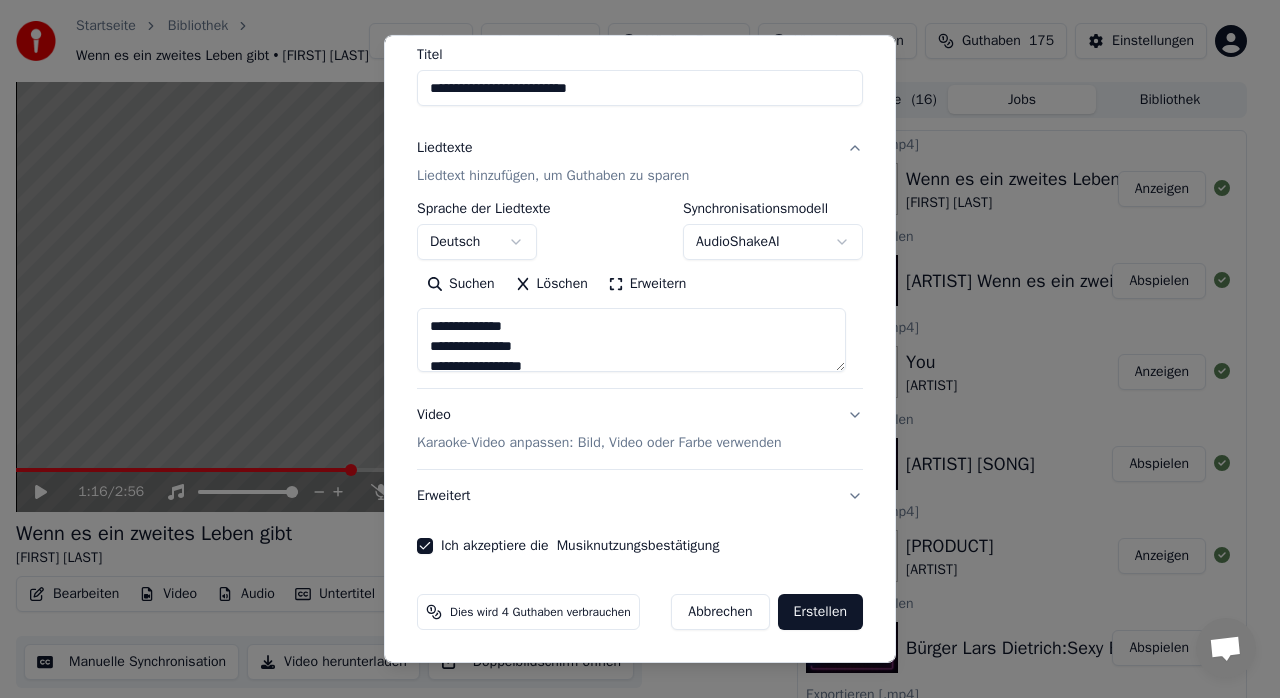 click on "Erstellen" at bounding box center [820, 612] 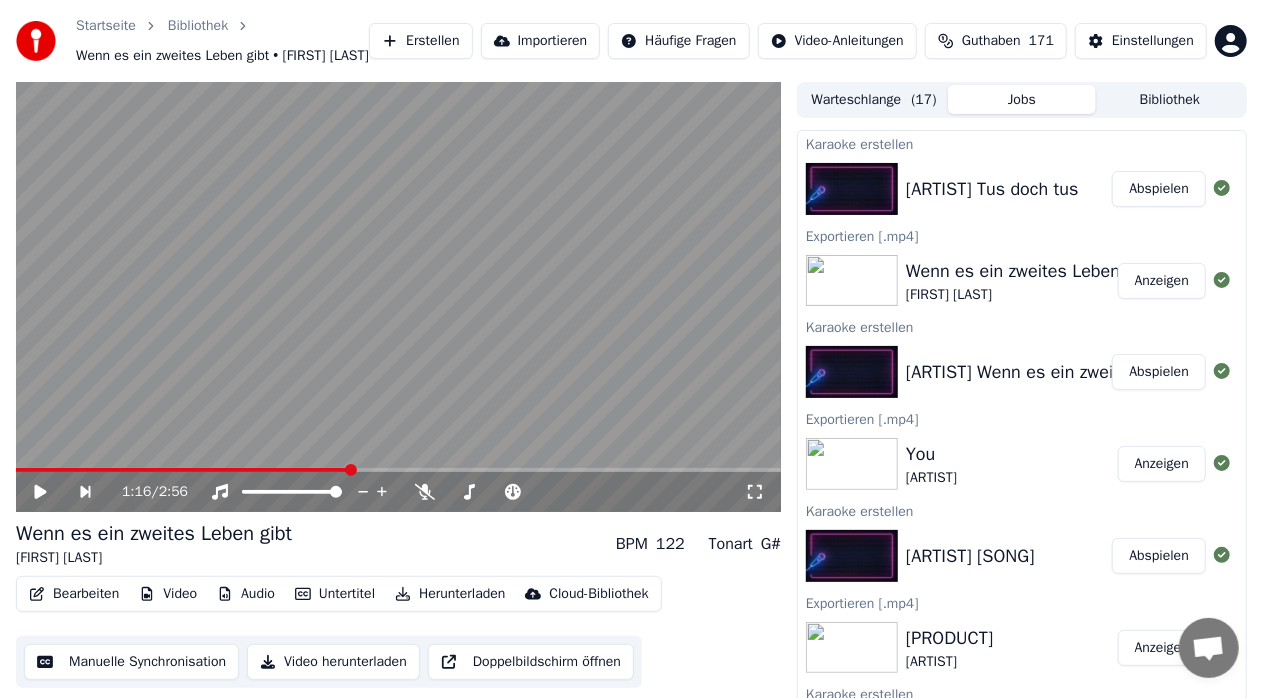 click on "Abspielen" at bounding box center (1159, 189) 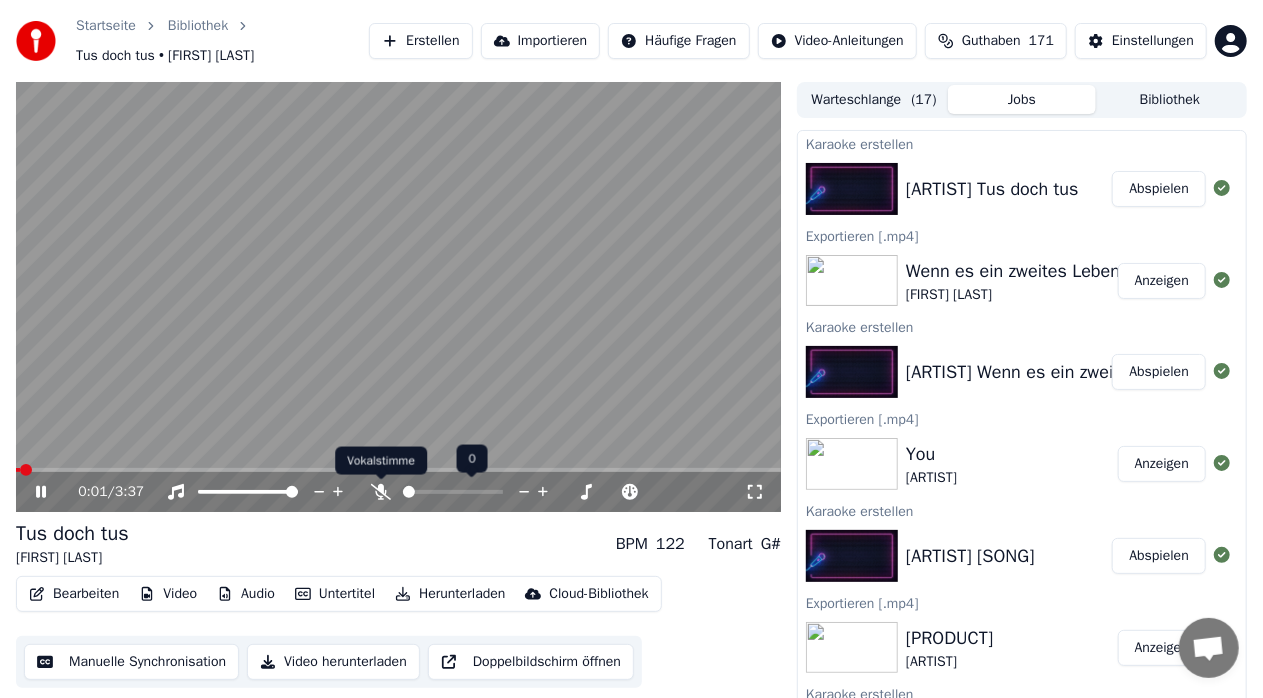 click 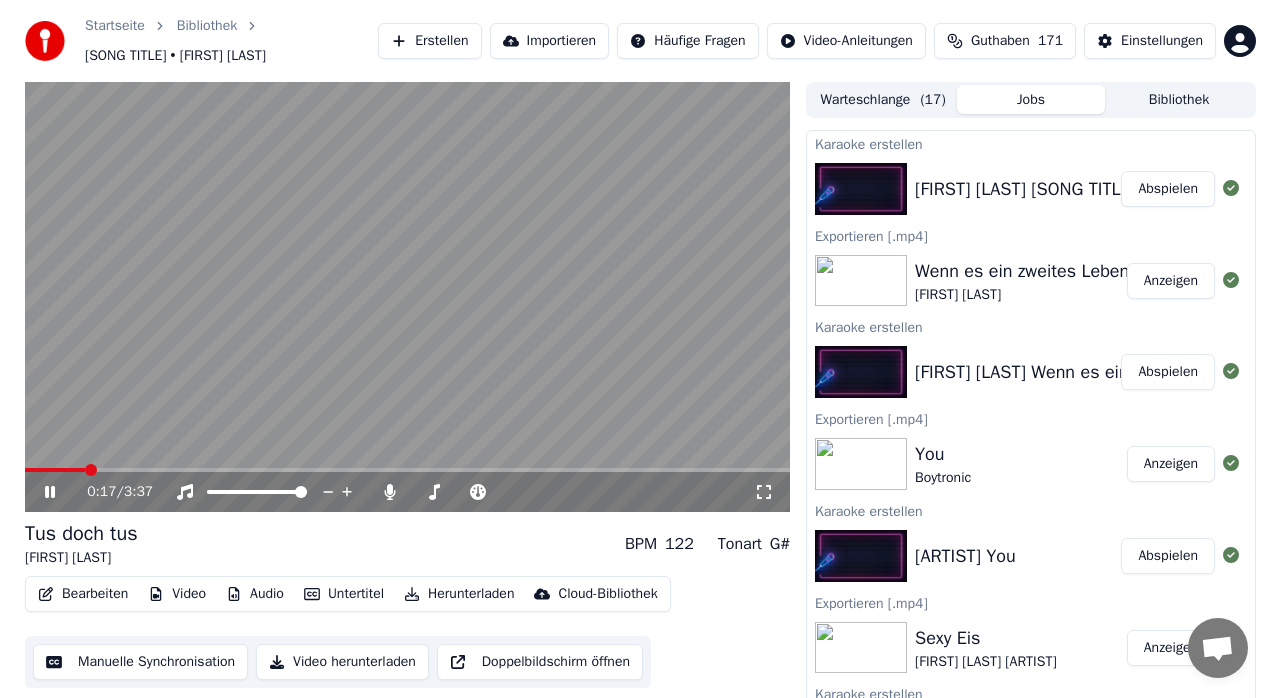 scroll, scrollTop: 0, scrollLeft: 0, axis: both 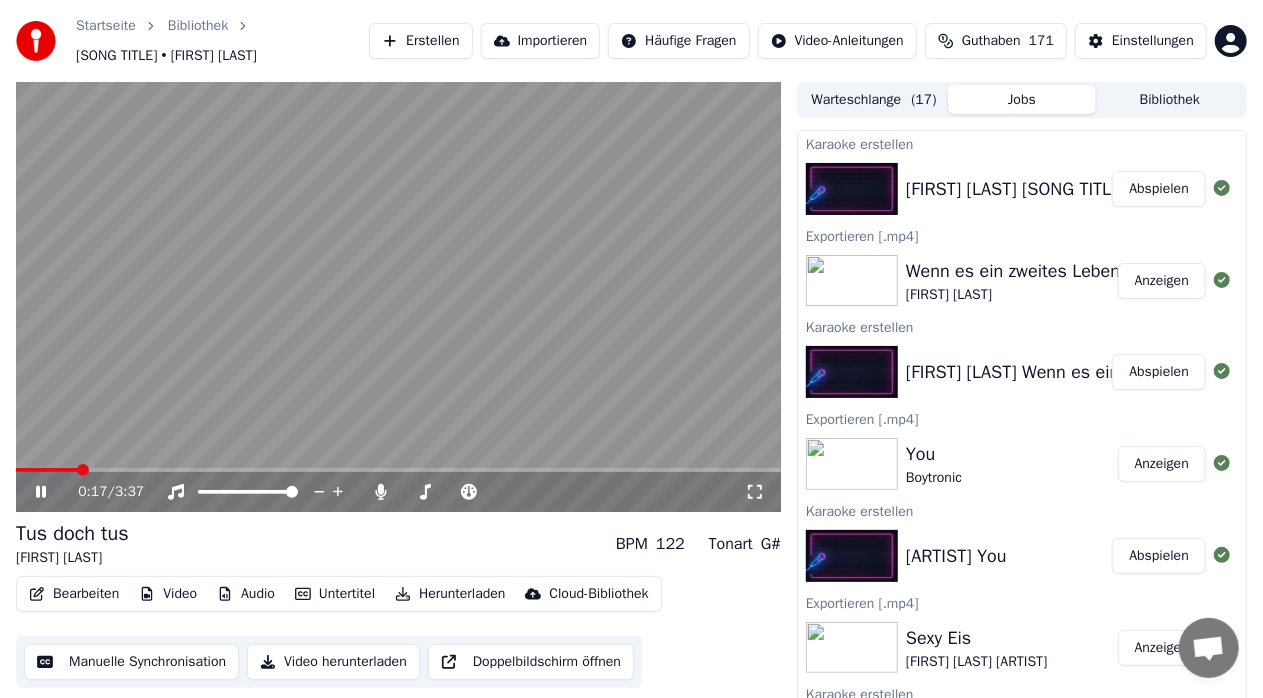 click on "0:17  /  3:37" at bounding box center (398, 492) 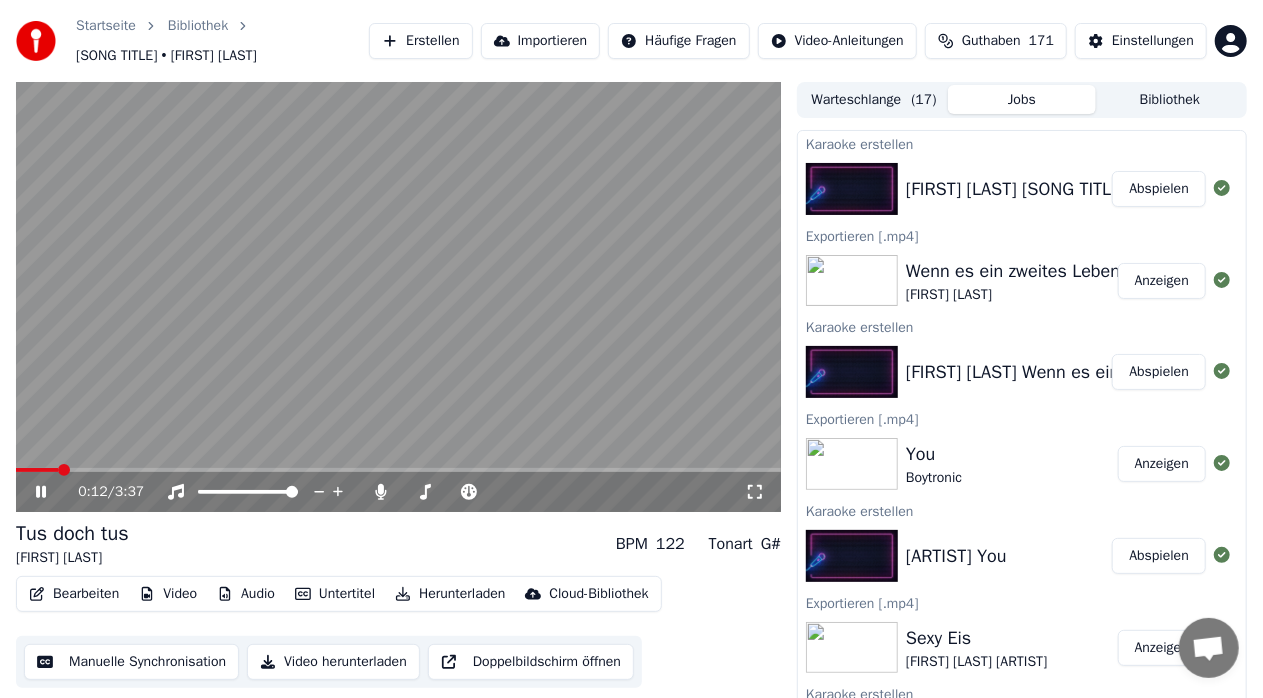 click at bounding box center [37, 470] 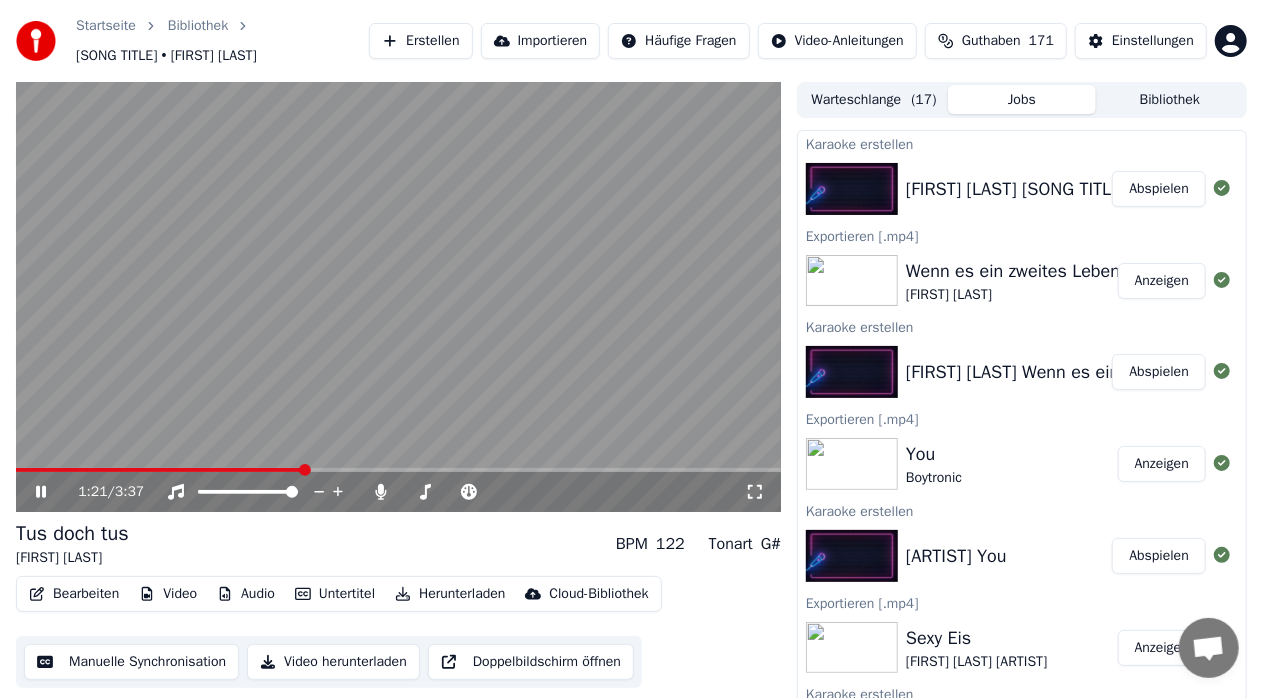 click at bounding box center (398, 470) 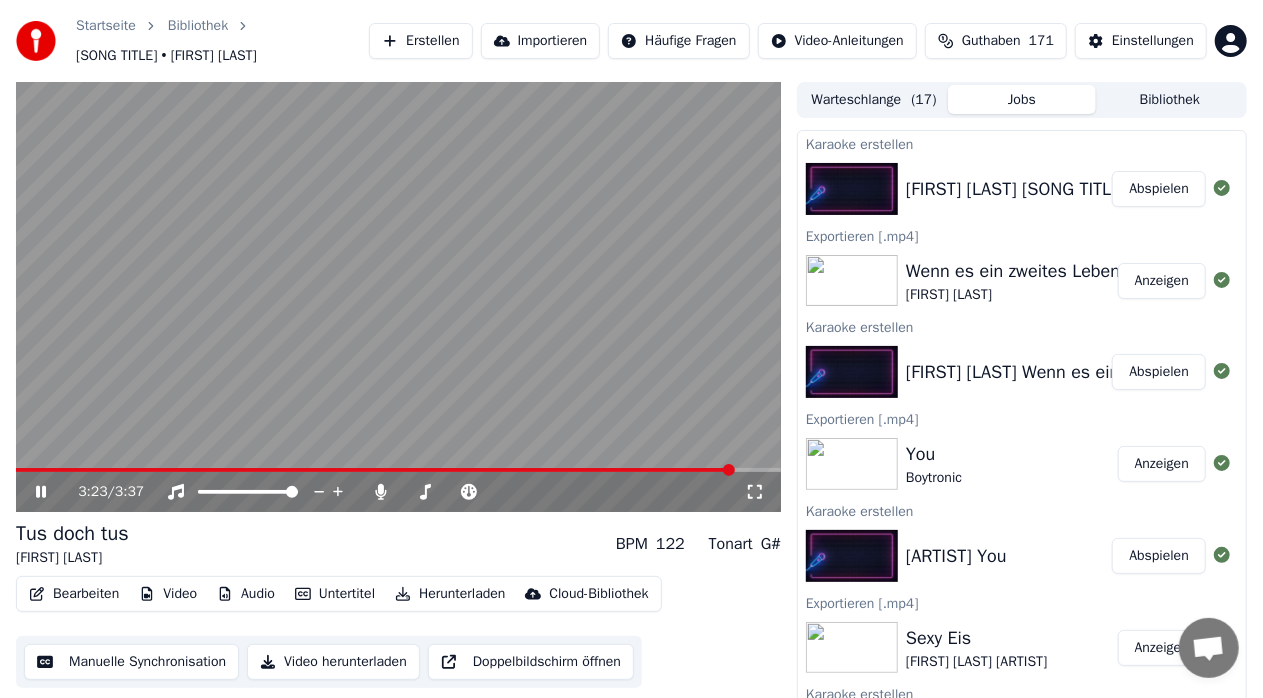 click 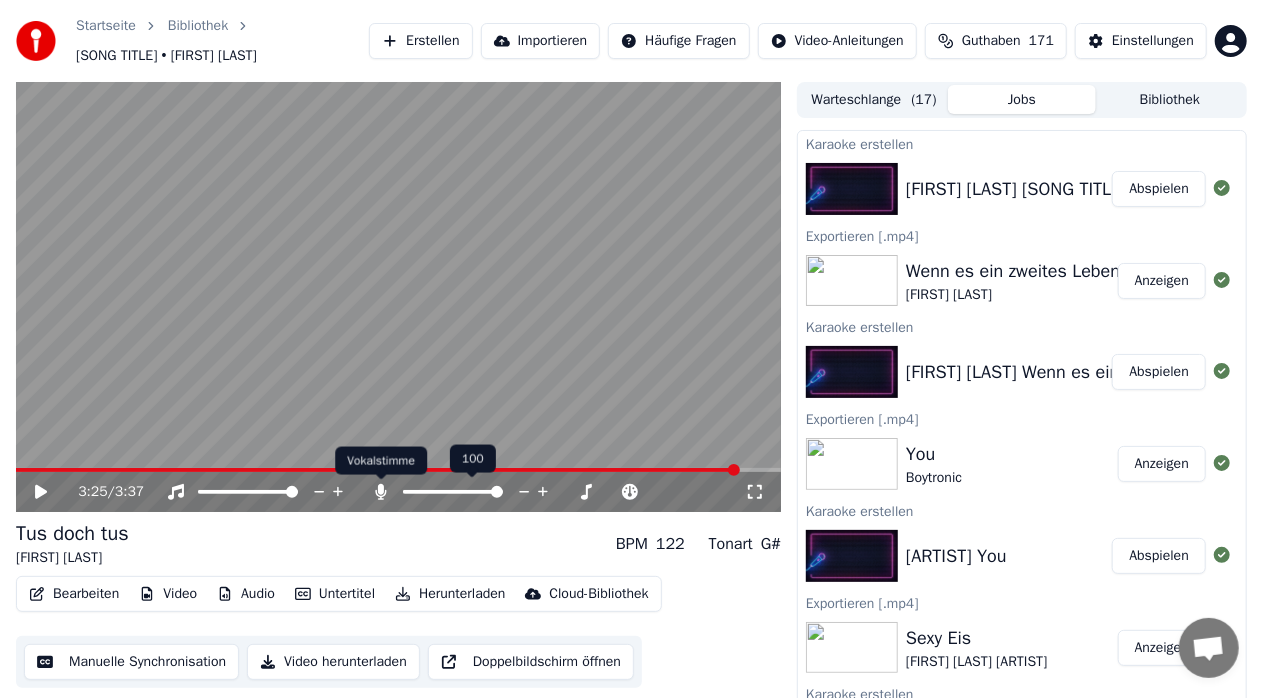 click 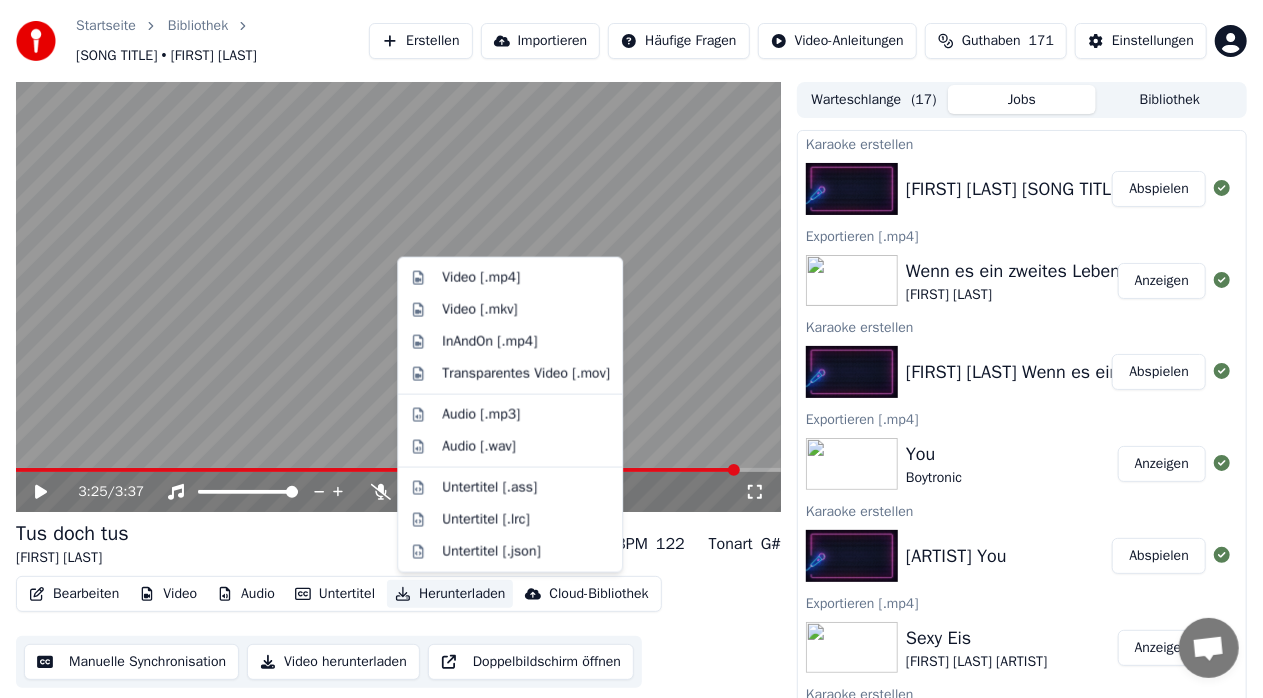 click on "Herunterladen" at bounding box center [450, 594] 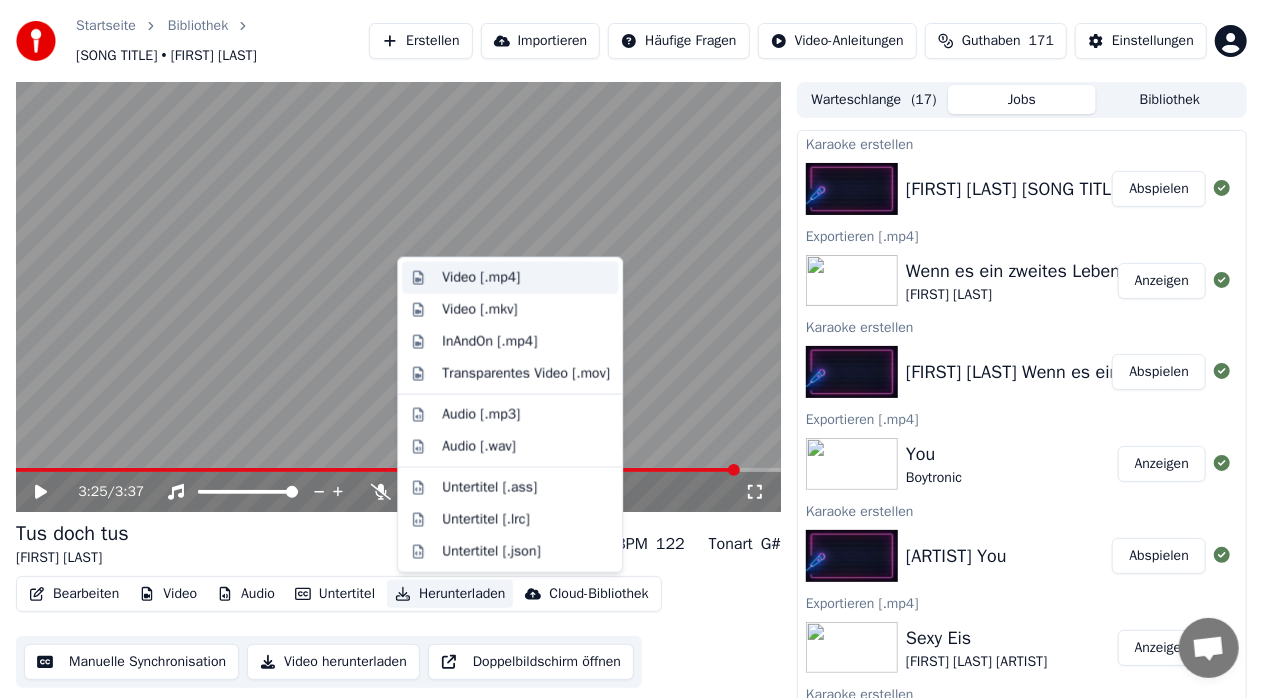 click on "Video [.mp4]" at bounding box center (481, 278) 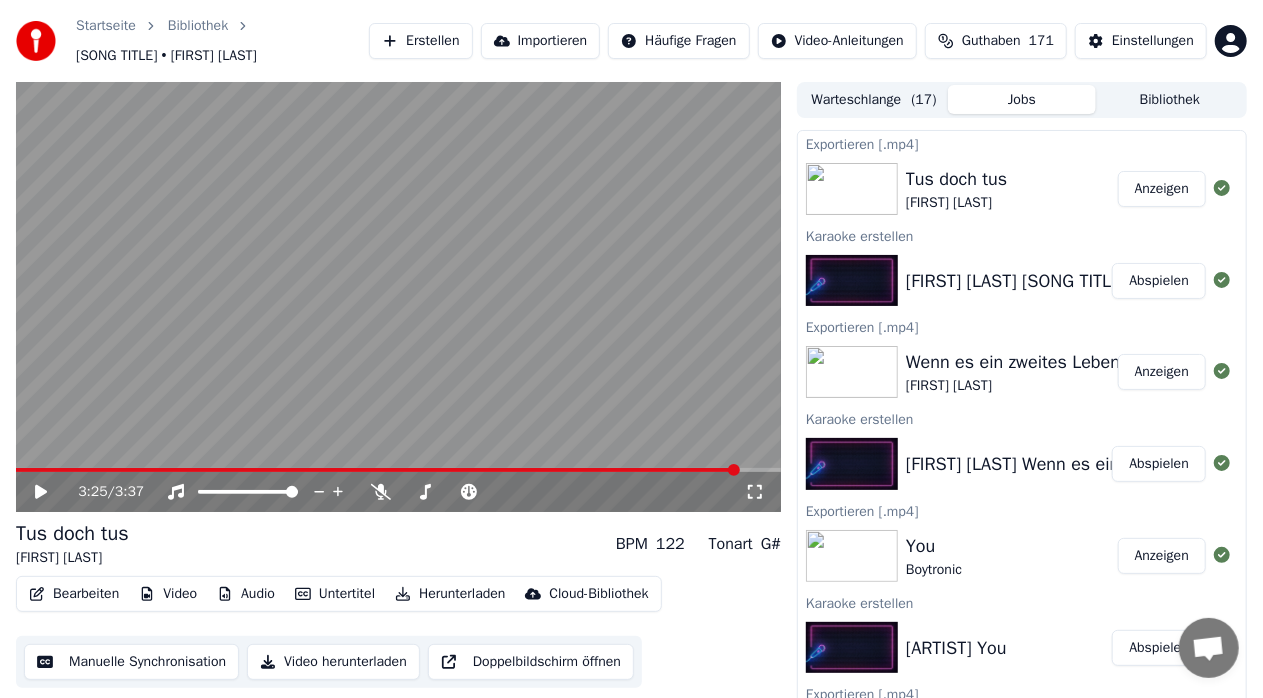 click on "Erstellen" at bounding box center [420, 41] 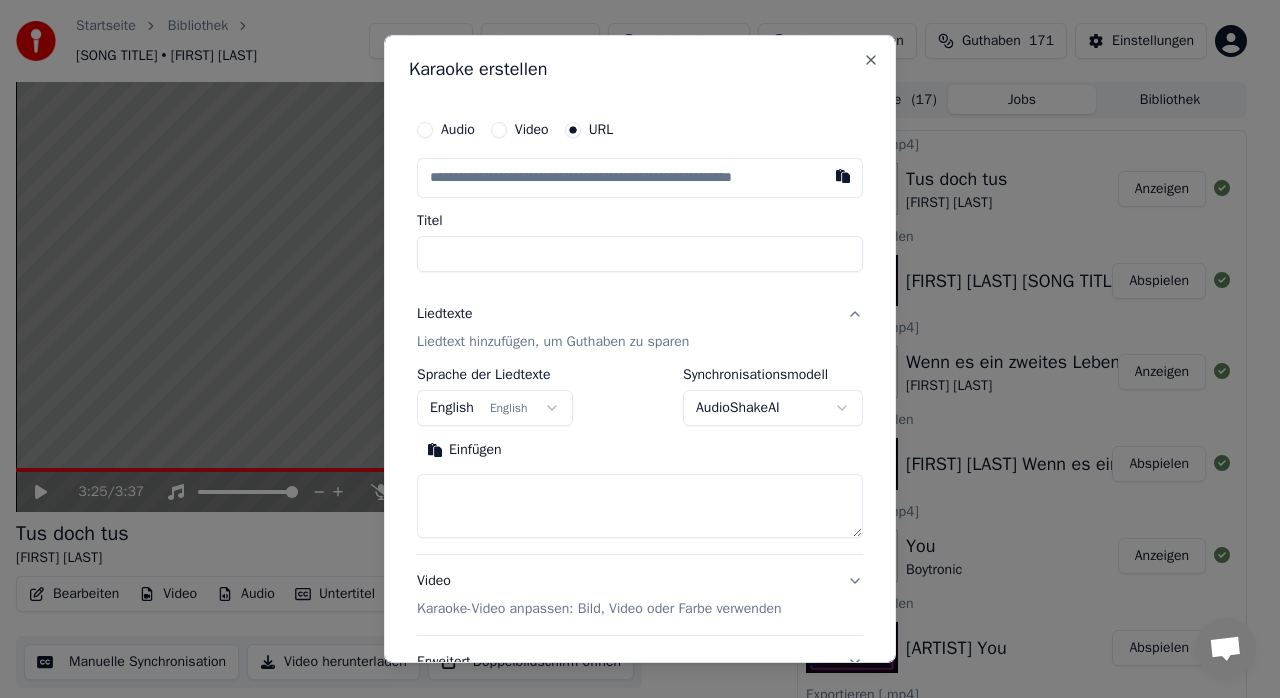 type on "**********" 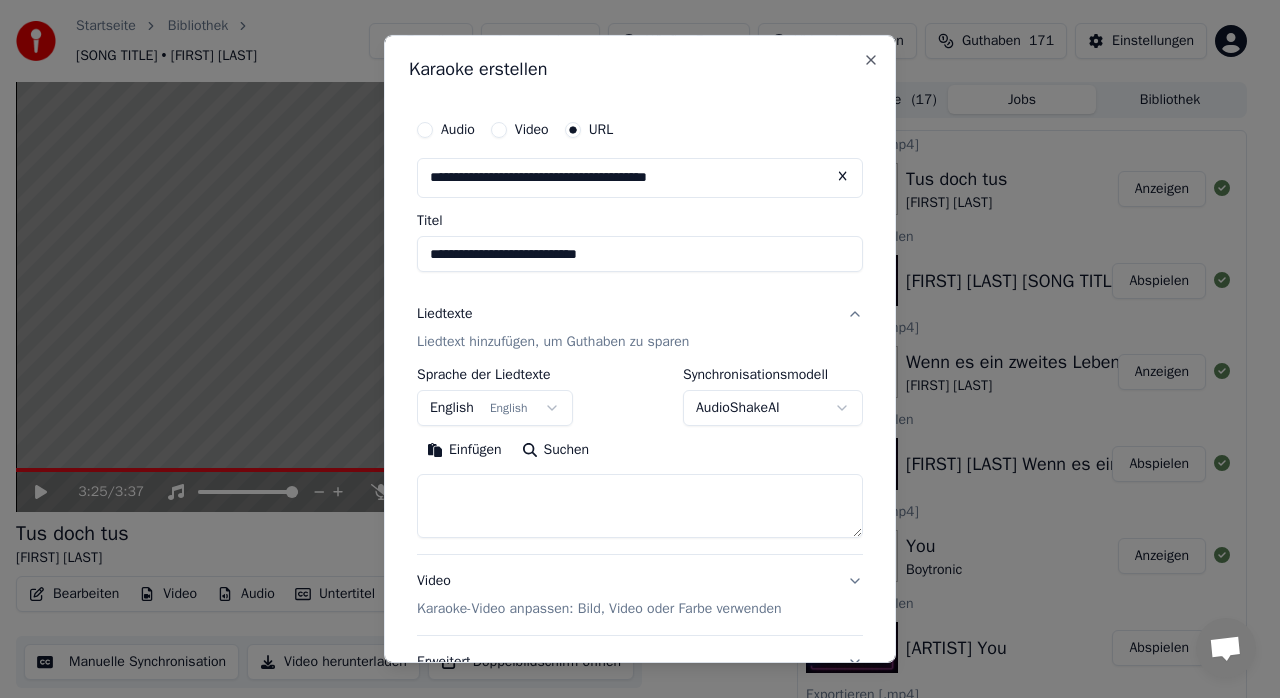 type on "**********" 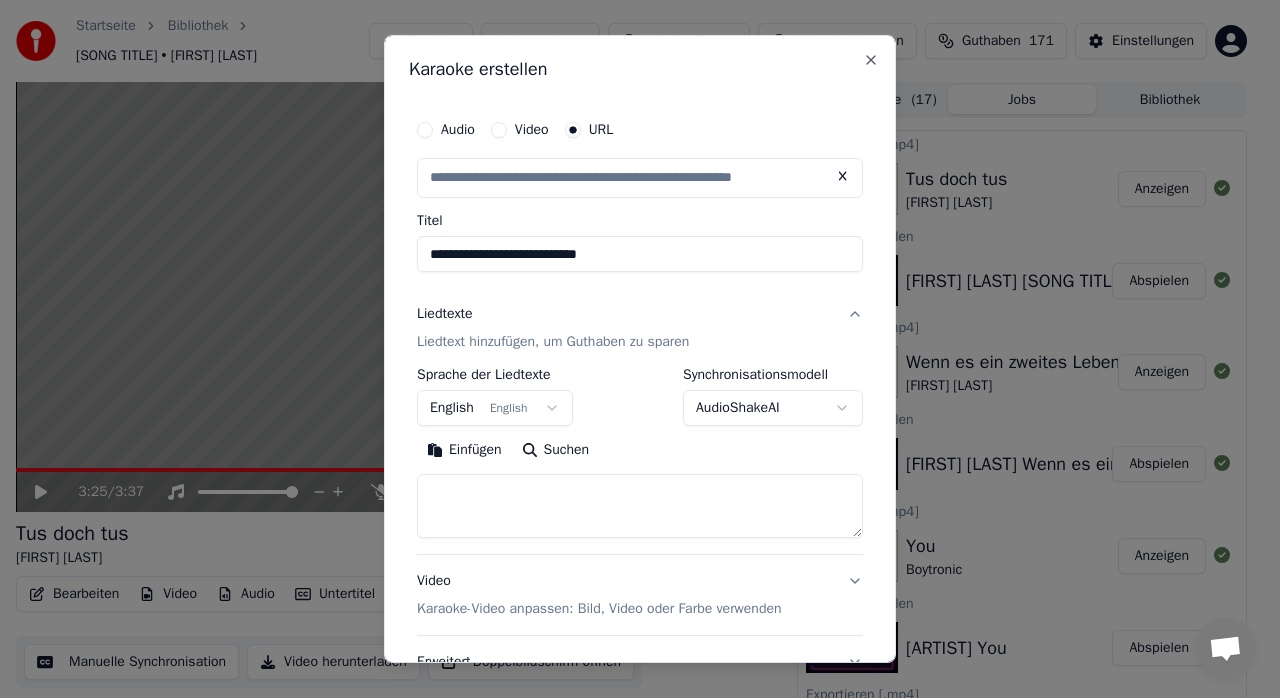 click on "**********" at bounding box center (640, 254) 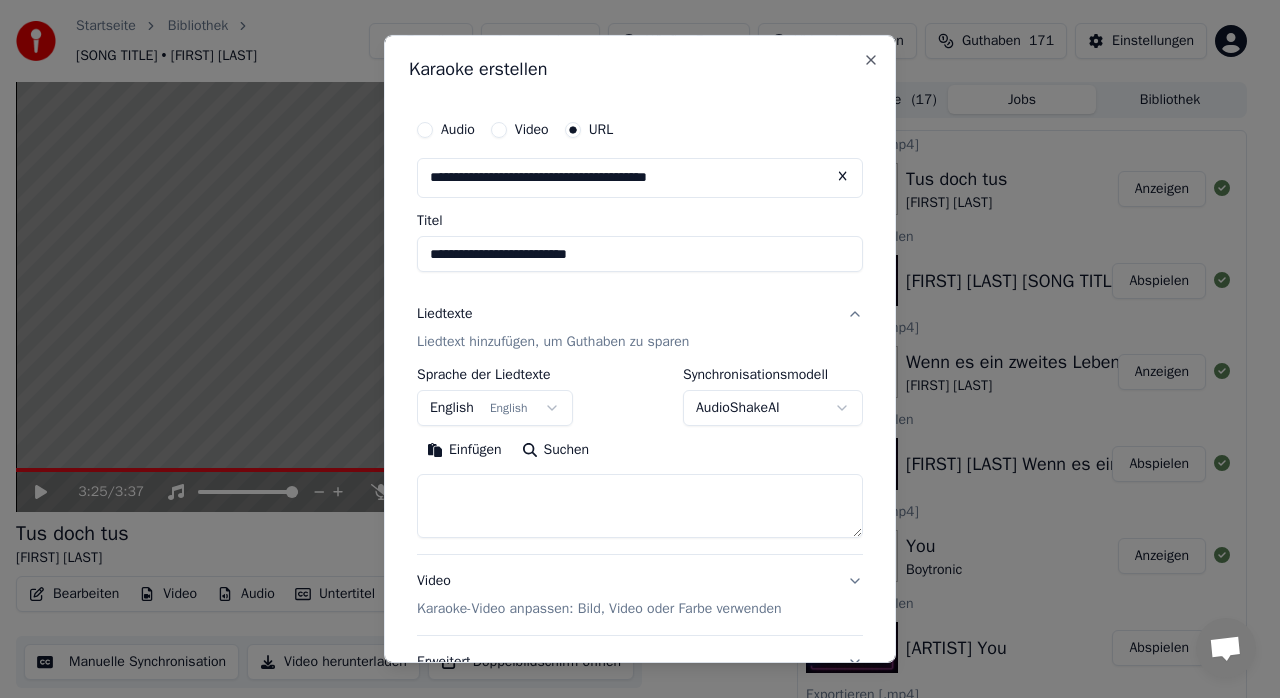 type on "**********" 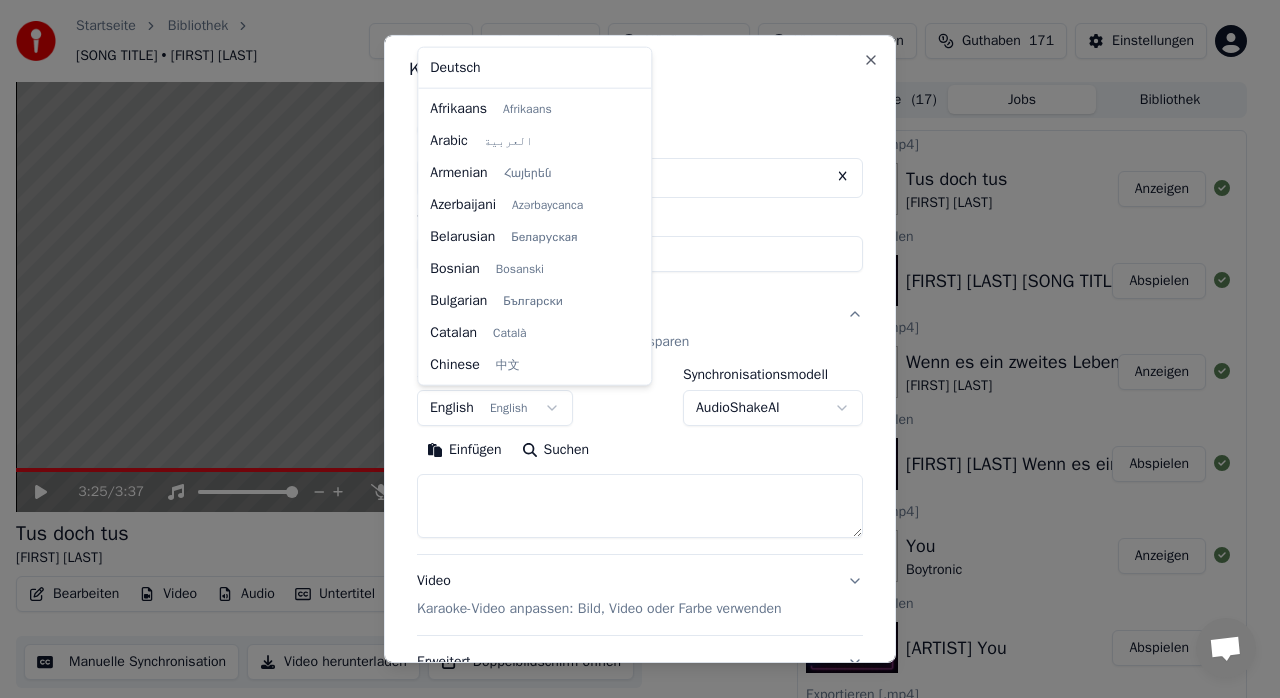 click on "Startseite Bibliothek Tus doch tus • Francine Jordi Erstellen Importieren Häufige Fragen Video-Anleitungen Guthaben 171 Einstellungen 3:25  /  3:37 Tus doch tus Francine Jordi BPM 122 Tonart G# Bearbeiten Video Audio Untertitel Herunterladen Cloud-Bibliothek Manuelle Synchronisation Video herunterladen Doppelbildschirm öffnen Warteschlange ( 17 ) Jobs Bibliothek Exportieren [.mp4] Tus doch tus Francine Jordi Anzeigen Karaoke erstellen Francine Jordi Tus doch tus Abspielen Exportieren [.mp4] Wenn es ein zweites Leben gibt Francine Jordi Anzeigen Karaoke erstellen Francine Jordi Wenn es ein zweites Leben gibt Abspielen Exportieren [.mp4] You Boytronic Anzeigen Karaoke erstellen Boytronic You Abspielen Exportieren [.mp4] Sexy Eis Bürger Lars Dietrich Anzeigen Karaoke erstellen Bürger Lars Dietrich:Sexy Eis Abspielen Exportieren [.mp4] Westerwaldlied Joseph Neuhaeuser Anzeigen Texte synchronisieren Westerwaldlied Joseph Neuhaeuser Abspielen Karaoke erstellen Joseph Neuhaeuser Westerwaldlied Abspielen Trim" at bounding box center (631, 349) 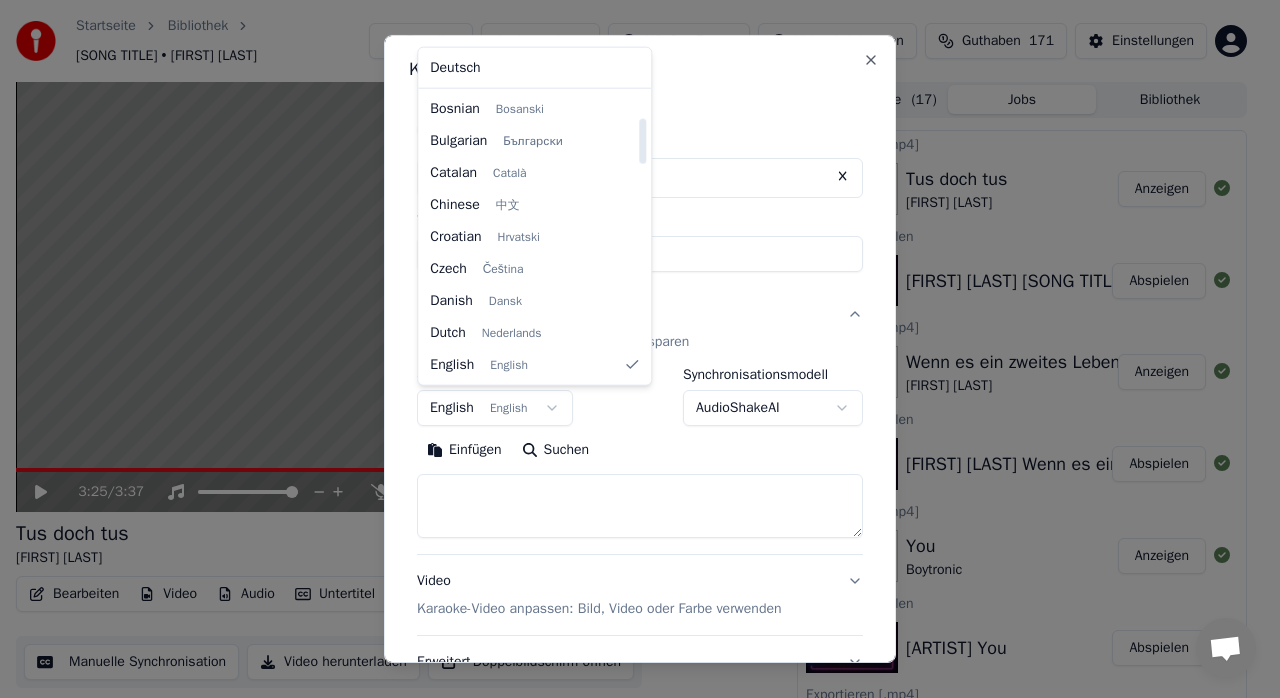 scroll, scrollTop: 878, scrollLeft: 0, axis: vertical 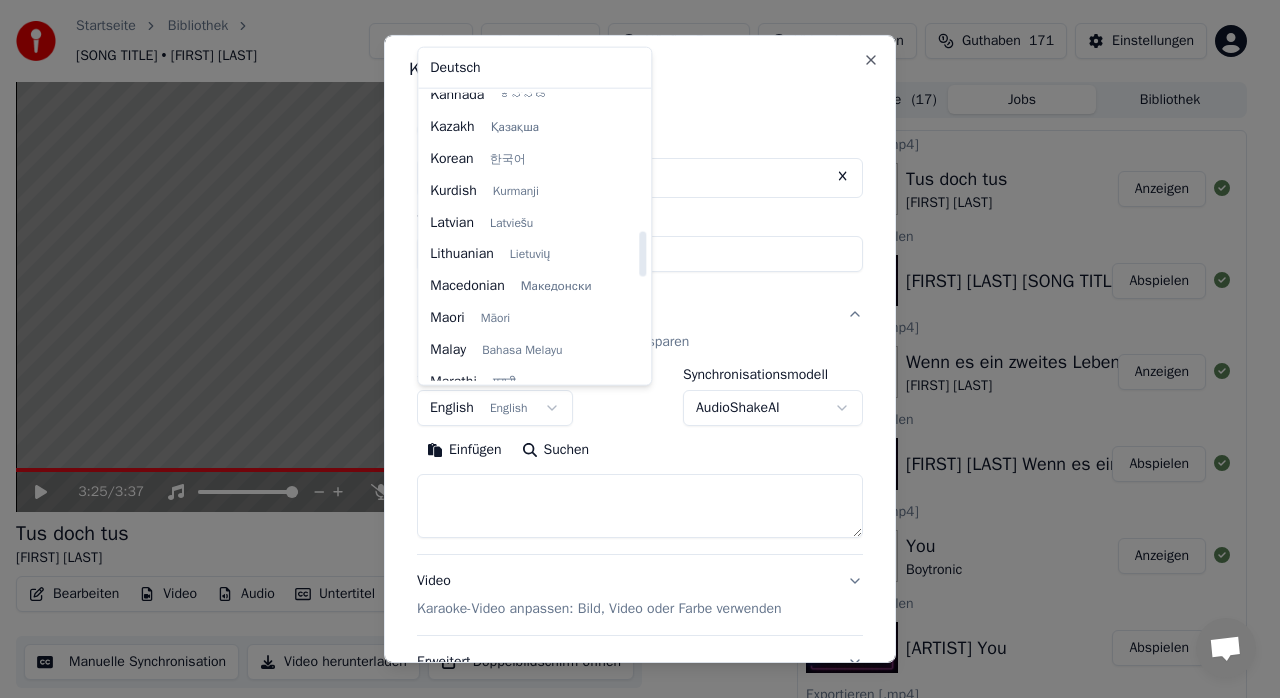 click at bounding box center [643, 237] 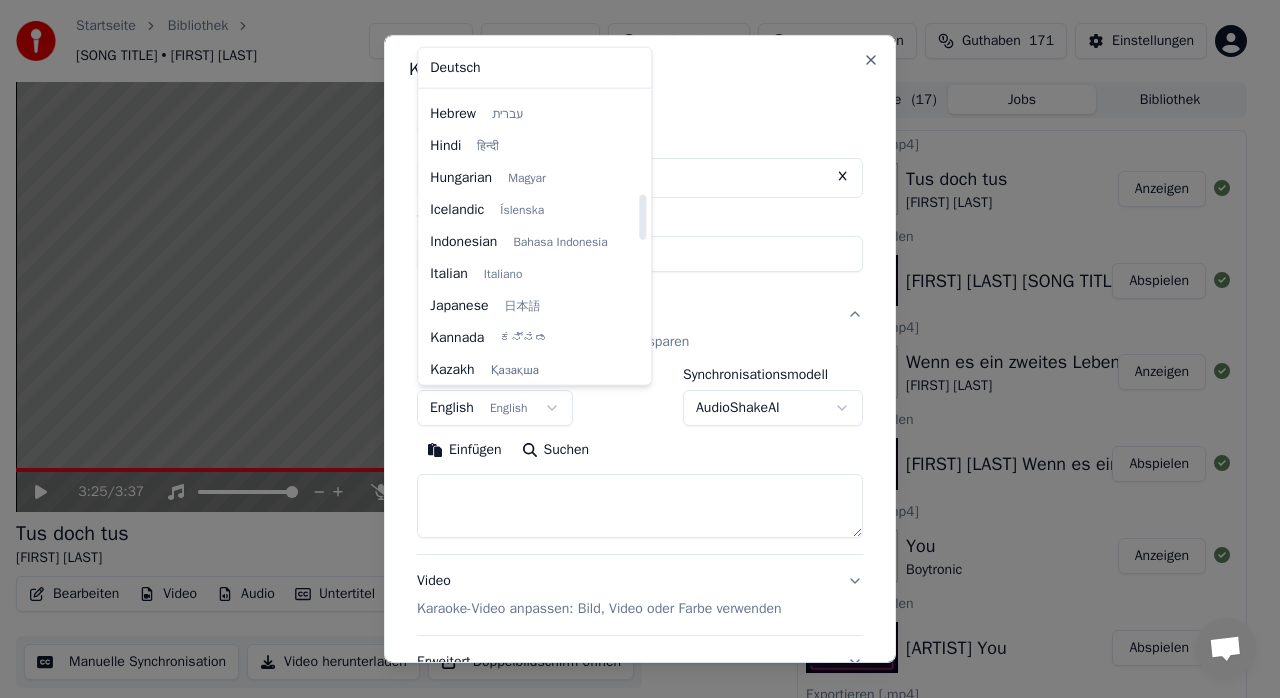 scroll, scrollTop: 614, scrollLeft: 0, axis: vertical 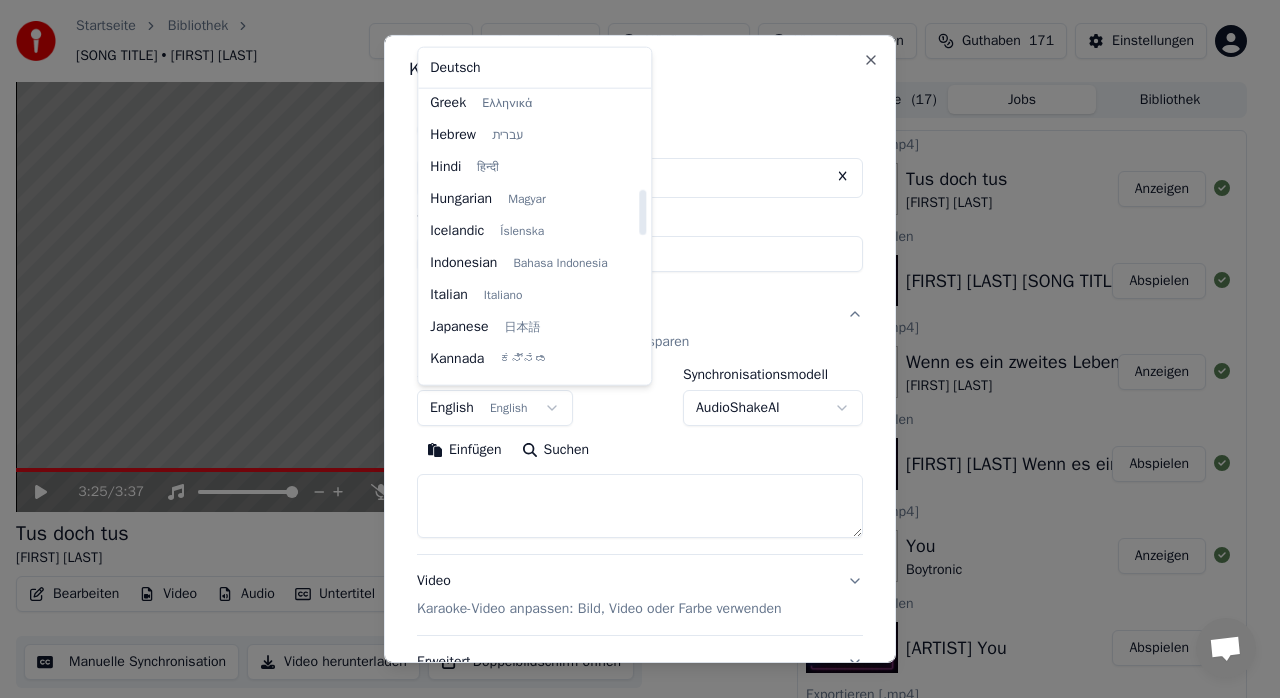 drag, startPoint x: 643, startPoint y: 242, endPoint x: 644, endPoint y: 201, distance: 41.01219 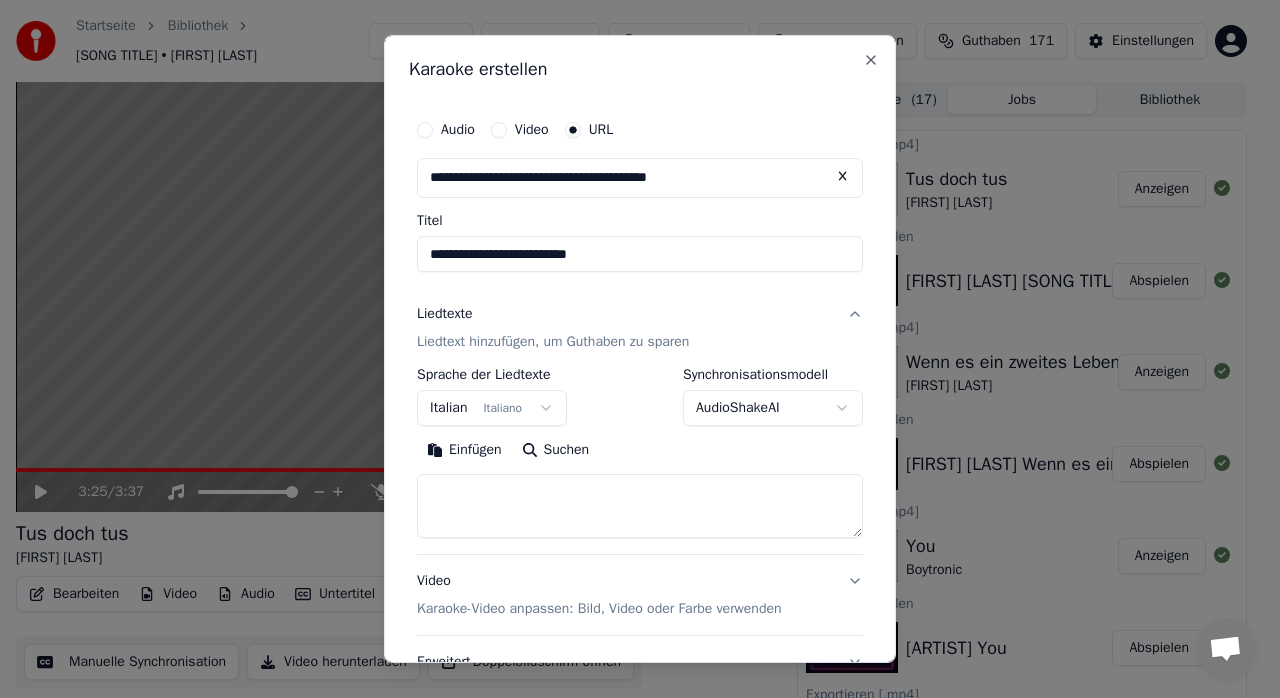 click at bounding box center [640, 506] 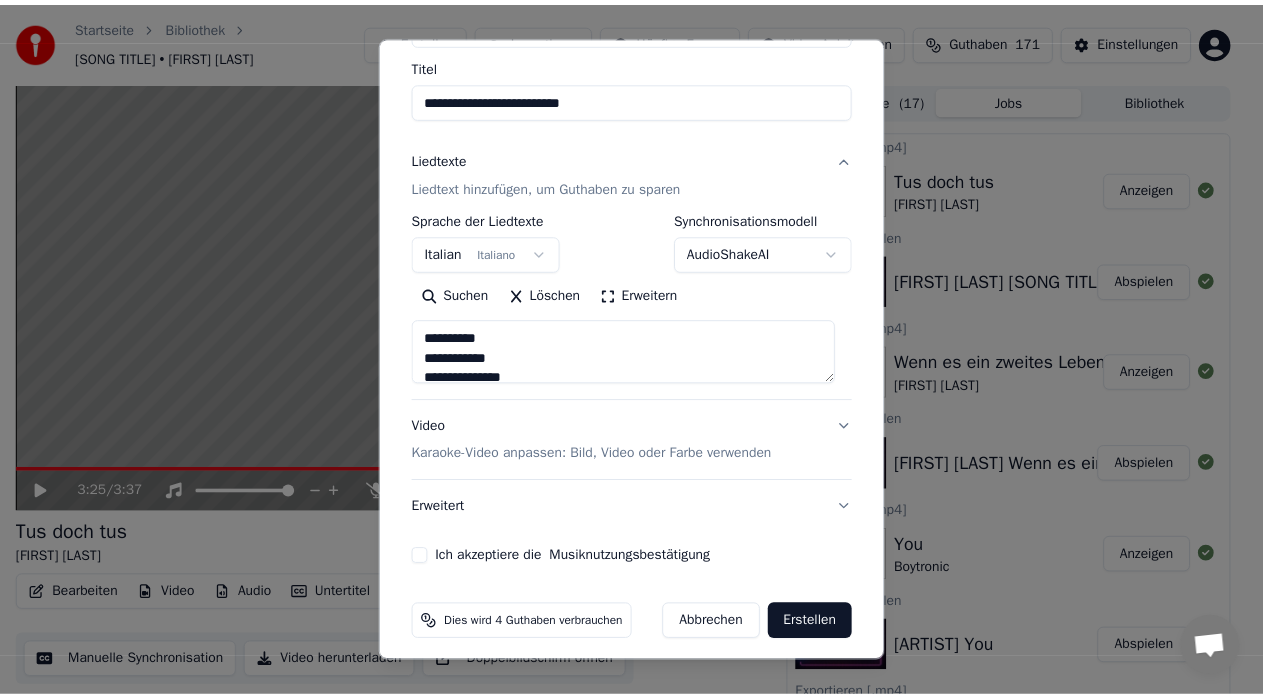 scroll, scrollTop: 166, scrollLeft: 0, axis: vertical 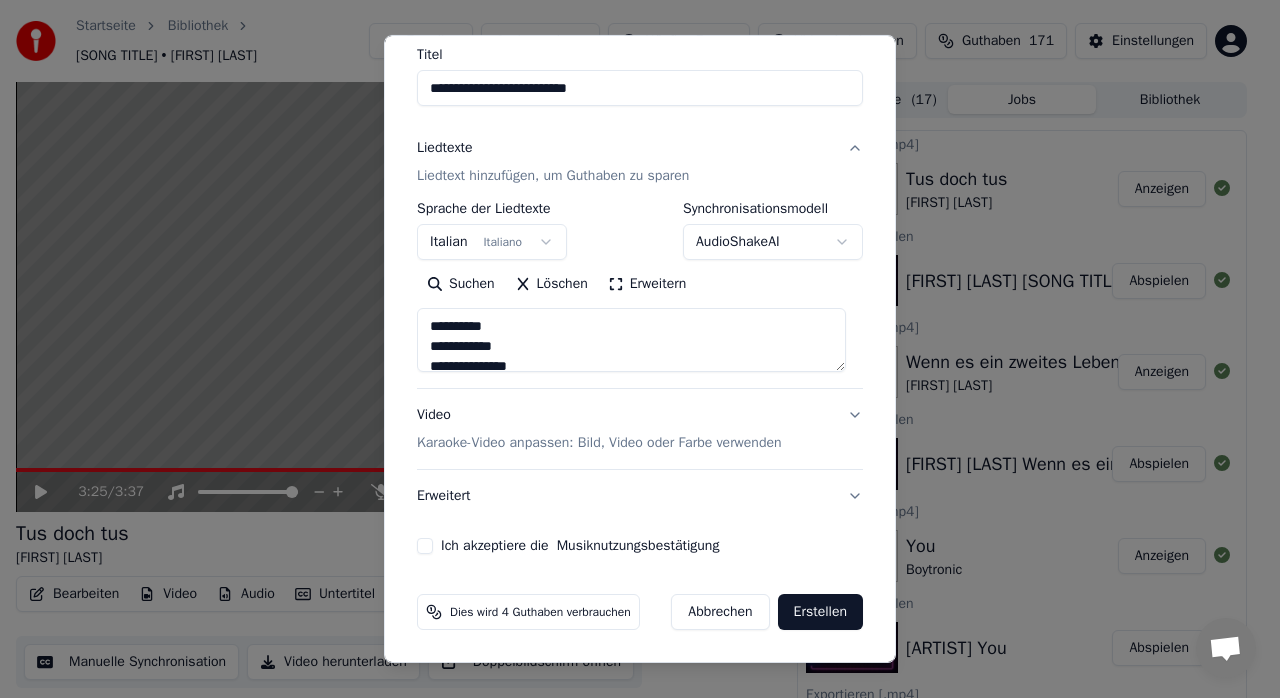 click on "Ich akzeptiere die   Musiknutzungsbestätigung" at bounding box center (425, 546) 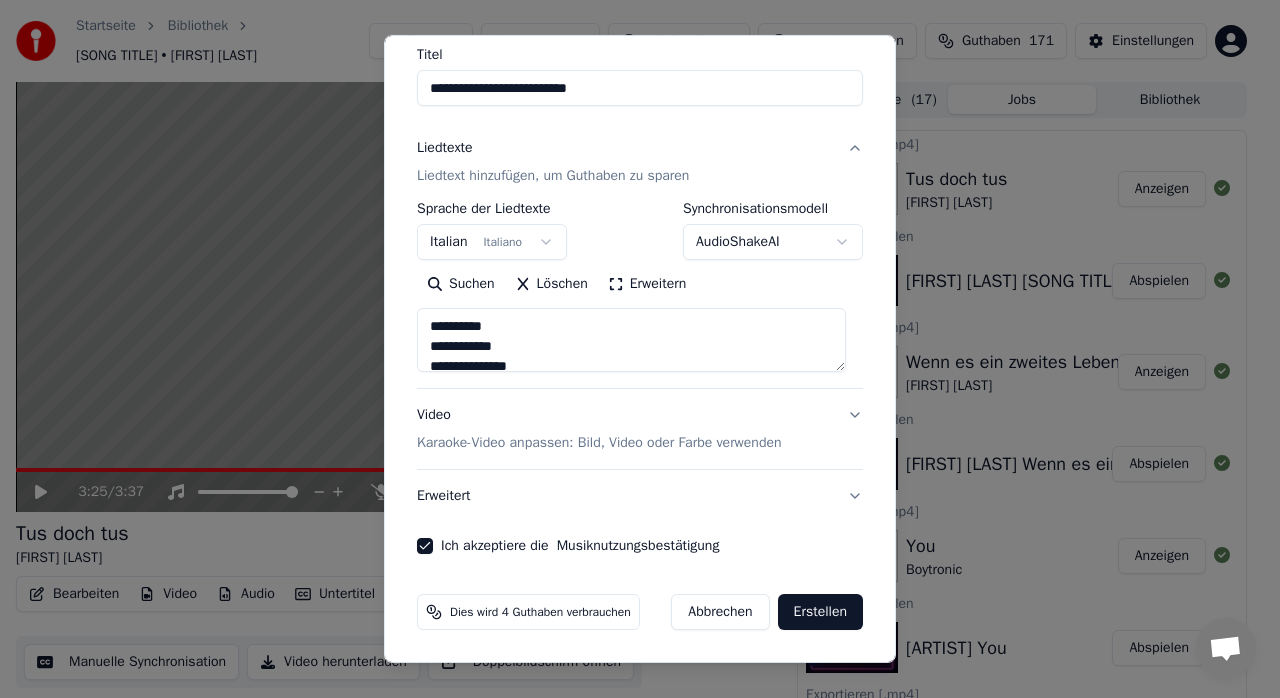 click on "Erstellen" at bounding box center (820, 612) 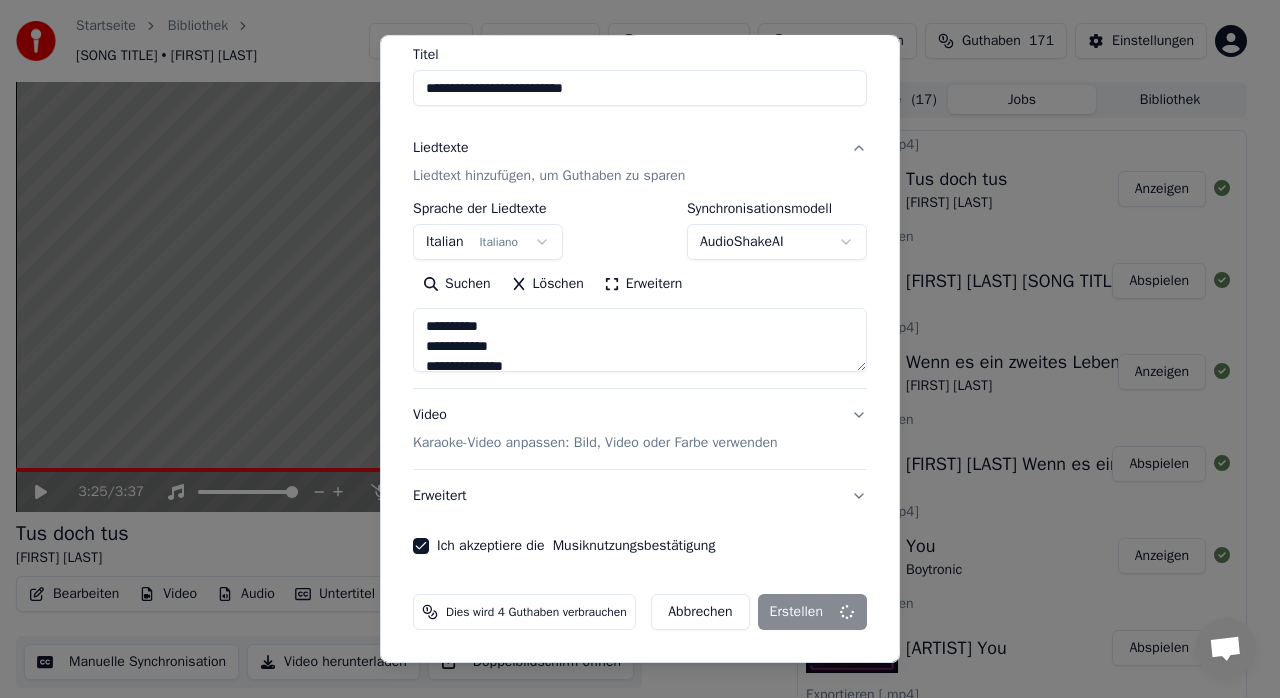 type on "**********" 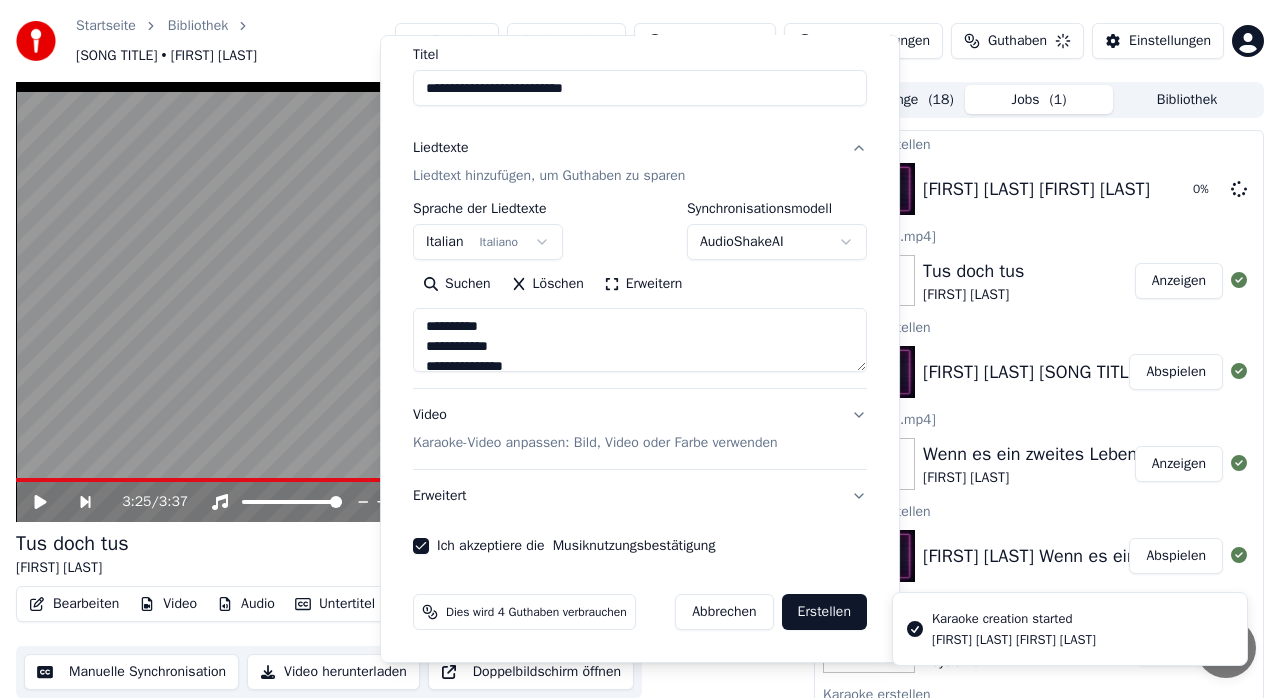 type 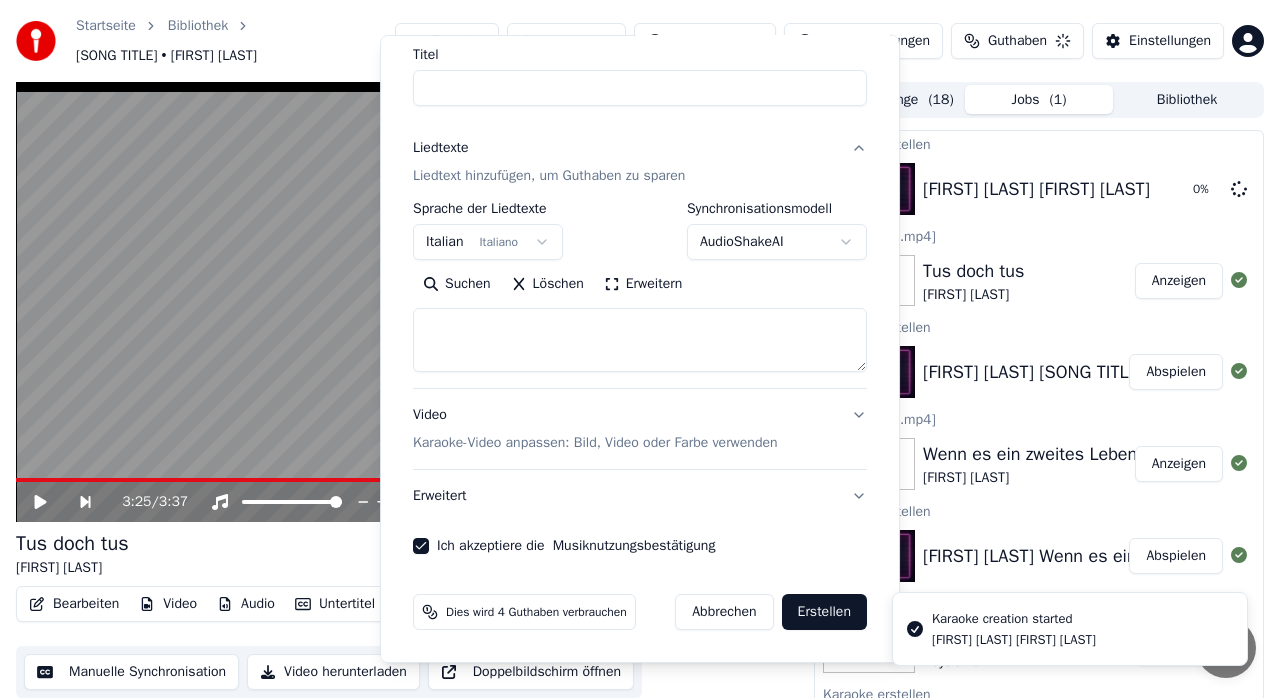 select 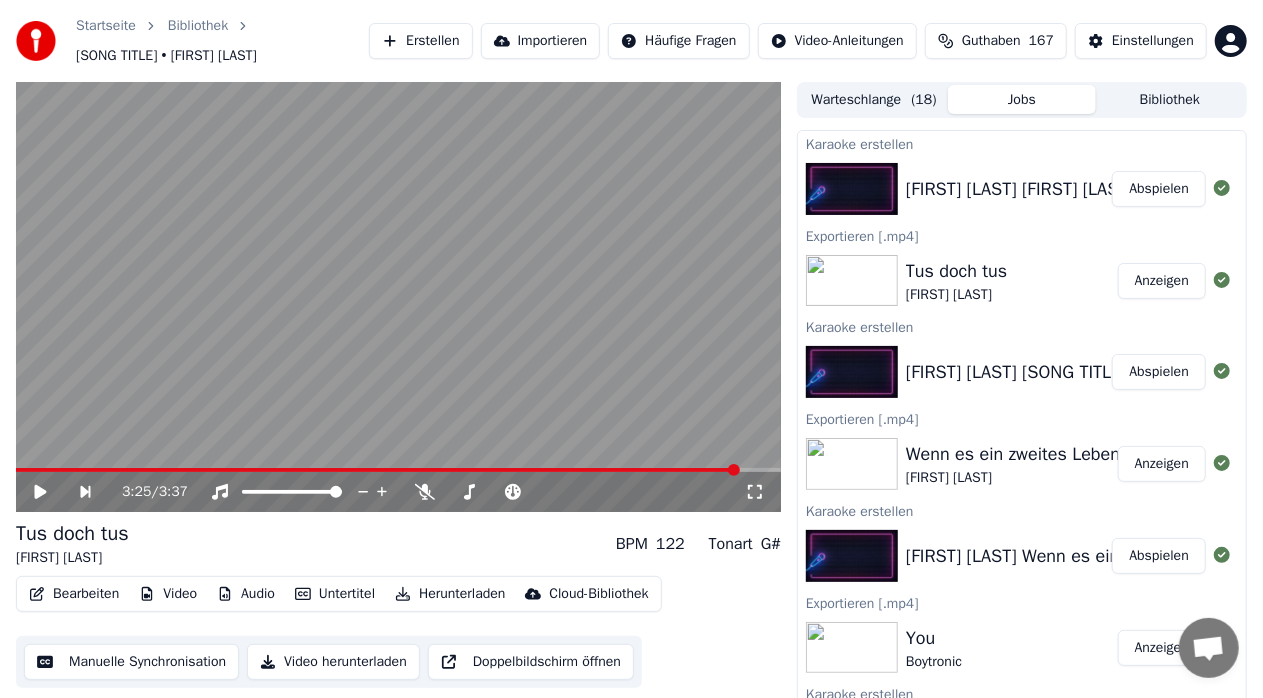 click on "Abspielen" at bounding box center [1159, 189] 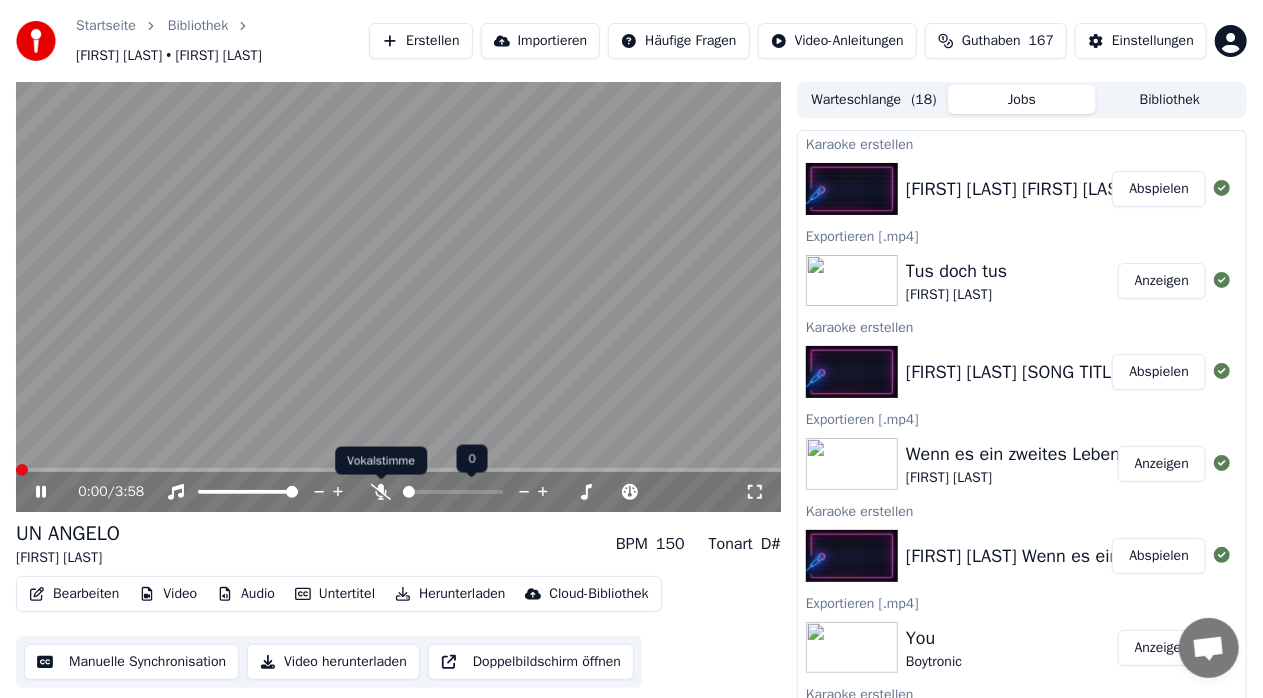 click 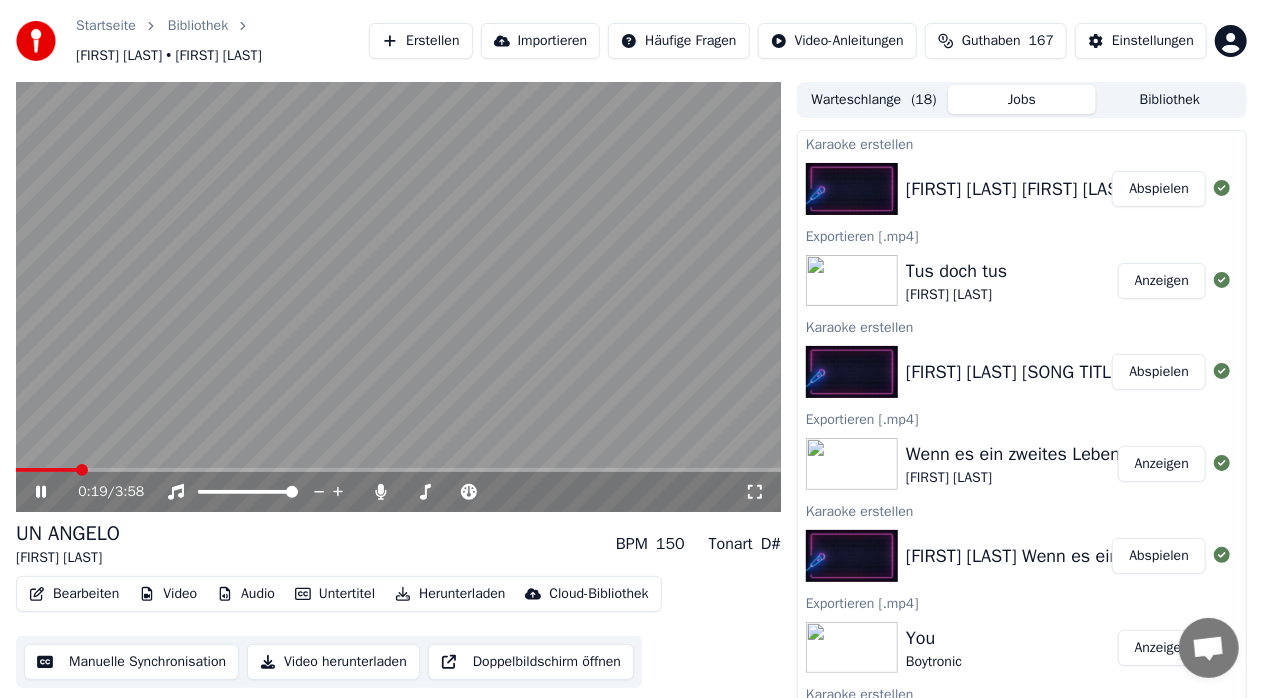 click at bounding box center (46, 470) 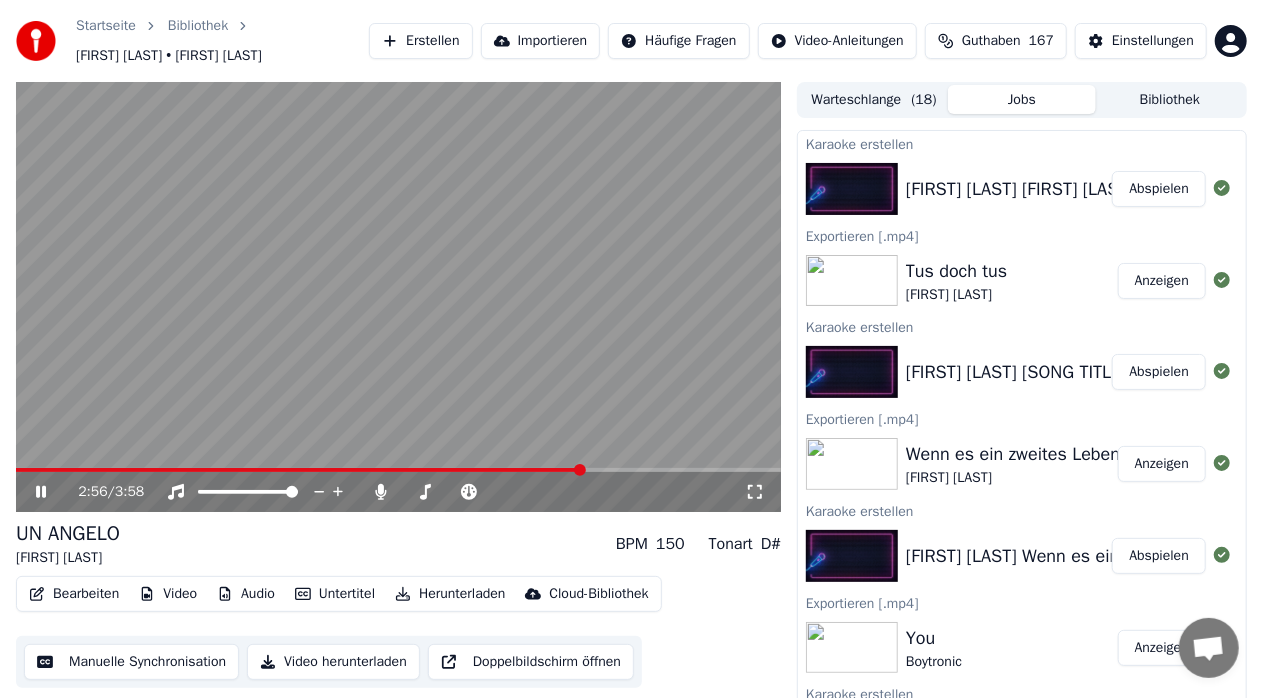 click 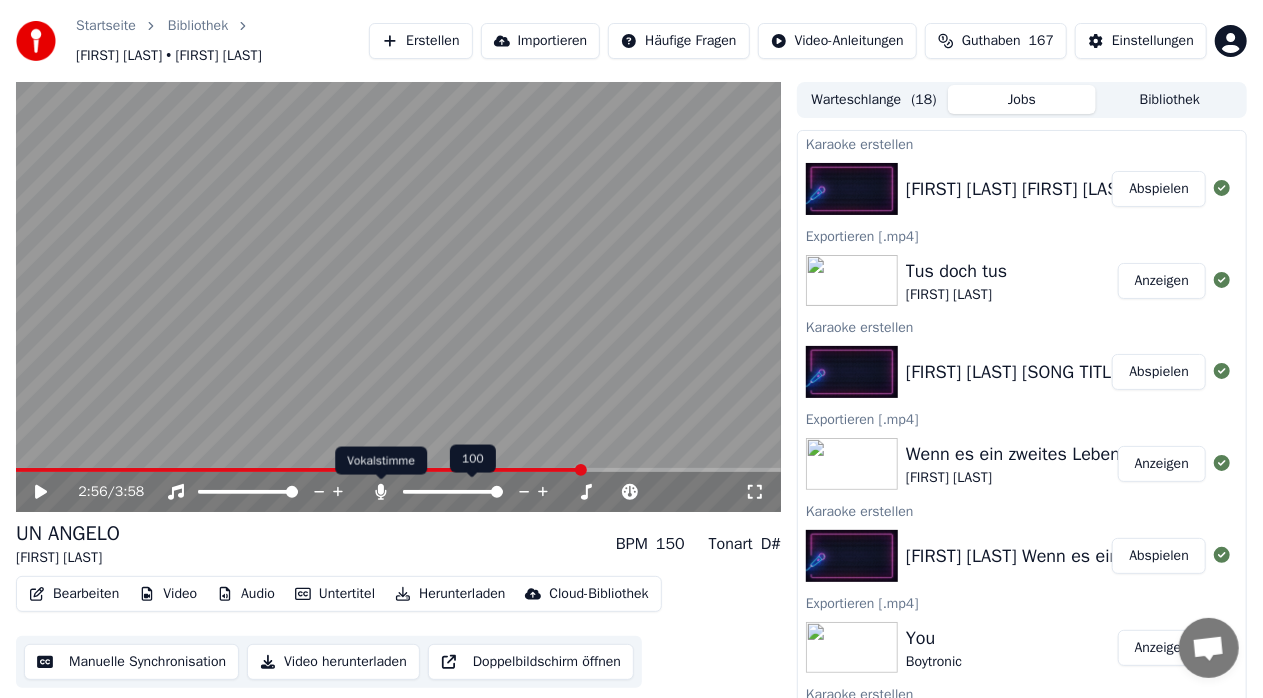 click 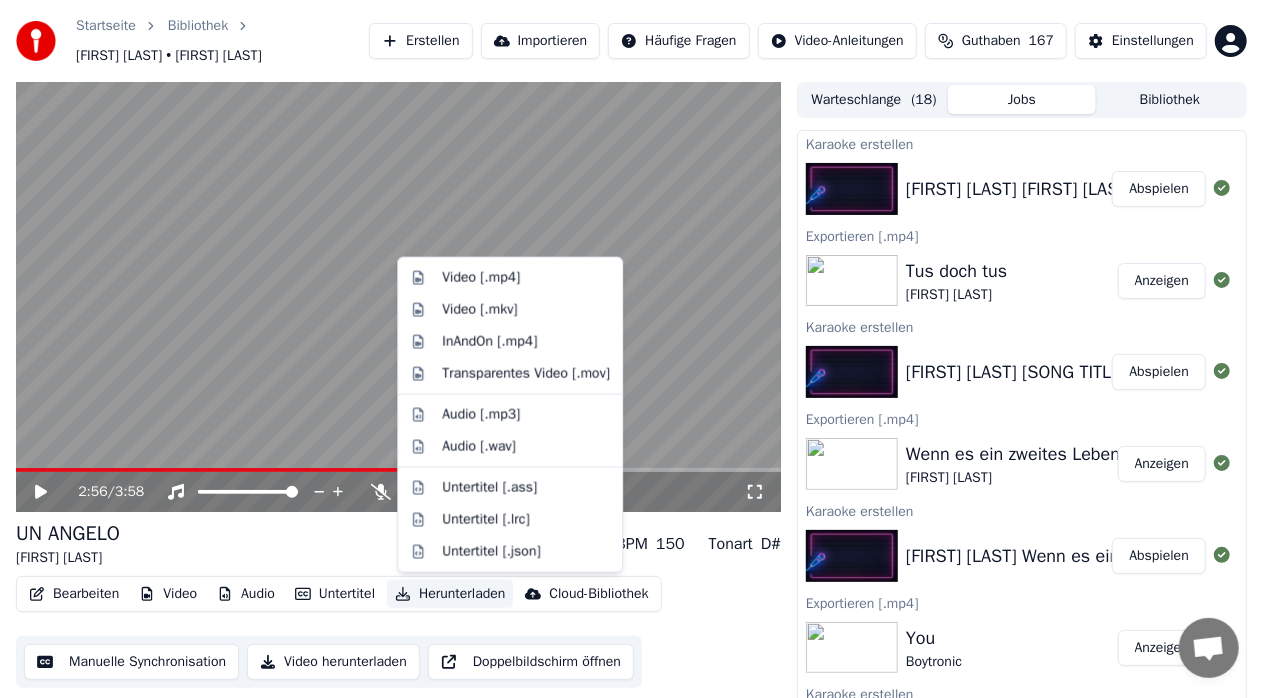 click on "Herunterladen" at bounding box center [450, 594] 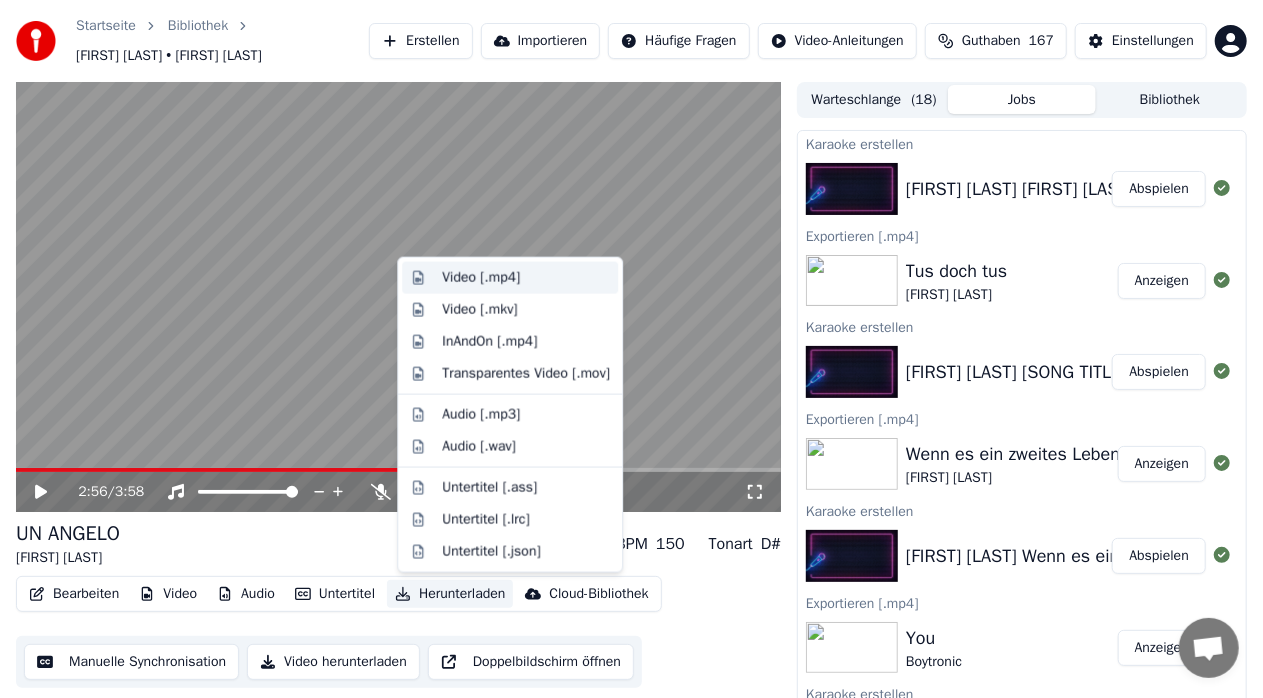 click on "Video [.mp4]" at bounding box center (510, 278) 